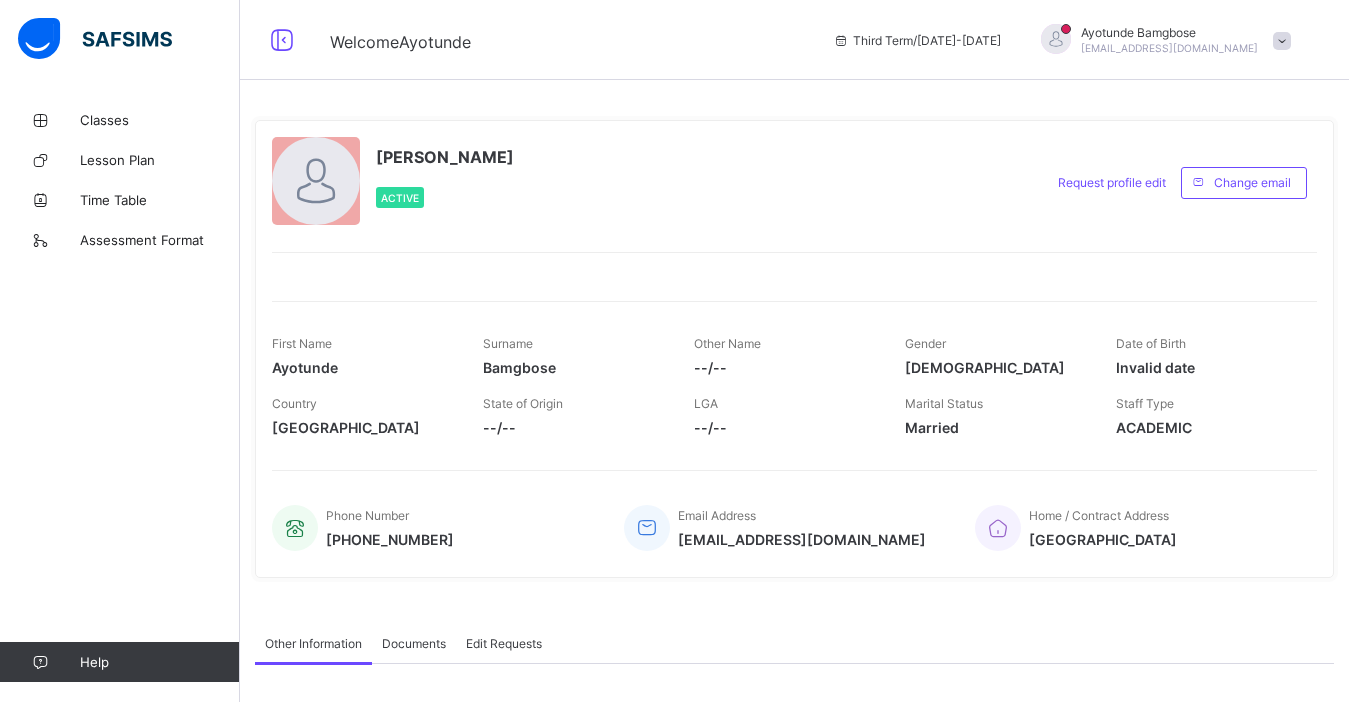 scroll, scrollTop: 0, scrollLeft: 0, axis: both 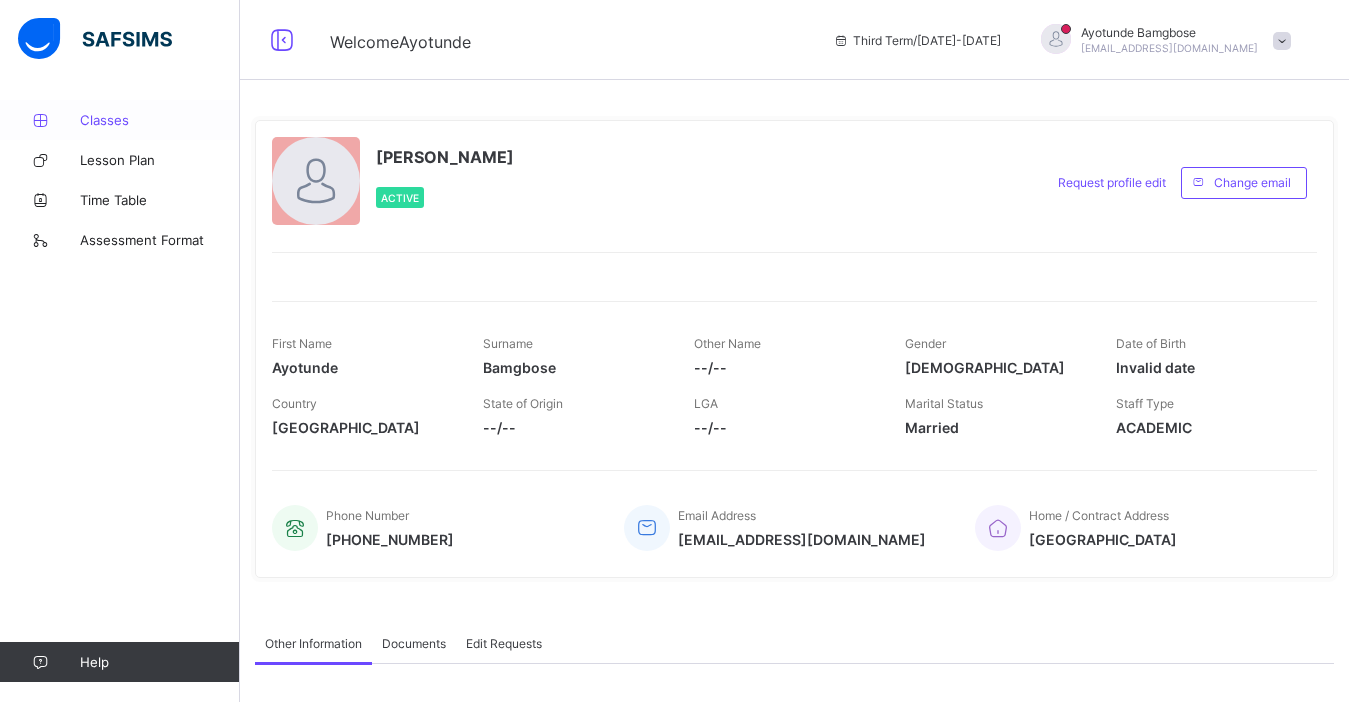 click on "Classes" at bounding box center [120, 120] 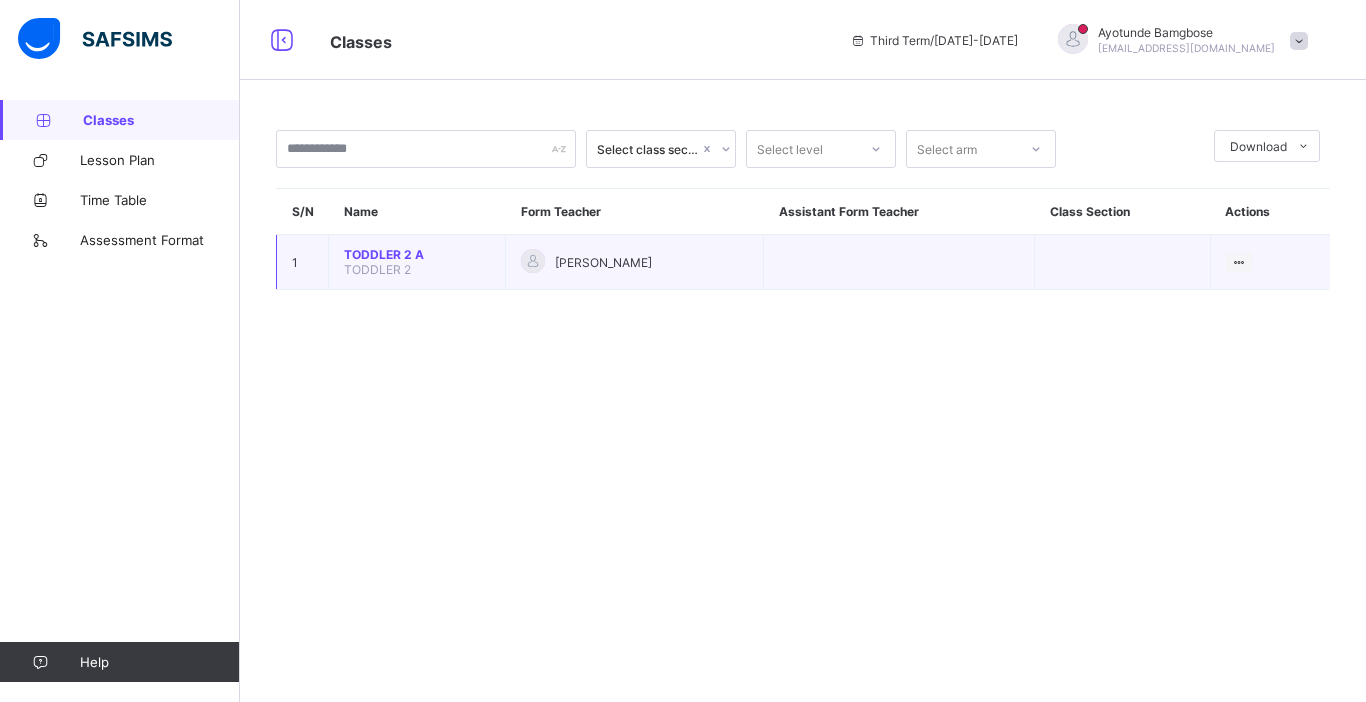 click on "TODDLER 2   A" at bounding box center [417, 254] 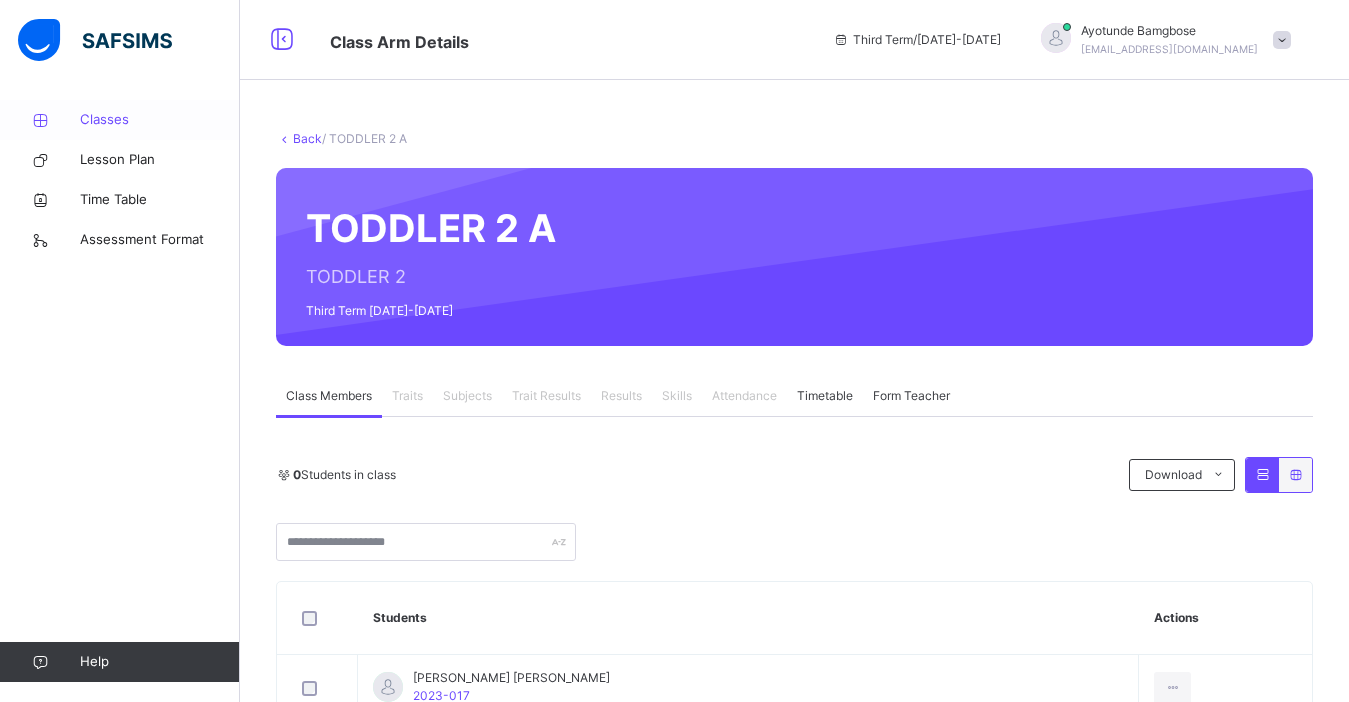 click on "Classes" at bounding box center (160, 120) 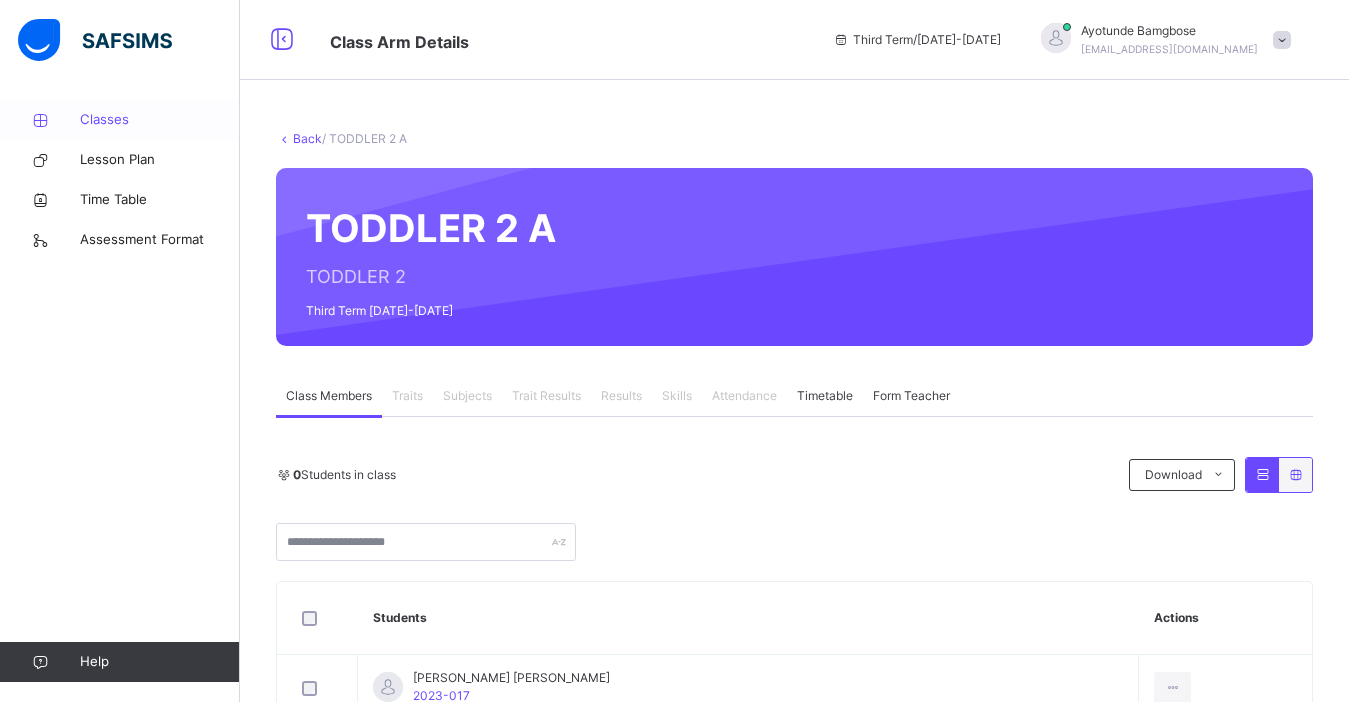 click on "Classes" at bounding box center (160, 120) 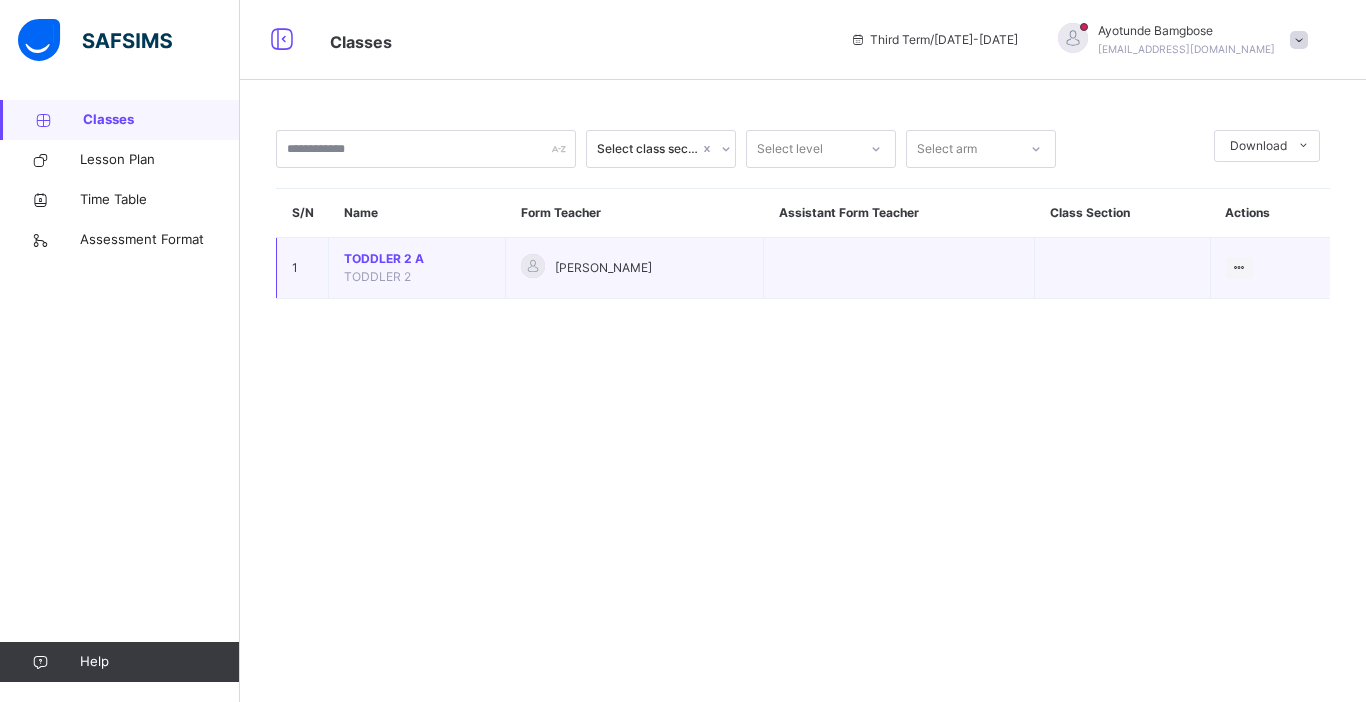 click on "TODDLER 2   A" at bounding box center [417, 259] 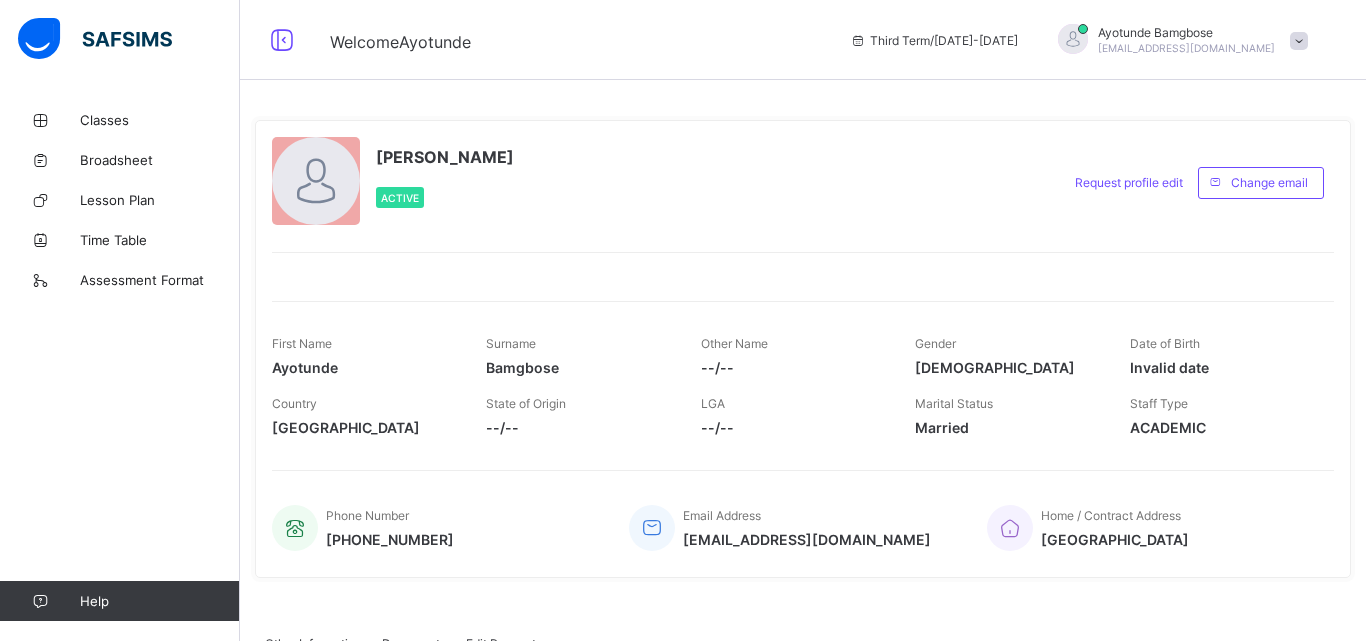 scroll, scrollTop: 0, scrollLeft: 0, axis: both 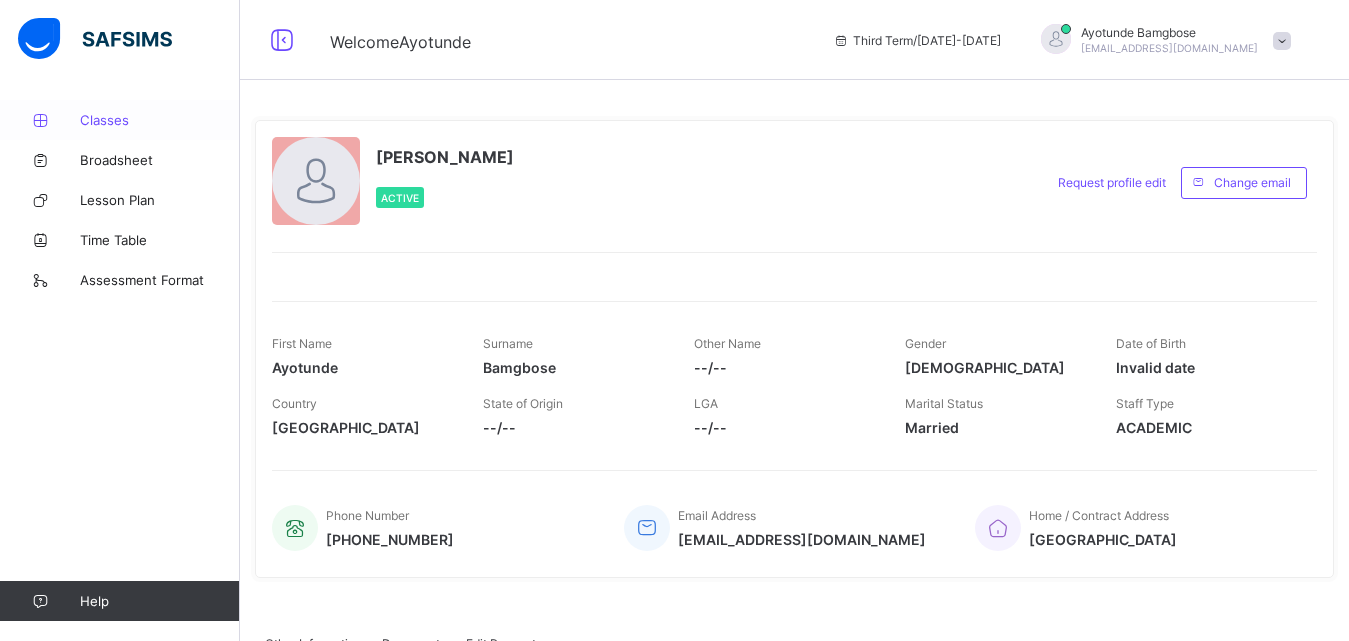 click on "Classes" at bounding box center [120, 120] 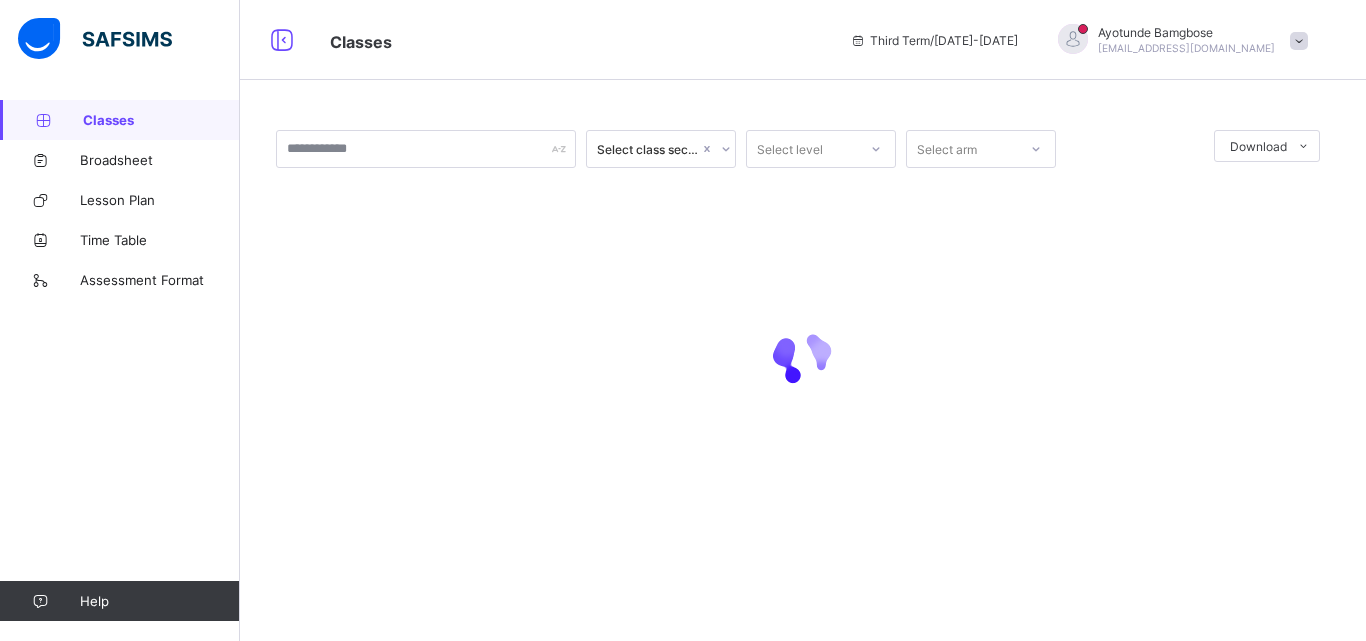 click on "Classes" at bounding box center [120, 120] 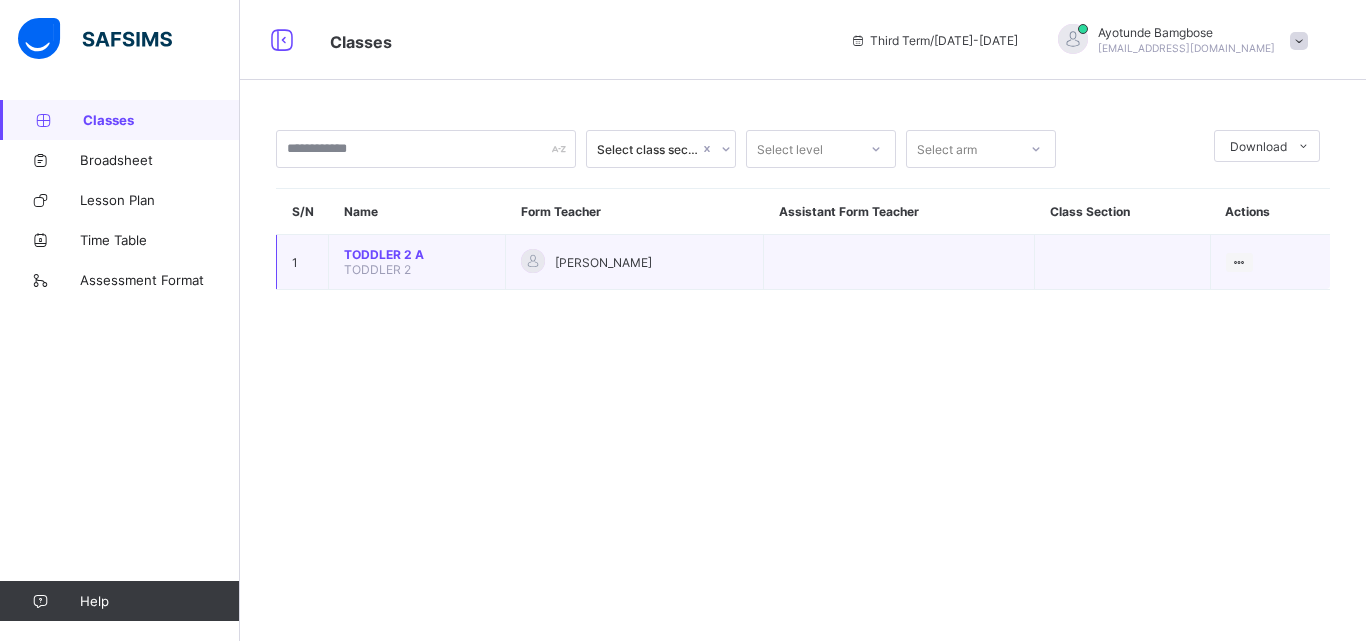 click on "TODDLER 2   A" at bounding box center (417, 254) 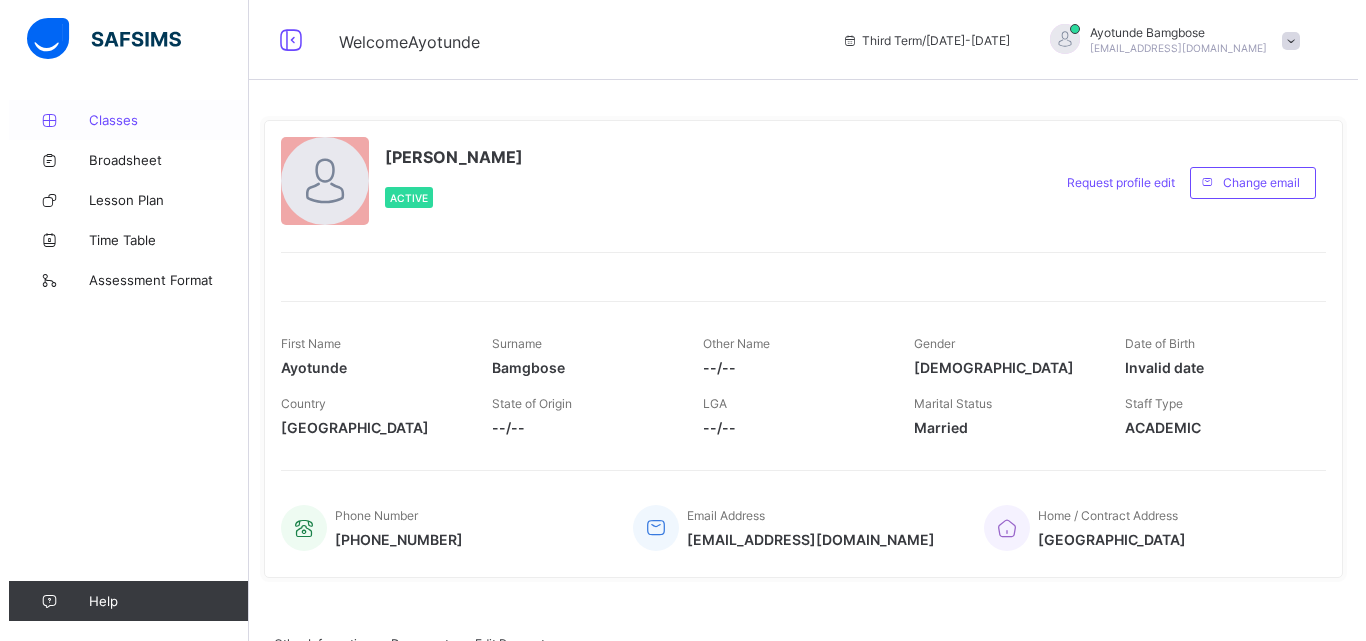 scroll, scrollTop: 0, scrollLeft: 0, axis: both 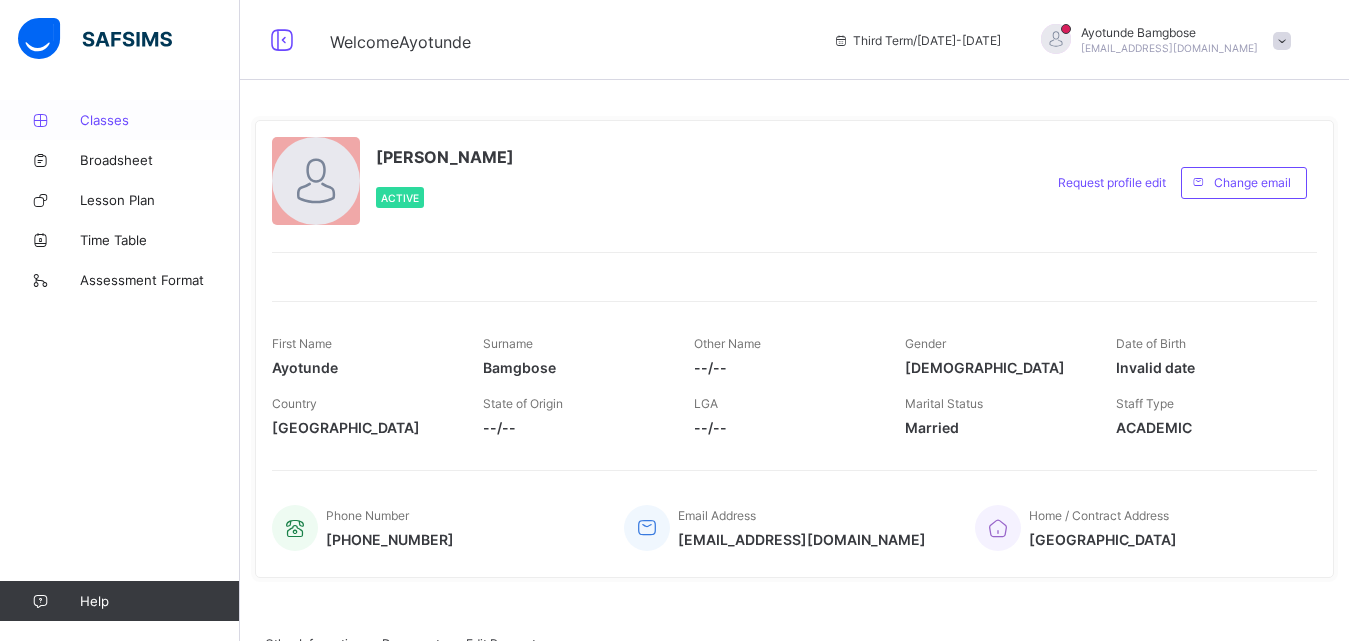 click on "Classes" at bounding box center (120, 120) 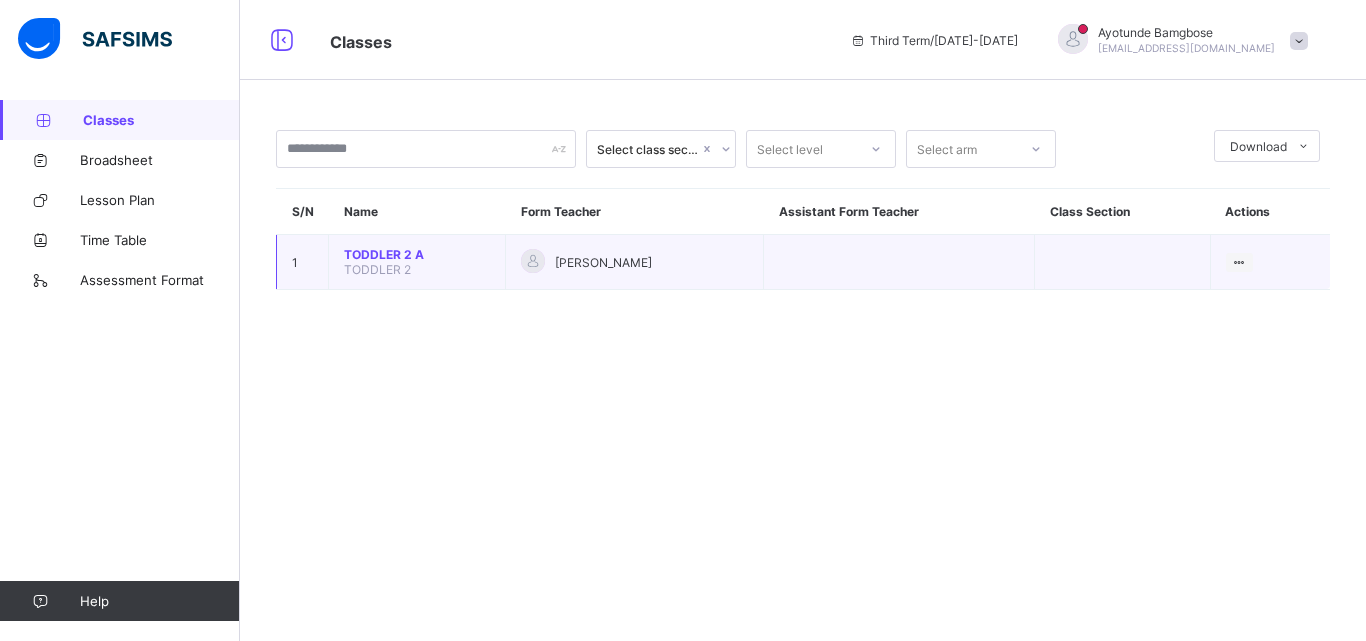 click on "TODDLER 2   A" at bounding box center [417, 254] 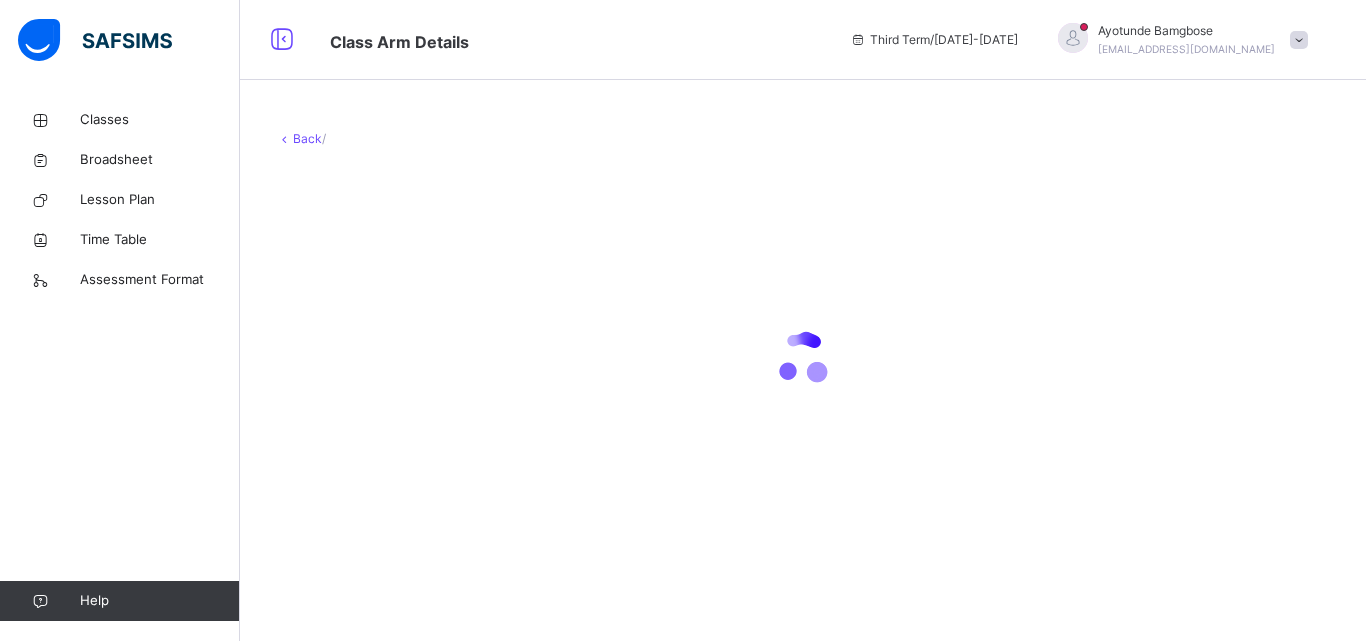 drag, startPoint x: 1301, startPoint y: 109, endPoint x: 1325, endPoint y: 84, distance: 34.655445 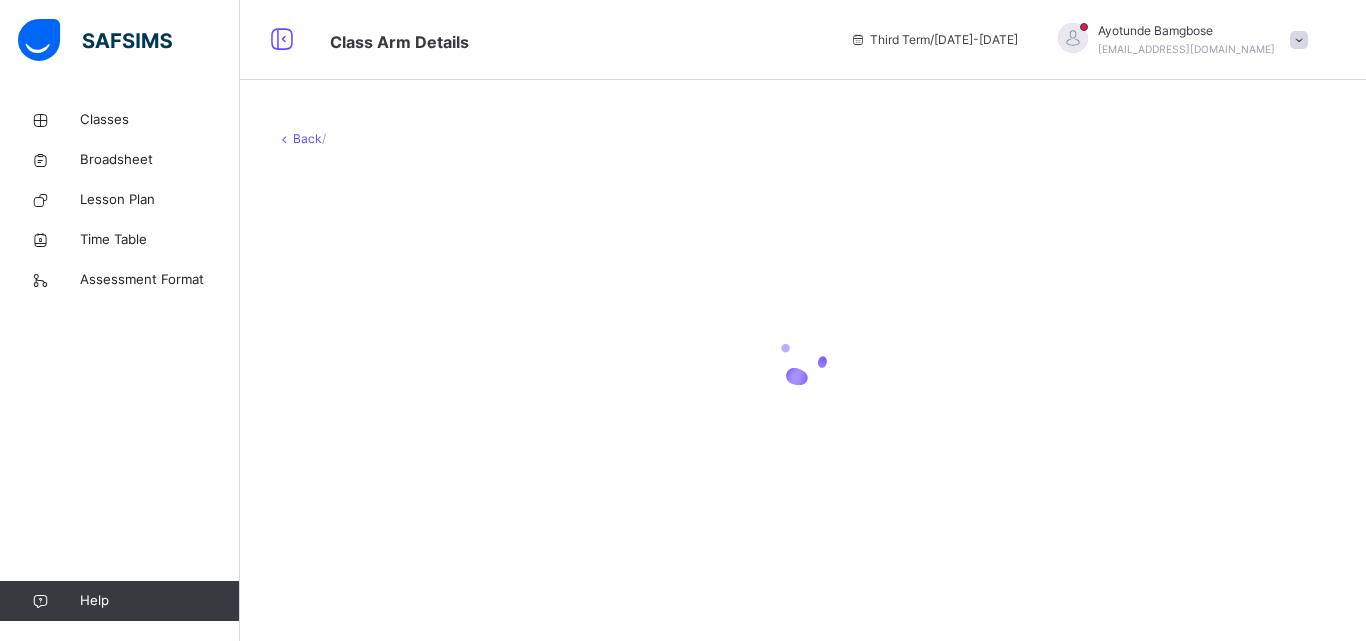 click on "Back  /" at bounding box center (803, 320) 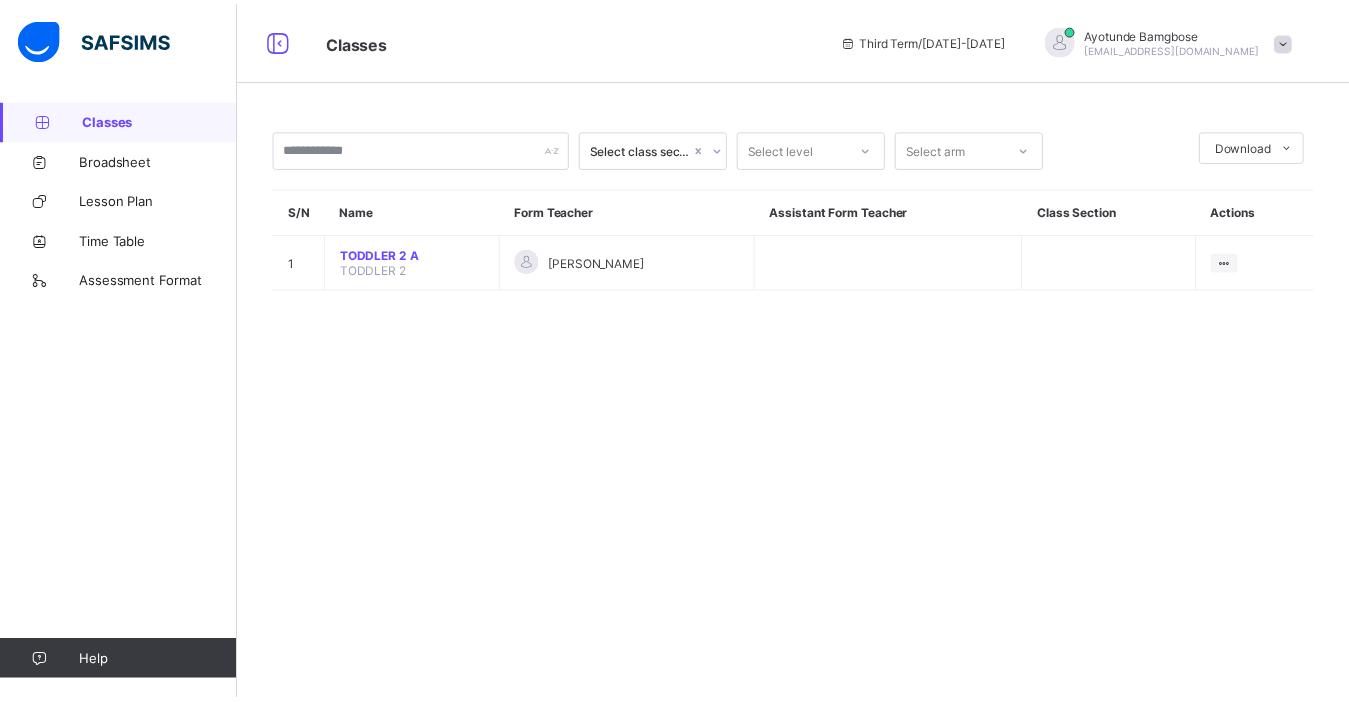 scroll, scrollTop: 0, scrollLeft: 0, axis: both 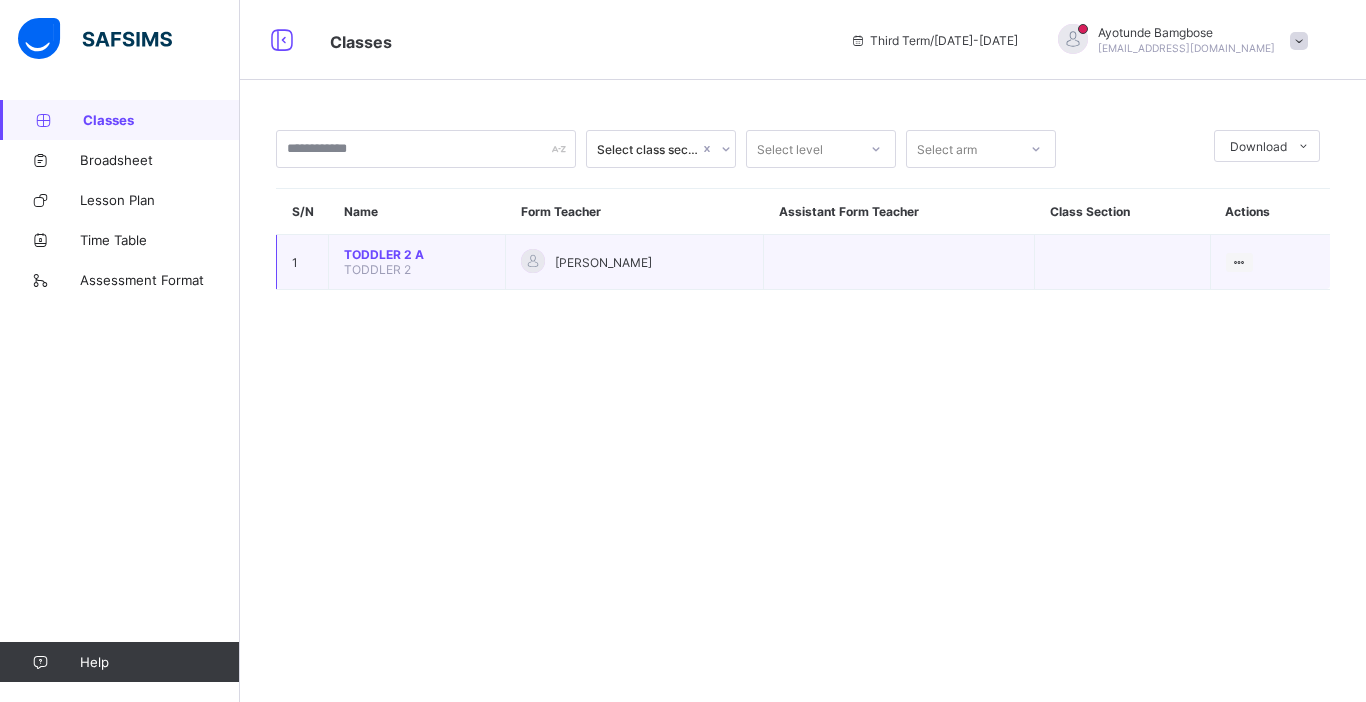 click on "TODDLER 2   A" at bounding box center [417, 254] 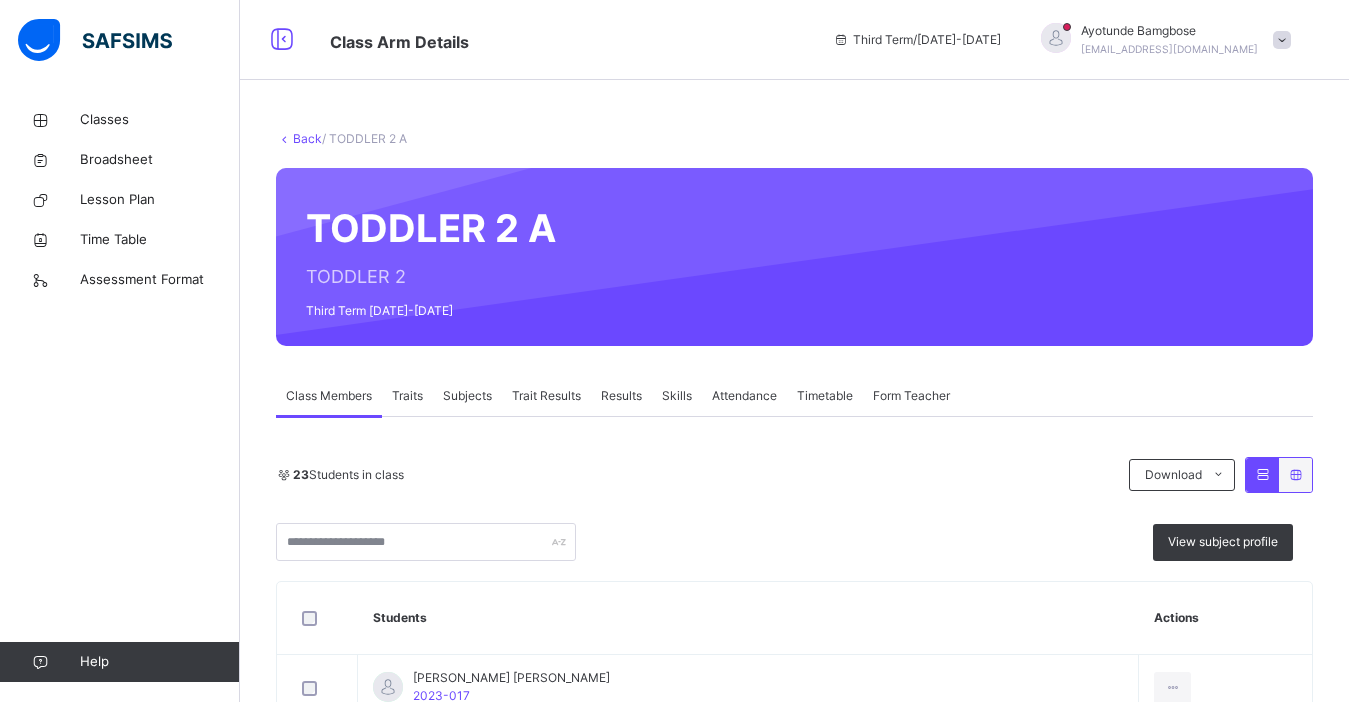 click on "Traits" at bounding box center [407, 396] 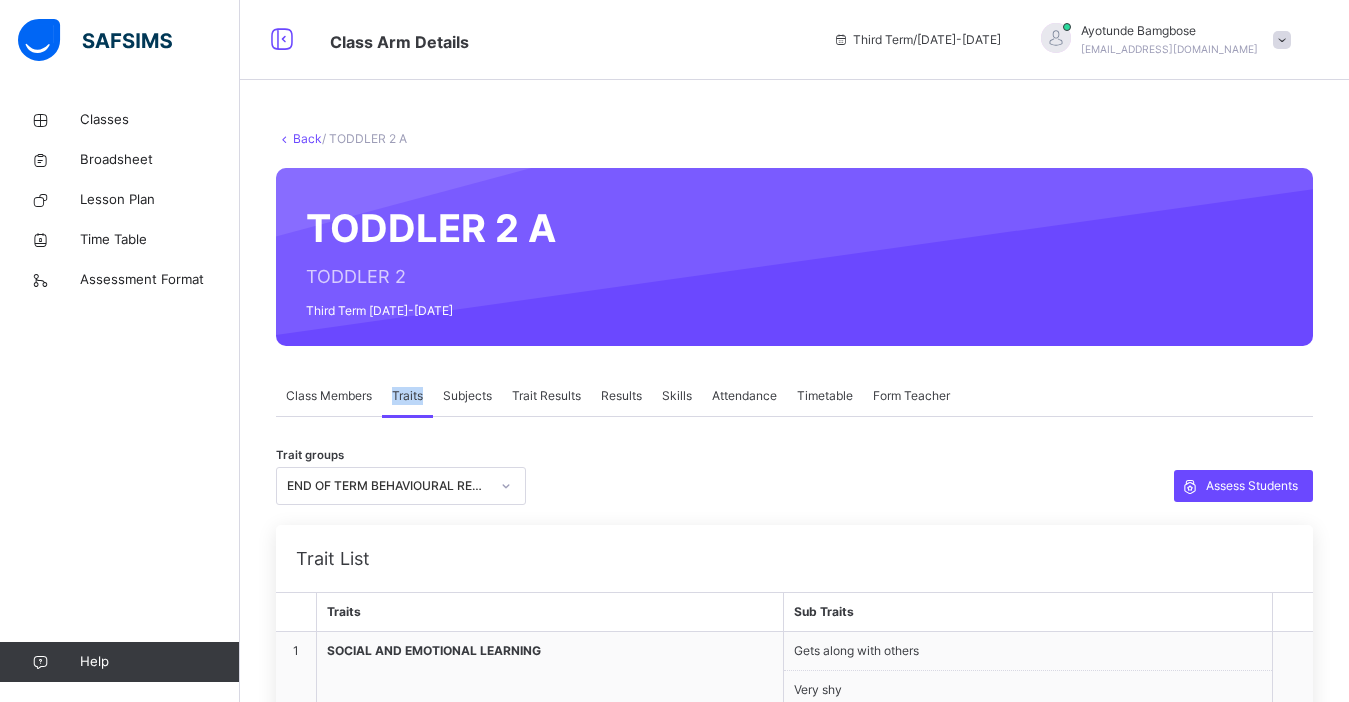 click on "Traits" at bounding box center [407, 396] 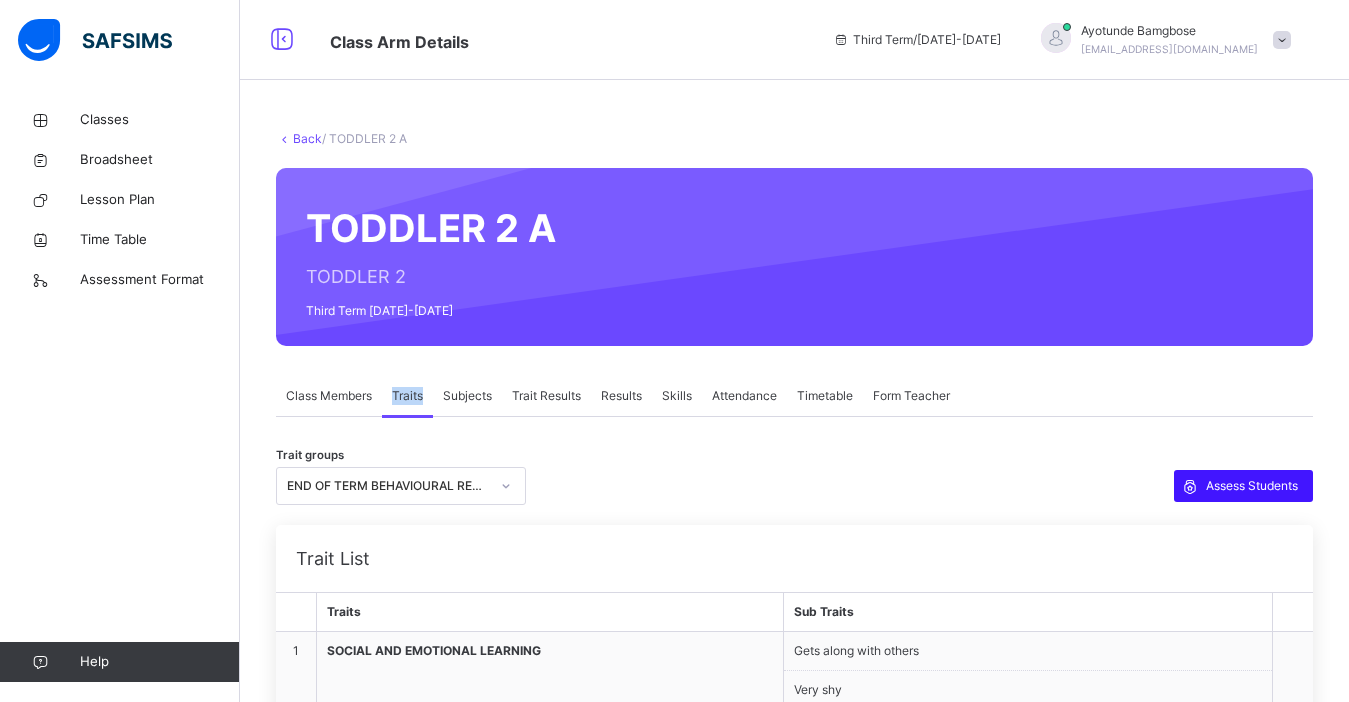click on "Assess Students" at bounding box center [1252, 486] 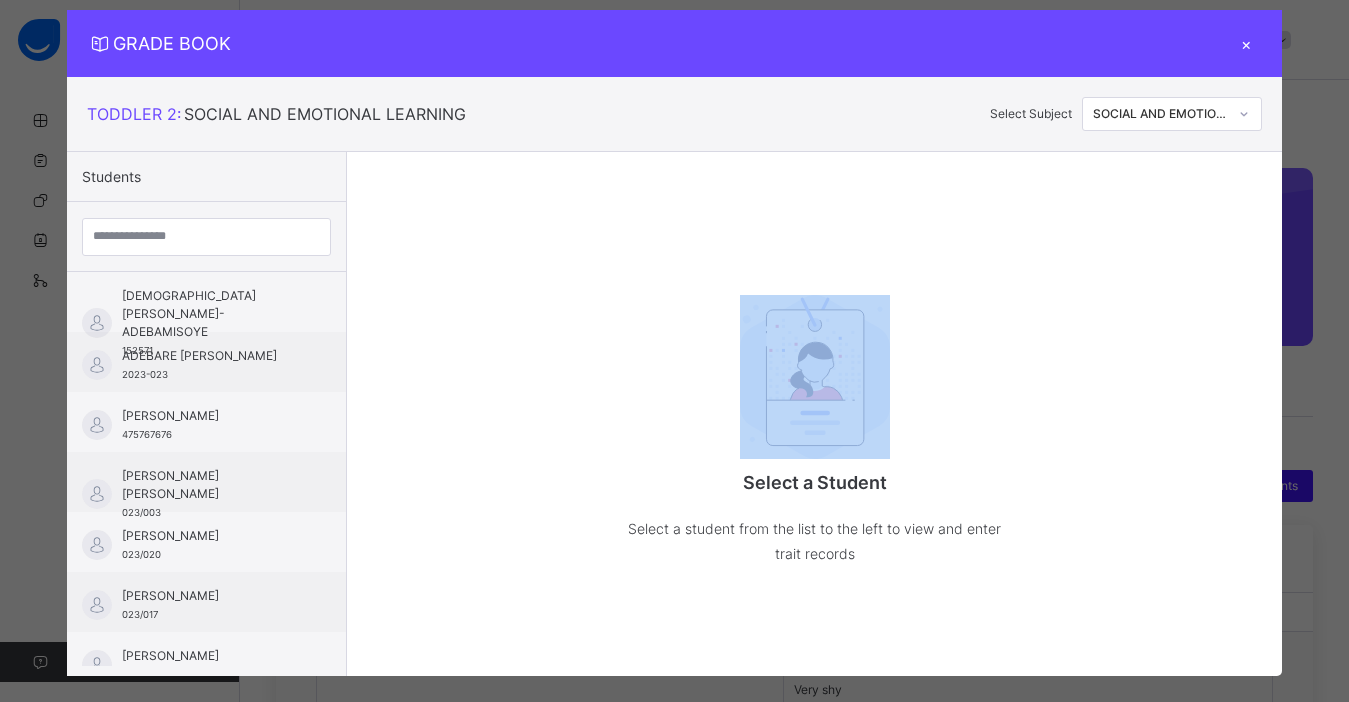 scroll, scrollTop: 64, scrollLeft: 0, axis: vertical 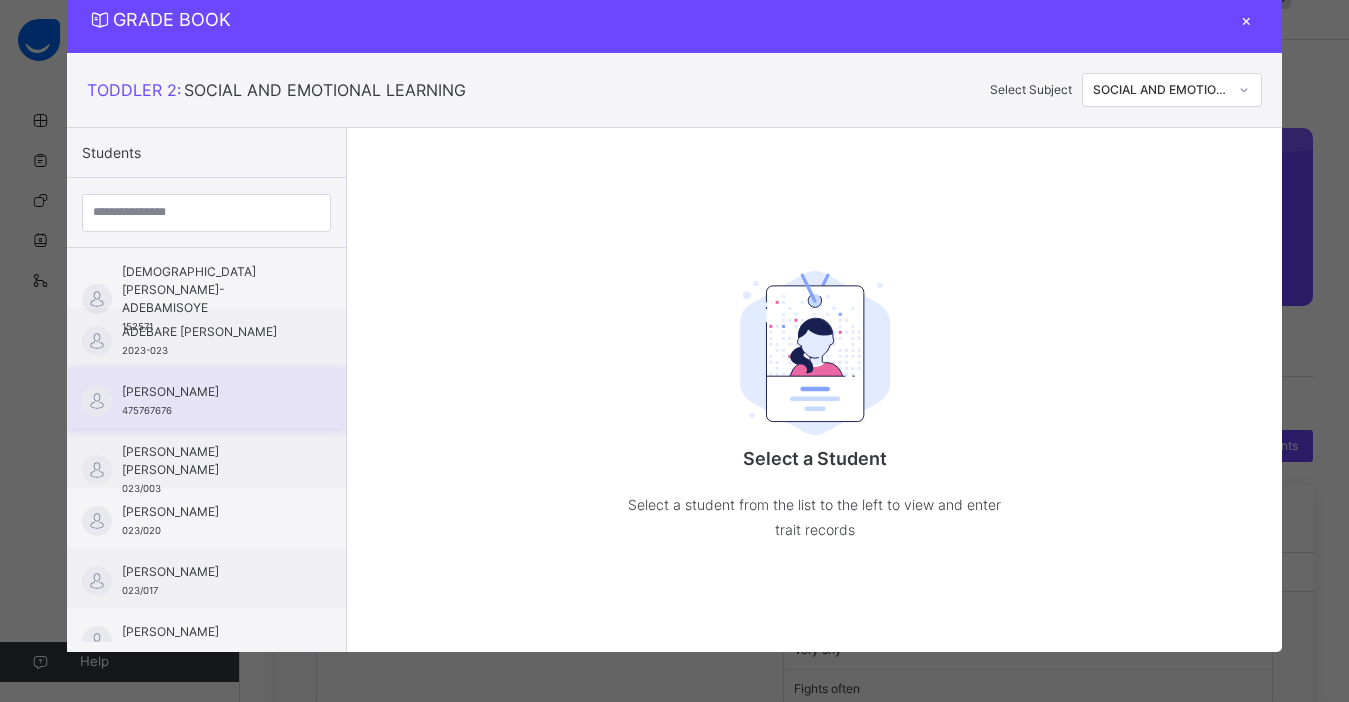 click on "Michelle  Ihimekpen 475767676" at bounding box center (211, 401) 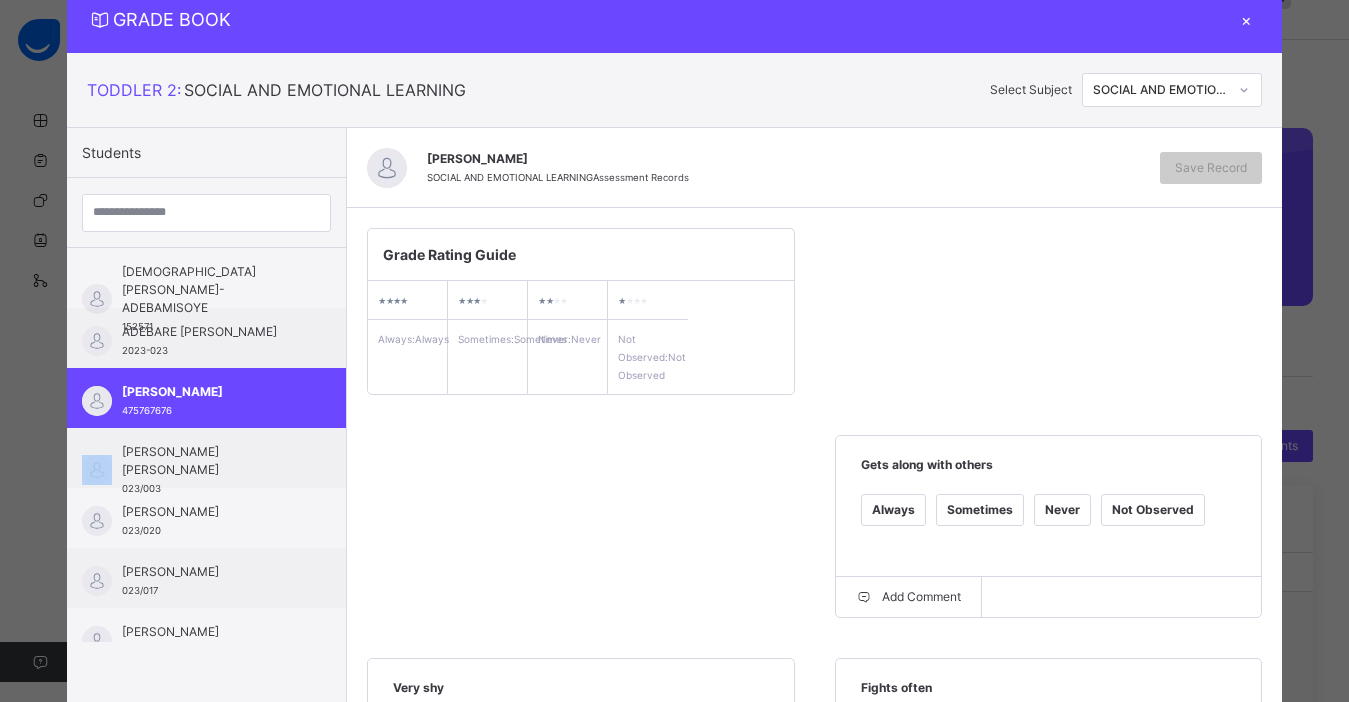 click 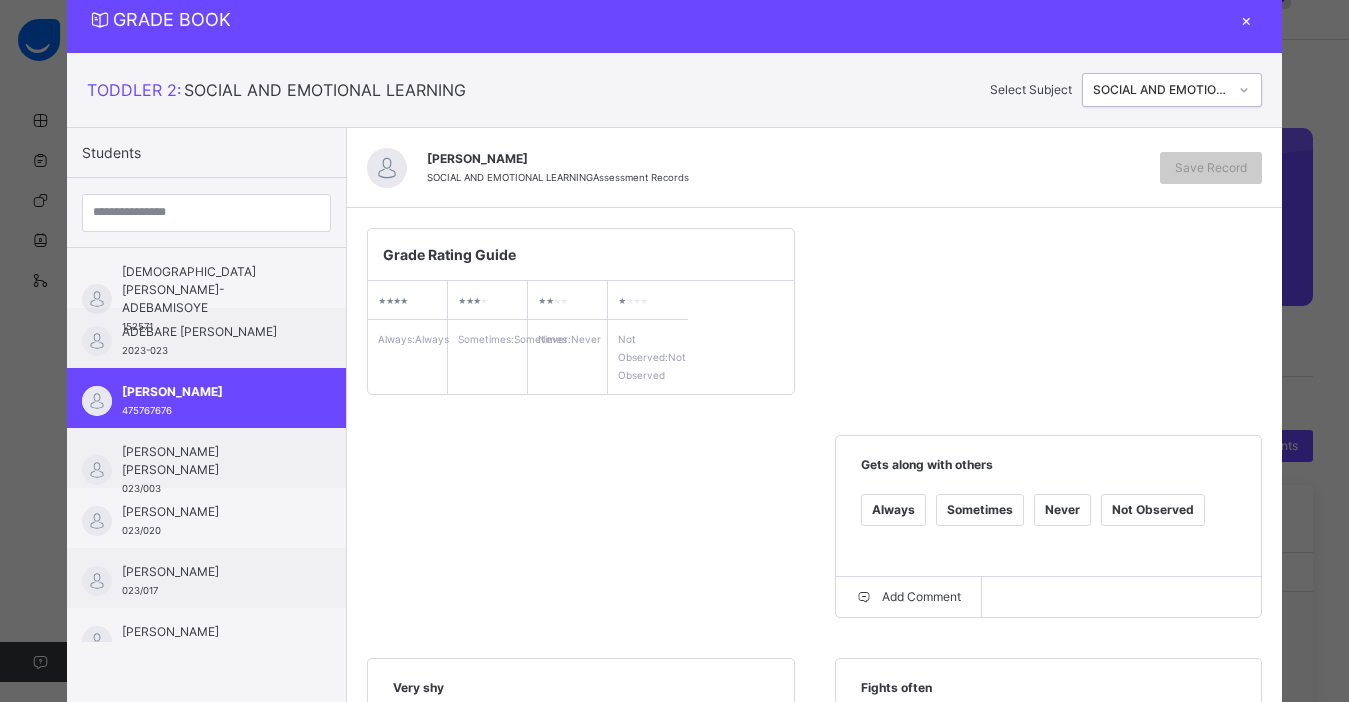 click 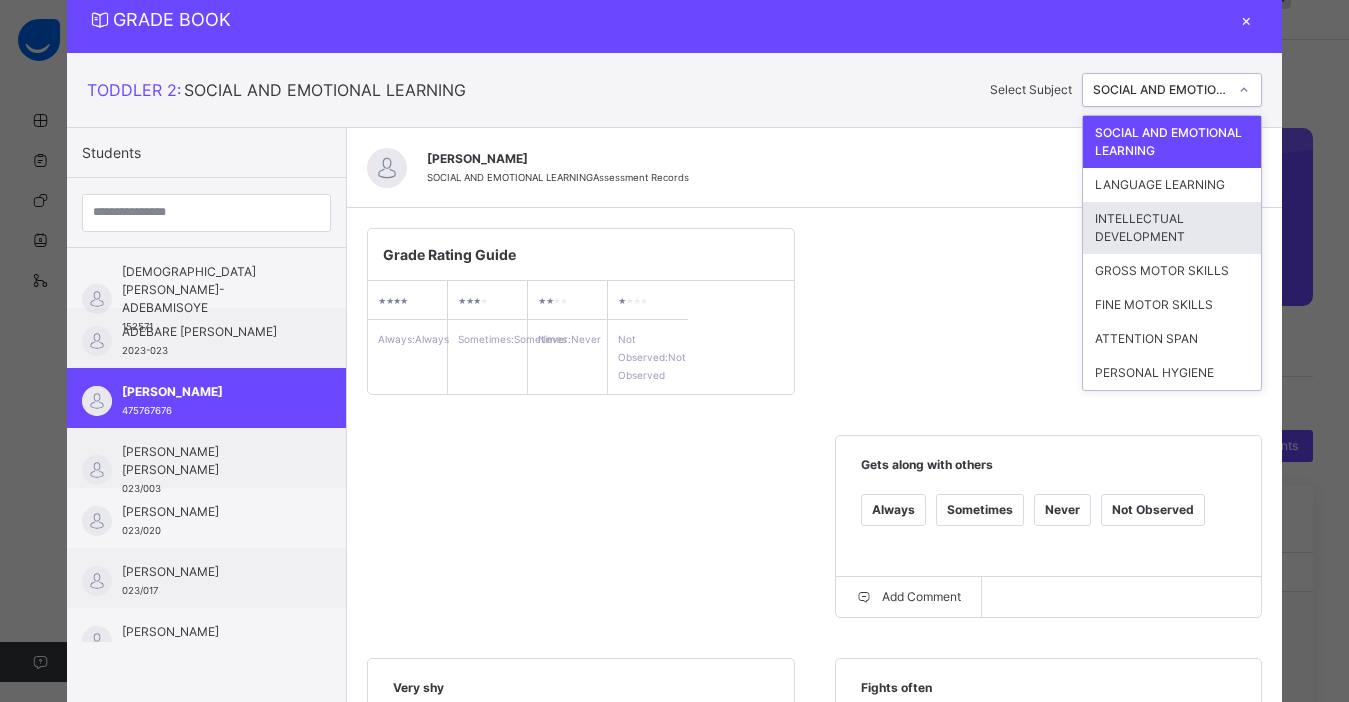 click on "Grade Rating Guide   ★ ★ ★ ★ Always  :  Always ★ ★ ★ ★ Sometimes  :  Sometimes ★ ★ ★ ★ Never  :  Never ★ ★ ★ ★ Not Observed  :  Not Observed Gets along with others   Always Sometimes Never Not Observed  Add Comment Very shy   Always Sometimes Never Not Observed  Add Comment Fights often   Always Sometimes Never Not Observed  Add Comment Ready to share with others   Always Sometimes Never Not Observed  Add Comment Self Confident   Always Sometimes Never Not Observed  Add Comment Punctual   Always Sometimes Never Not Observed  Add Comment Easily bored   Always Sometimes Never Not Observed  Add Comment" at bounding box center [814, 757] 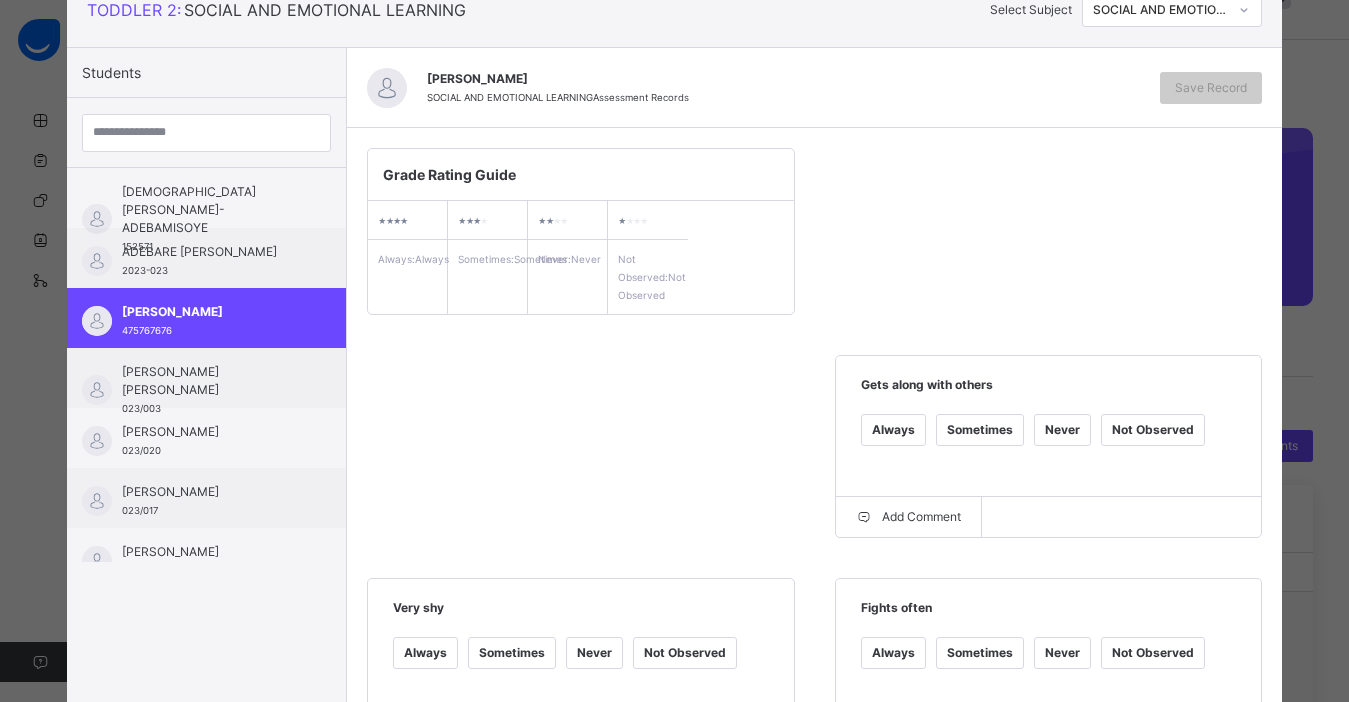 scroll, scrollTop: 184, scrollLeft: 0, axis: vertical 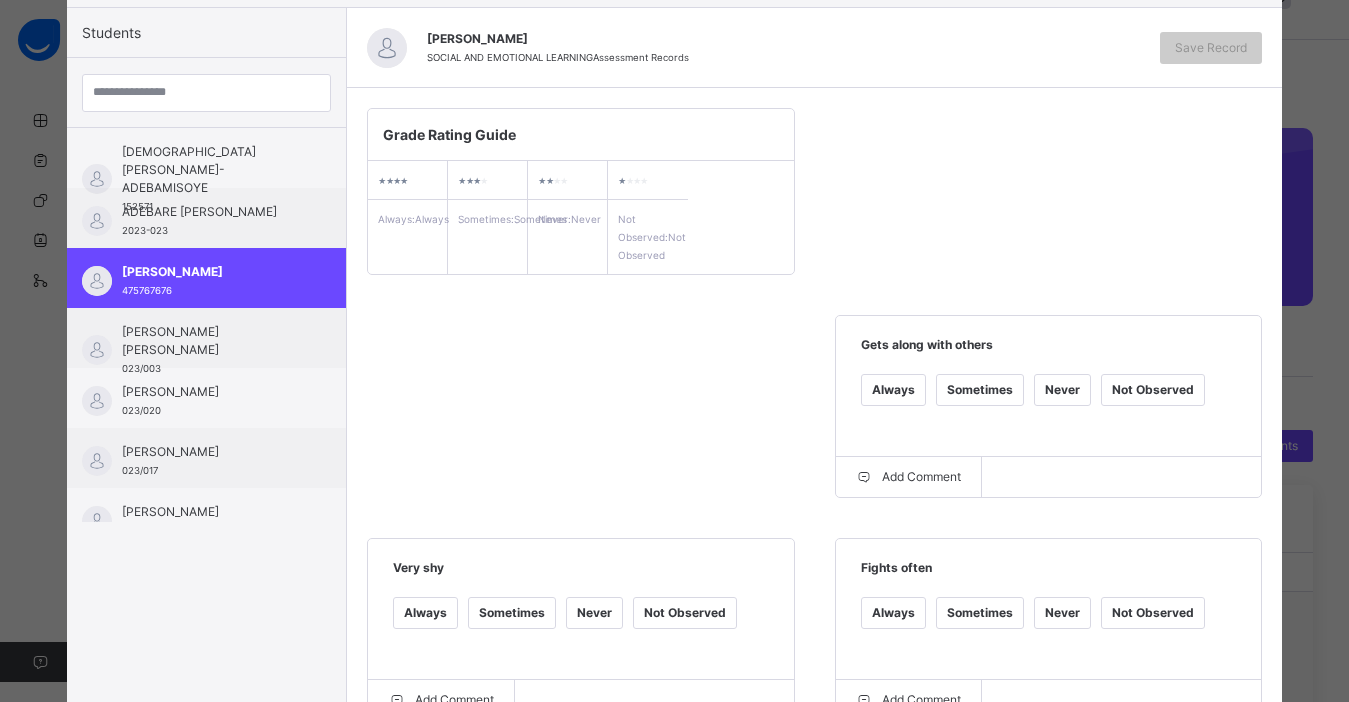 click on "Always" at bounding box center (893, 390) 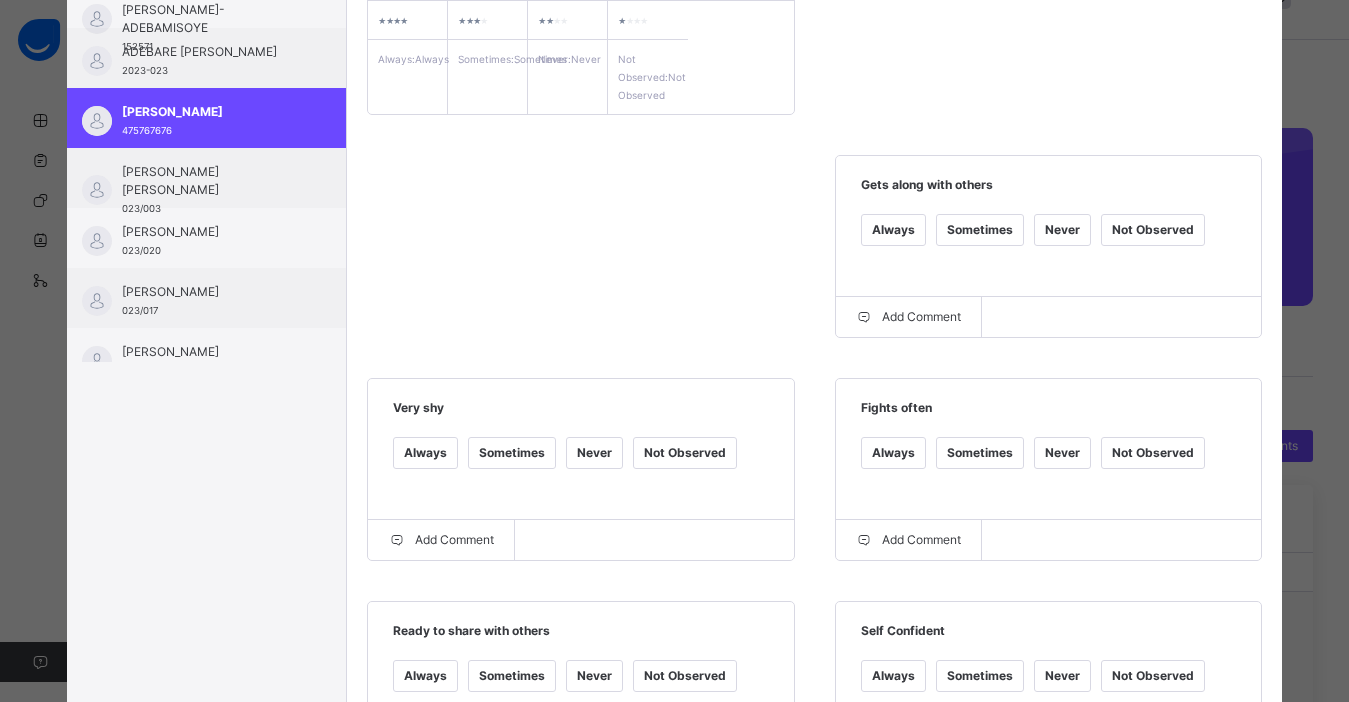 scroll, scrollTop: 384, scrollLeft: 0, axis: vertical 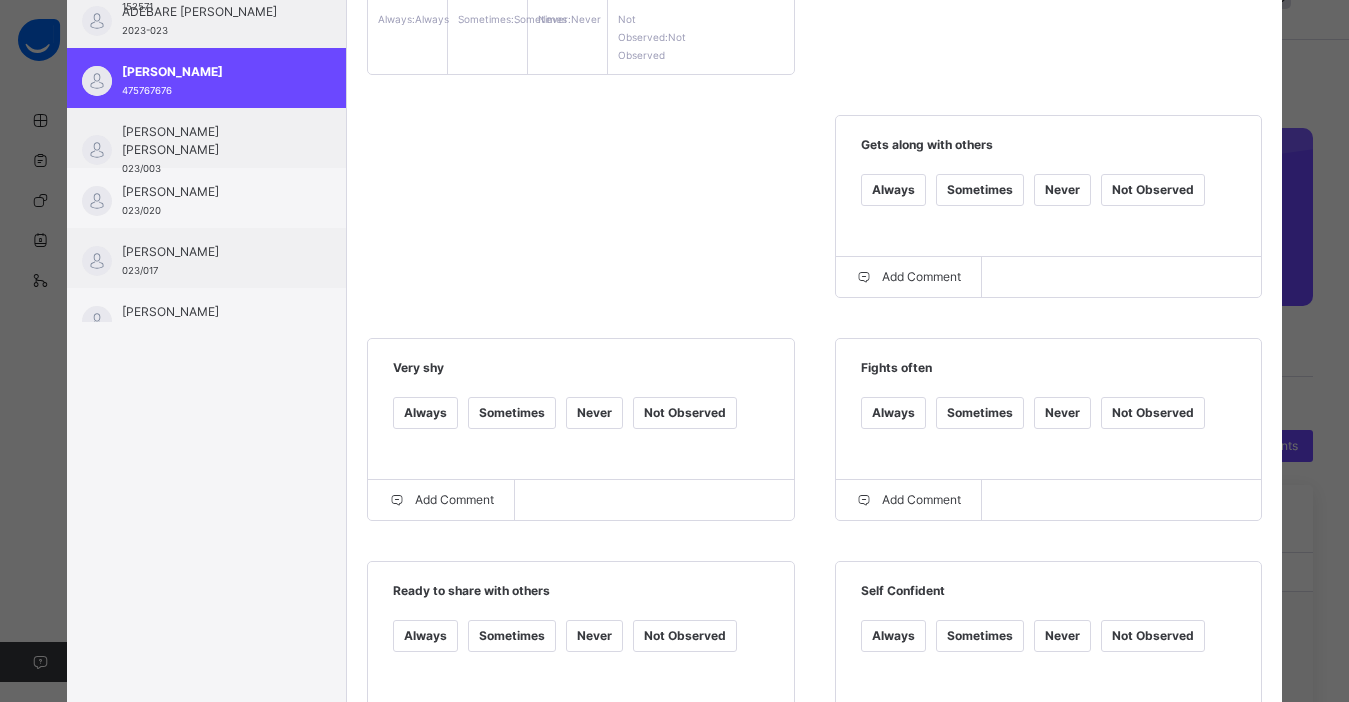 click on "Never" at bounding box center [1062, 413] 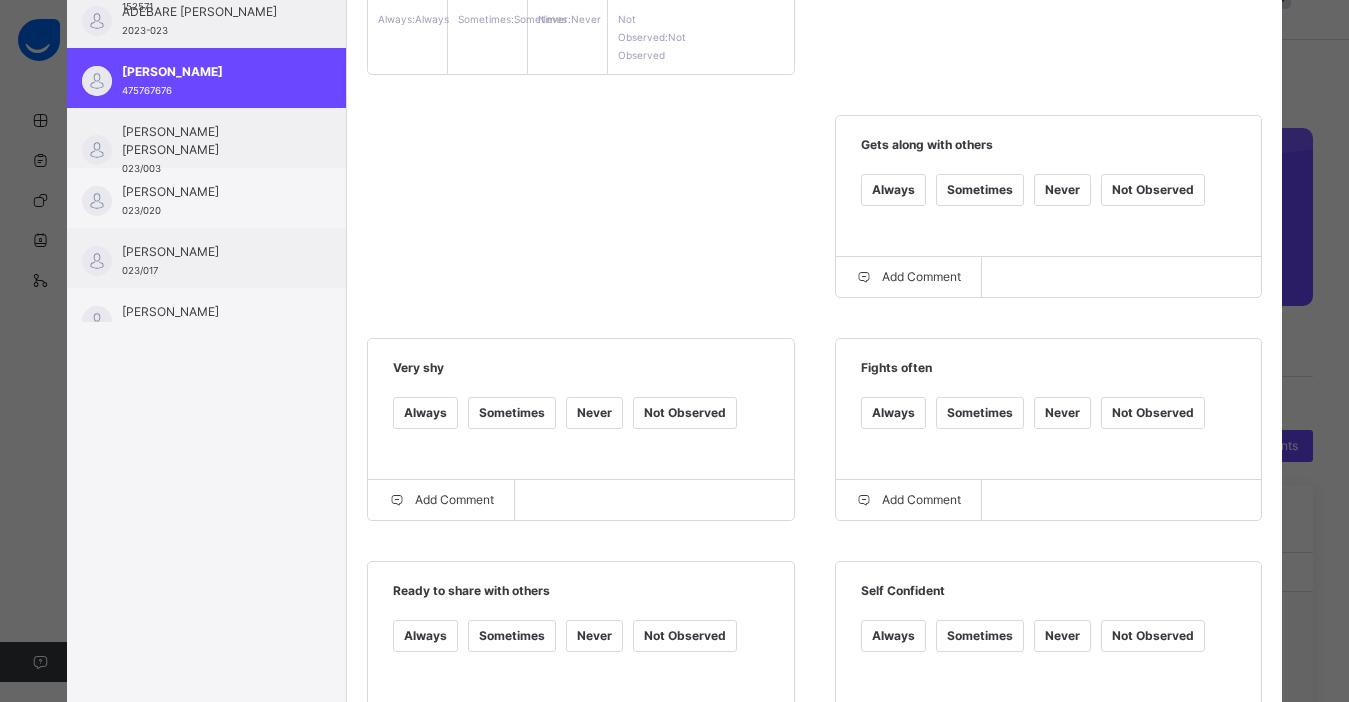click on "Never" at bounding box center (594, 413) 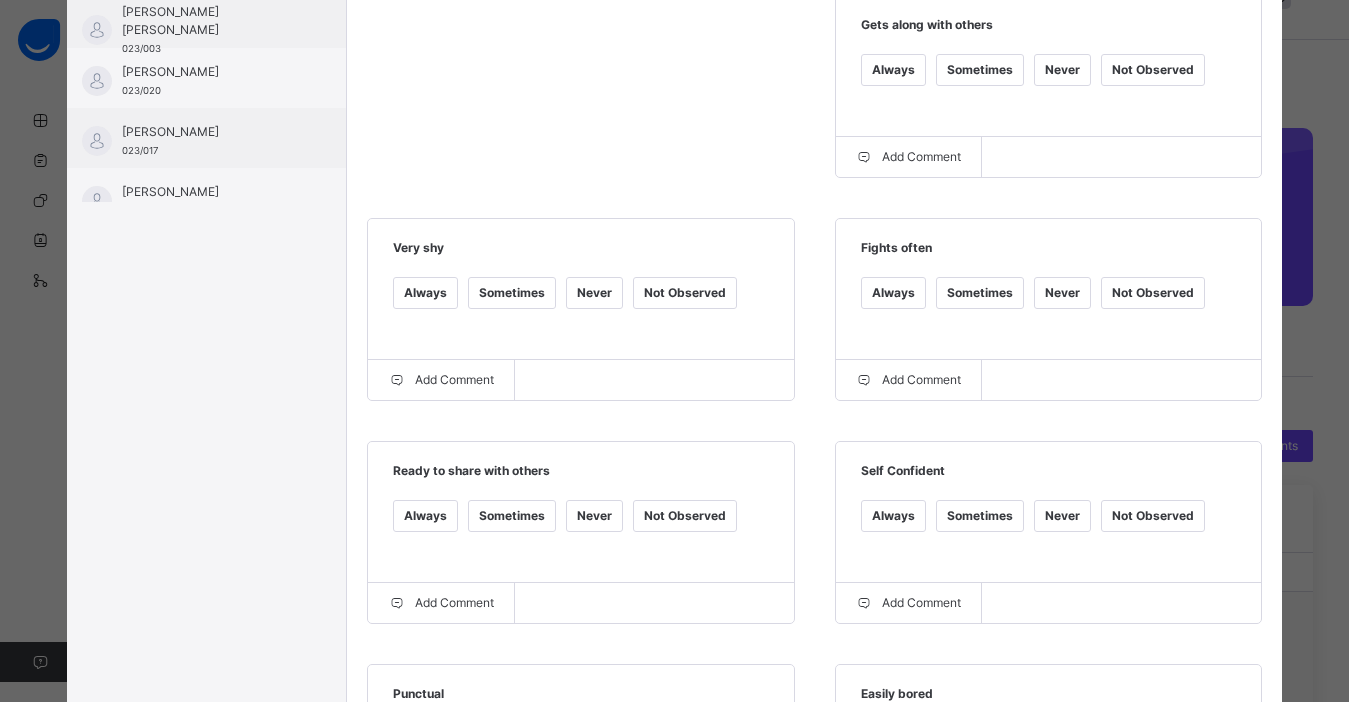 scroll, scrollTop: 544, scrollLeft: 0, axis: vertical 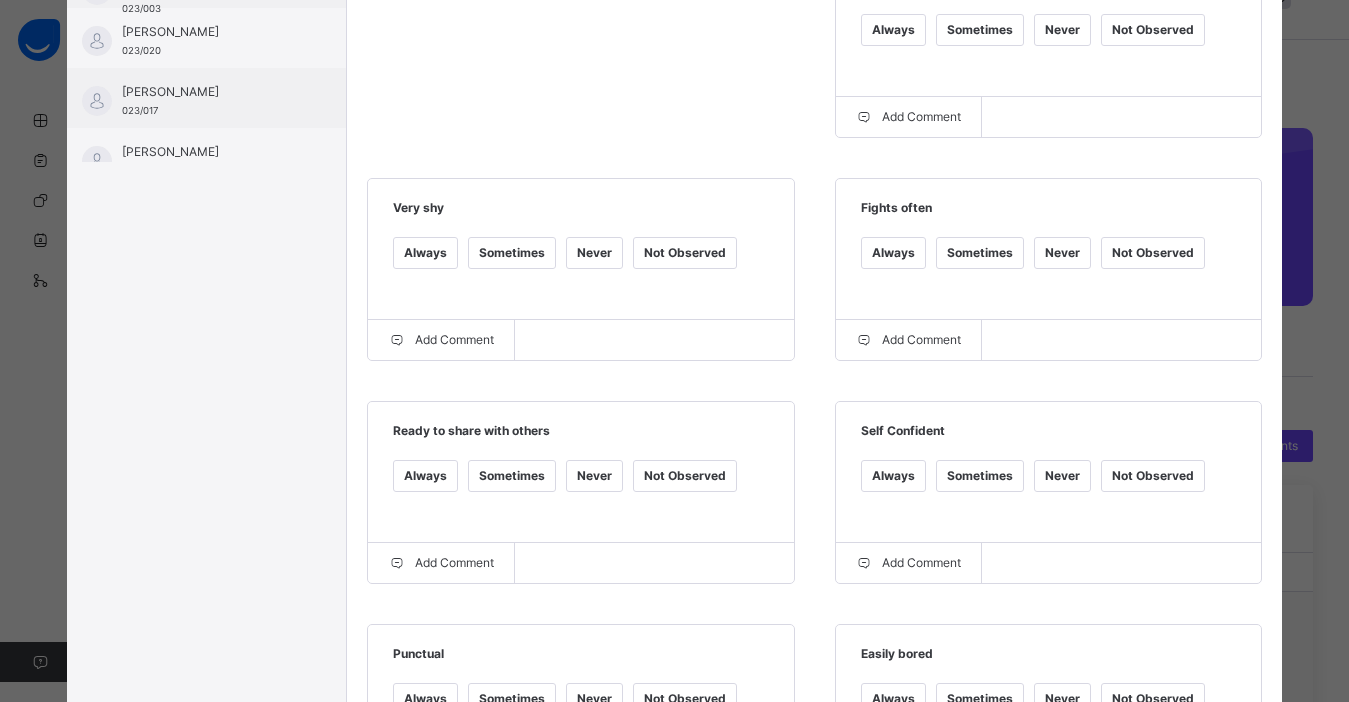 click on "Always" at bounding box center [425, 476] 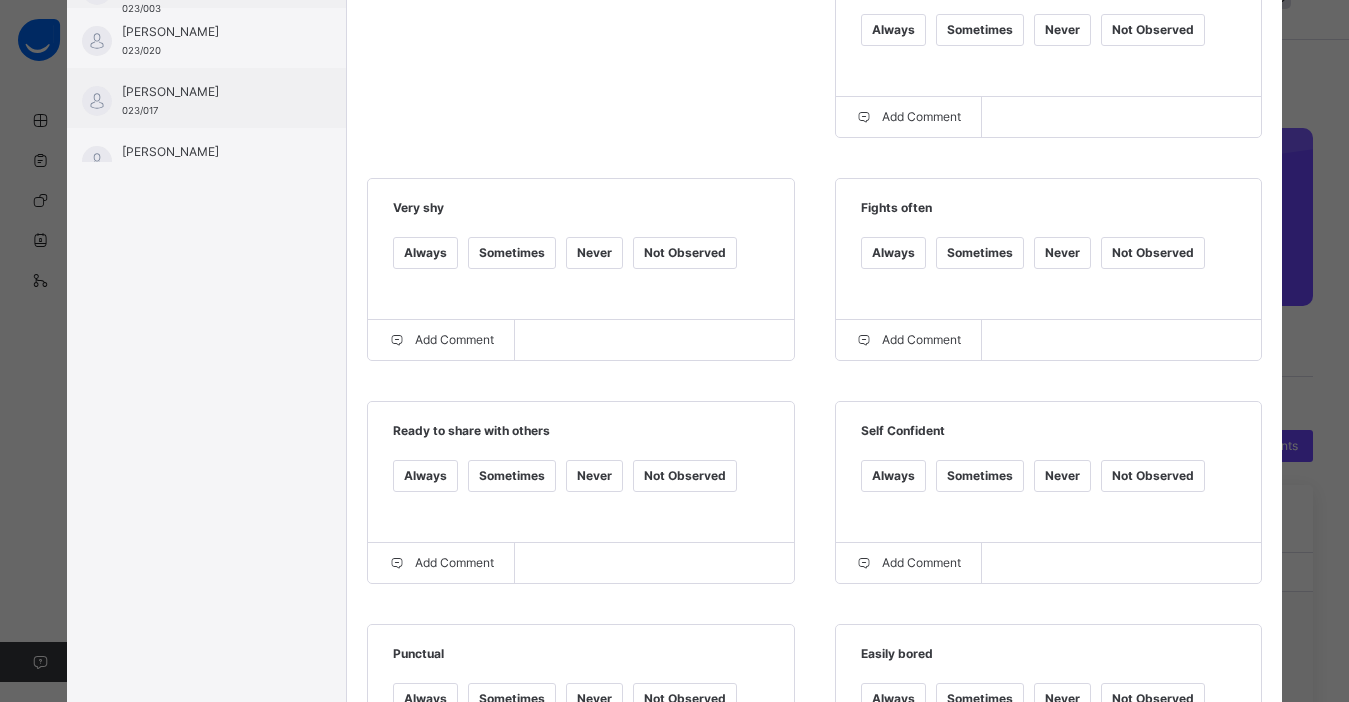 click on "Always" at bounding box center (425, 476) 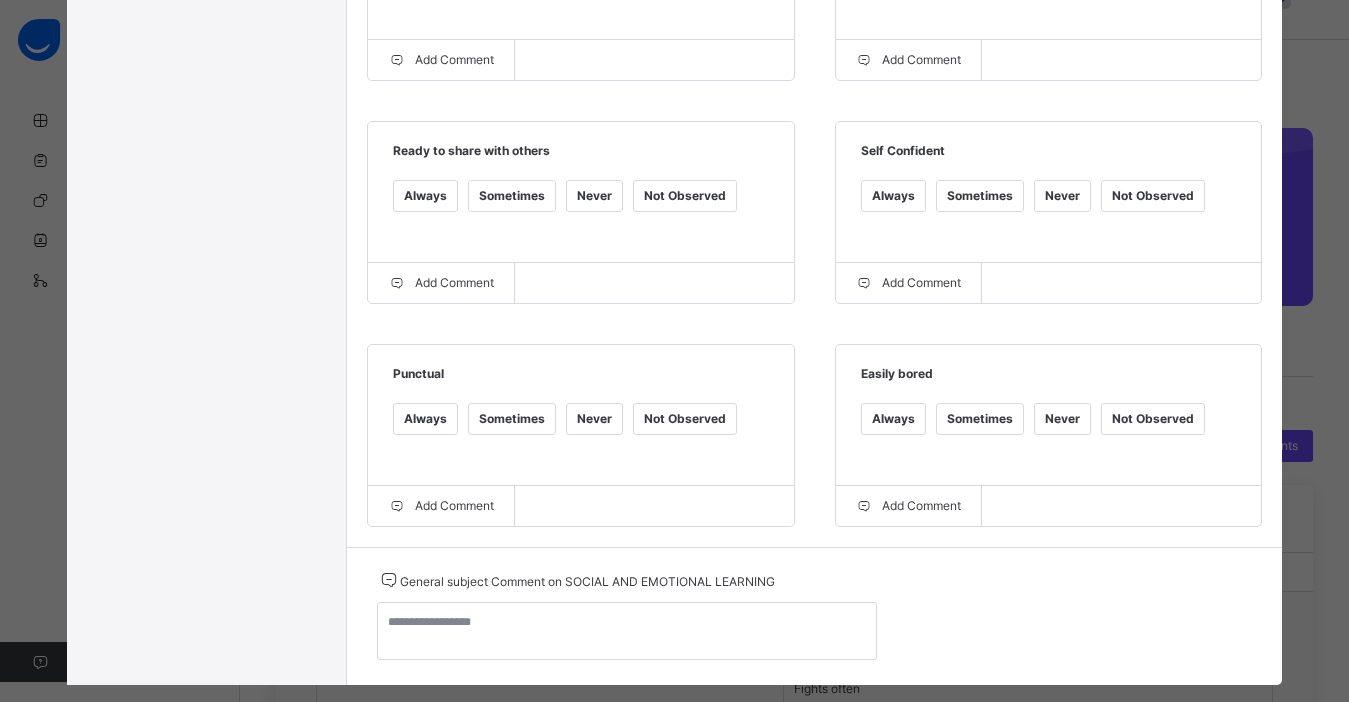 scroll, scrollTop: 864, scrollLeft: 0, axis: vertical 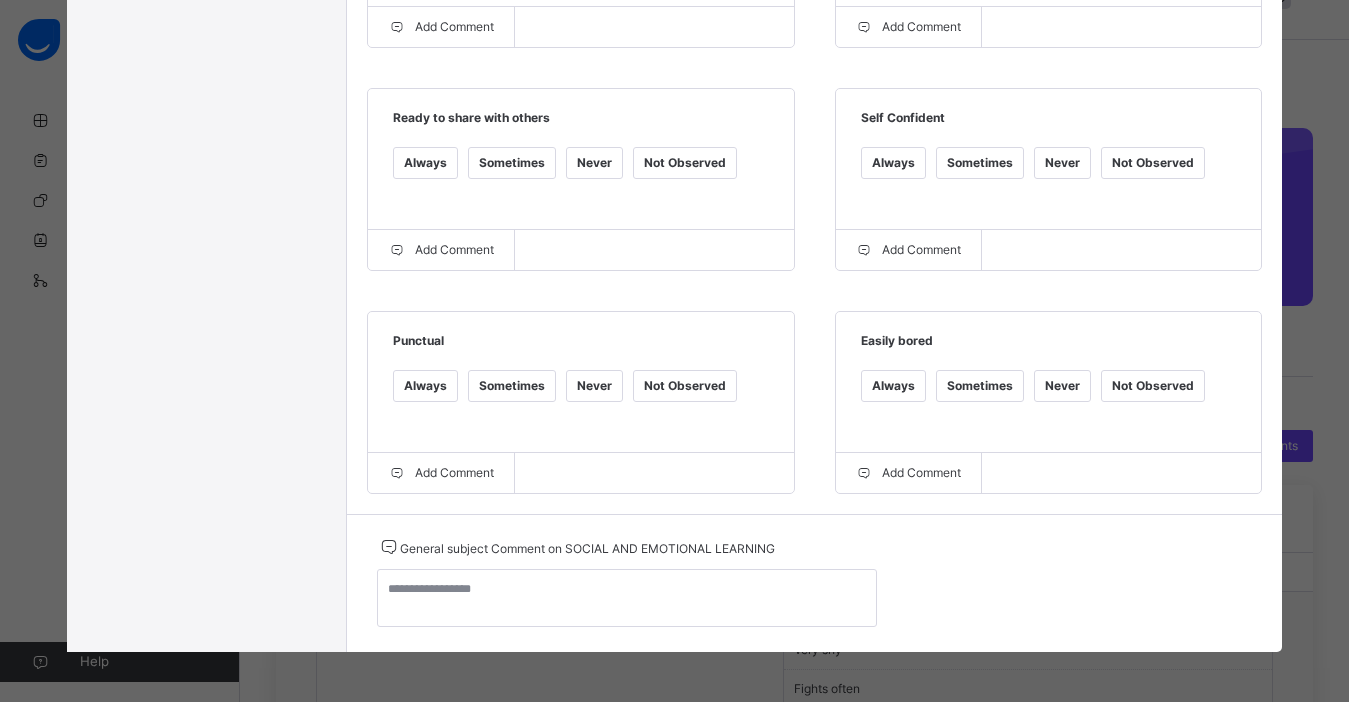 click on "Always" at bounding box center [425, 386] 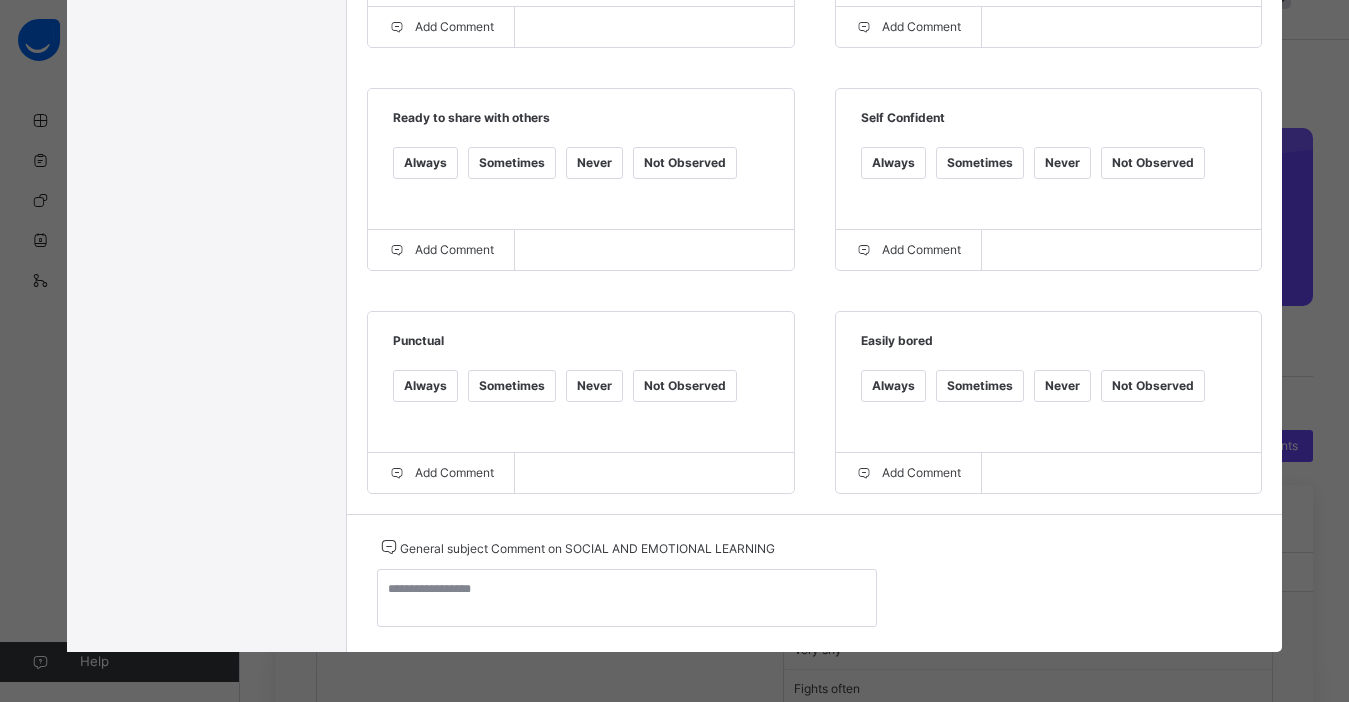click on "Never" at bounding box center (1062, 386) 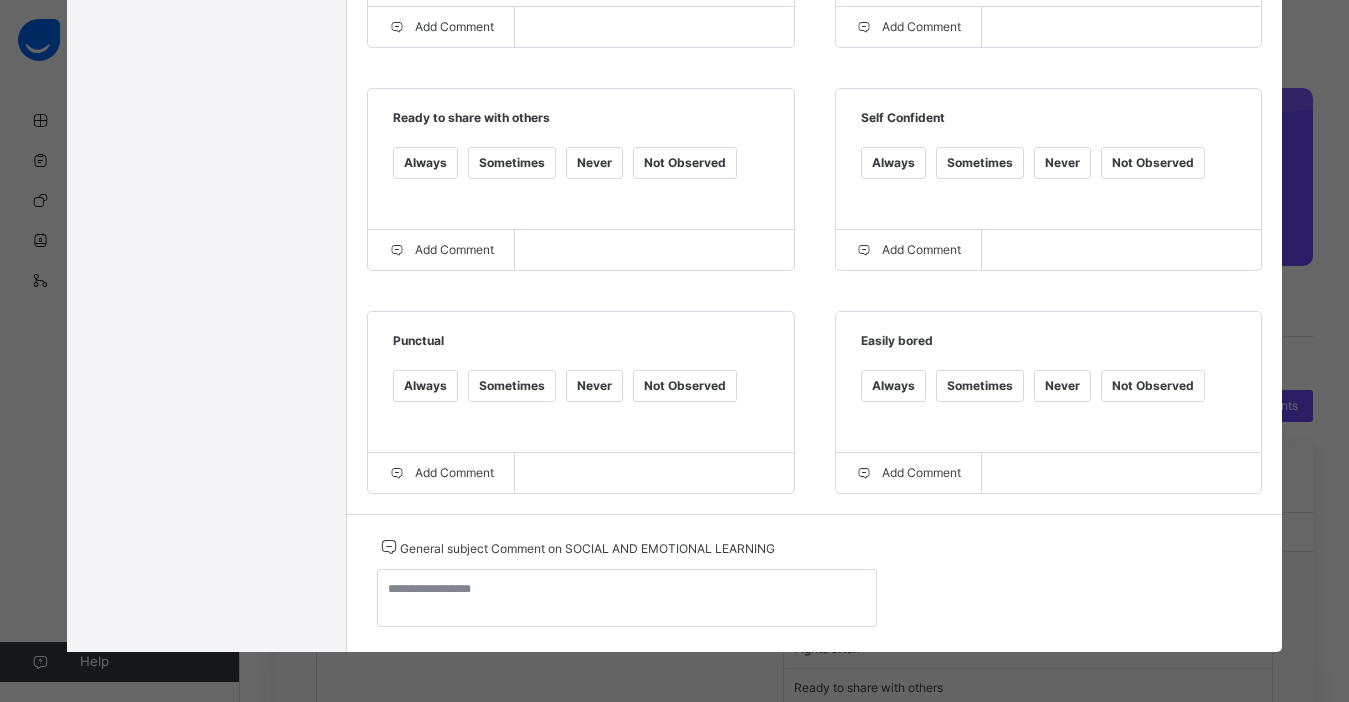 scroll, scrollTop: 120, scrollLeft: 0, axis: vertical 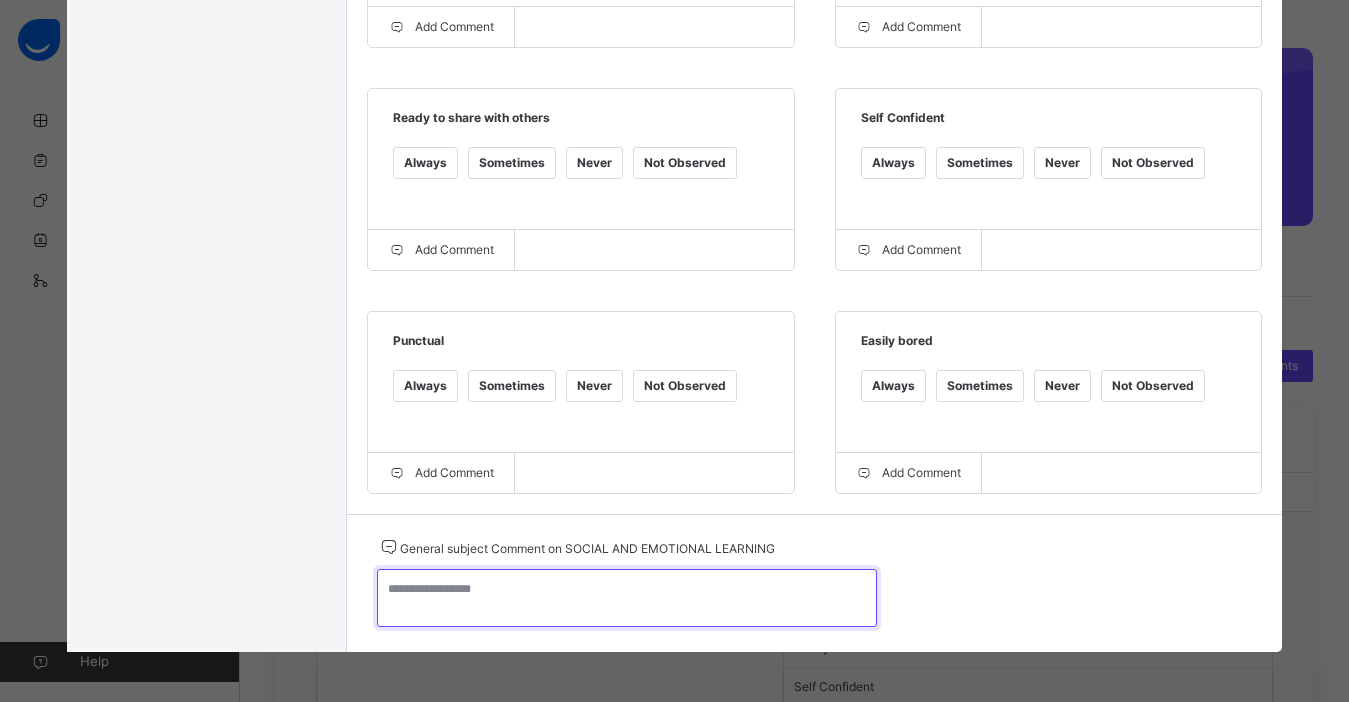 click at bounding box center [627, 598] 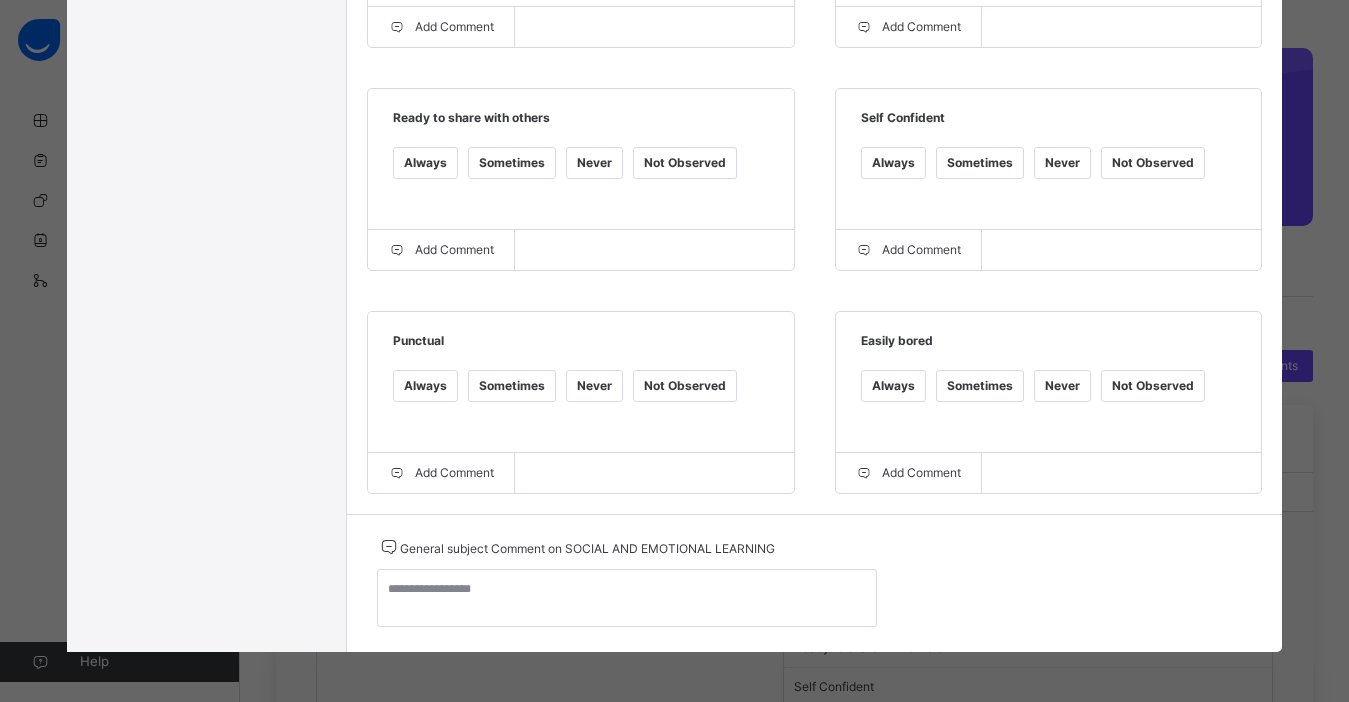 click on "Grade Rating Guide   ★ ★ ★ ★ Always  :  Always ★ ★ ★ ★ Sometimes  :  Sometimes ★ ★ ★ ★ Never  :  Never ★ ★ ★ ★ Not Observed  :  Not Observed Gets along with others   Always Sometimes Never Not Observed  Add Comment Very shy   Always Sometimes Never Not Observed  Add Comment Fights often   Always Sometimes Never Not Observed  Add Comment Ready to share with others   Always Sometimes Never Not Observed  Add Comment Self Confident   Always Sometimes Never Not Observed  Add Comment Punctual   Always Sometimes Never Not Observed  Add Comment Easily bored   Always Sometimes Never Not Observed  Add Comment" at bounding box center [814, -36] 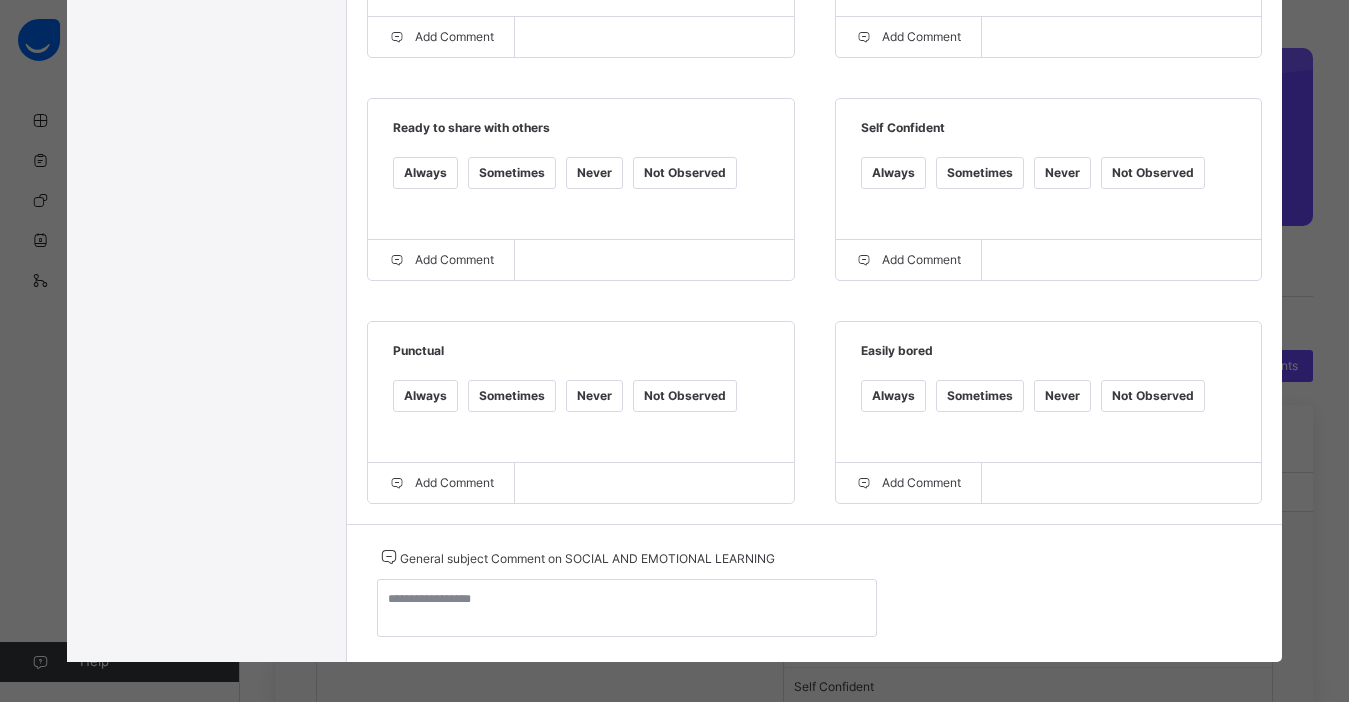 scroll, scrollTop: 887, scrollLeft: 0, axis: vertical 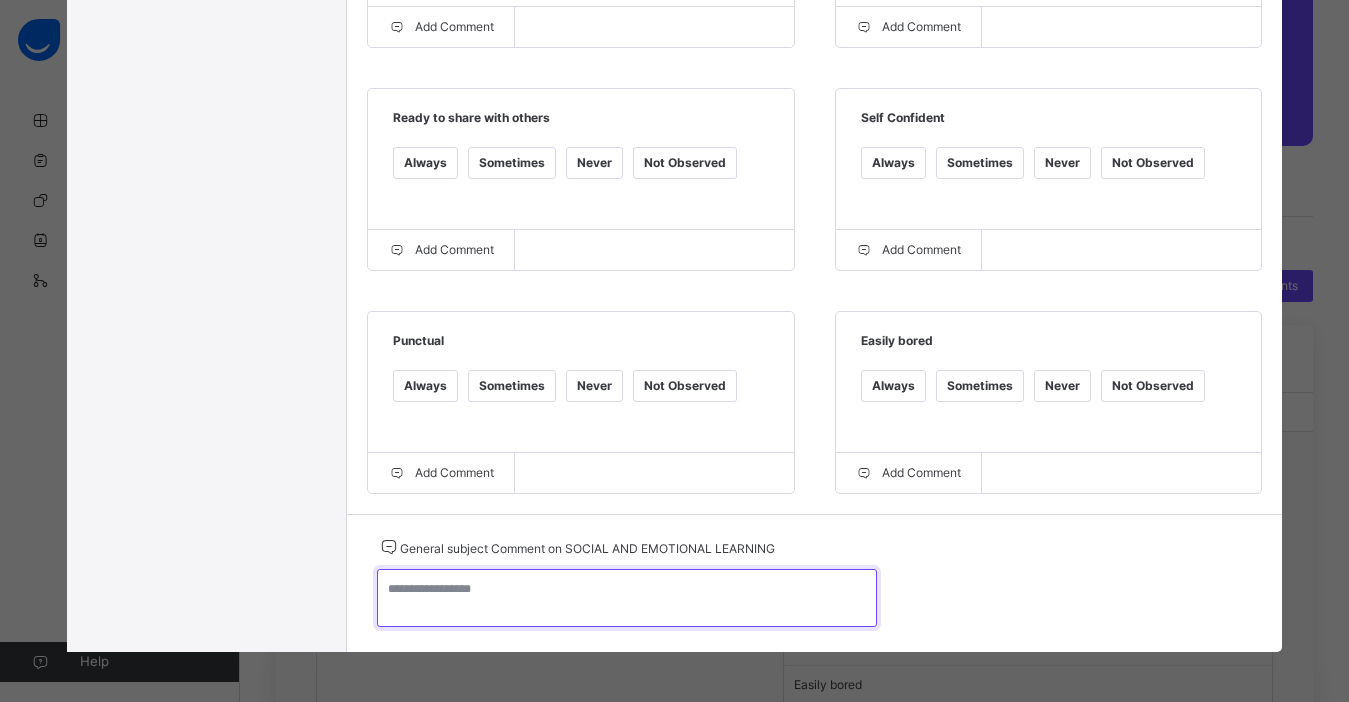 click at bounding box center (627, 598) 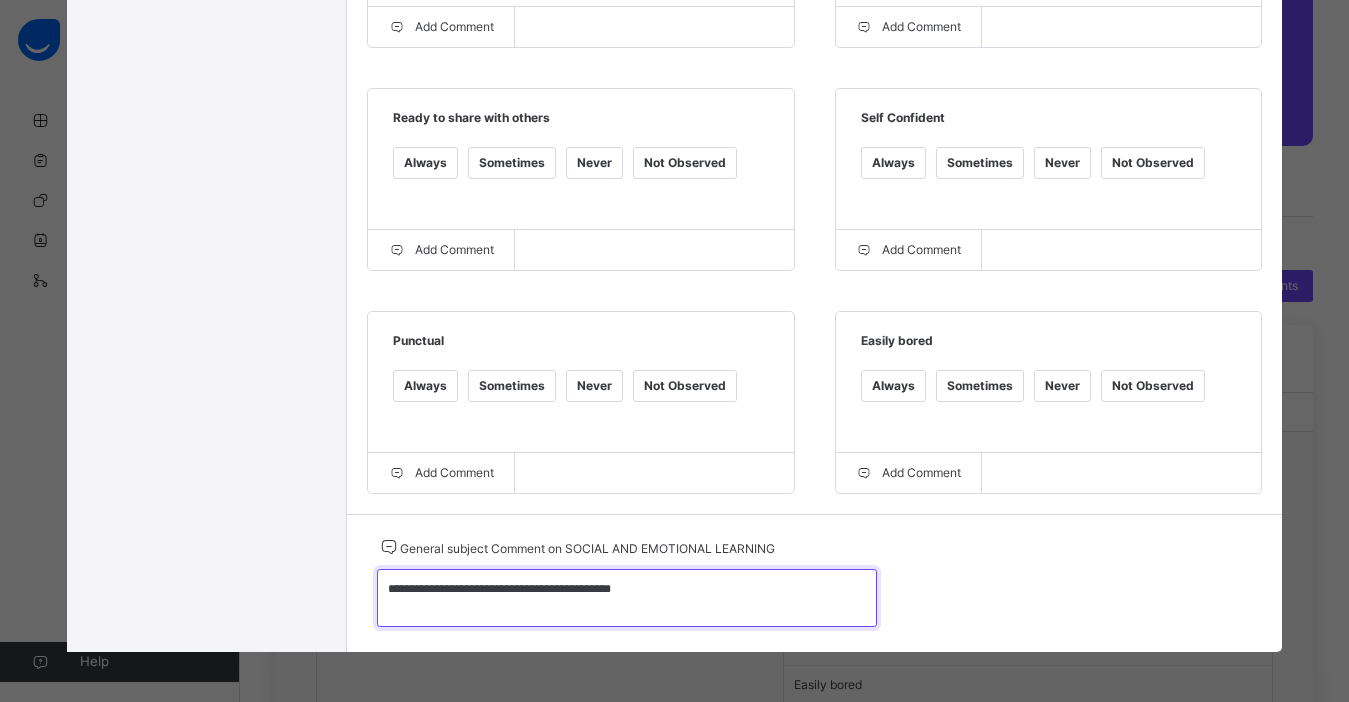 type on "**********" 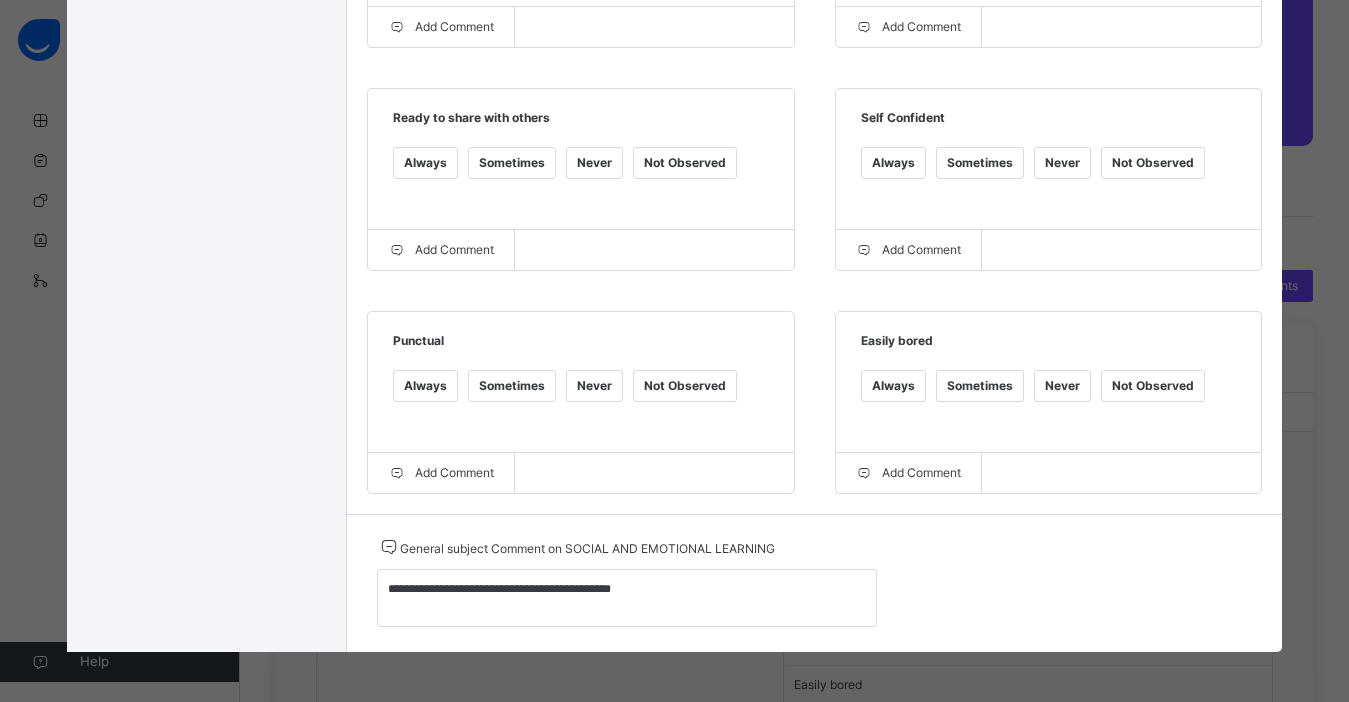 click on "**********" at bounding box center (814, 583) 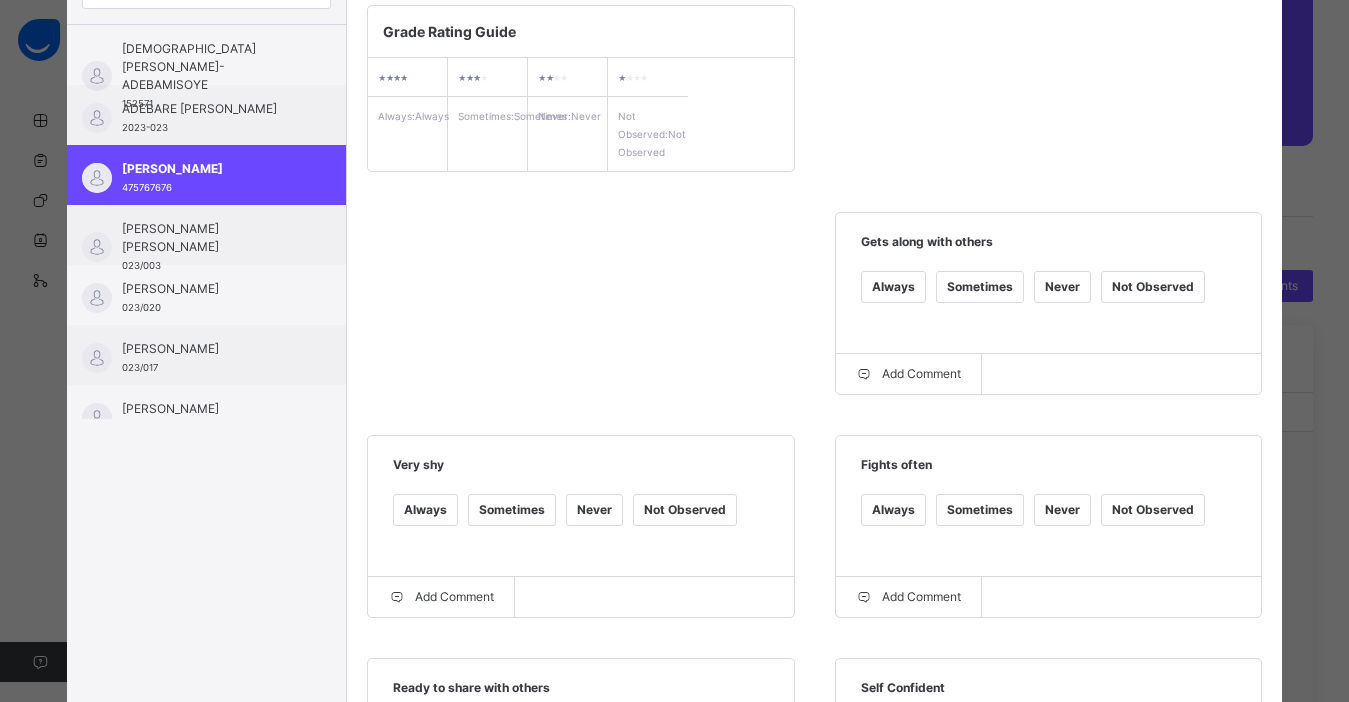 scroll, scrollTop: 127, scrollLeft: 0, axis: vertical 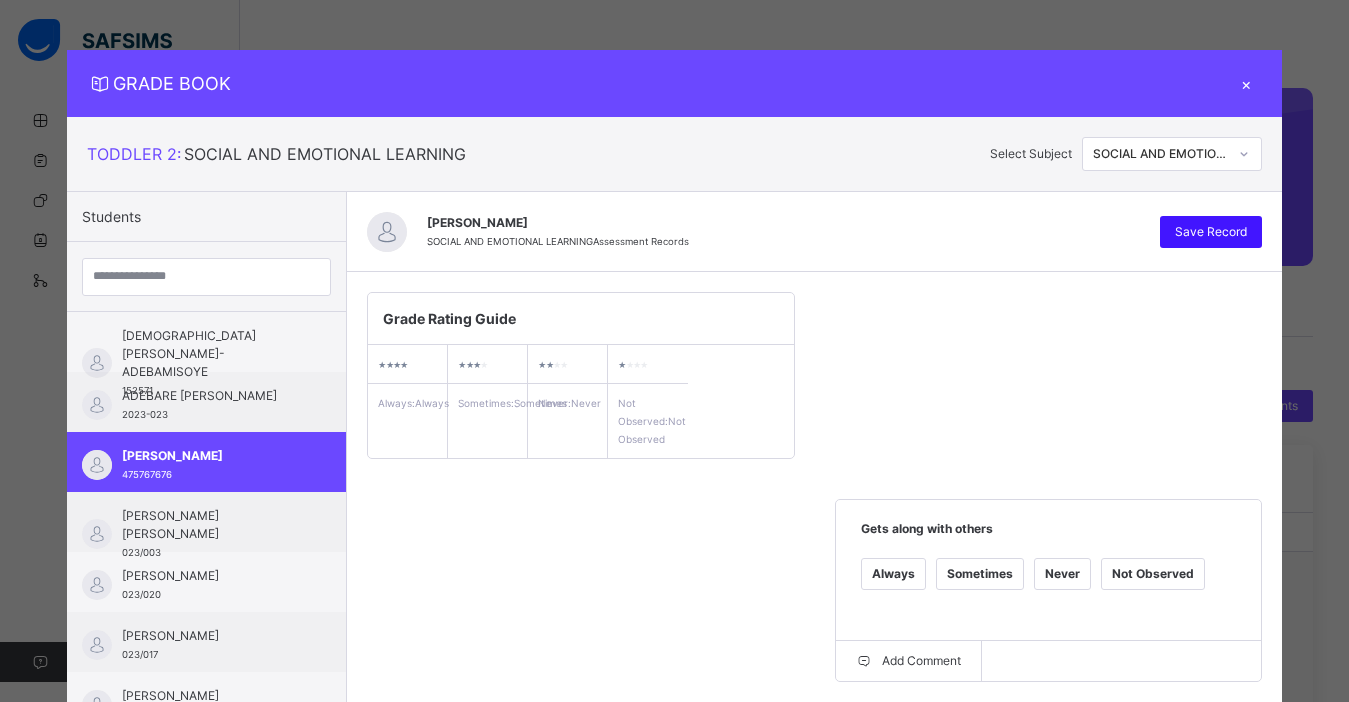 click on "Save Record" at bounding box center [1211, 232] 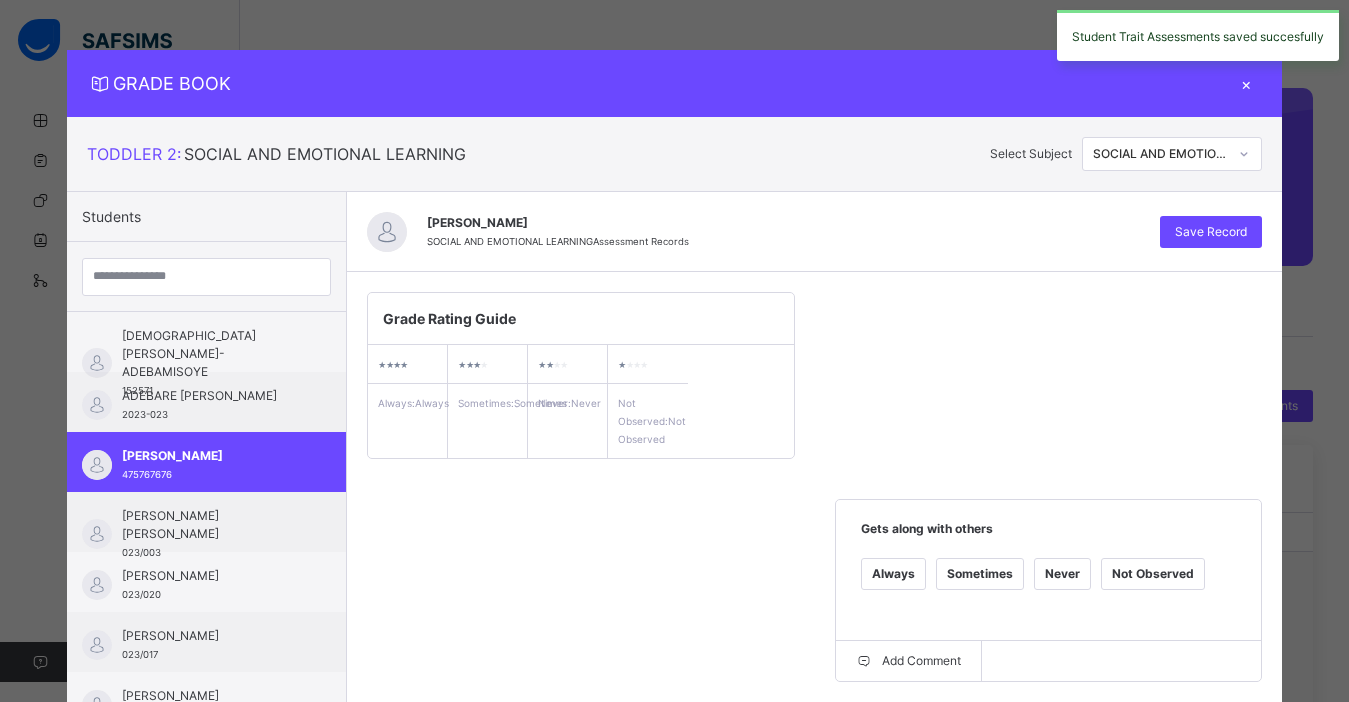 click 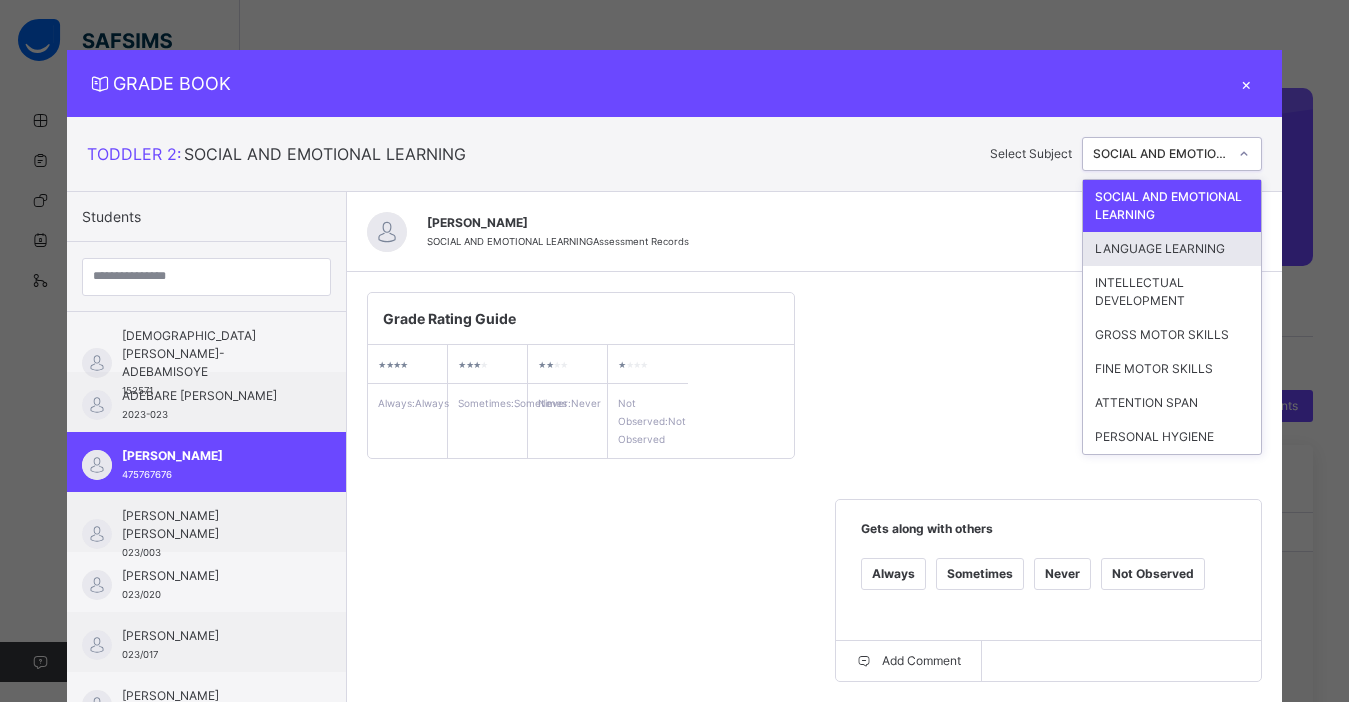 click on "LANGUAGE LEARNING" at bounding box center (1172, 249) 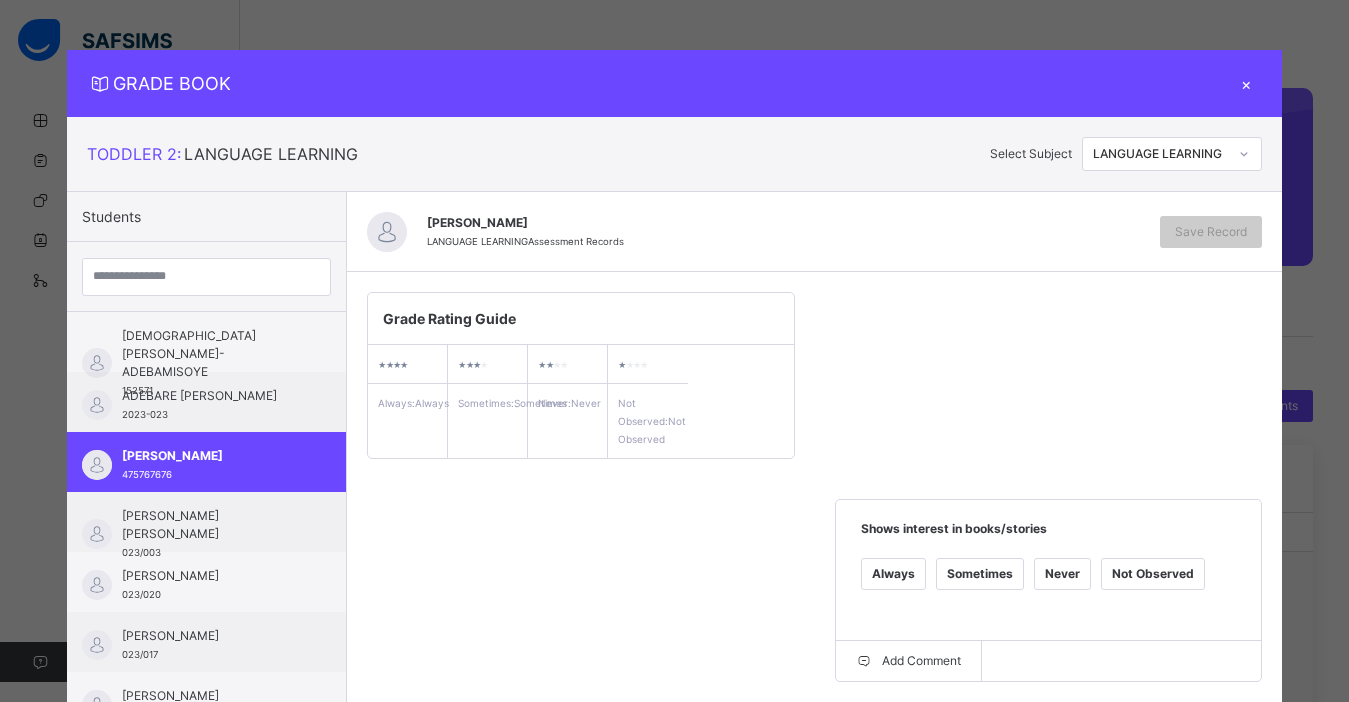 click on "Grade Rating Guide   ★ ★ ★ ★ Always  :  Always ★ ★ ★ ★ Sometimes  :  Sometimes ★ ★ ★ ★ Never  :  Never ★ ★ ★ ★ Not Observed  :  Not Observed Shows interest in books/stories   Always Sometimes Never Not Observed  Add Comment Answers questions about stories   Always Sometimes Never Not Observed  Add Comment Retells familiar stories   Always Sometimes Never Not Observed  Add Comment Shows interest in writing    Always Sometimes Never Not Observed  Add Comment" at bounding box center (814, 710) 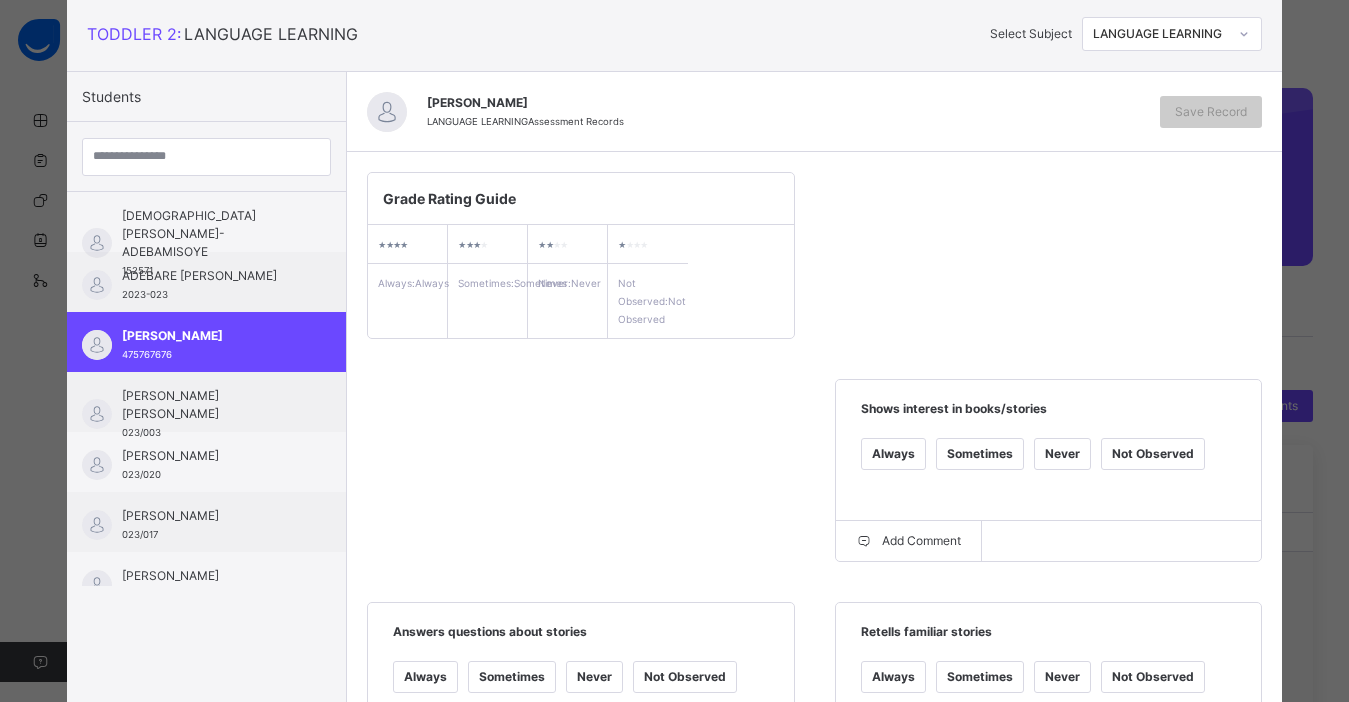 scroll, scrollTop: 160, scrollLeft: 0, axis: vertical 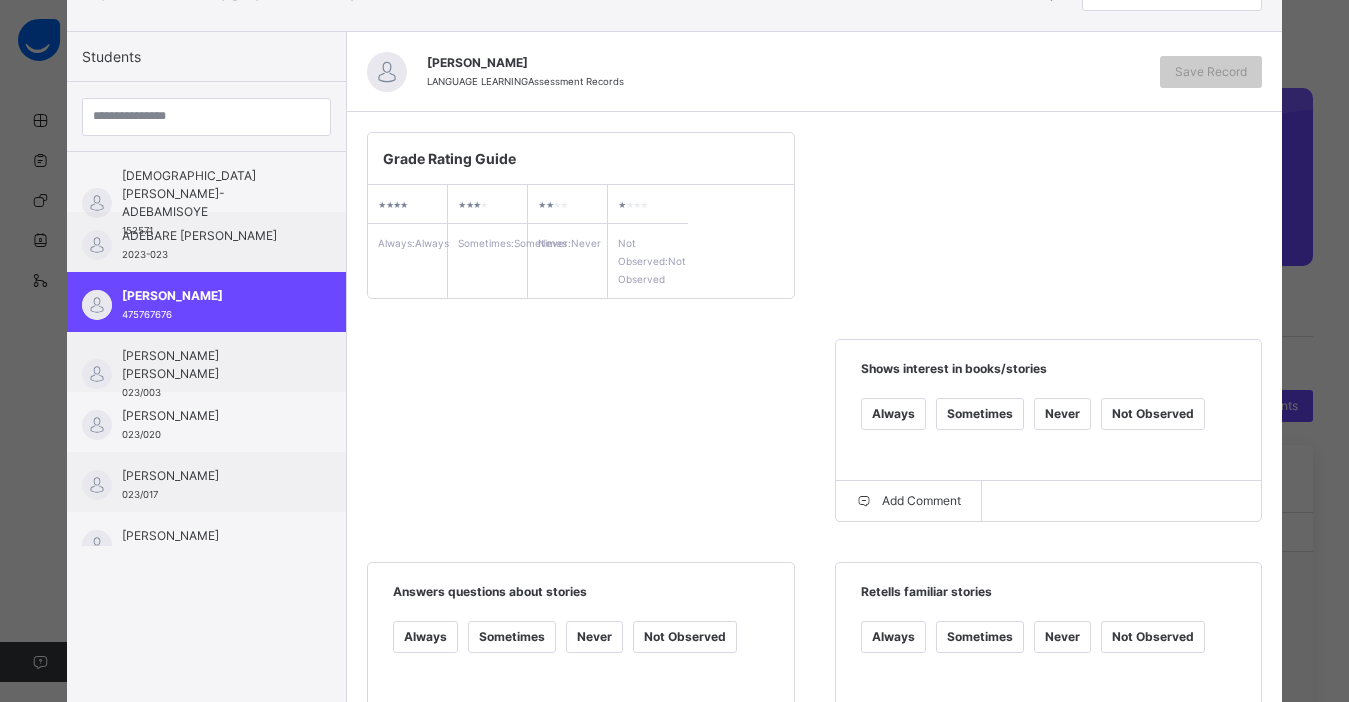 click on "Always" at bounding box center [893, 426] 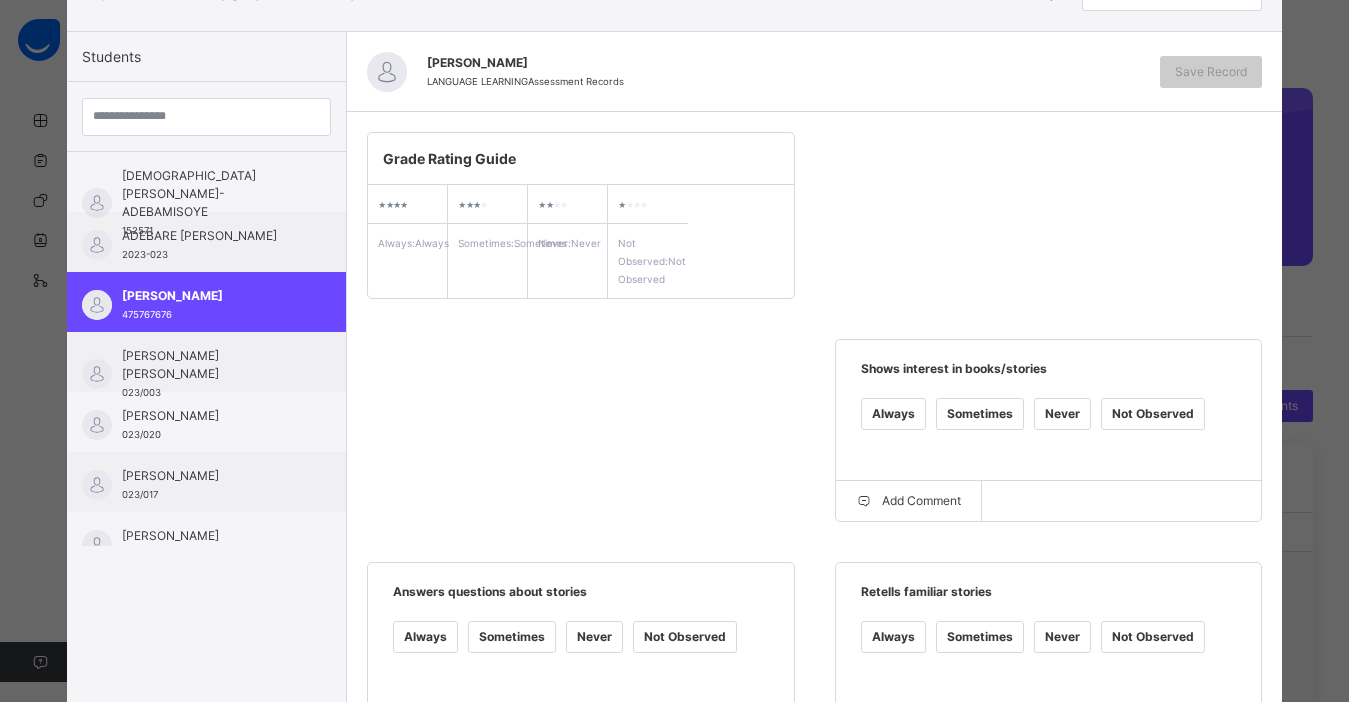 click on "Always" at bounding box center [893, 414] 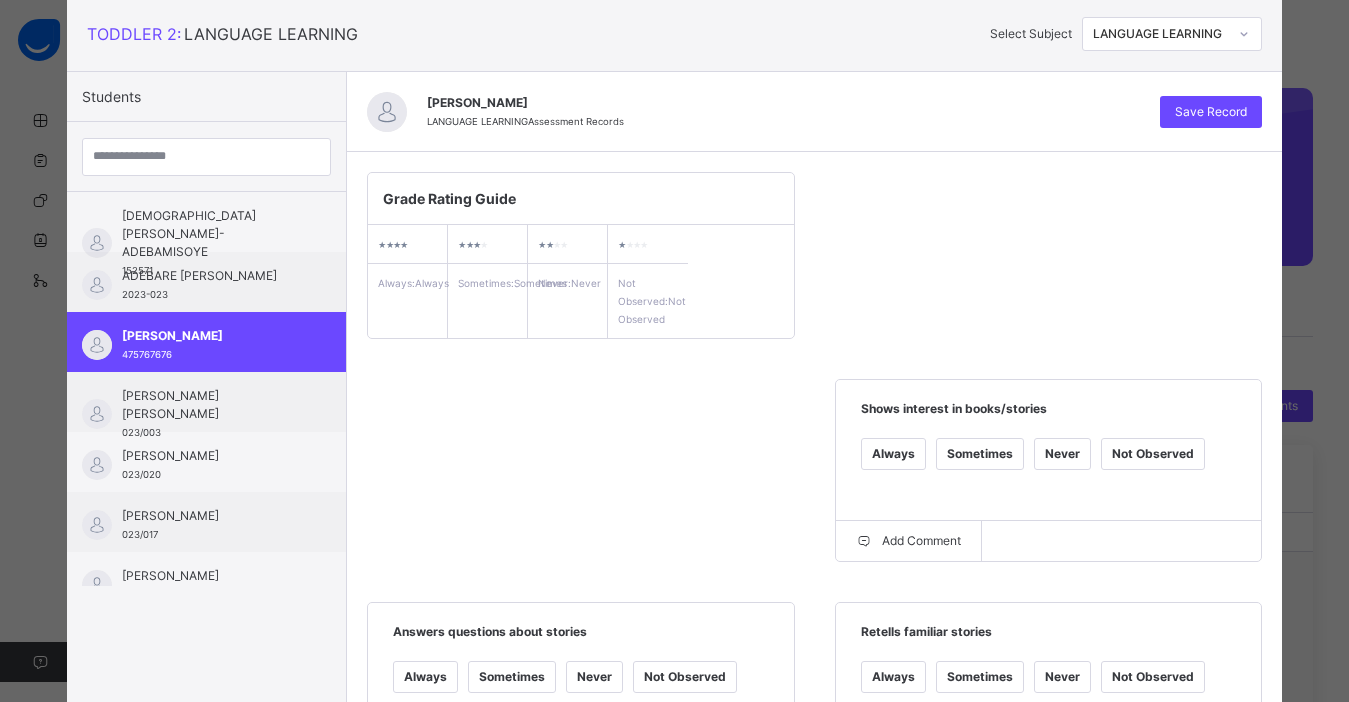 scroll, scrollTop: 240, scrollLeft: 0, axis: vertical 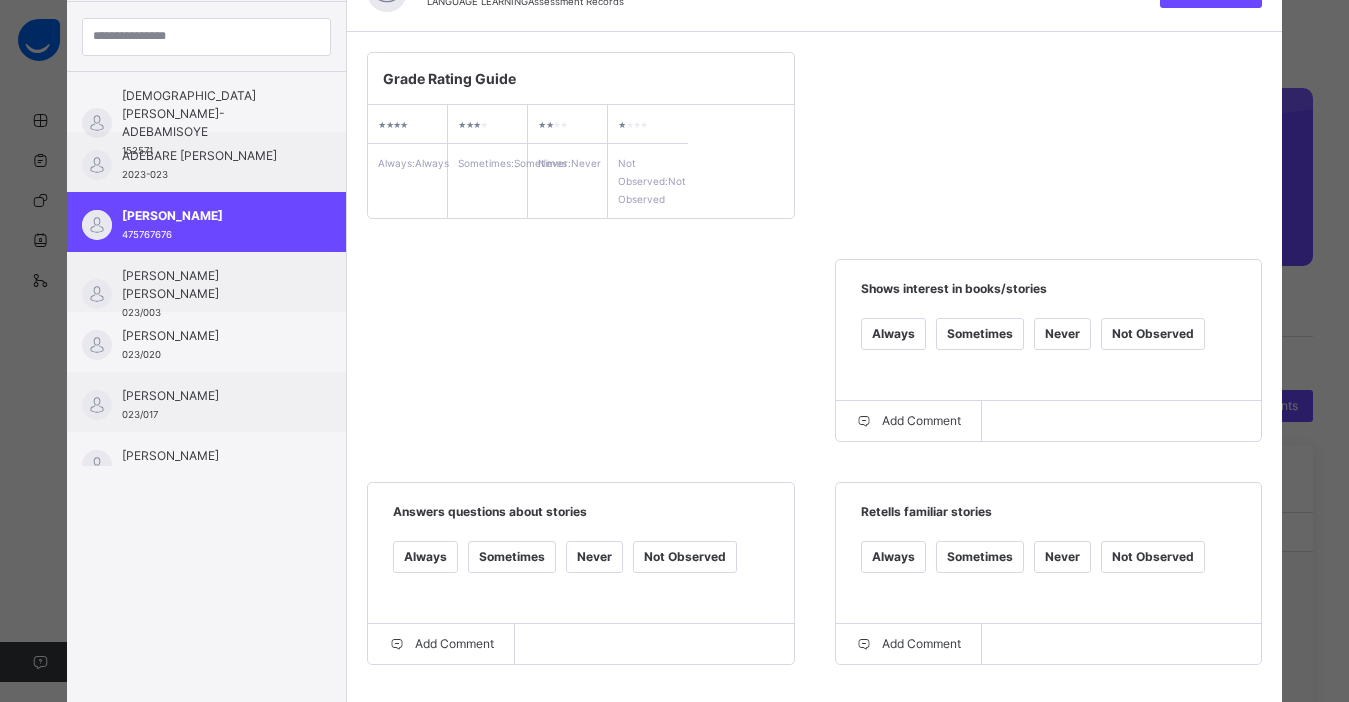 click on "Sometimes" at bounding box center (980, 557) 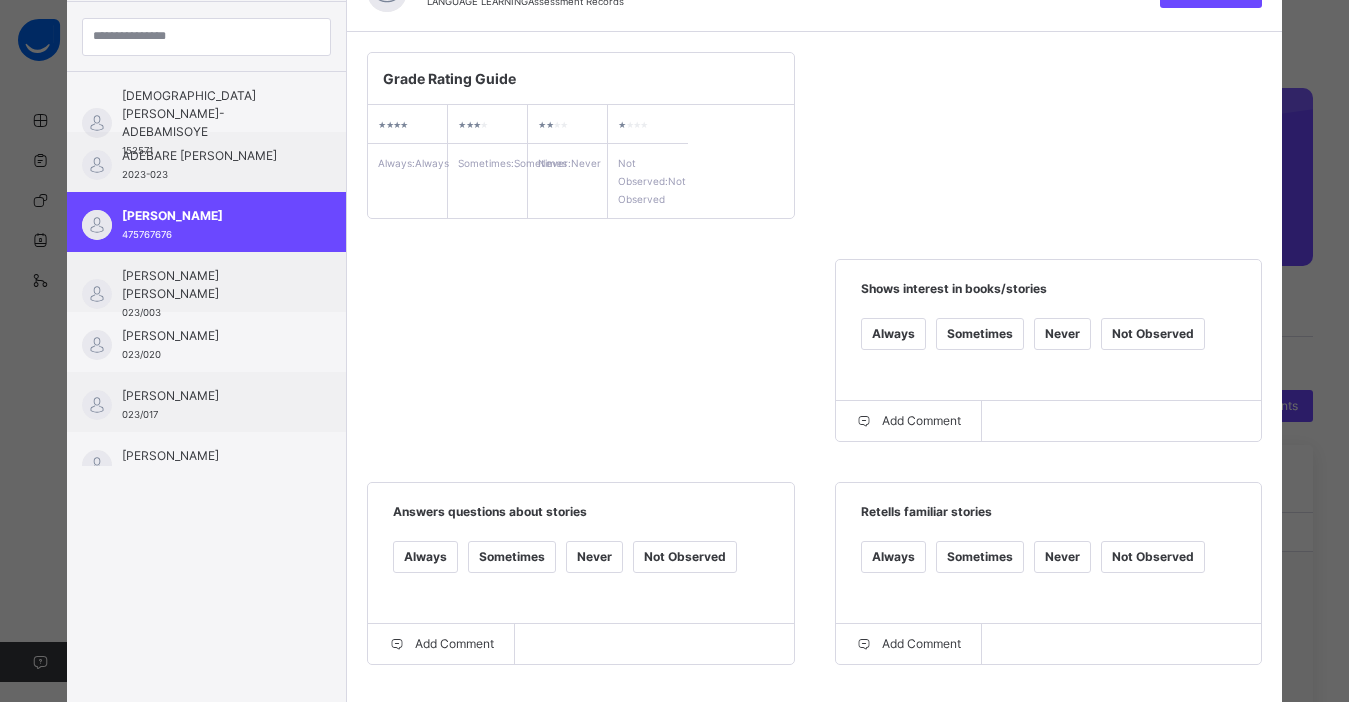 click on "Always" at bounding box center (893, 557) 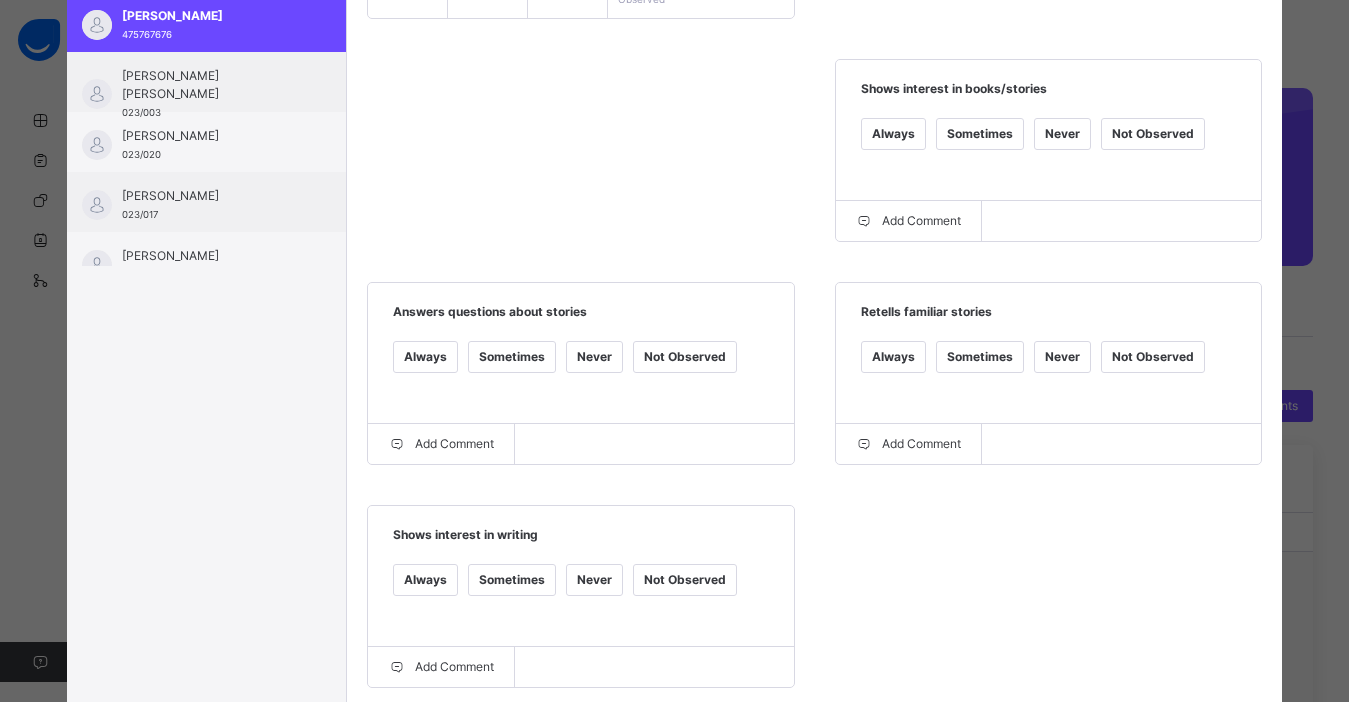 scroll, scrollTop: 480, scrollLeft: 0, axis: vertical 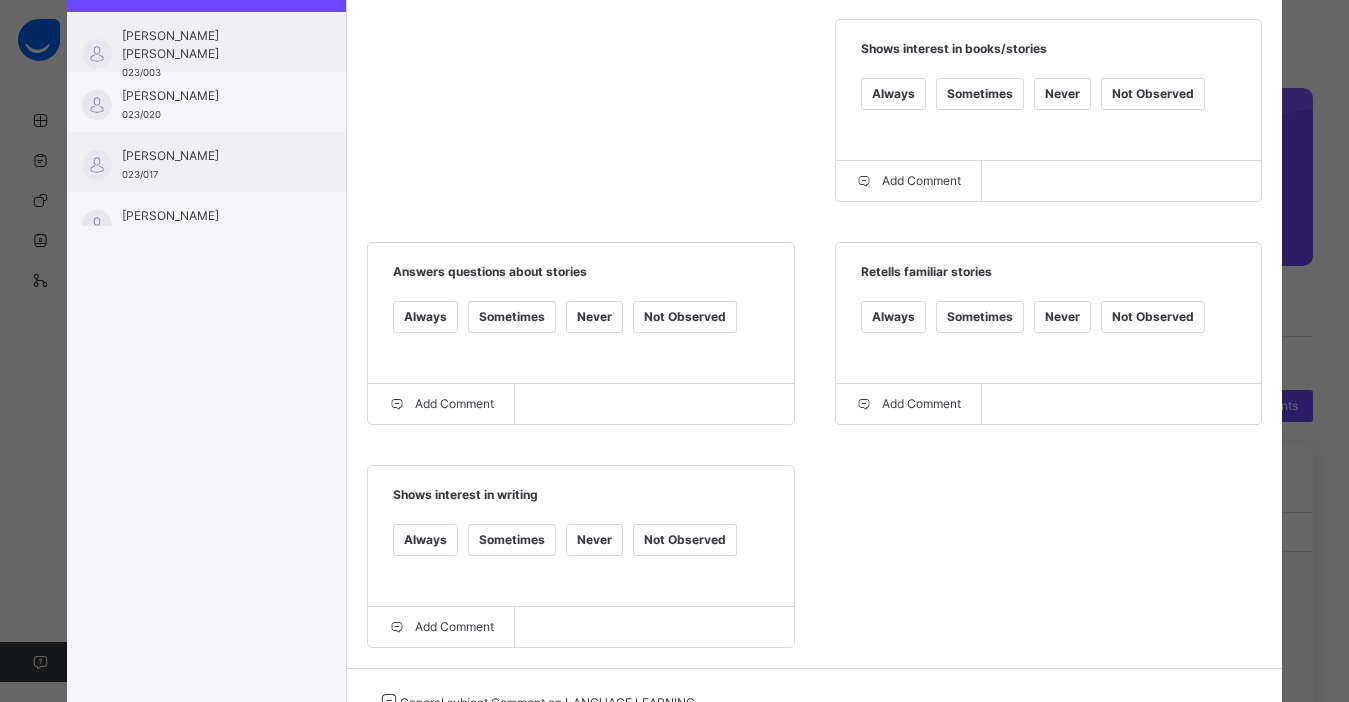 click on "Always" at bounding box center [425, 540] 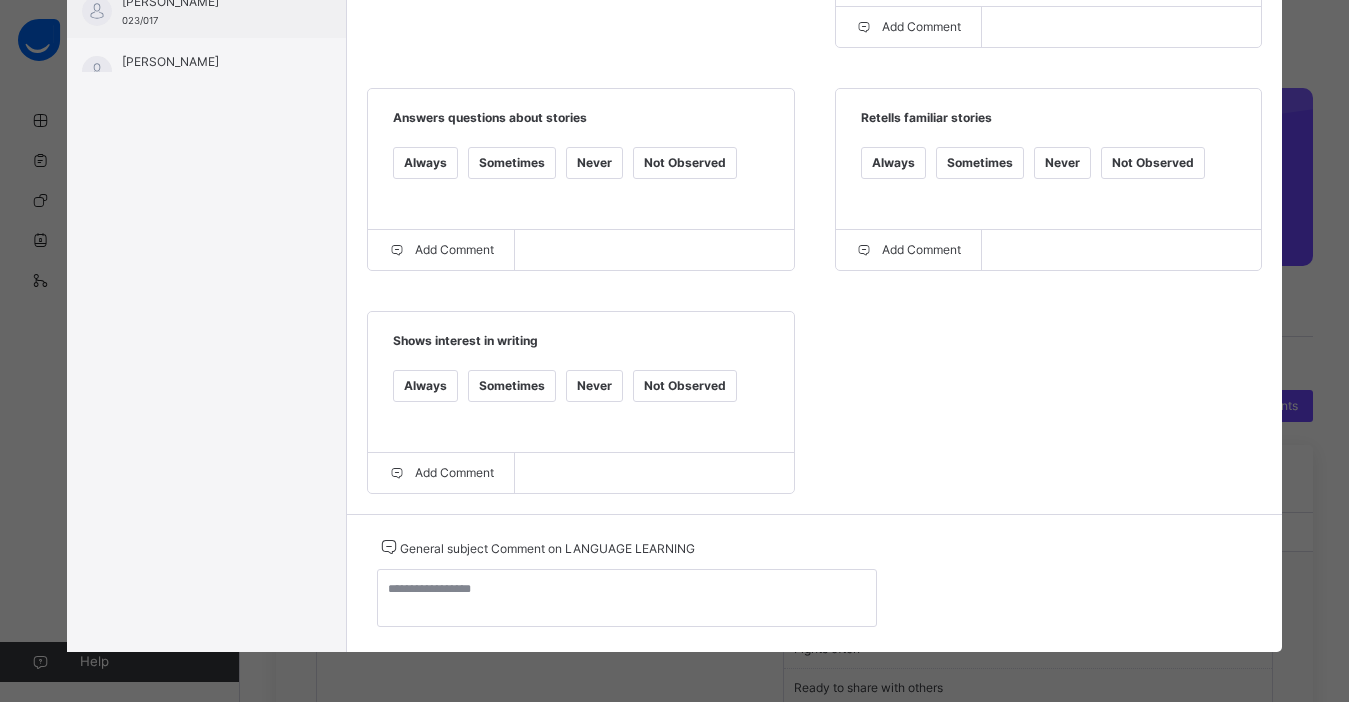 scroll, scrollTop: 661, scrollLeft: 0, axis: vertical 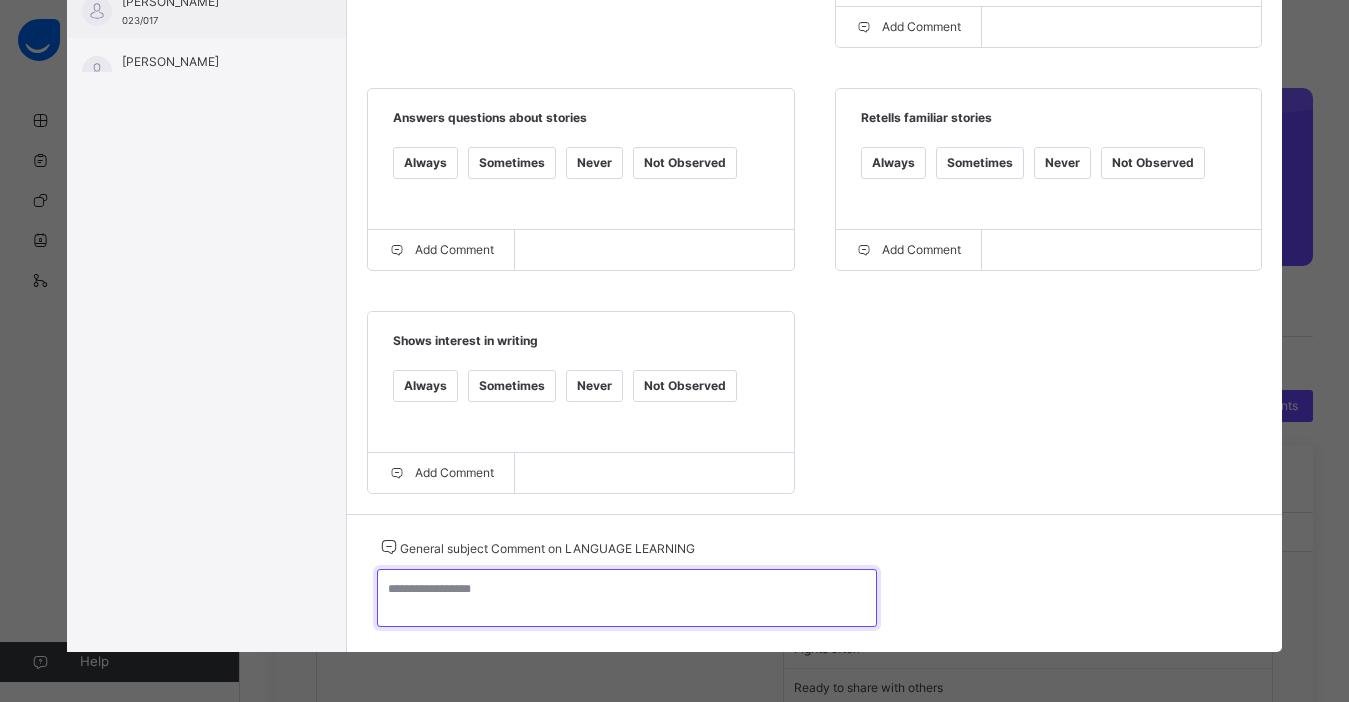 click at bounding box center [627, 598] 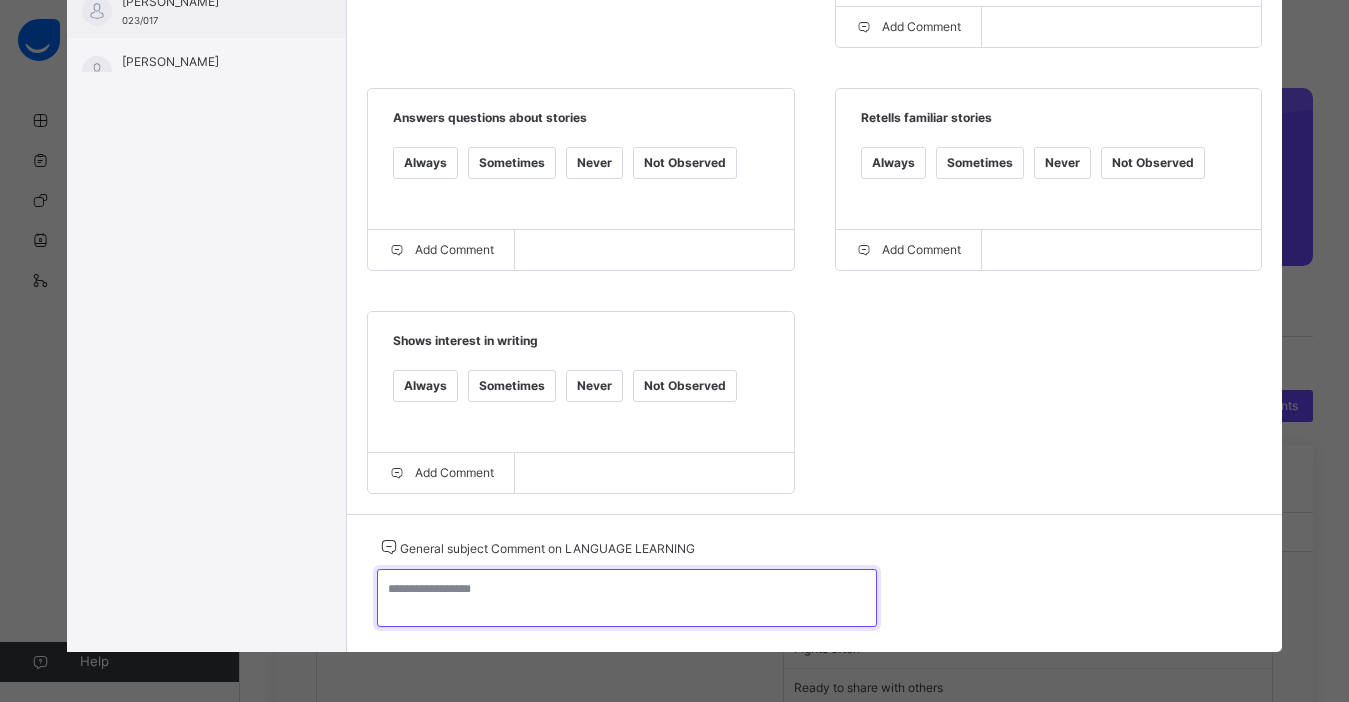 click at bounding box center (627, 598) 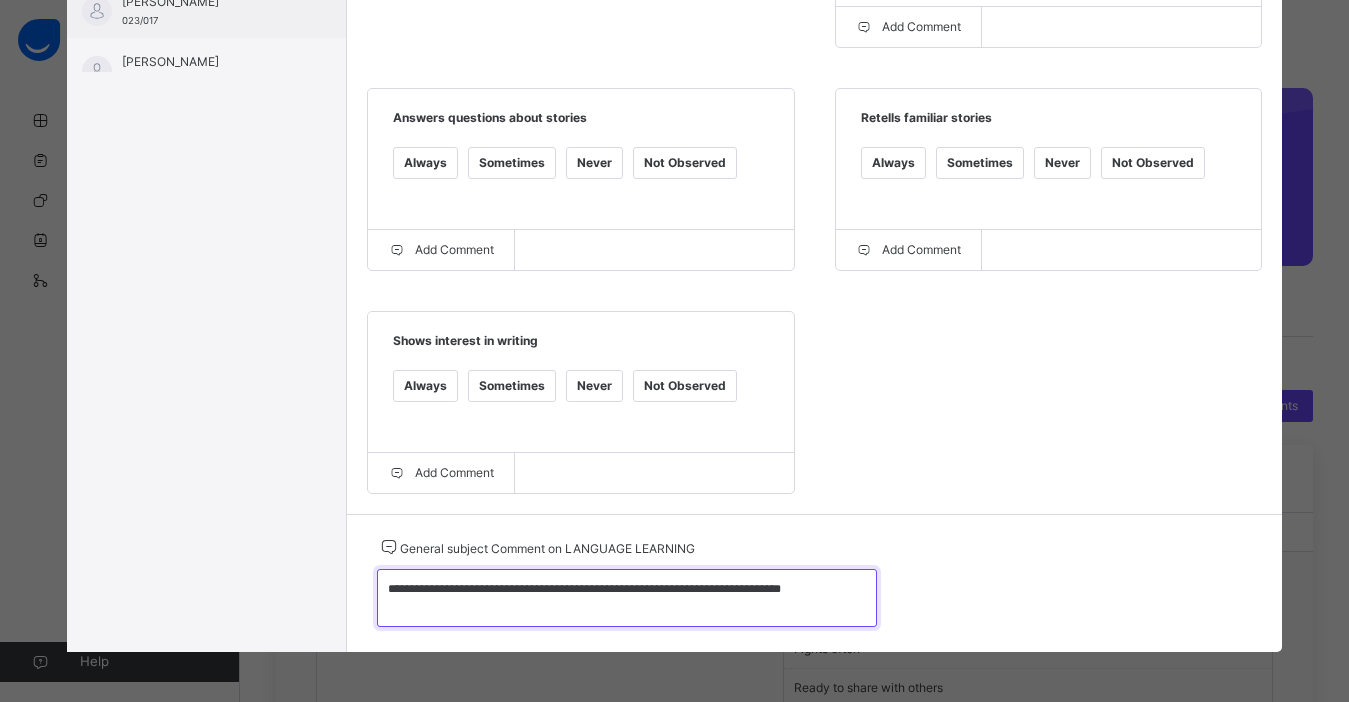 type on "**********" 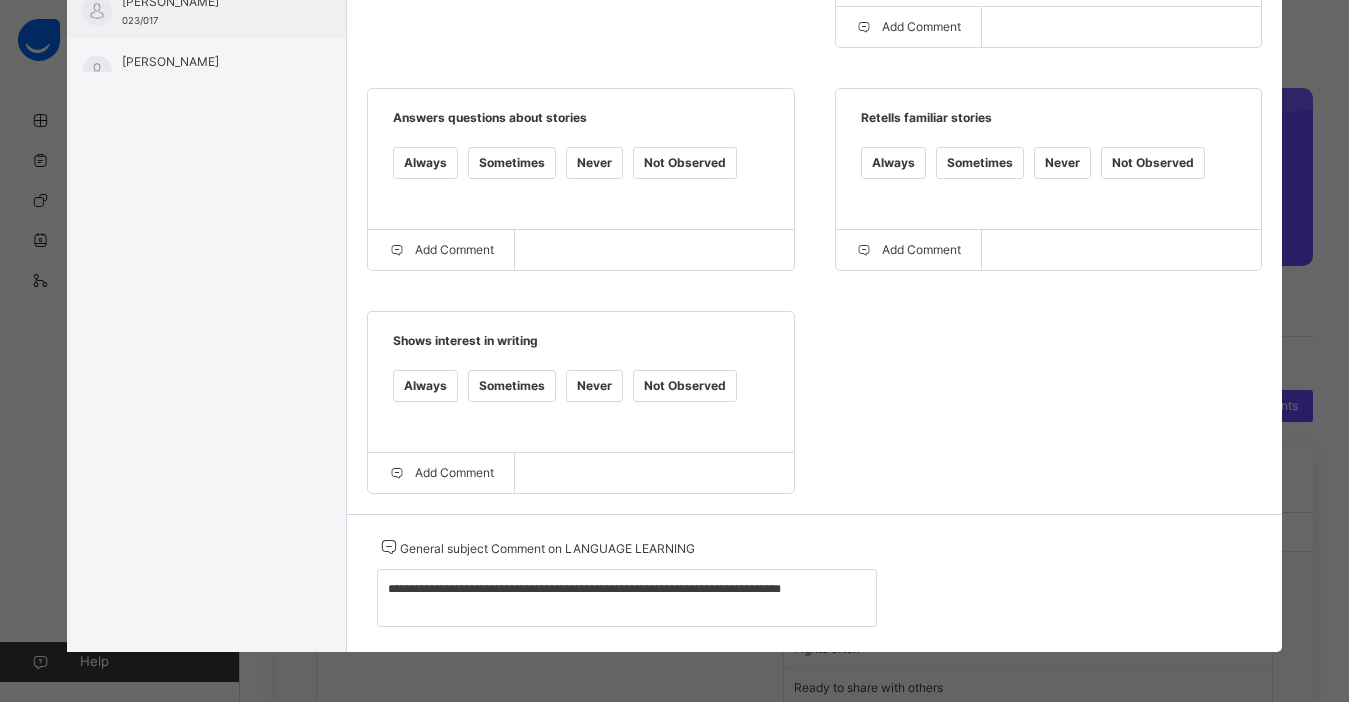 click on "Grade Rating Guide   ★ ★ ★ ★ Always  :  Always ★ ★ ★ ★ Sometimes  :  Sometimes ★ ★ ★ ★ Never  :  Never ★ ★ ★ ★ Not Observed  :  Not Observed Shows interest in books/stories   Always Sometimes Never Not Observed  Add Comment Answers questions about stories   Always Sometimes Never Not Observed  Add Comment Retells familiar stories   Always Sometimes Never Not Observed  Add Comment Shows interest in writing    Always Sometimes Never Not Observed  Add Comment" at bounding box center (814, 76) 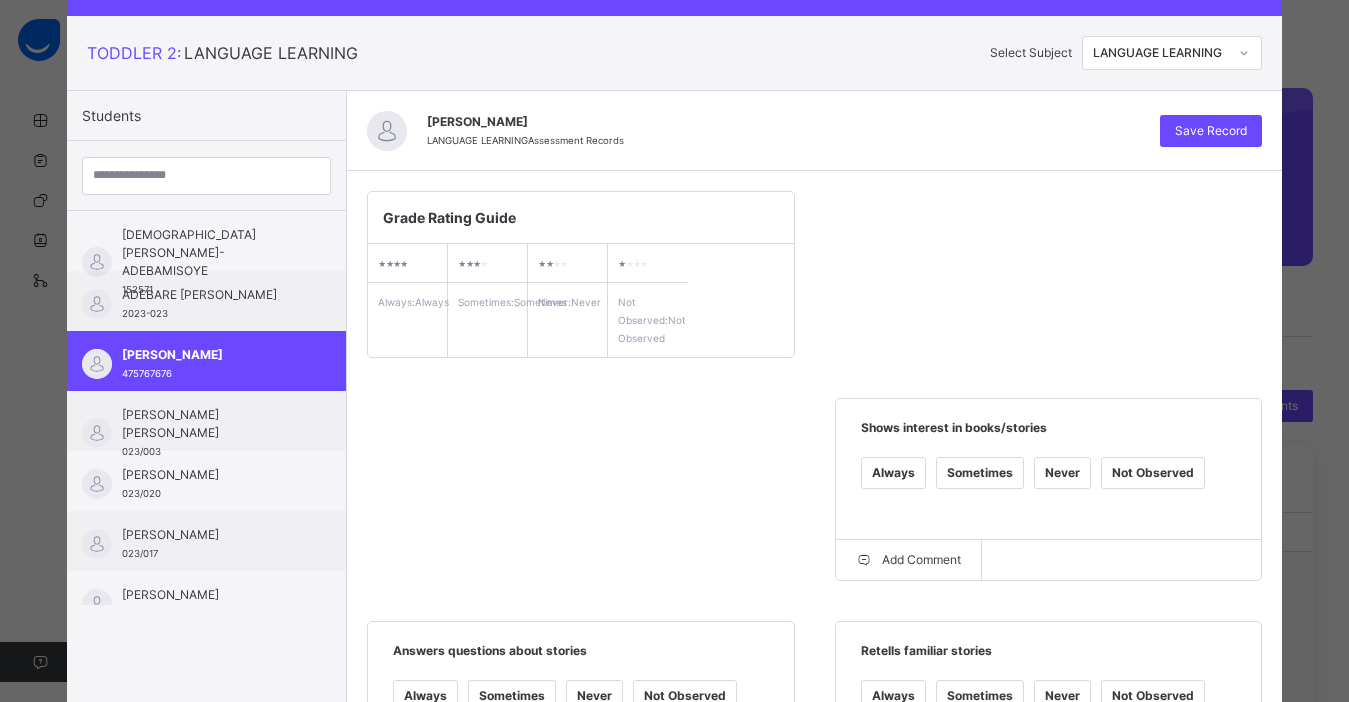scroll, scrollTop: 61, scrollLeft: 0, axis: vertical 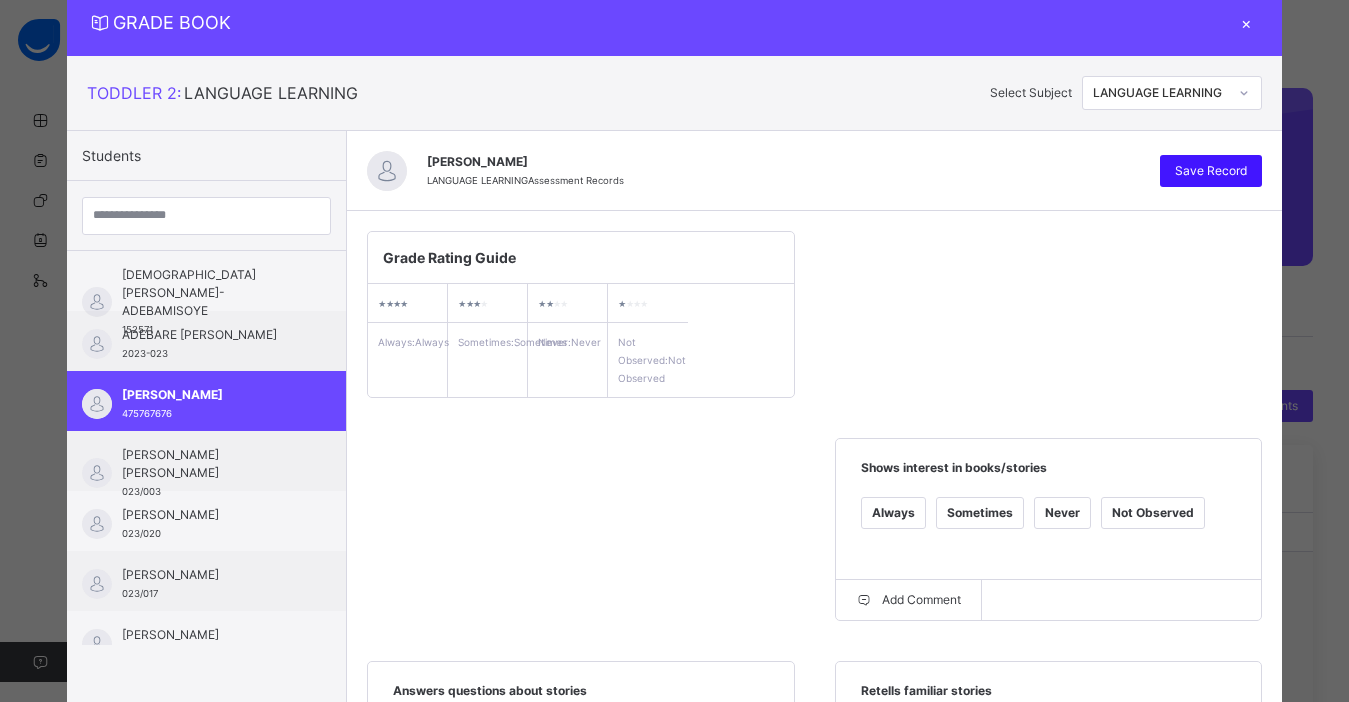 click on "Save Record" at bounding box center [1211, 171] 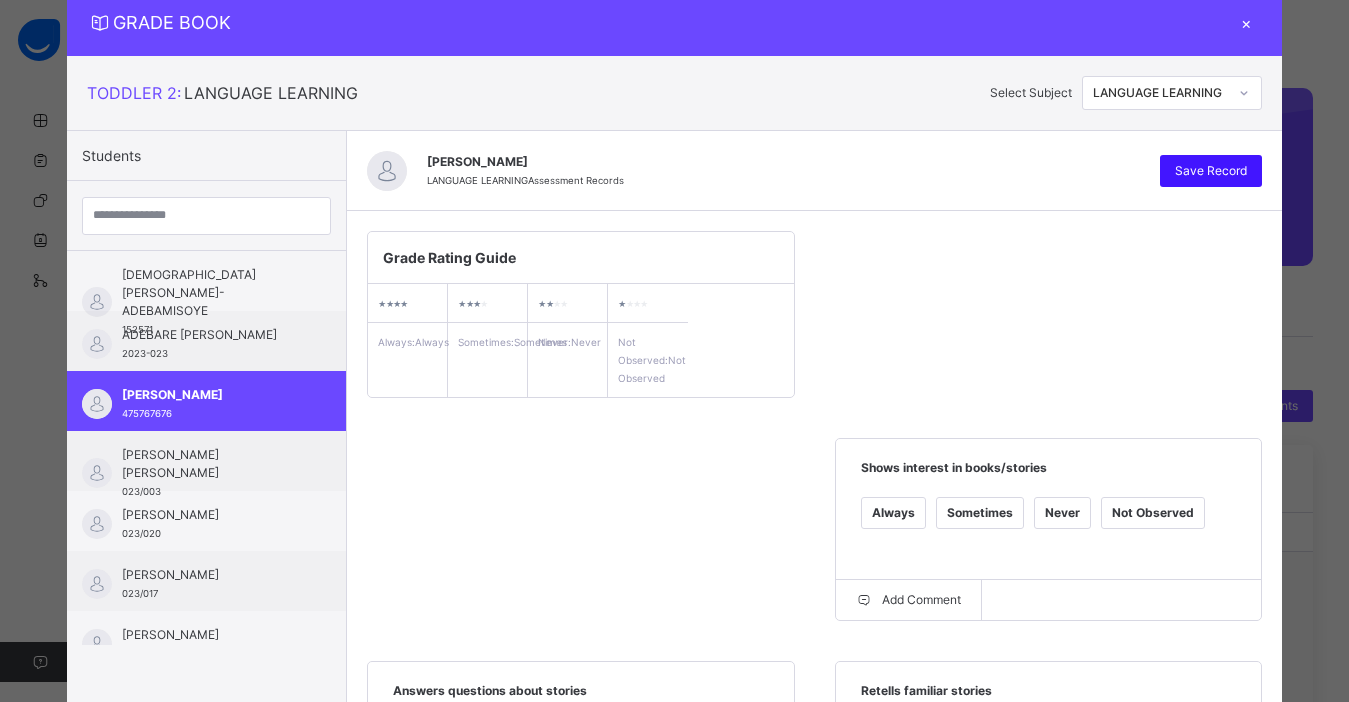 click on "Save Record" at bounding box center (1211, 171) 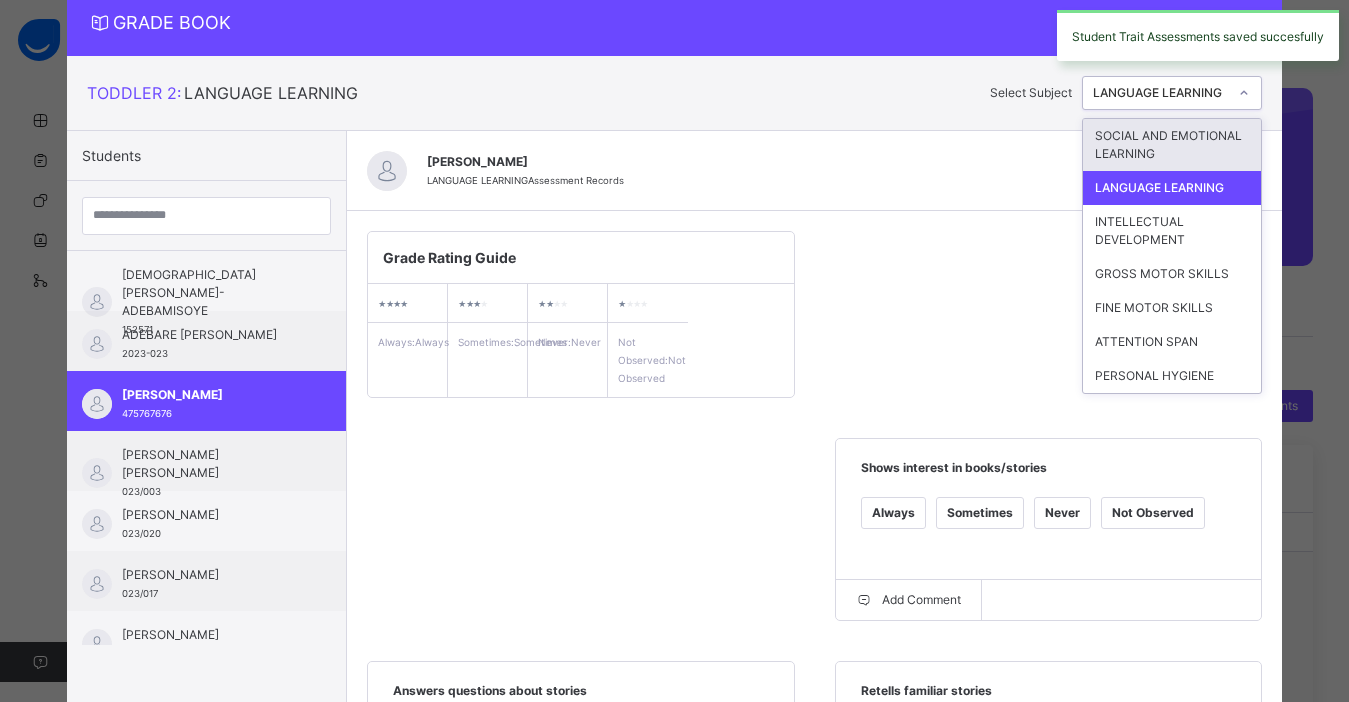 click 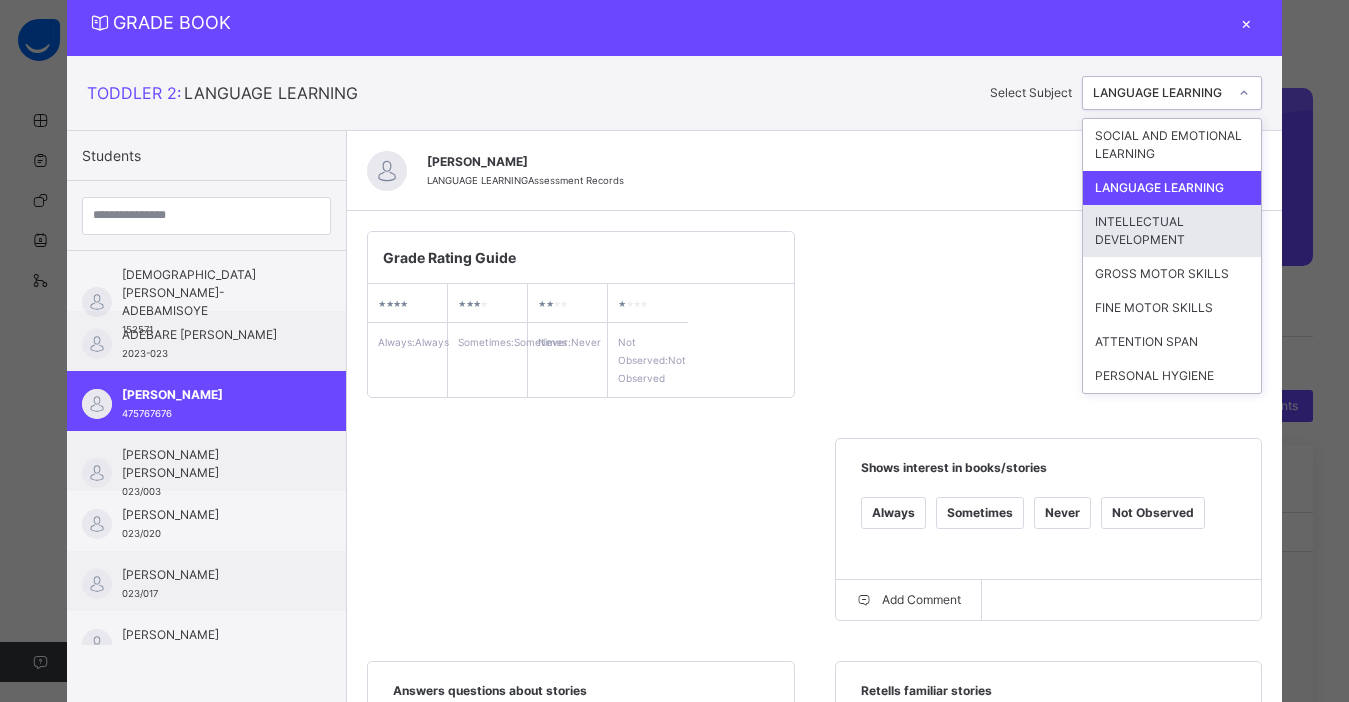 click on "INTELLECTUAL DEVELOPMENT" at bounding box center (1172, 231) 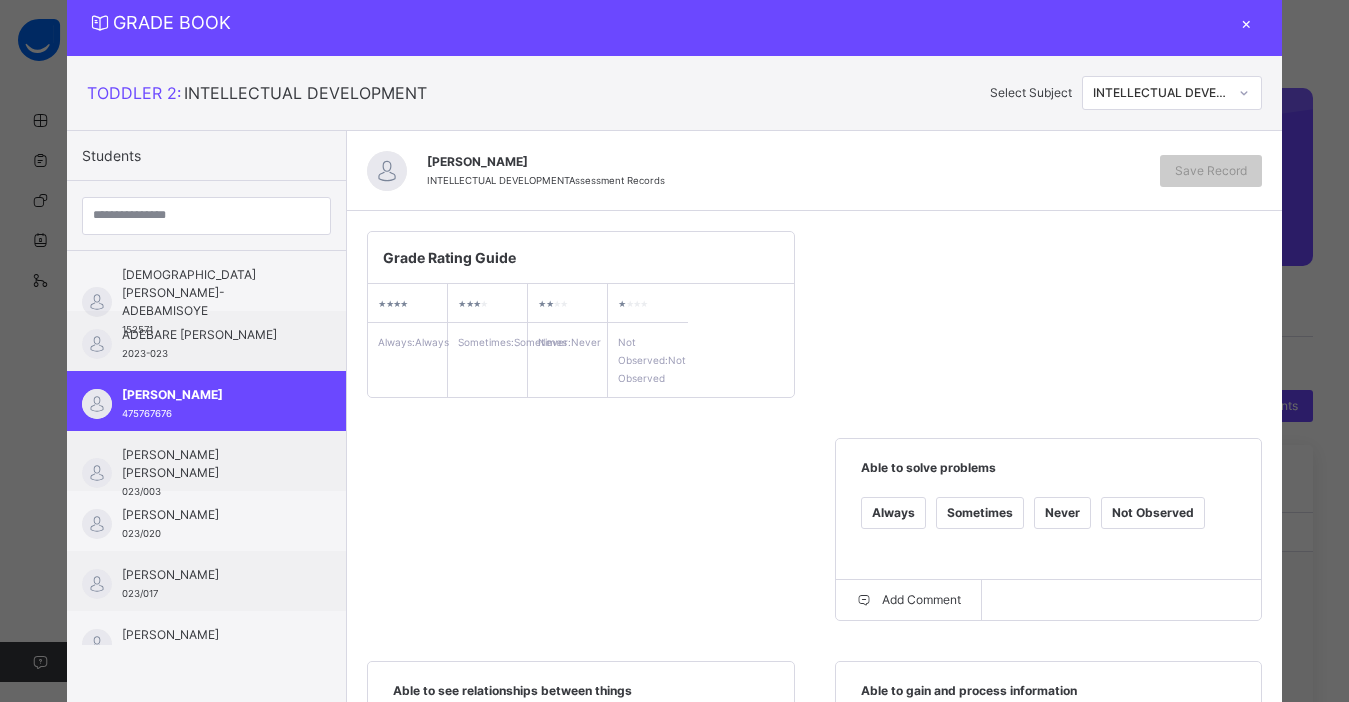 click on "Grade Rating Guide   ★ ★ ★ ★ Always  :  Always ★ ★ ★ ★ Sometimes  :  Sometimes ★ ★ ★ ★ Never  :  Never ★ ★ ★ ★ Not Observed  :  Not Observed Able to solve problems   Always Sometimes Never Not Observed  Add Comment Able to see relationships between things   Always Sometimes Never Not Observed  Add Comment Able to gain and process information   Always Sometimes Never Not Observed  Add Comment" at bounding box center (814, 537) 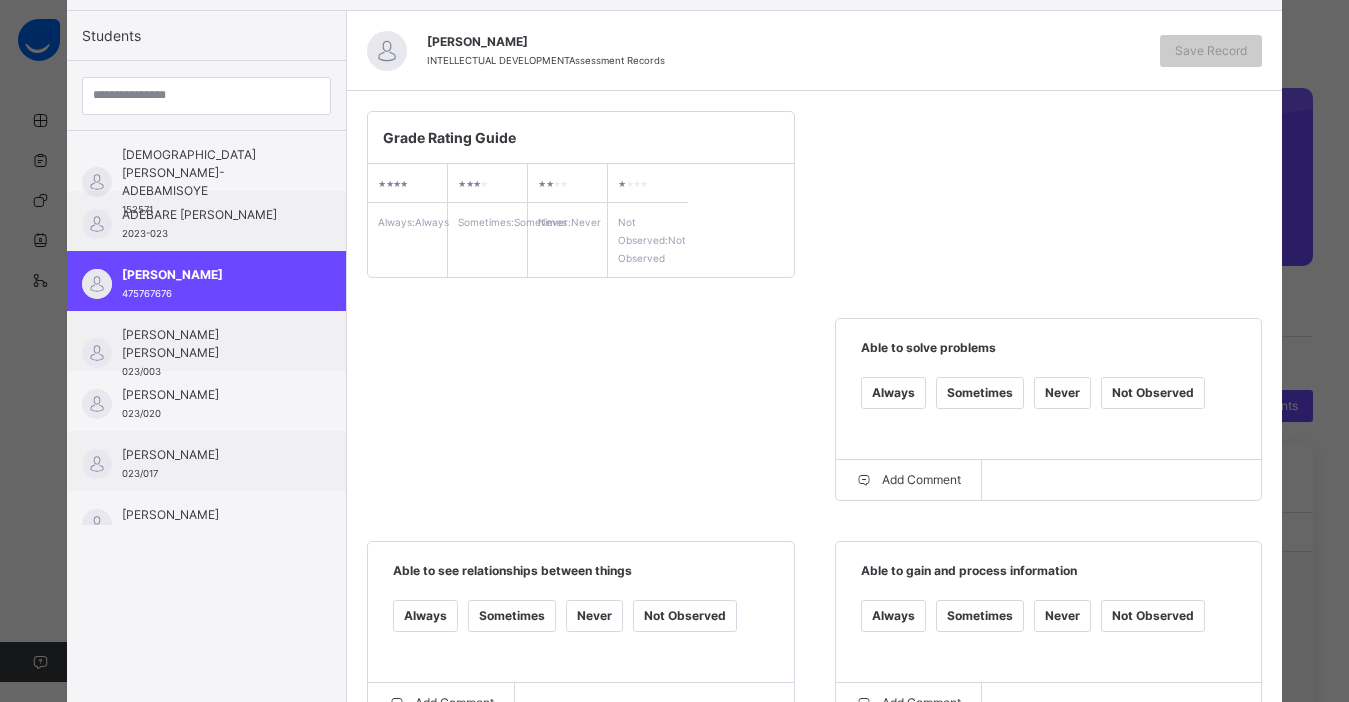 scroll, scrollTop: 221, scrollLeft: 0, axis: vertical 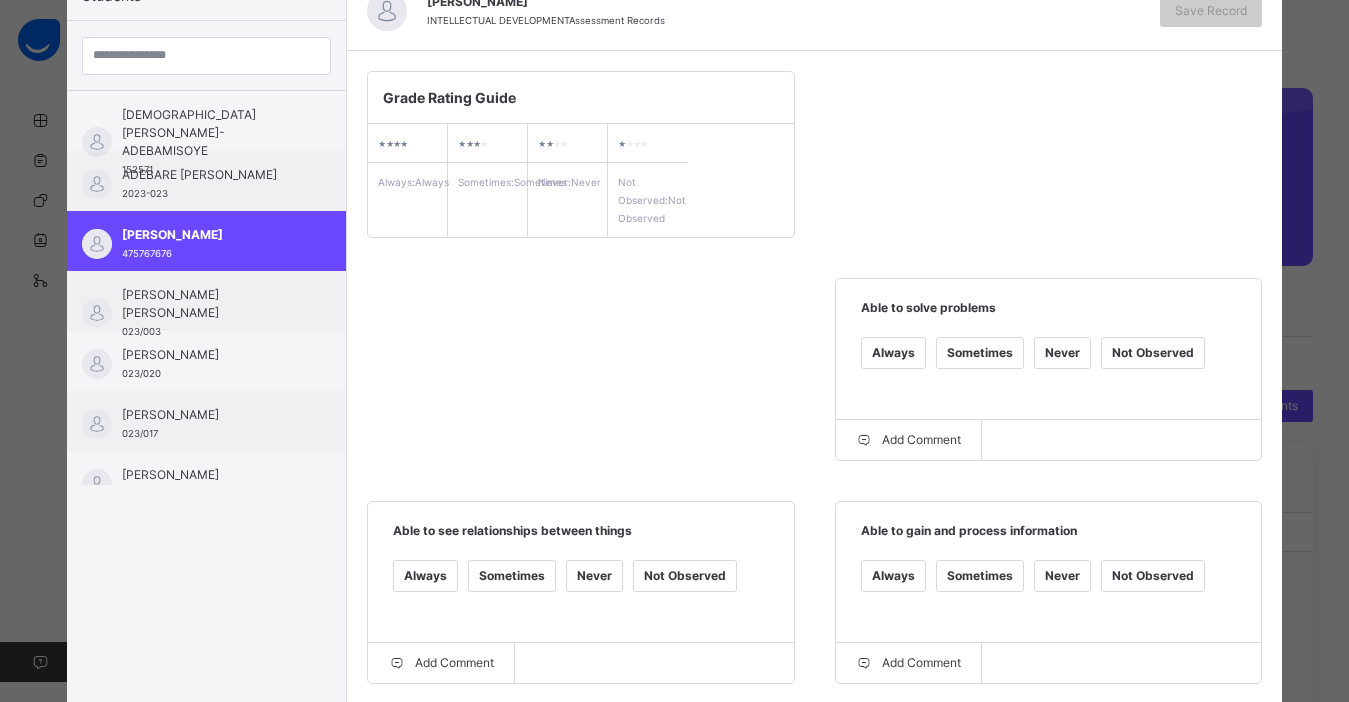 click on "Sometimes" at bounding box center [980, 353] 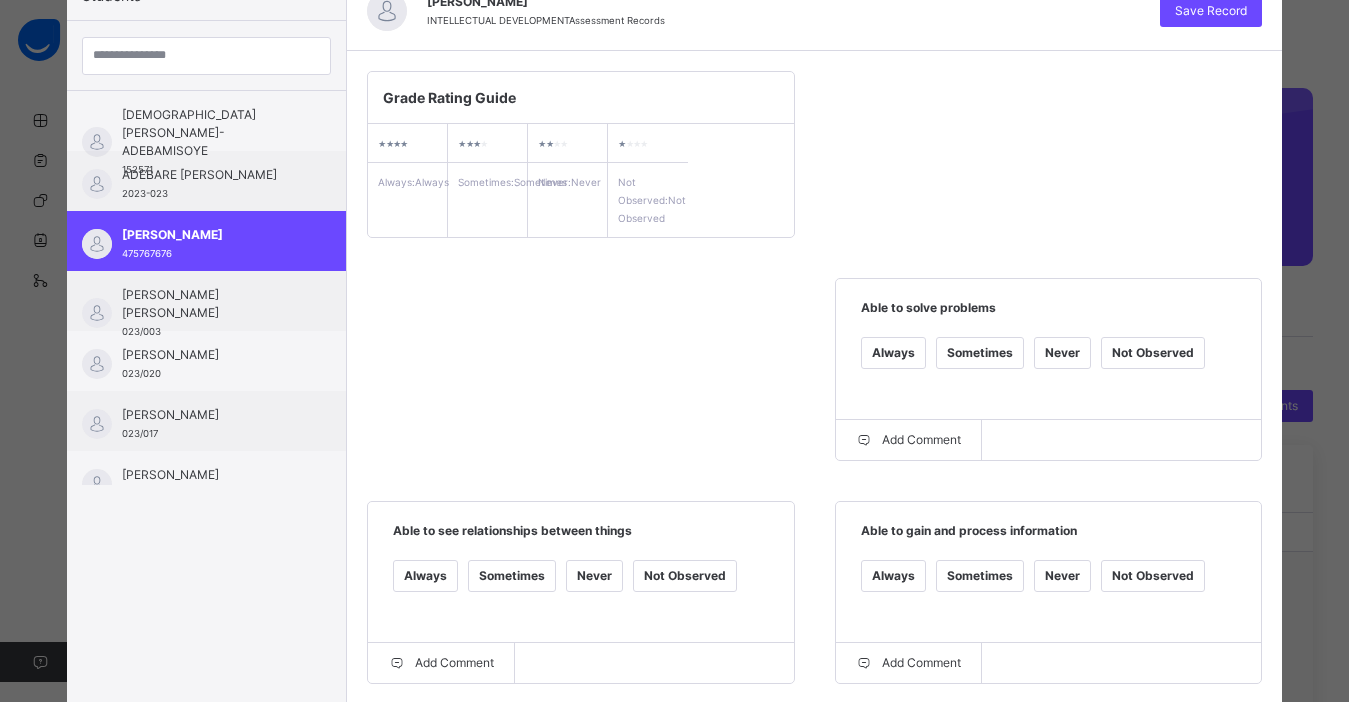 click on "Sometimes" at bounding box center [980, 353] 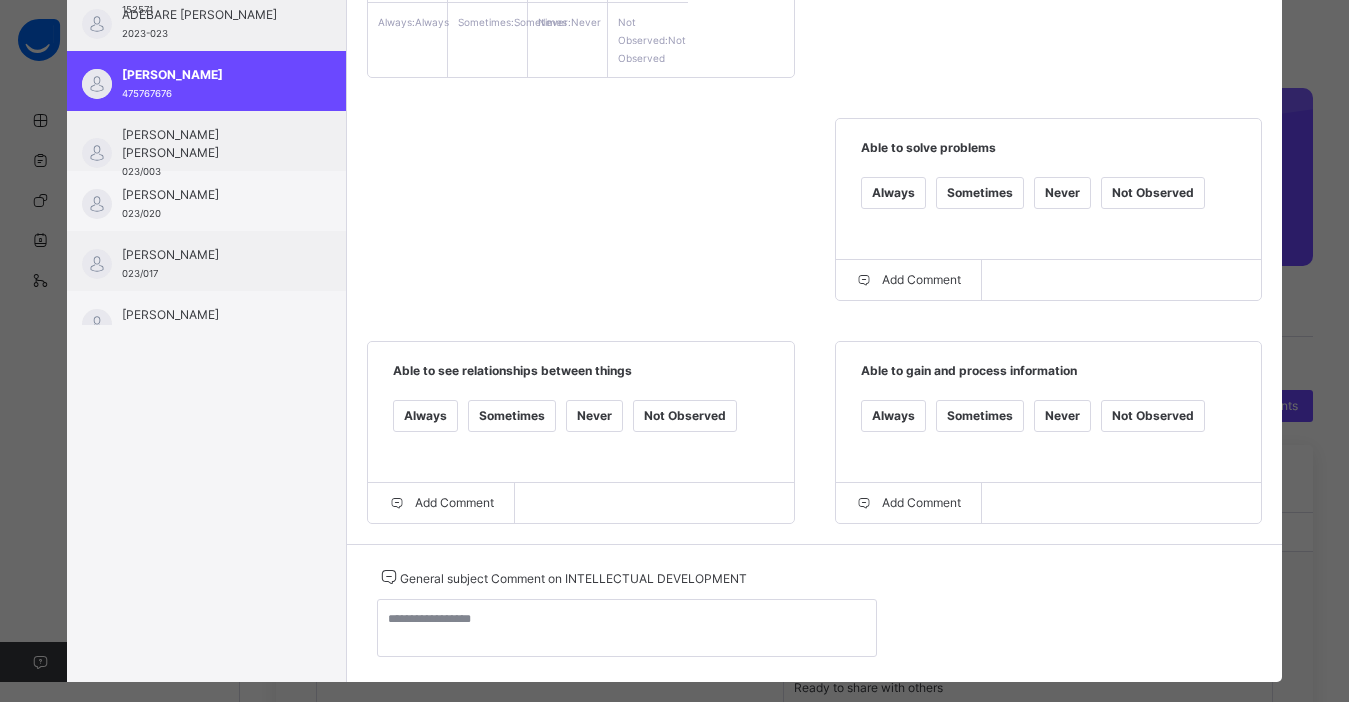 scroll, scrollTop: 421, scrollLeft: 0, axis: vertical 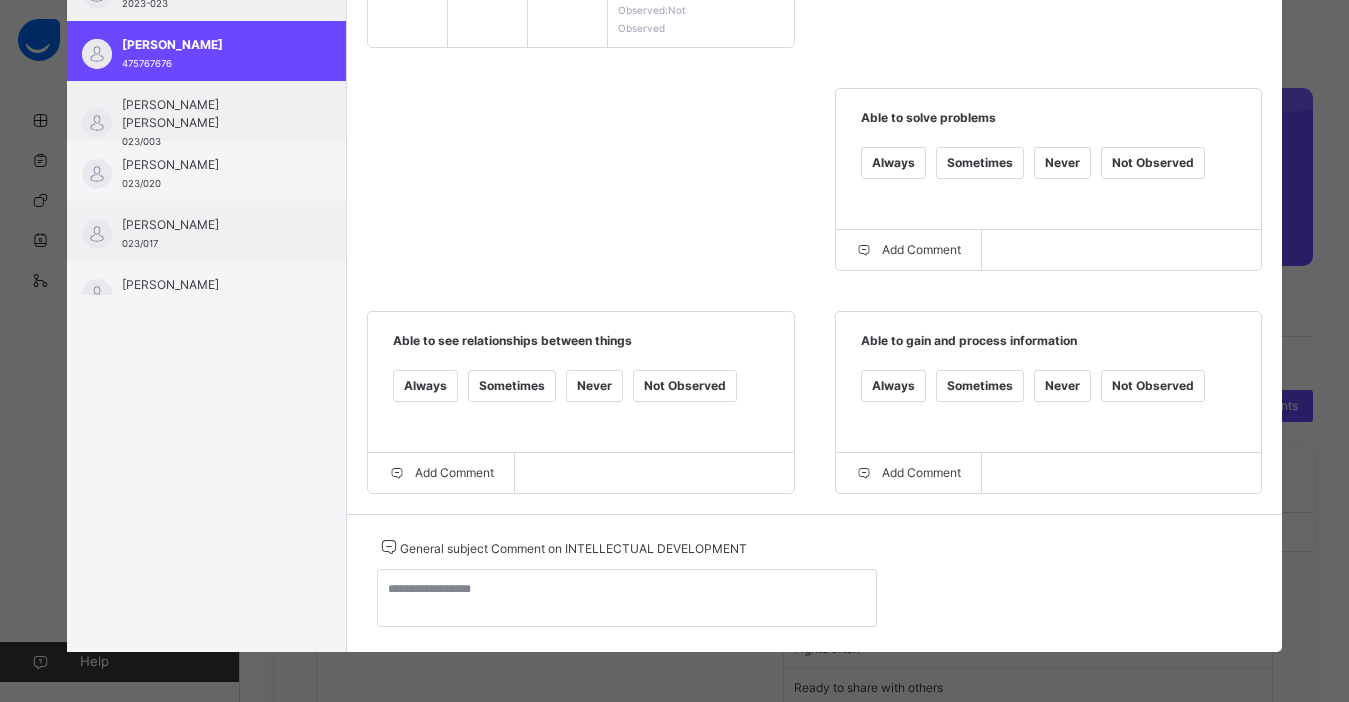 click on "Always Sometimes Never Not Observed" at bounding box center [580, 398] 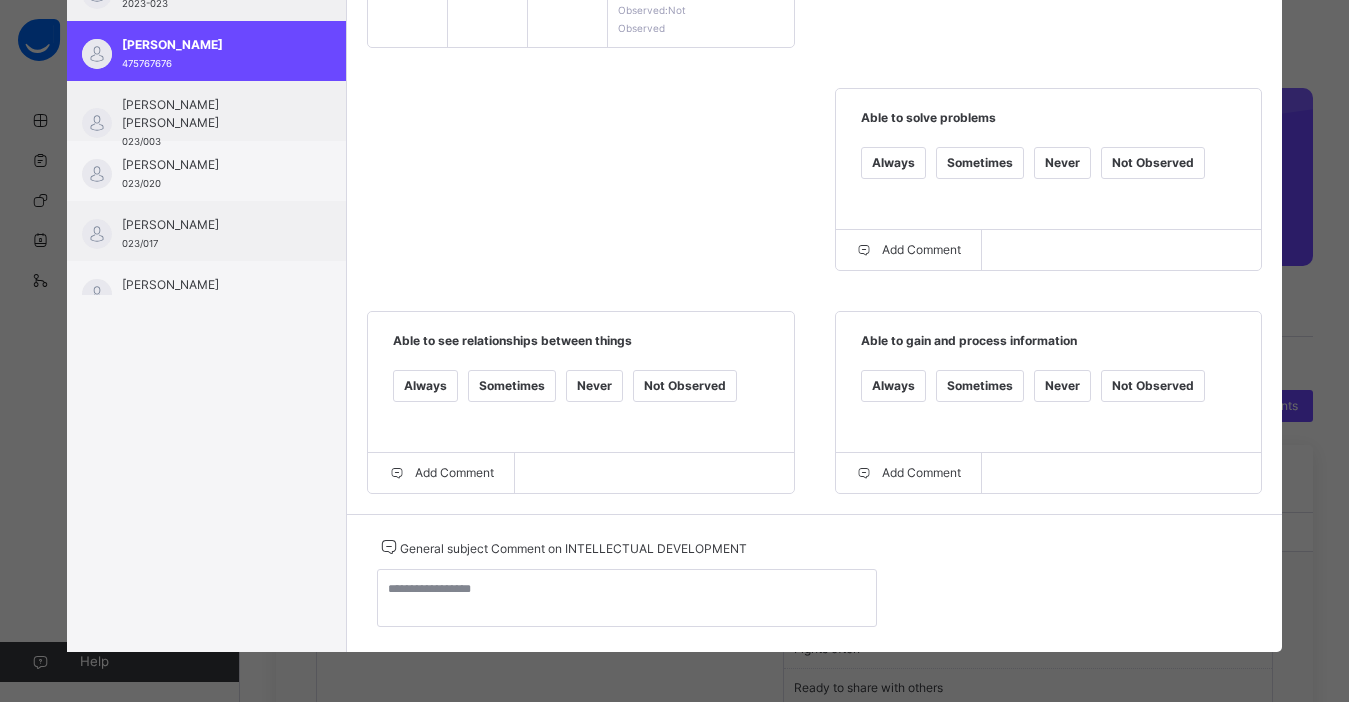click on "Sometimes" at bounding box center (512, 386) 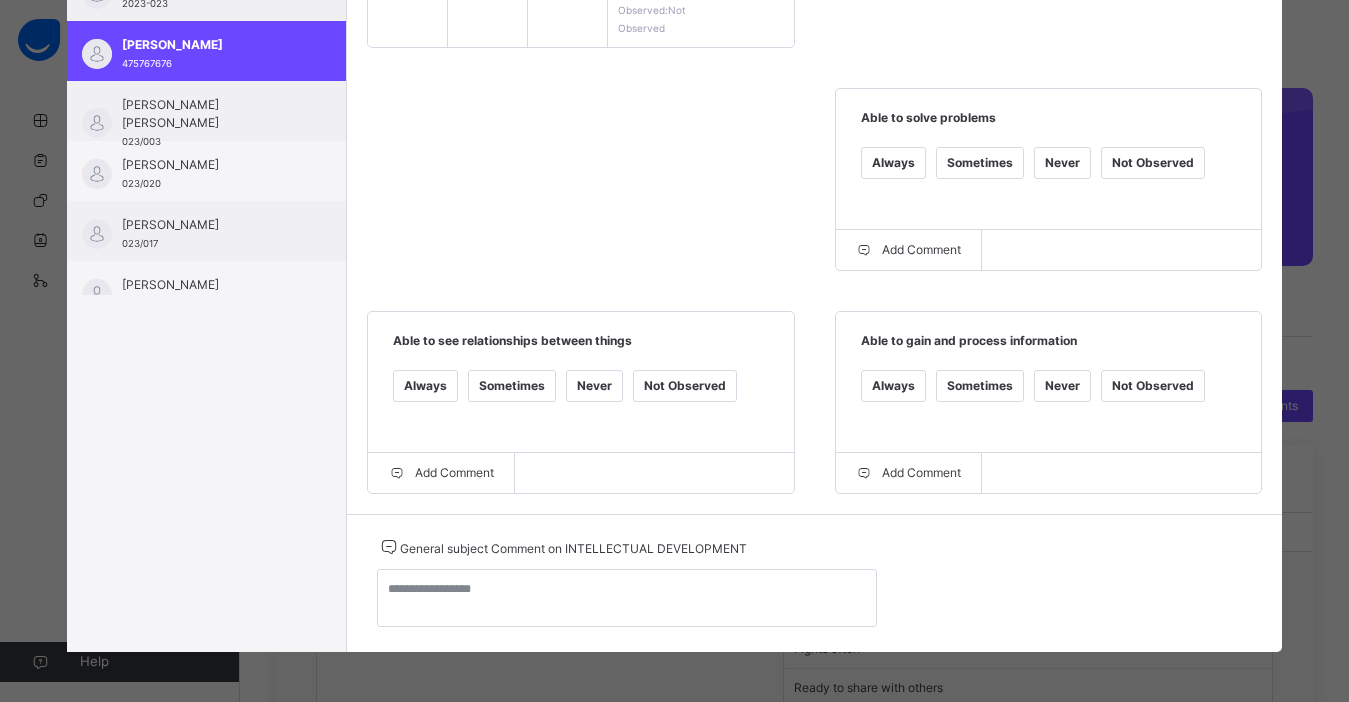 click on "Always" at bounding box center [893, 386] 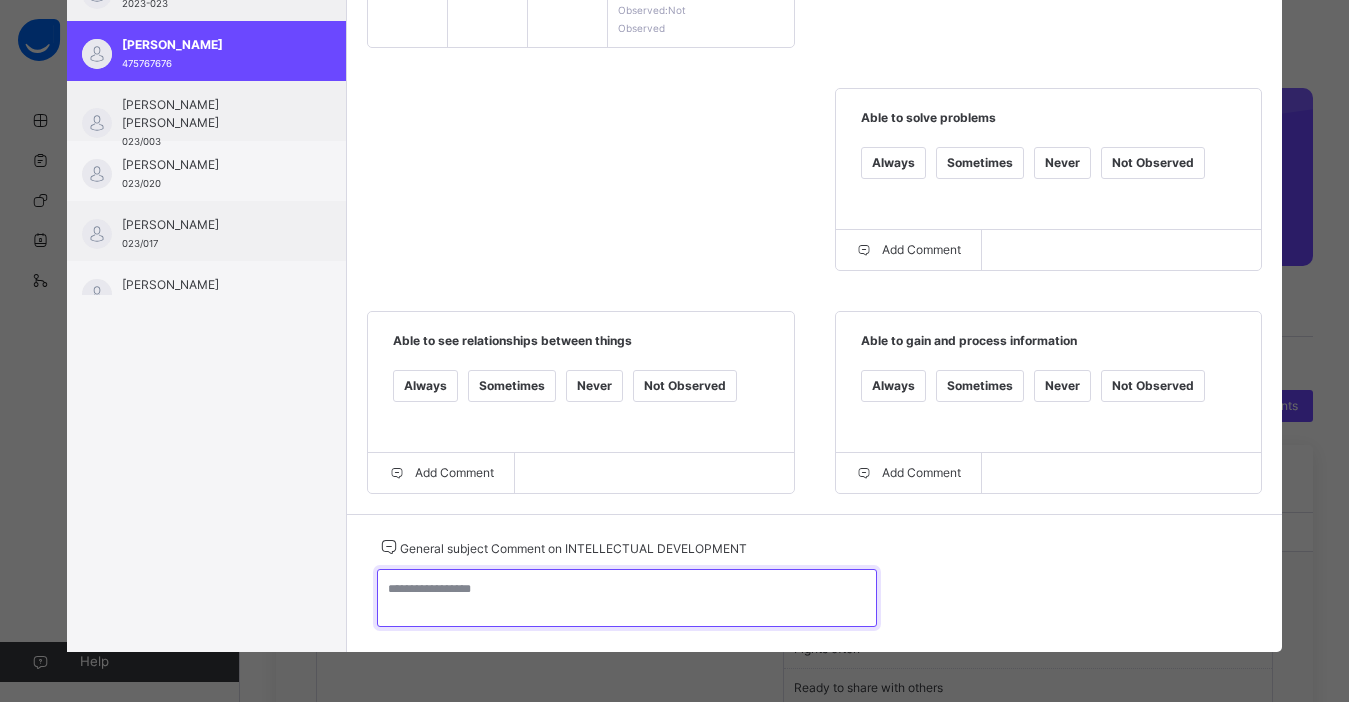 click at bounding box center (627, 598) 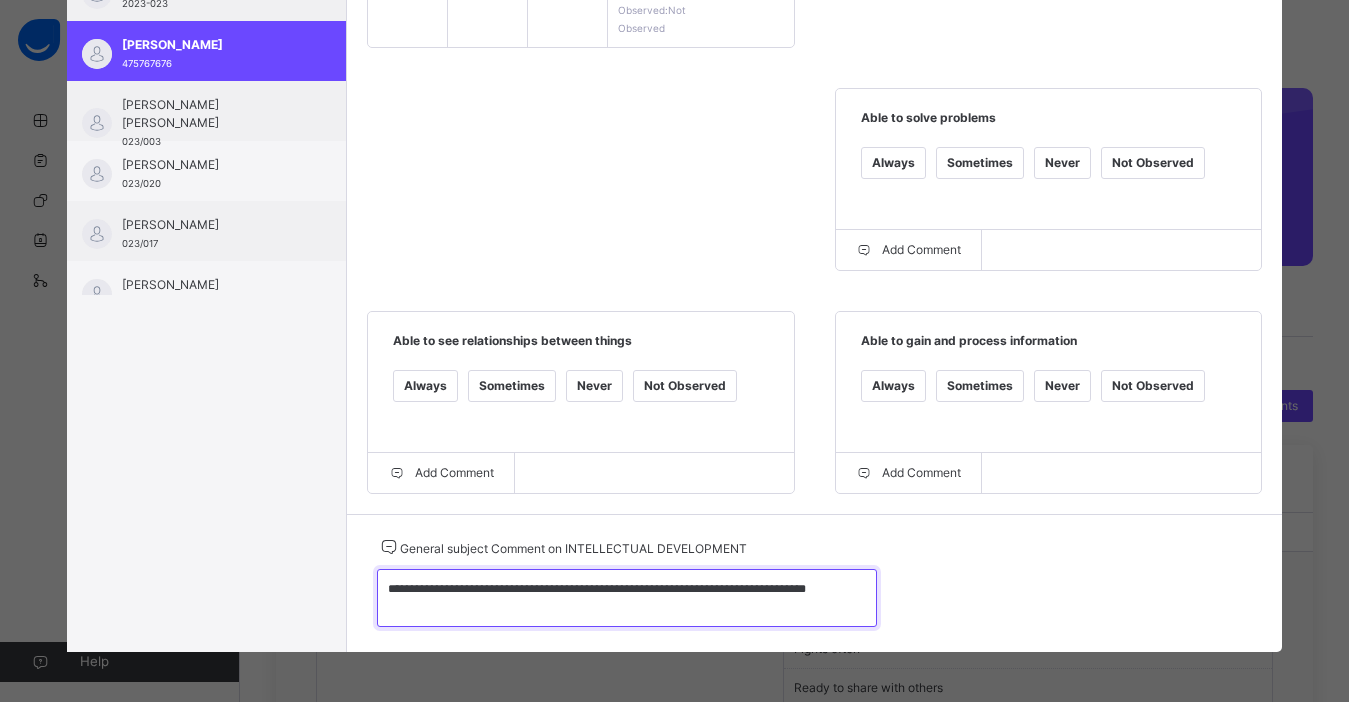 type on "**********" 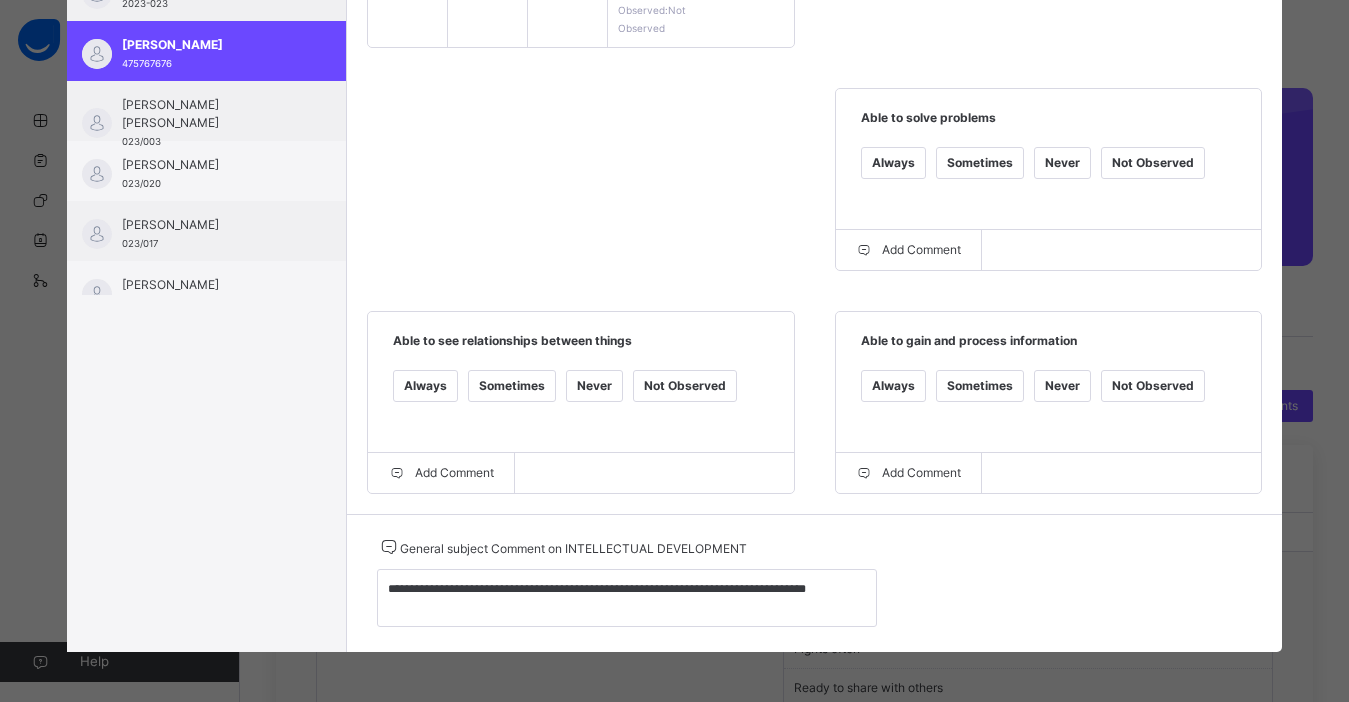 click on "Grade Rating Guide   ★ ★ ★ ★ Always  :  Always ★ ★ ★ ★ Sometimes  :  Sometimes ★ ★ ★ ★ Never  :  Never ★ ★ ★ ★ Not Observed  :  Not Observed Able to solve problems   Always Sometimes Never Not Observed  Add Comment Able to see relationships between things   Always Sometimes Never Not Observed  Add Comment Able to gain and process information   Always Sometimes Never Not Observed  Add Comment" at bounding box center [814, 187] 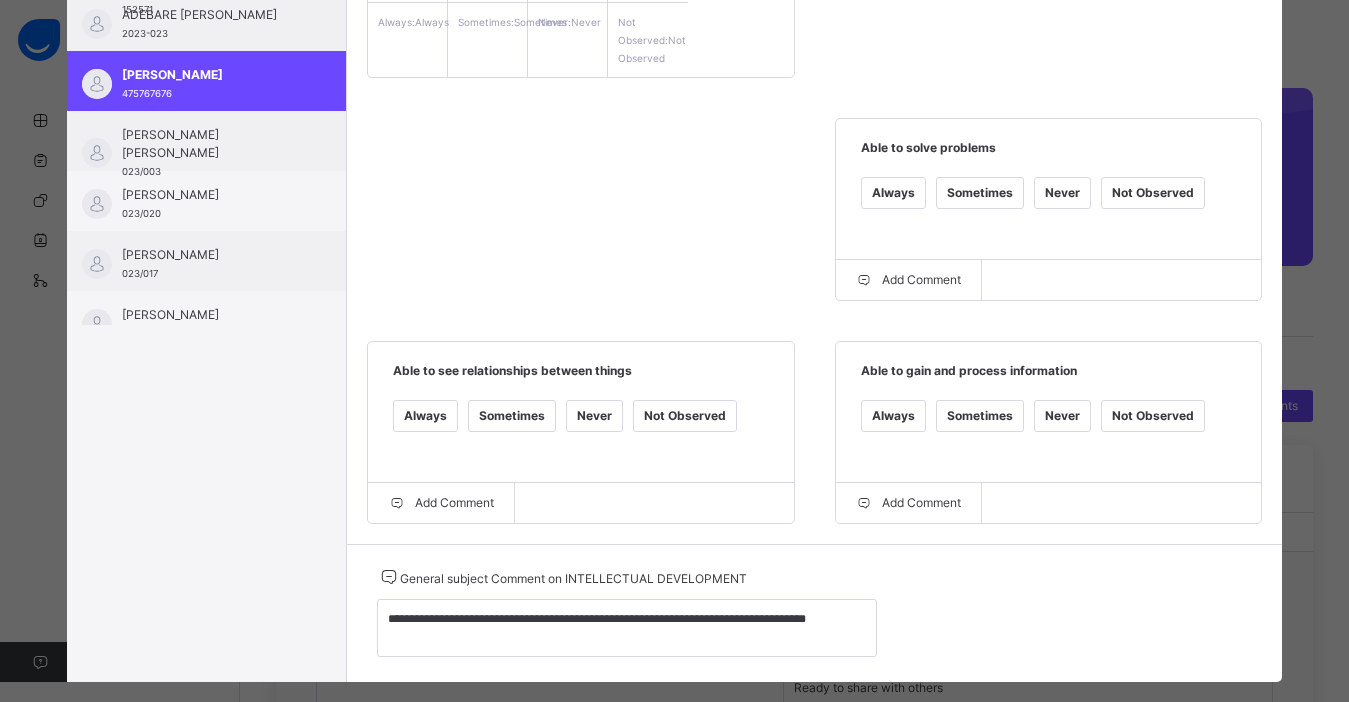 scroll, scrollTop: 61, scrollLeft: 0, axis: vertical 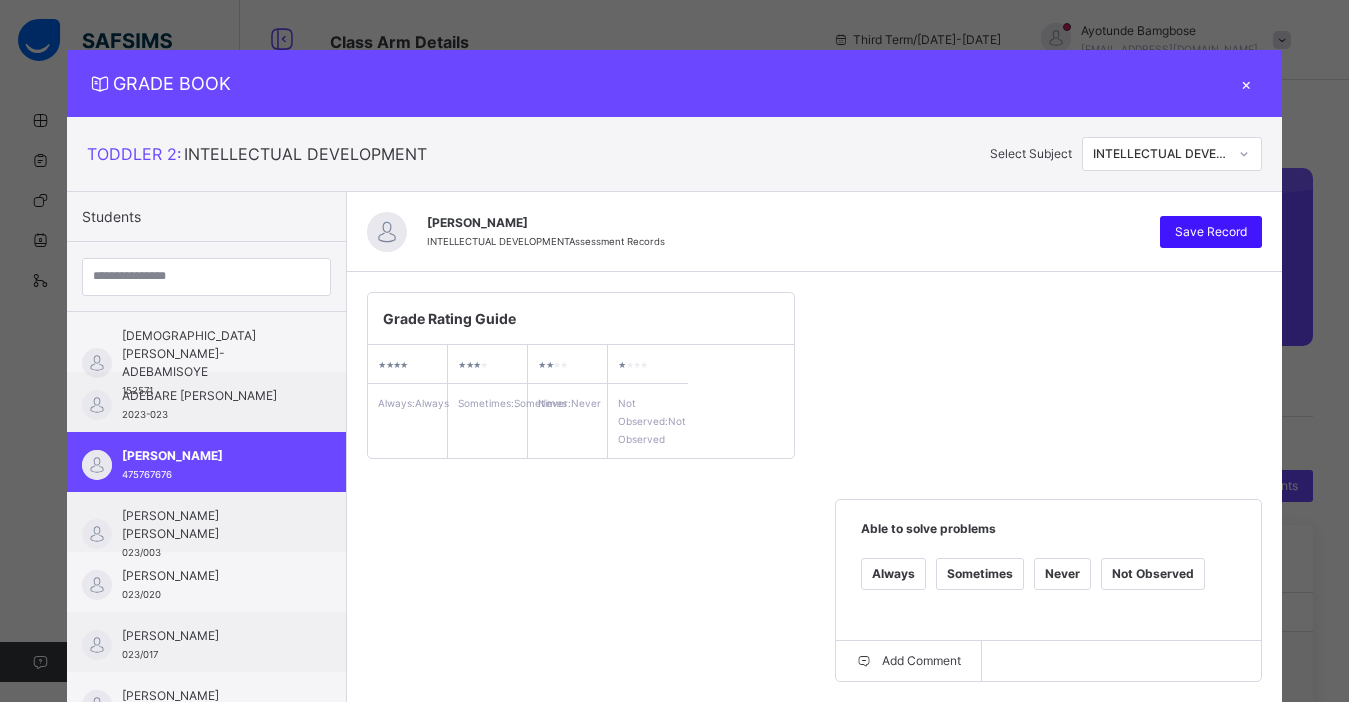 click on "Save Record" at bounding box center [1211, 232] 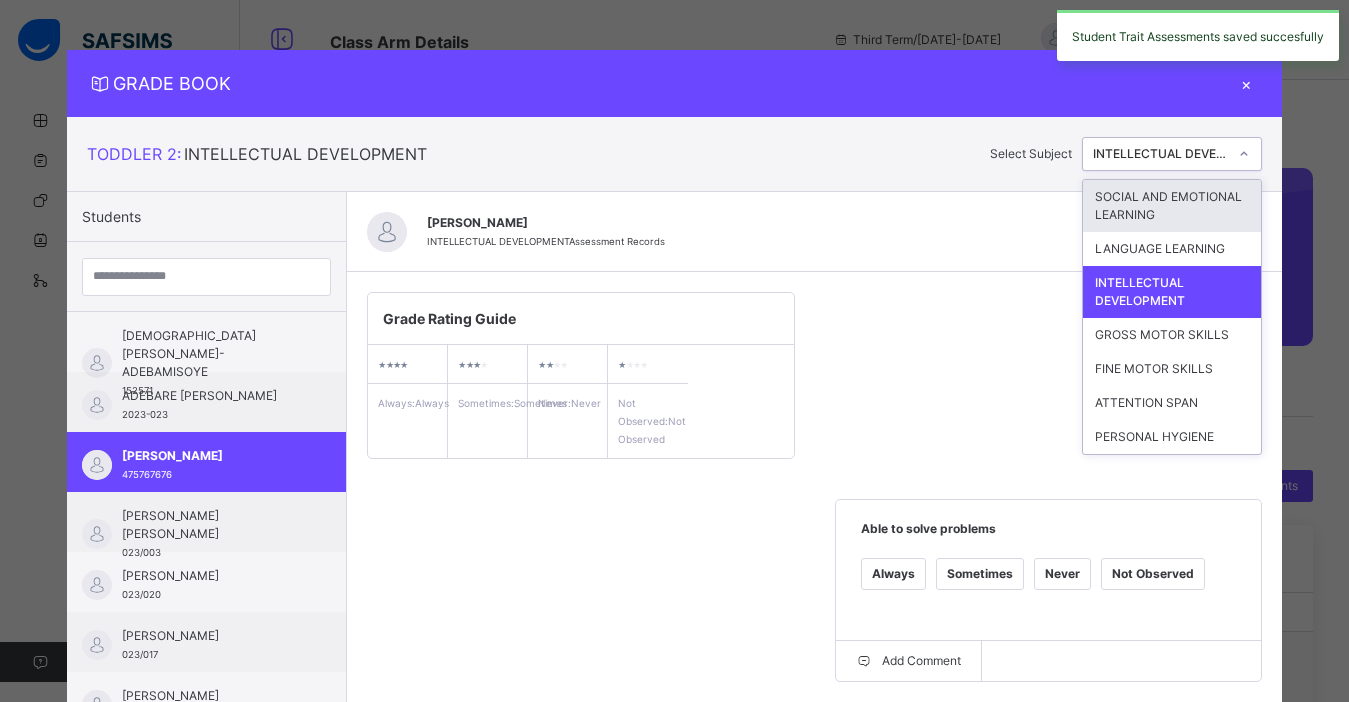 click 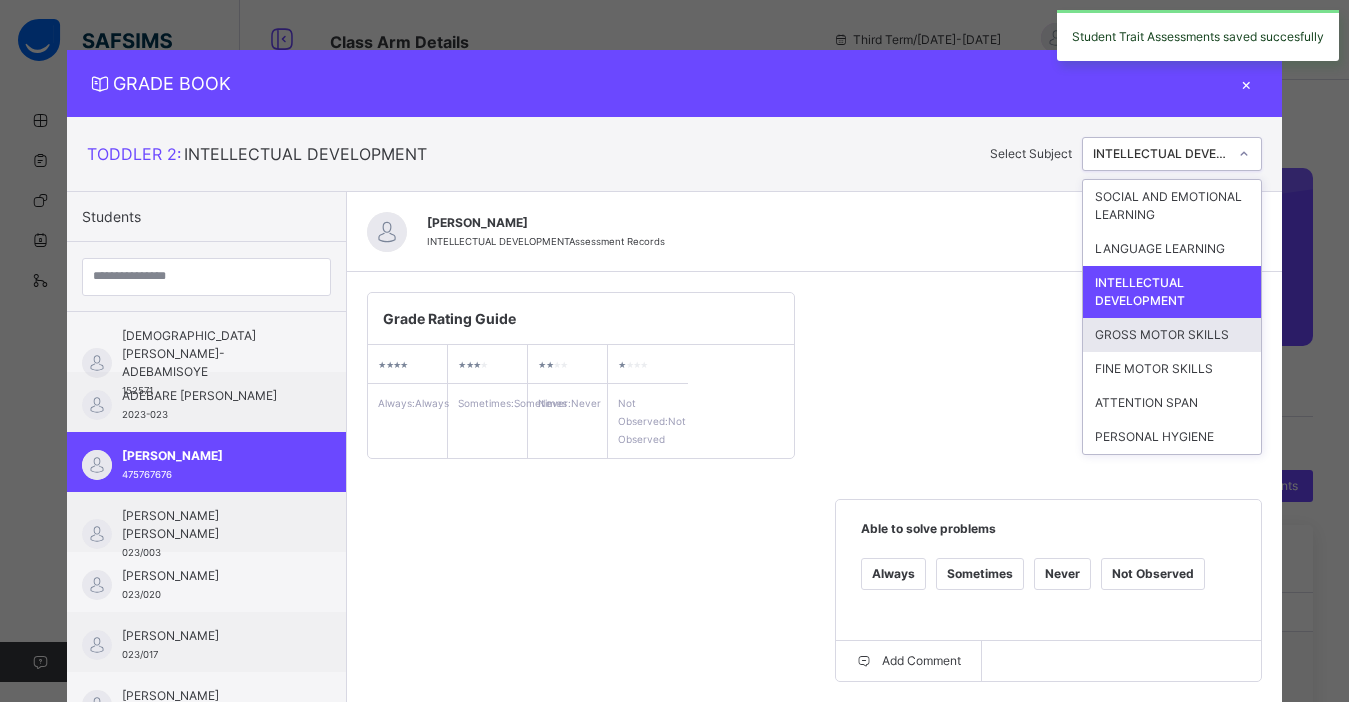 click on "GROSS MOTOR SKILLS" at bounding box center (1172, 335) 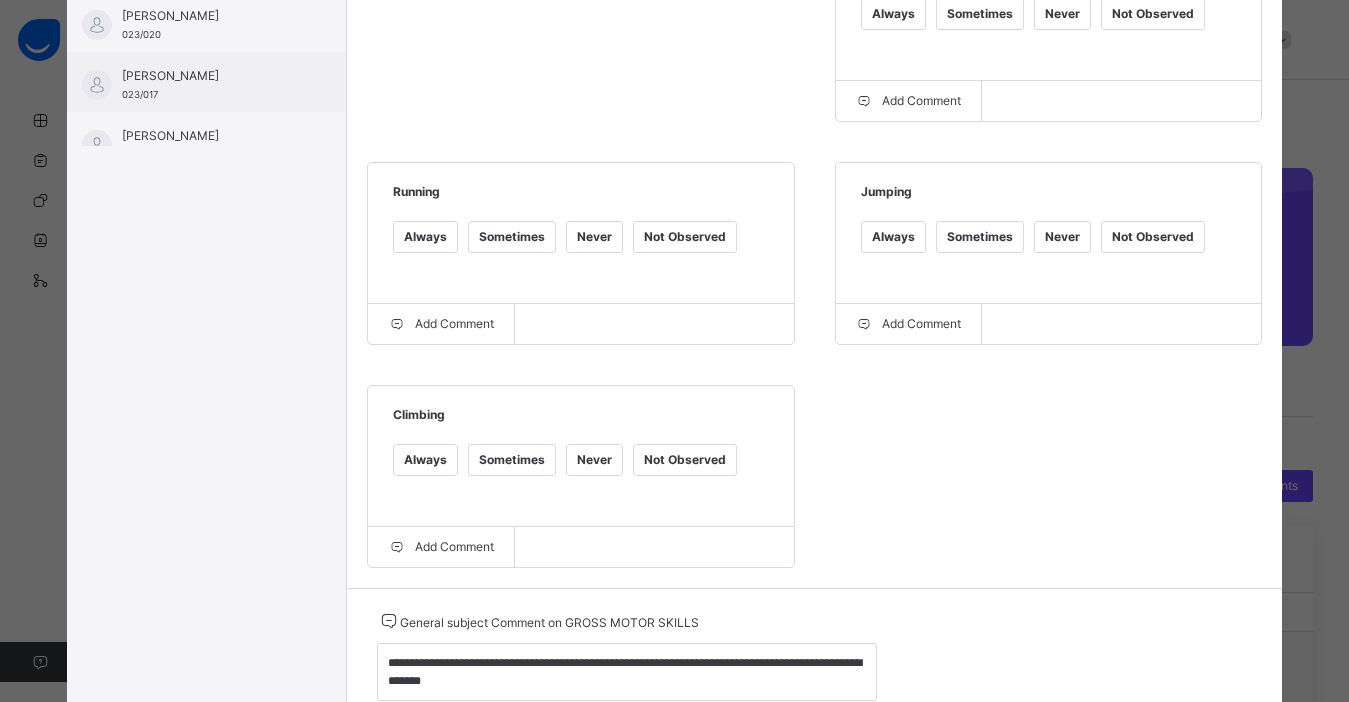 scroll, scrollTop: 661, scrollLeft: 0, axis: vertical 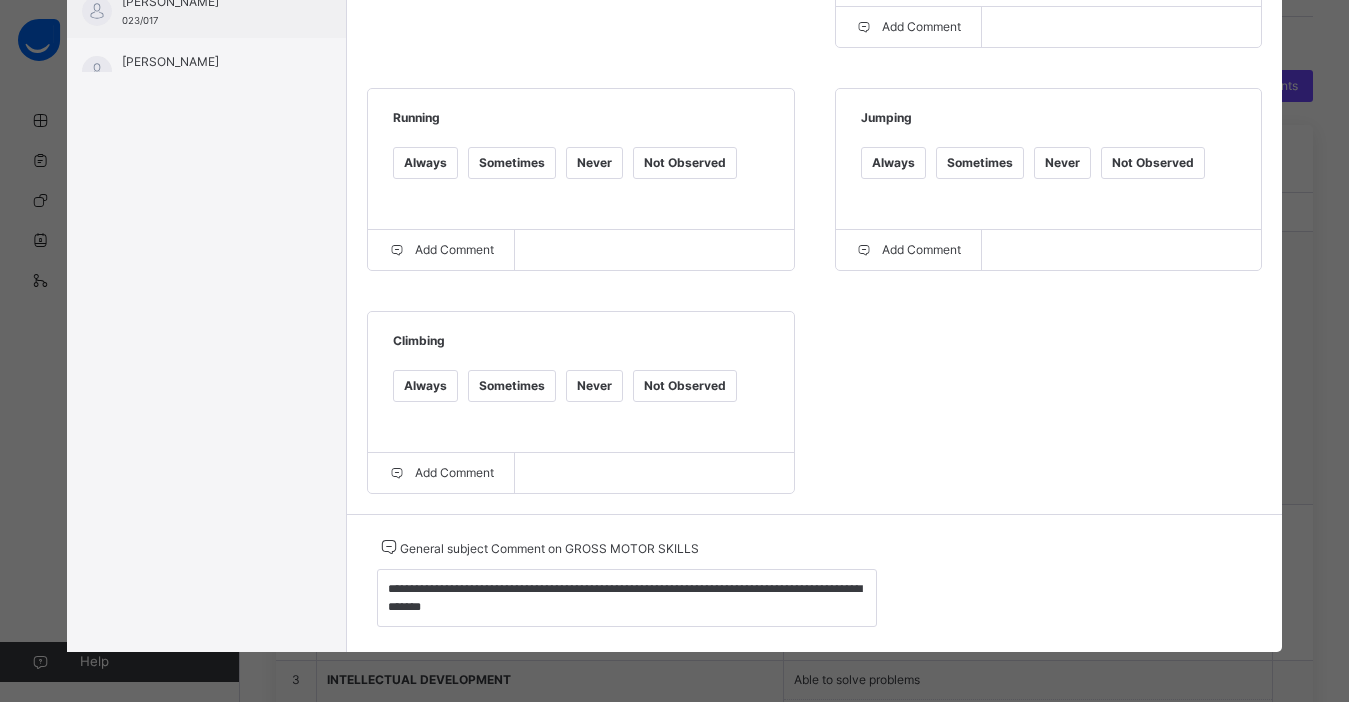 click on "Grade Rating Guide   ★ ★ ★ ★ Always  :  Always ★ ★ ★ ★ Sometimes  :  Sometimes ★ ★ ★ ★ Never  :  Never ★ ★ ★ ★ Not Observed  :  Not Observed Throws a ball   Always Sometimes Never Not Observed  Add Comment Running   Always Sometimes Never Not Observed  Add Comment Jumping   Always Sometimes Never Not Observed  Add Comment Climbing   Always Sometimes Never Not Observed  Add Comment" at bounding box center [814, 76] 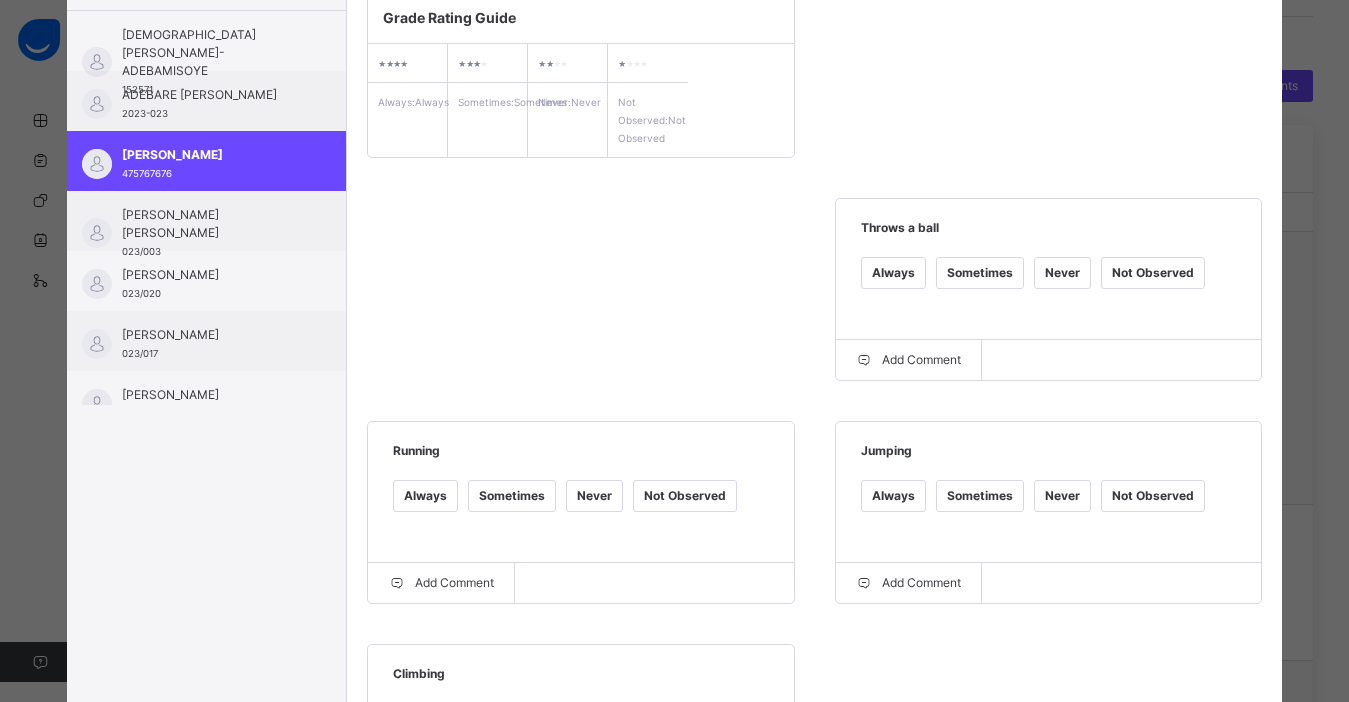 scroll, scrollTop: 101, scrollLeft: 0, axis: vertical 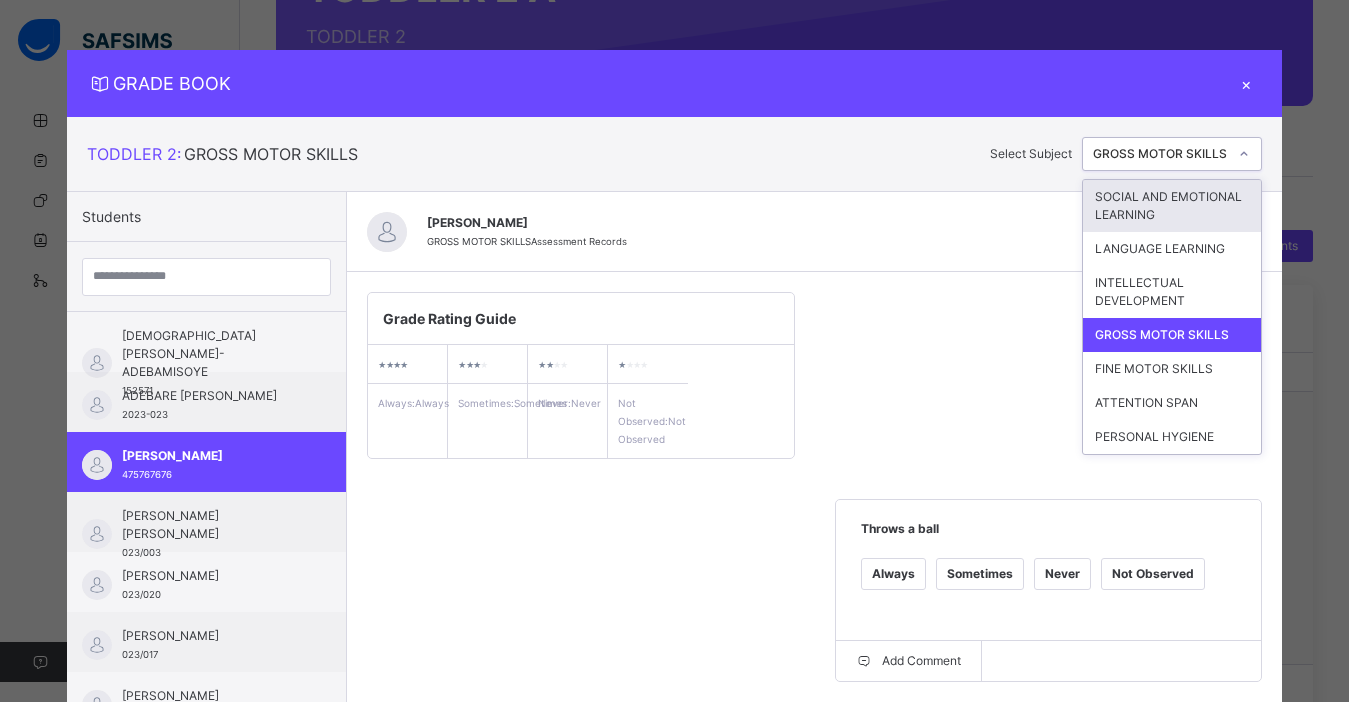 click at bounding box center [1244, 154] 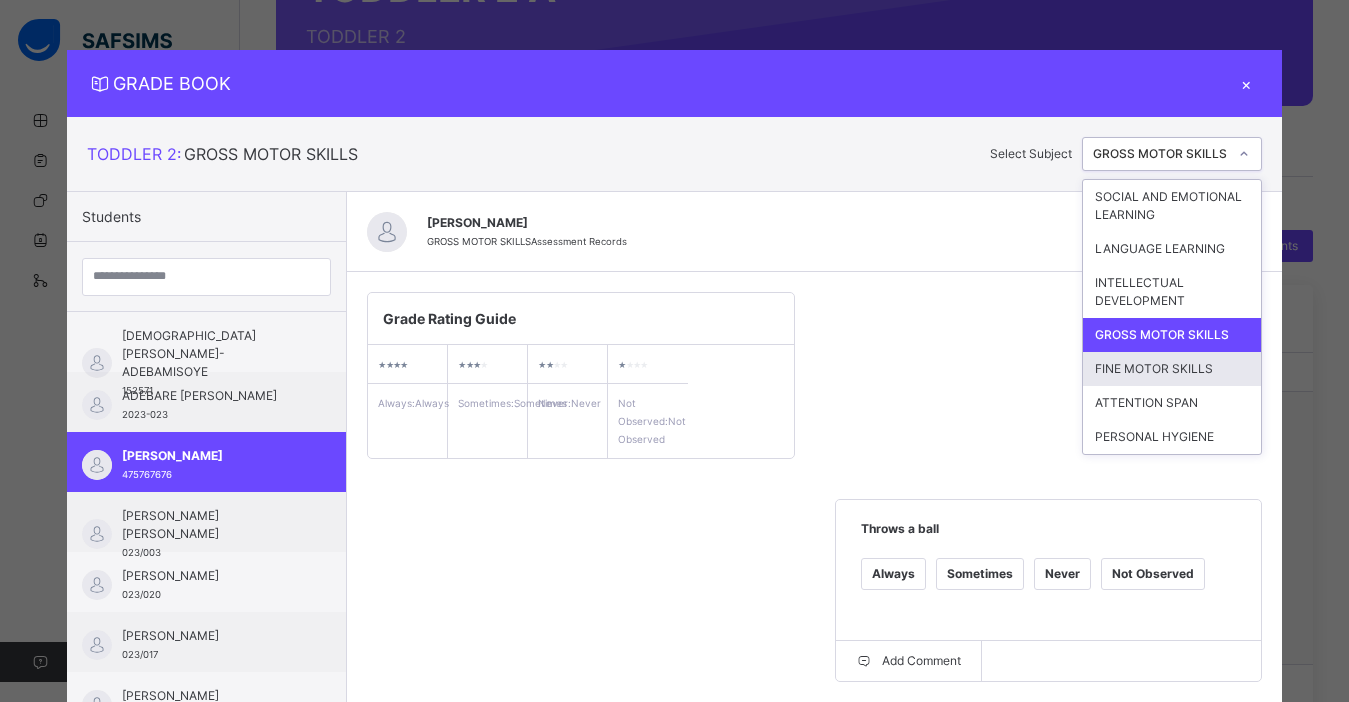 click on "FINE MOTOR SKILLS" at bounding box center [1172, 369] 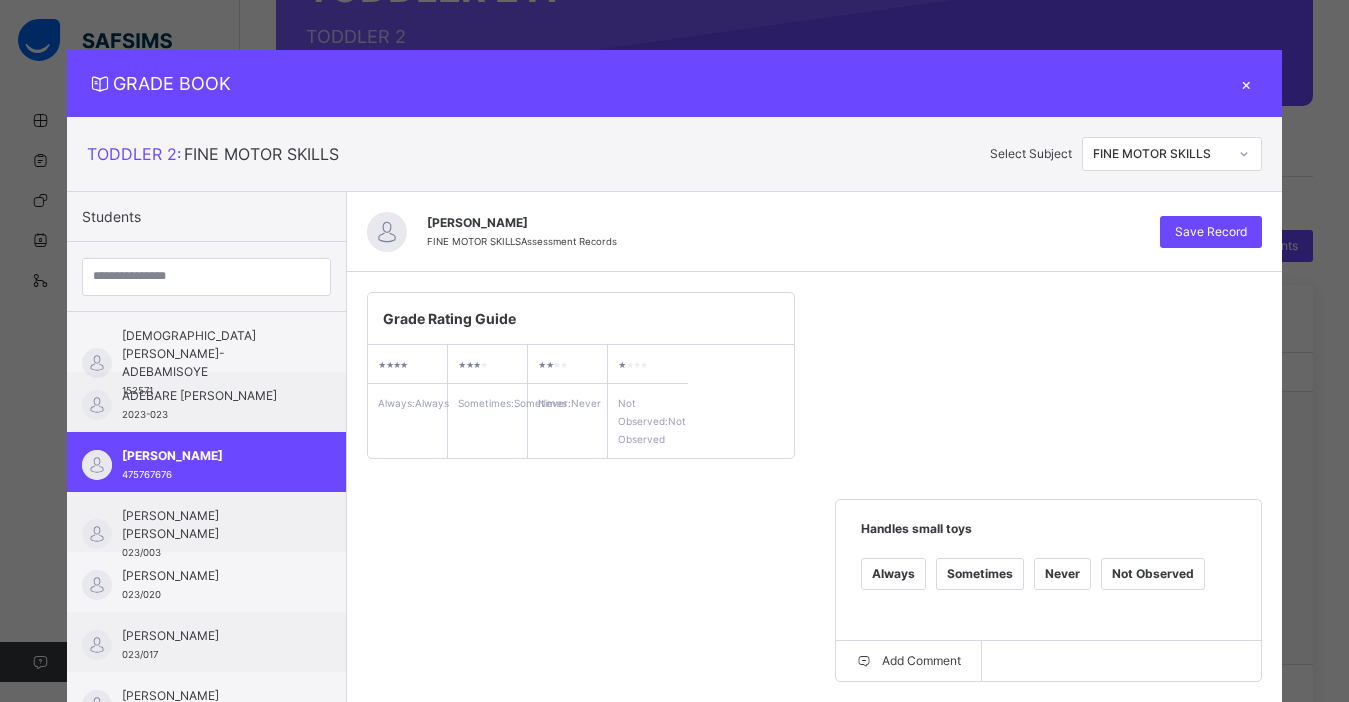 click 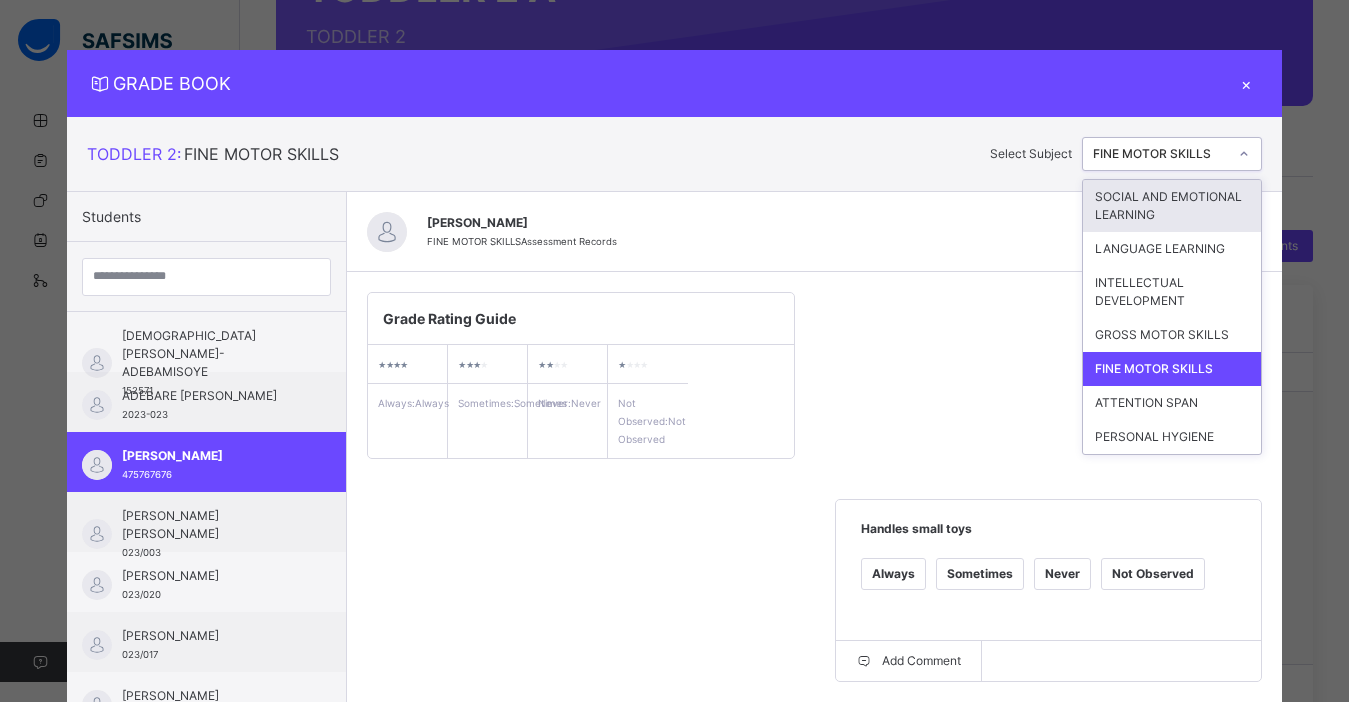 click 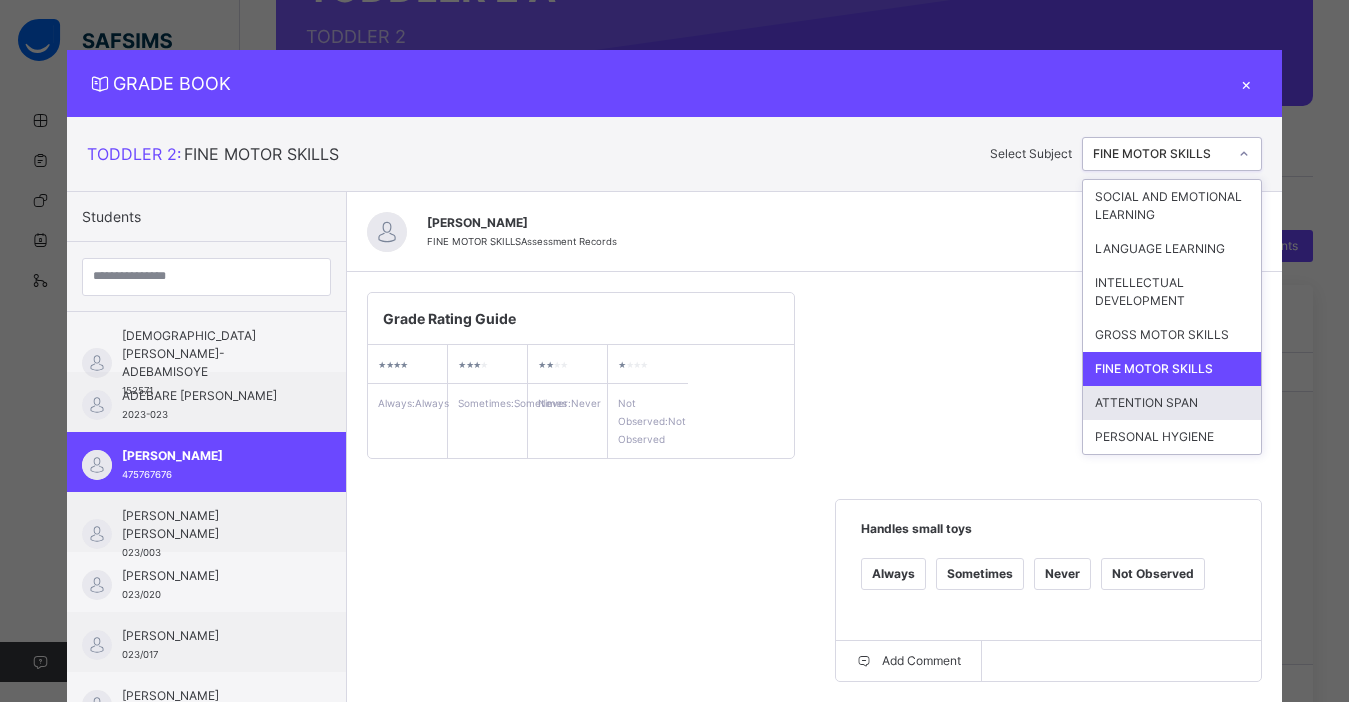 click on "ATTENTION SPAN" at bounding box center (1172, 403) 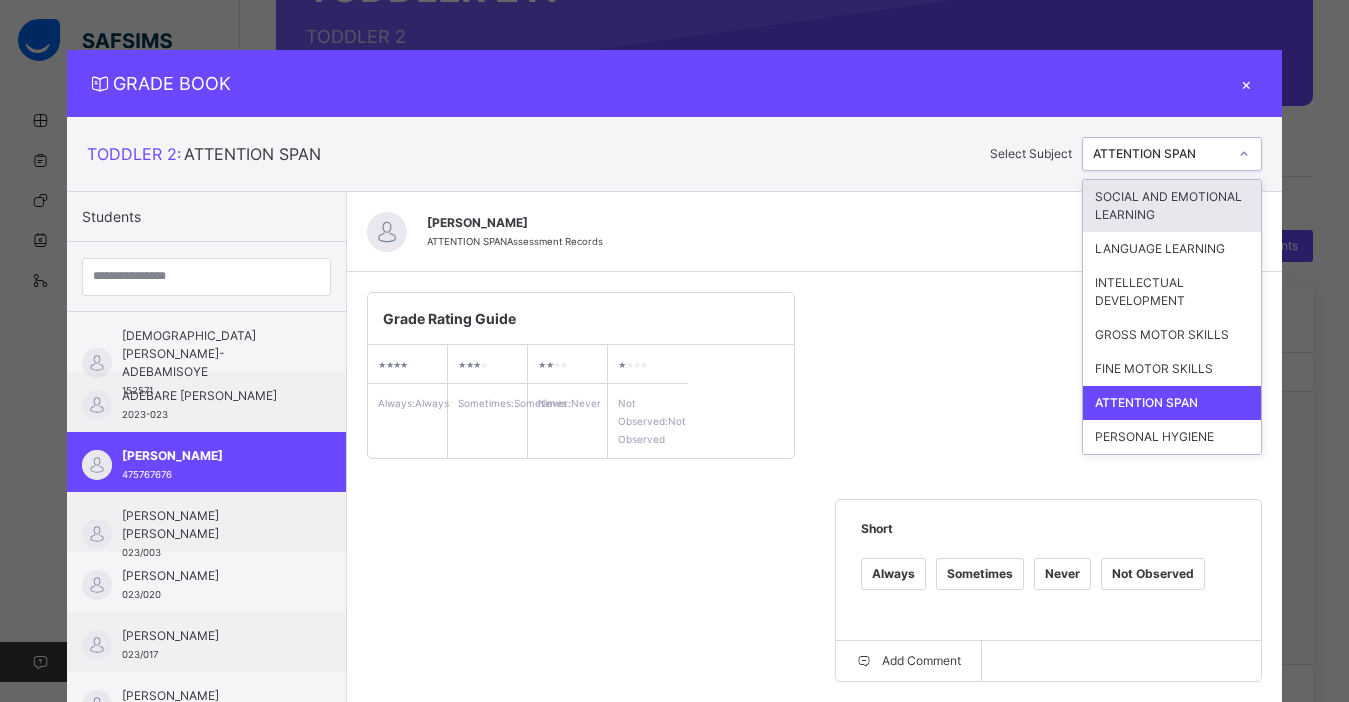 click 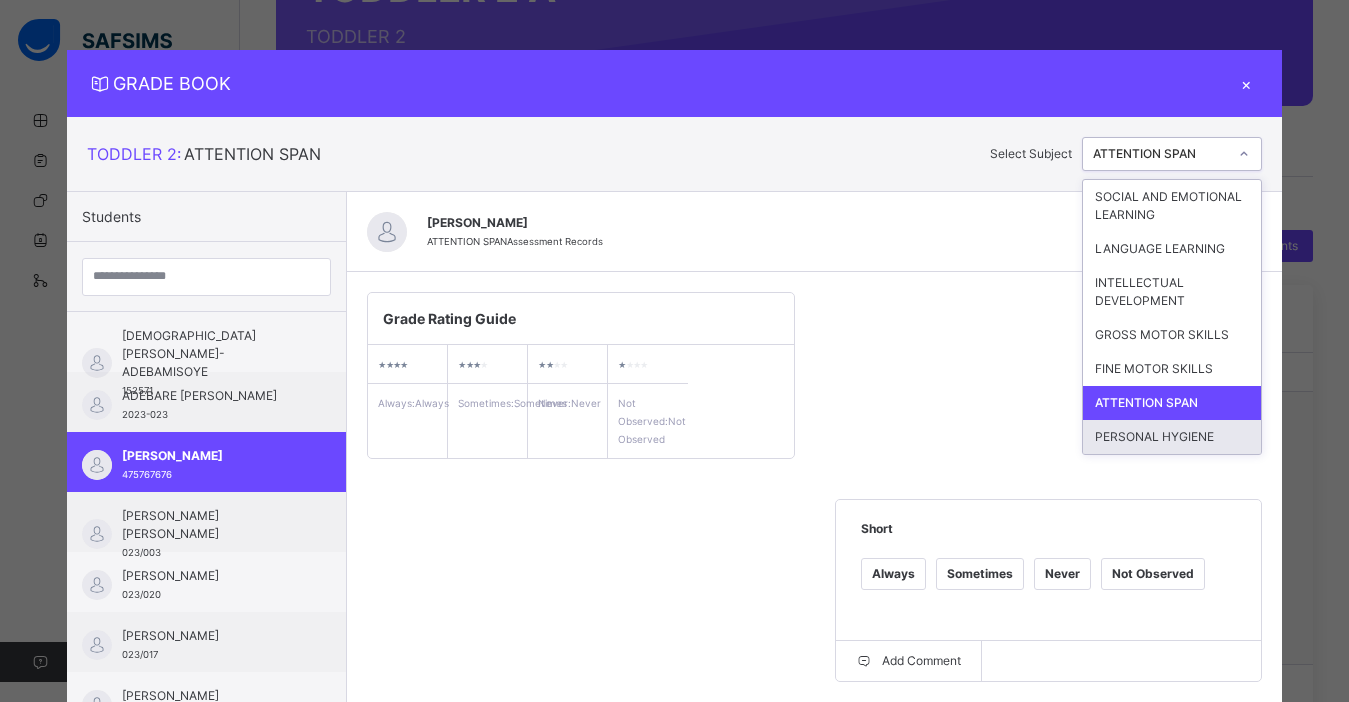 click on "PERSONAL HYGIENE" at bounding box center [1172, 437] 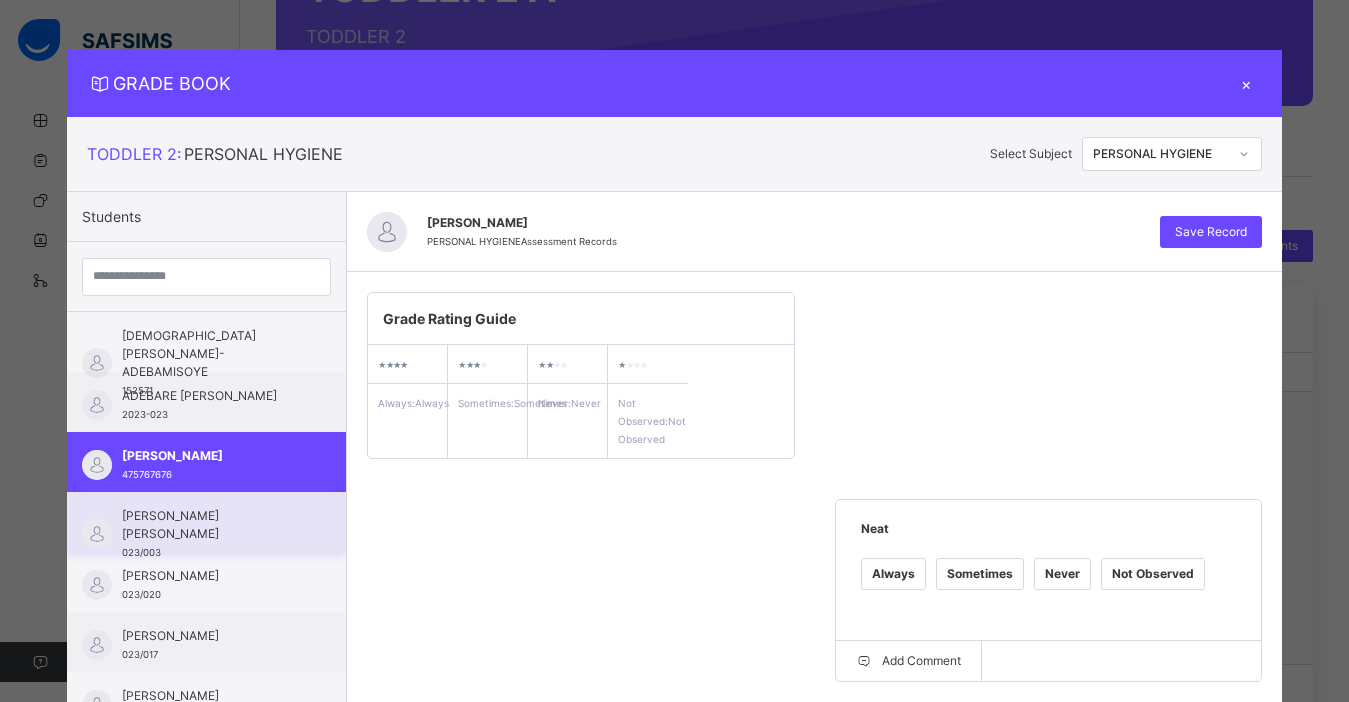 click on "[PERSON_NAME] [PERSON_NAME]" at bounding box center [211, 525] 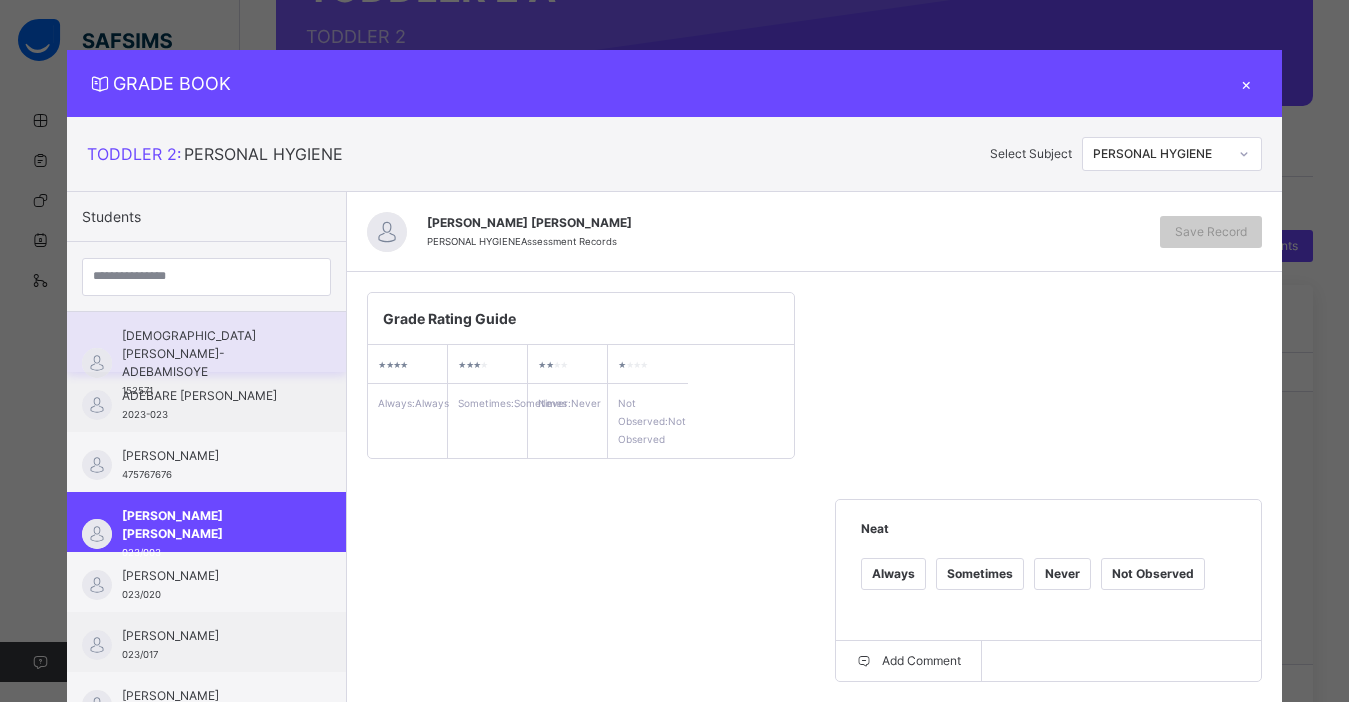 click on "IREMIDE DANIEL  AKINMULIYA-ADEBAMISOYE 152571" at bounding box center [206, 342] 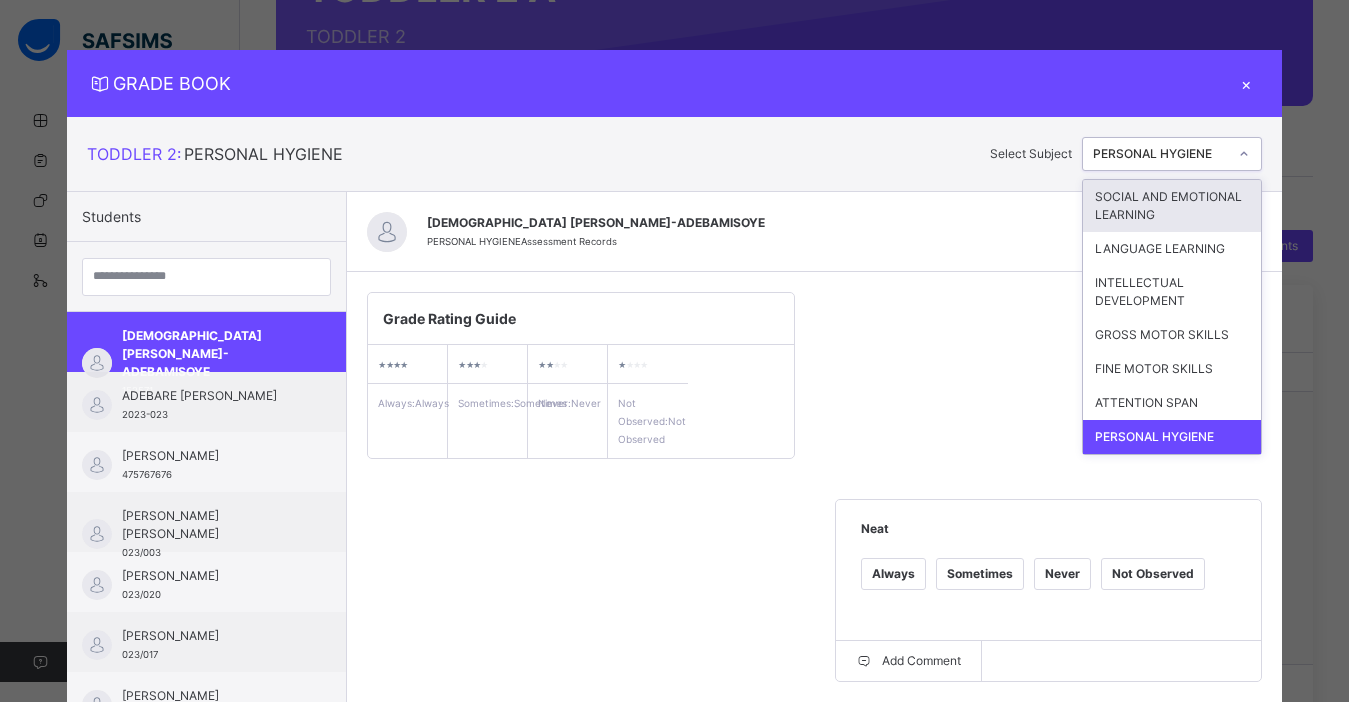 click on "PERSONAL HYGIENE" at bounding box center [1161, 154] 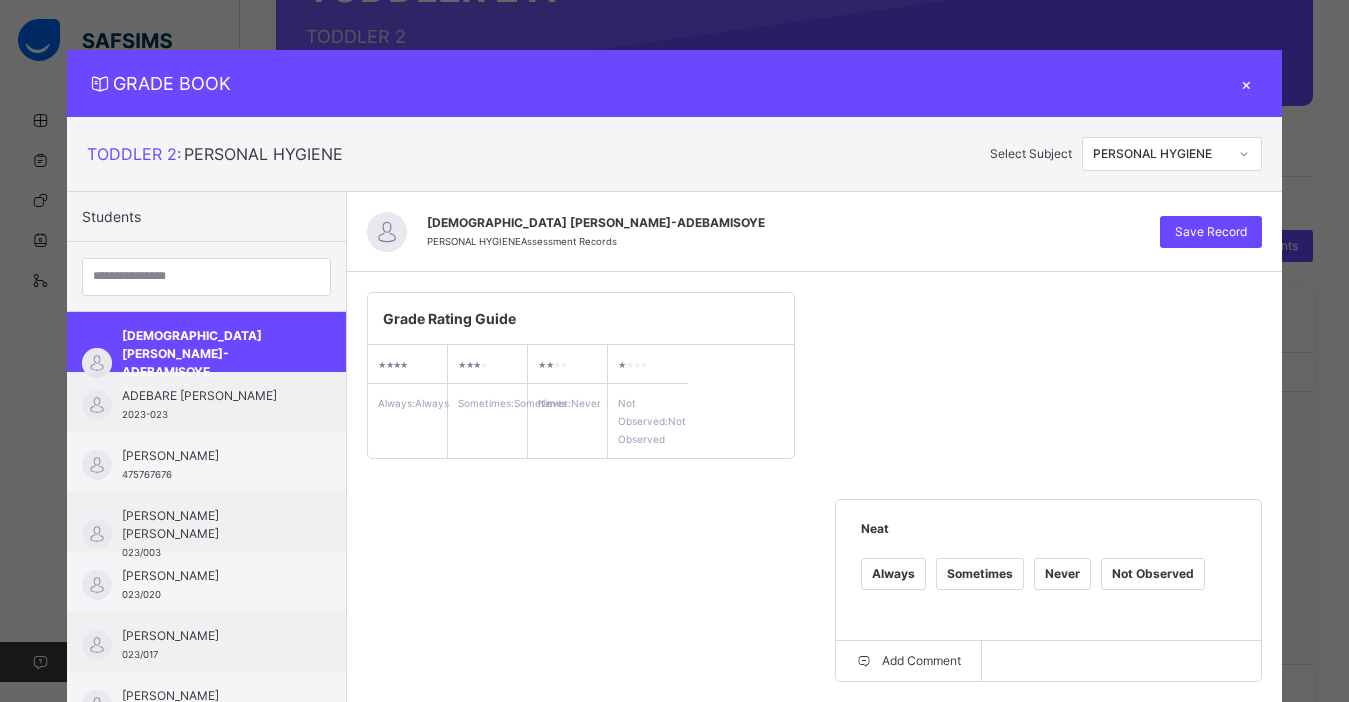click on "Grade Rating Guide   ★ ★ ★ ★ Always  :  Always ★ ★ ★ ★ Sometimes  :  Sometimes ★ ★ ★ ★ Never  :  Never ★ ★ ★ ★ Not Observed  :  Not Observed Neat   Always Sometimes Never Not Observed  Add Comment Clean clothes   Always Sometimes Never Not Observed  Add Comment Shoes clean   Always Sometimes Never Not Observed  Add Comment Hair neat   Always Sometimes Never Not Observed  Add Comment Teeth and nails clean   Always Sometimes Never Not Observed  Add Comment Clean plate, cup and spoon   Always Sometimes Never Not Observed  Add Comment" at bounding box center [814, 821] 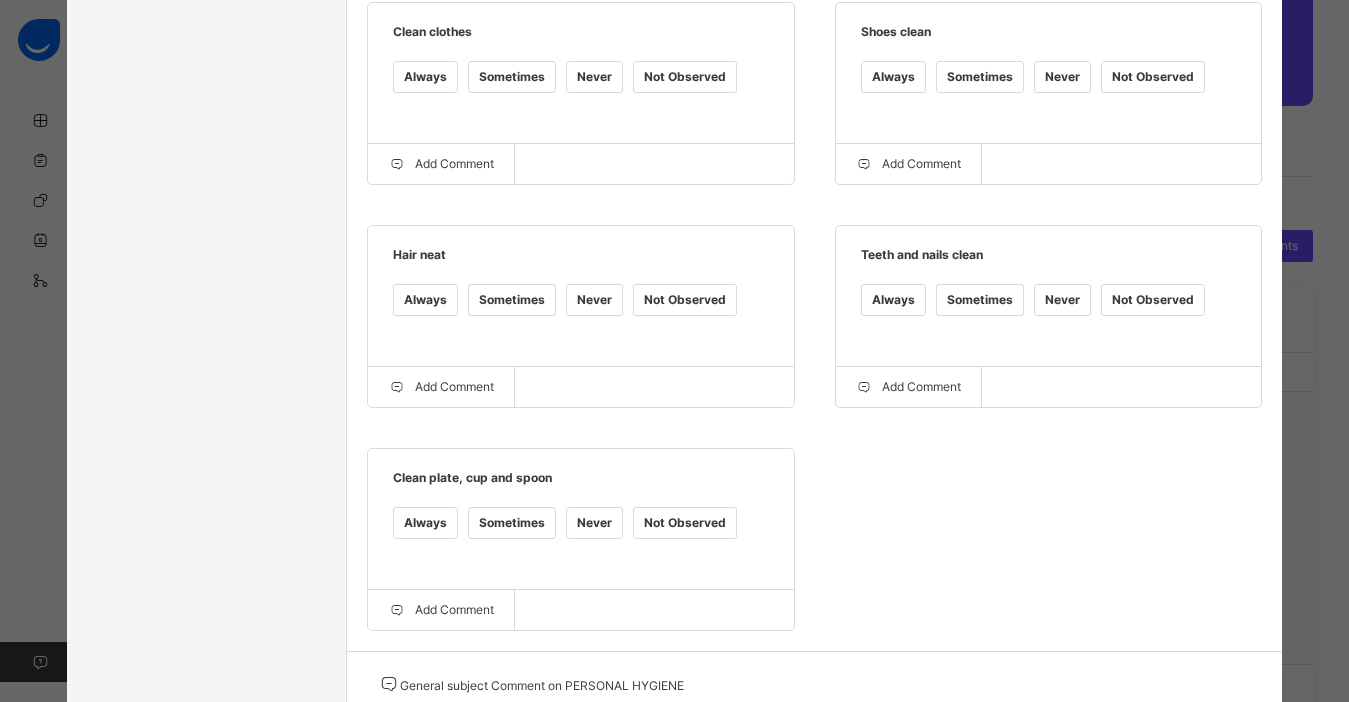 scroll, scrollTop: 887, scrollLeft: 0, axis: vertical 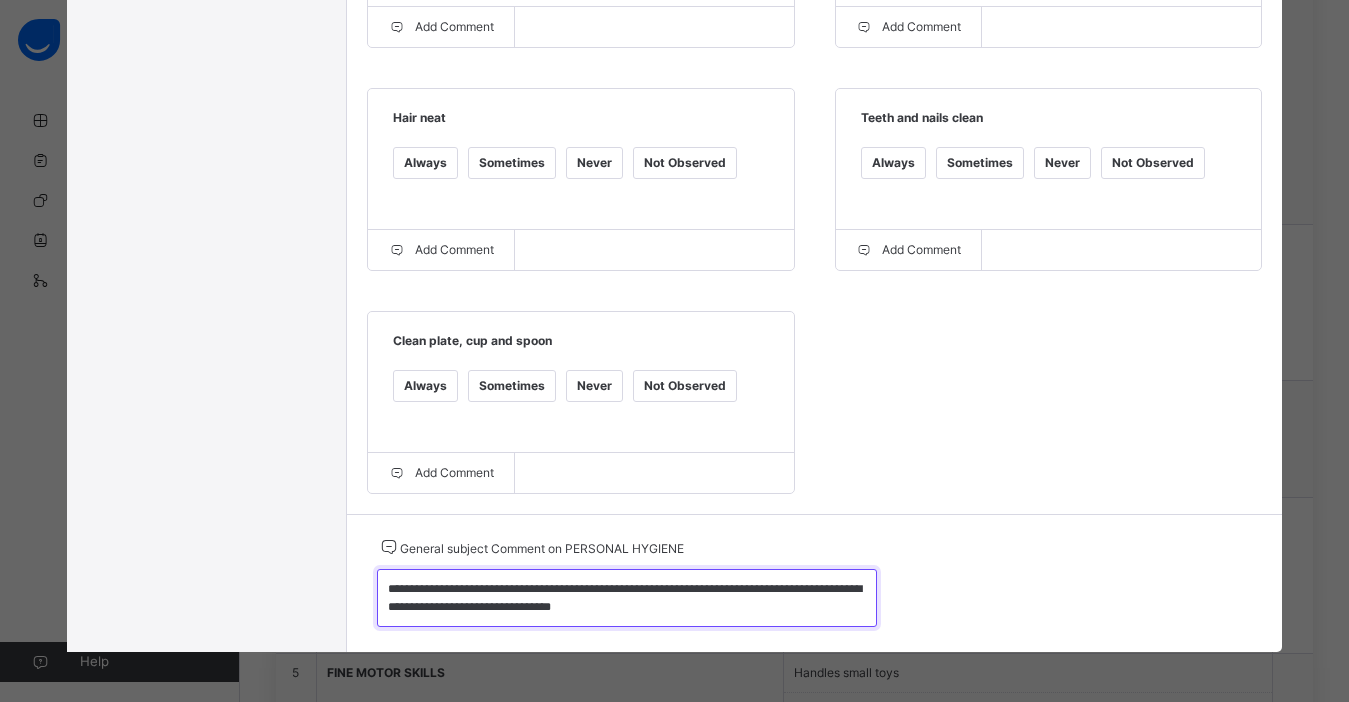 drag, startPoint x: 372, startPoint y: 585, endPoint x: 743, endPoint y: 652, distance: 377.0013 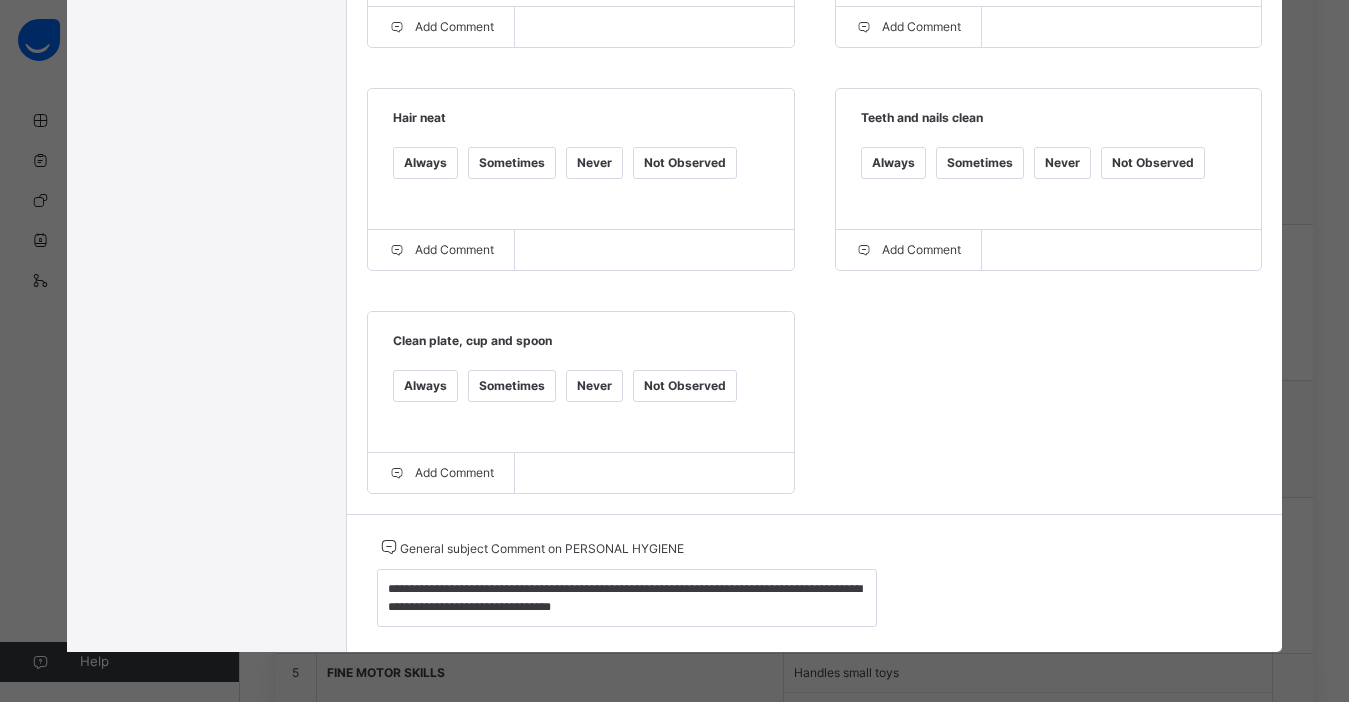 click on "GRADE BOOK × TODDLER 2 :   PERSONAL HYGIENE Select Subject PERSONAL HYGIENE Students IREMIDE DANIEL  AKINMULIYA-ADEBAMISOYE 152571 ADEBARE ISAIAH ADEROGBA 2023-023 Michelle  Ihimekpen 475767676 JASON DANIEL LINUS 023/003 BRYAN  OLABE 023/020 AKOREDE  LIADI 023/017 KEHINDE  OLOWO 138651 DORCAS AYO-IFEOLUWASIMI OLUWADAHUNSI 2023-015 NENTY  BETHIA 180661 OLUWADARASIMI MARIA OGUNLEYE 2023-004 AYAT  BADMUS 2023-020 Greatness  Itohan Osemoboh 34456 FAVOUR OYINKANSOLA OKE 2023-022 FAITH-FLOURISH ORITSESEMAYE RAPHEL 2023-012 DEBORAH ERI-IFEOLUWASIMI OLUWADAHUNSI 2023-014 ADEBARE HASSAN EKUNDAYO 2023-017 Jash Ehijeh Kingsley-Iyoha 4567 MARZOUK  ABDULATEEF 023/019 OLUWAKEMI PETER KOLAWOLE 2023-013 KEHINDE OLUWASEGUN JEDIDIAH 242503001 IREAYO ALIYAH LAWAL 2023-018 ADELYN OHINAMUWA FRANCIS 2023-021 OLUWATONI  OGHENERO LAWRENCE 176471 IREMIDE DANIEL  AKINMULIYA-ADEBAMISOYE PERSONAL HYGIENE  Assessment Records Save Record   Grade Rating Guide   ★ ★ ★ ★ Always  :  Always ★ ★ ★ ★ Sometimes  :  Sometimes ★" at bounding box center (674, 351) 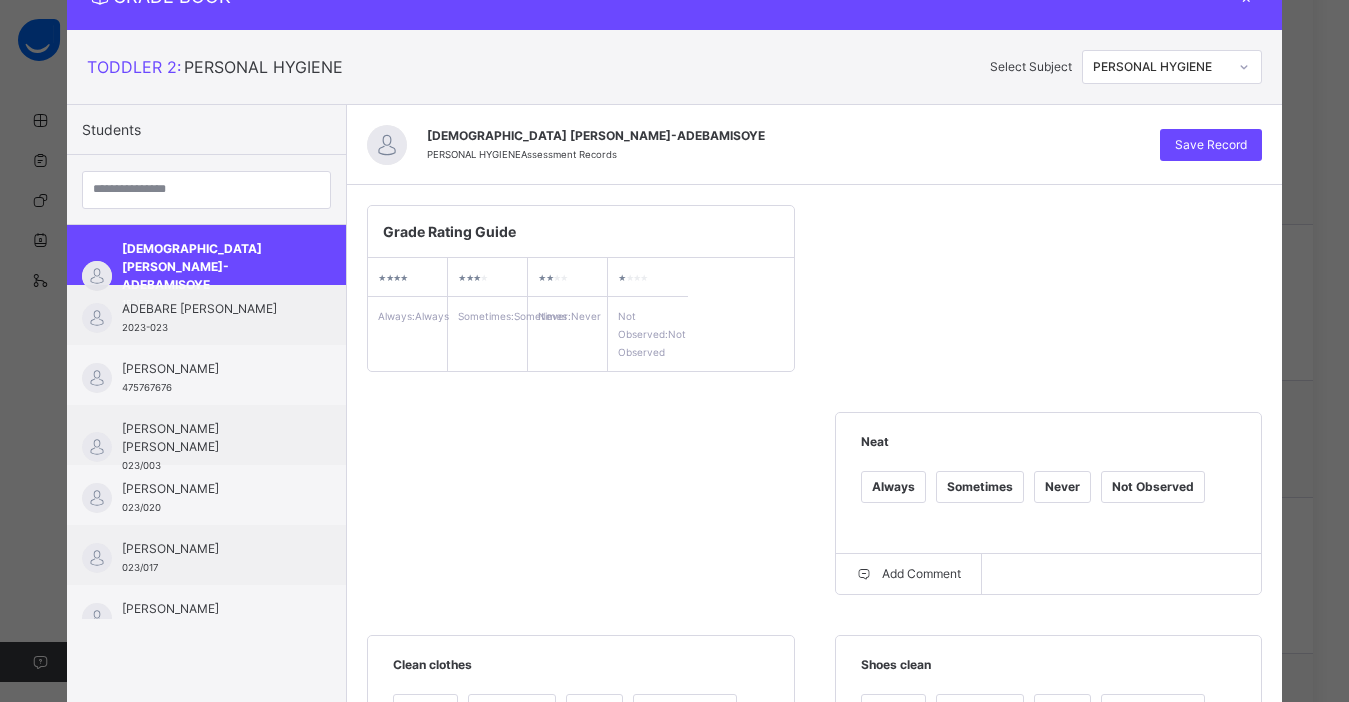 scroll, scrollTop: 0, scrollLeft: 0, axis: both 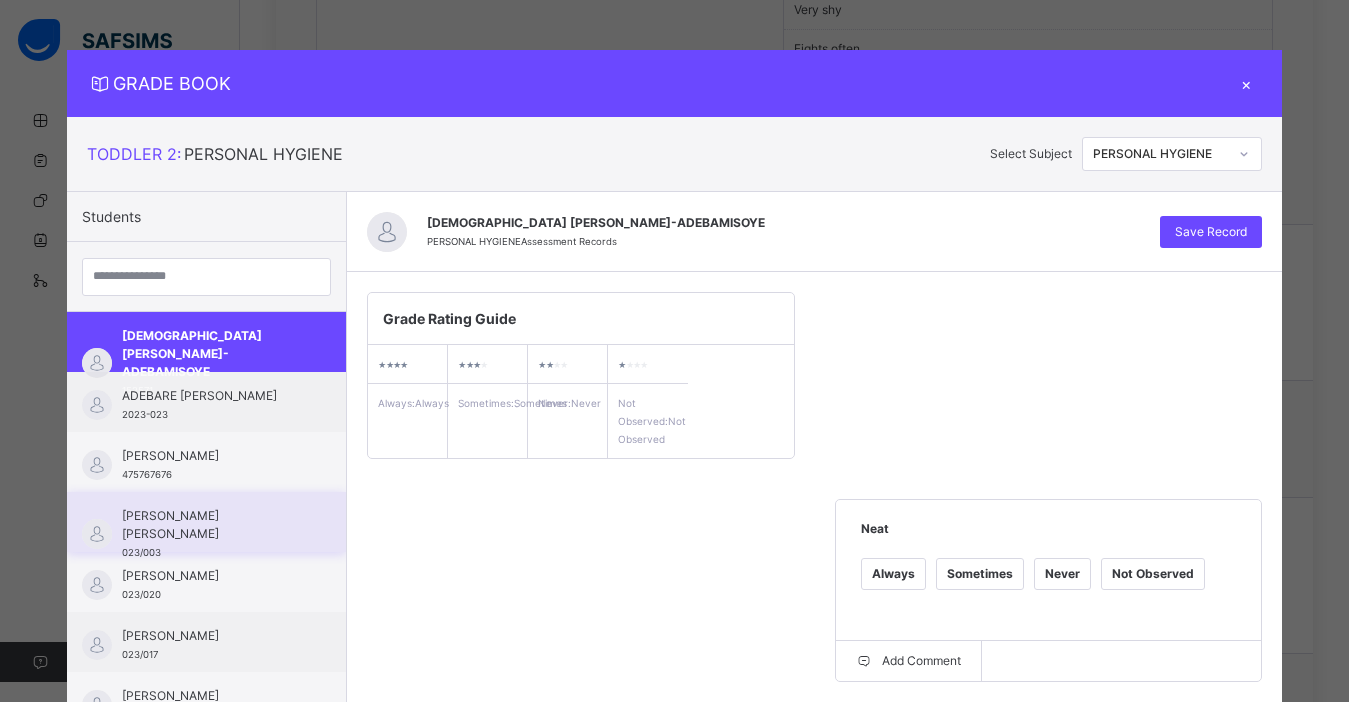 click on "[PERSON_NAME] [PERSON_NAME] 023/003" at bounding box center (211, 534) 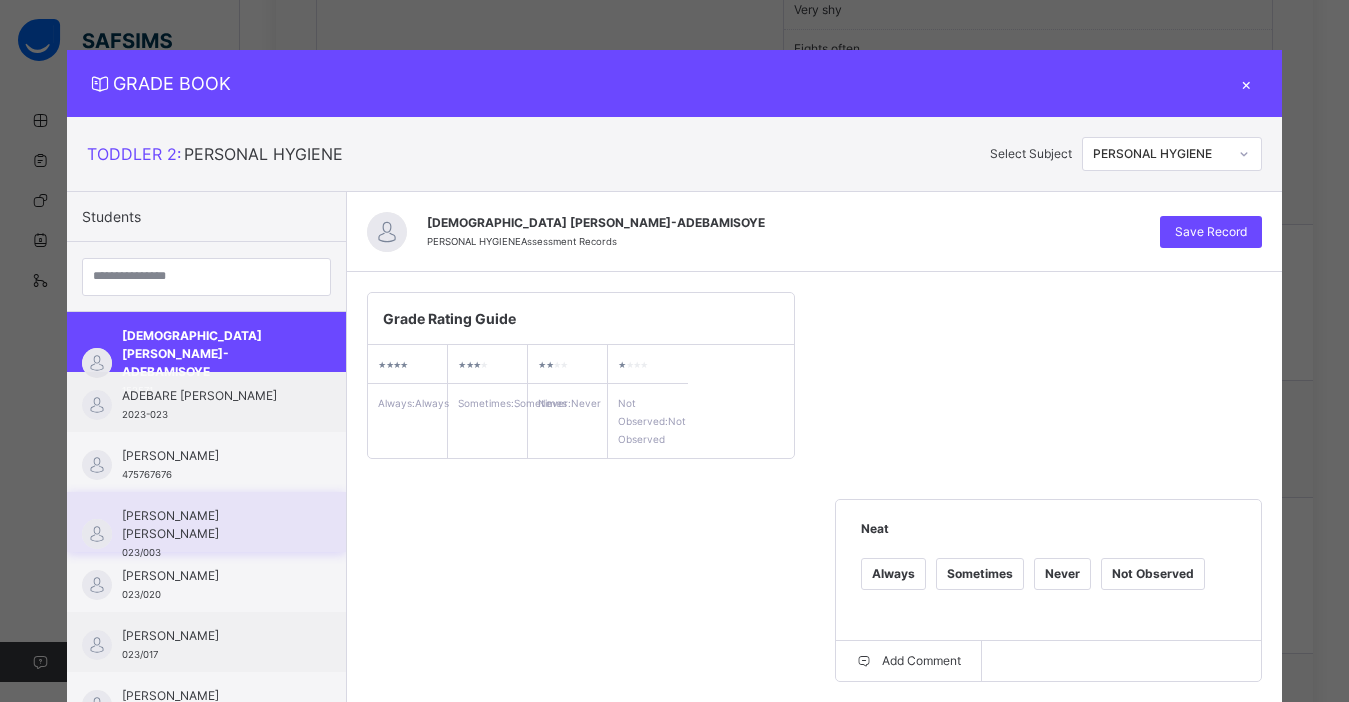click on "[PERSON_NAME] [PERSON_NAME] 023/003" at bounding box center (211, 534) 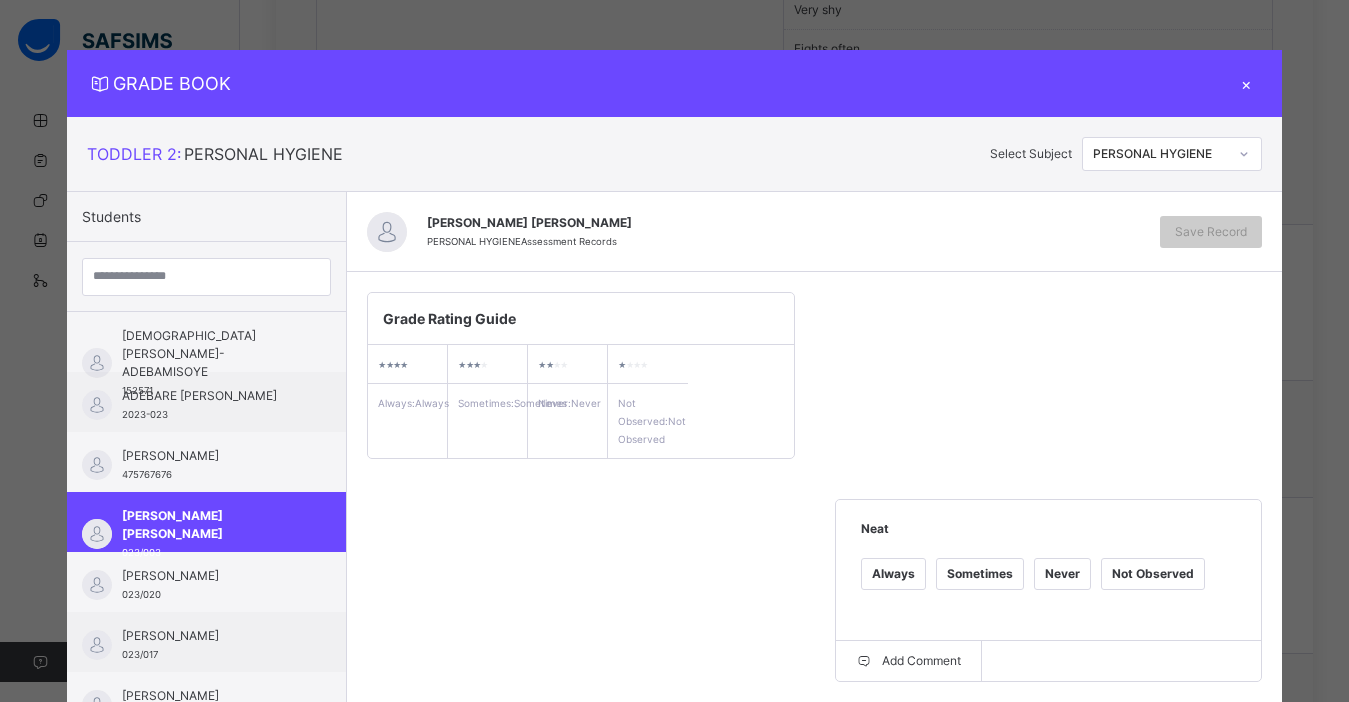 click on "Grade Rating Guide   ★ ★ ★ ★ Always  :  Always ★ ★ ★ ★ Sometimes  :  Sometimes ★ ★ ★ ★ Never  :  Never ★ ★ ★ ★ Not Observed  :  Not Observed Neat   Always Sometimes Never Not Observed  Add Comment Clean clothes   Always Sometimes Never Not Observed  Add Comment Shoes clean   Always Sometimes Never Not Observed  Add Comment Hair neat   Always Sometimes Never Not Observed  Add Comment Teeth and nails clean   Always Sometimes Never Not Observed  Add Comment Clean plate, cup and spoon   Always Sometimes Never Not Observed  Add Comment" at bounding box center (814, 821) 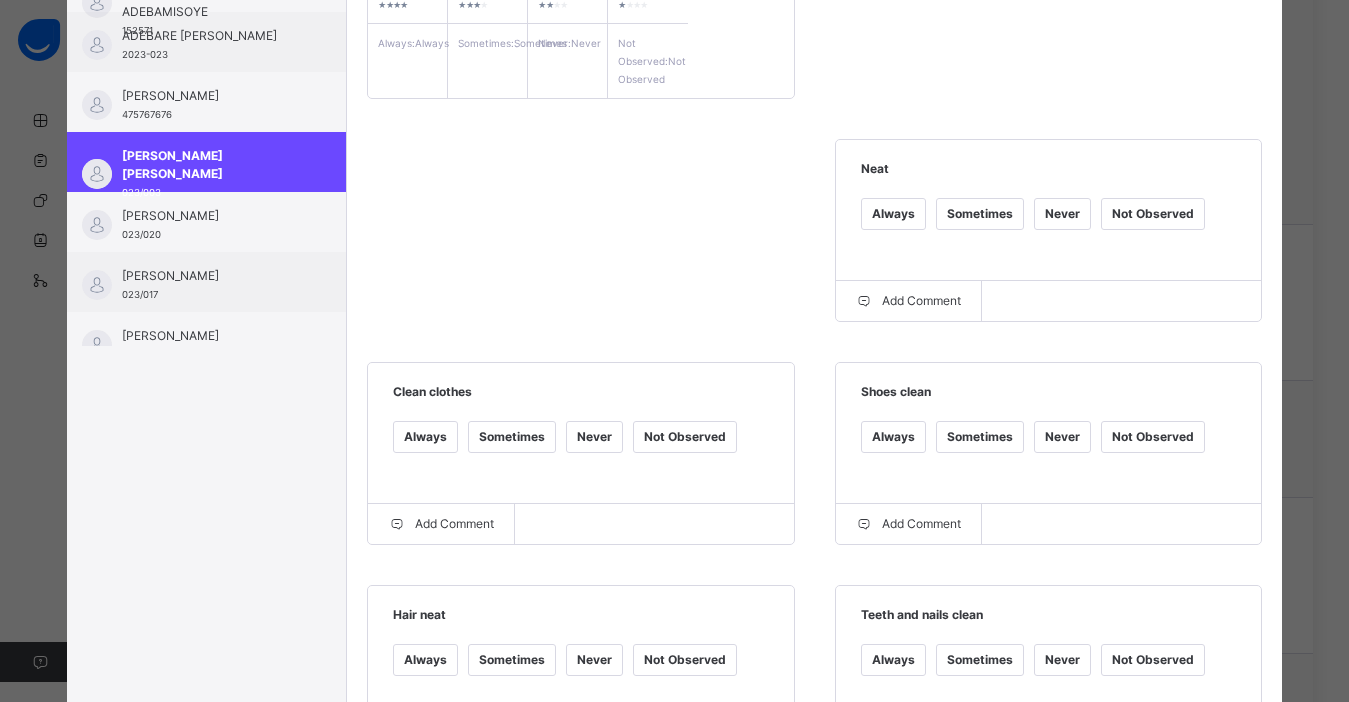 scroll, scrollTop: 400, scrollLeft: 0, axis: vertical 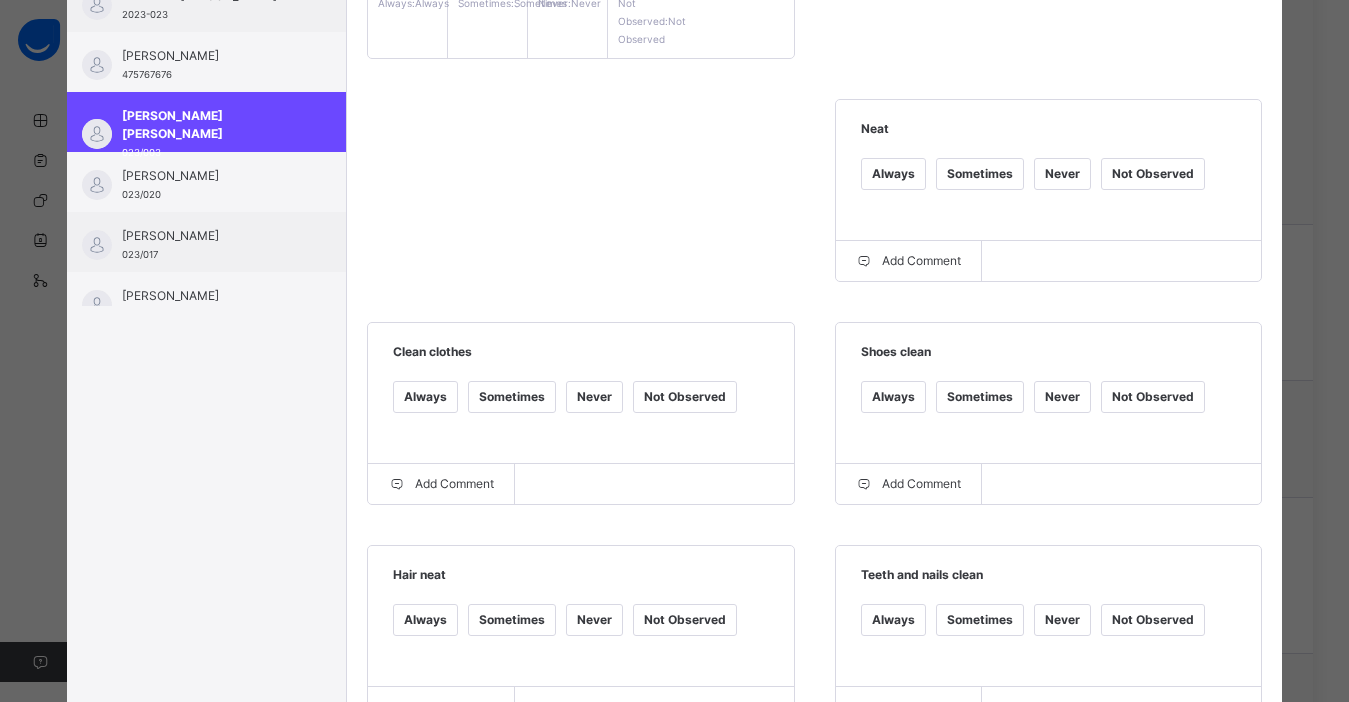 click on "Always" at bounding box center (893, 174) 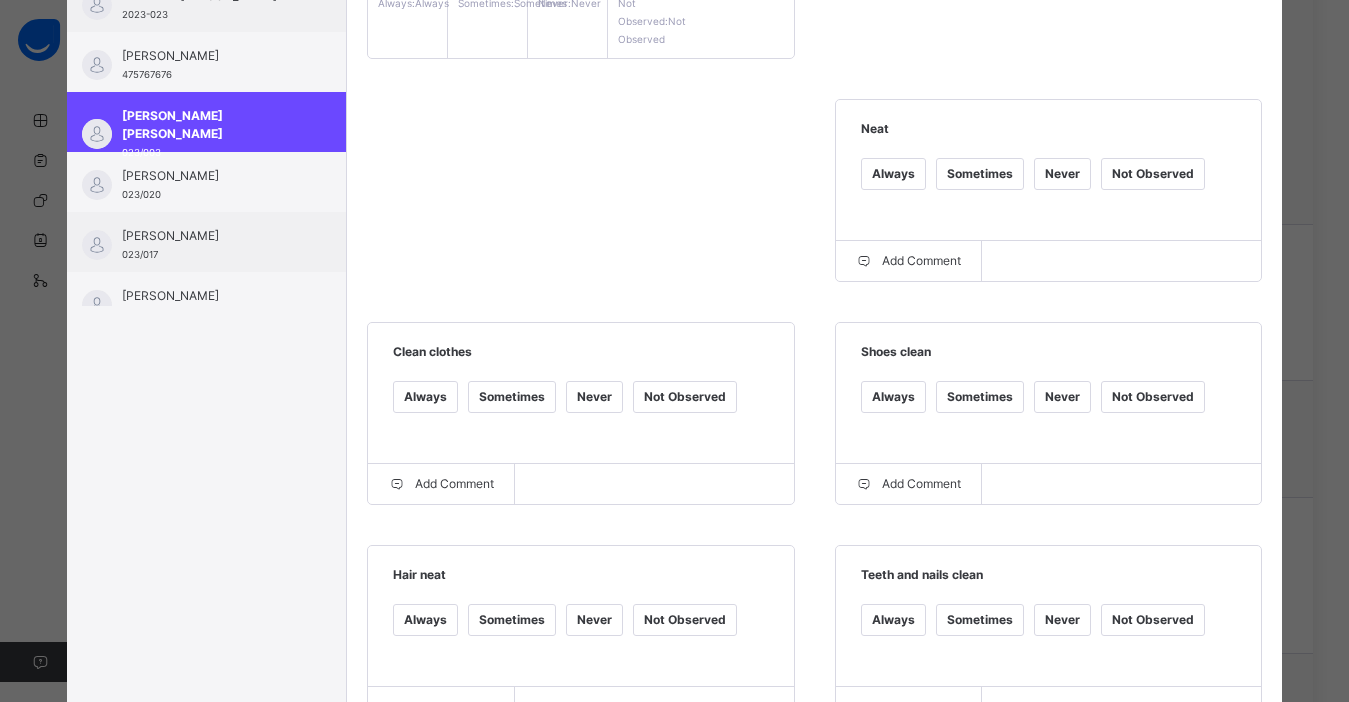 click on "Always" at bounding box center [893, 397] 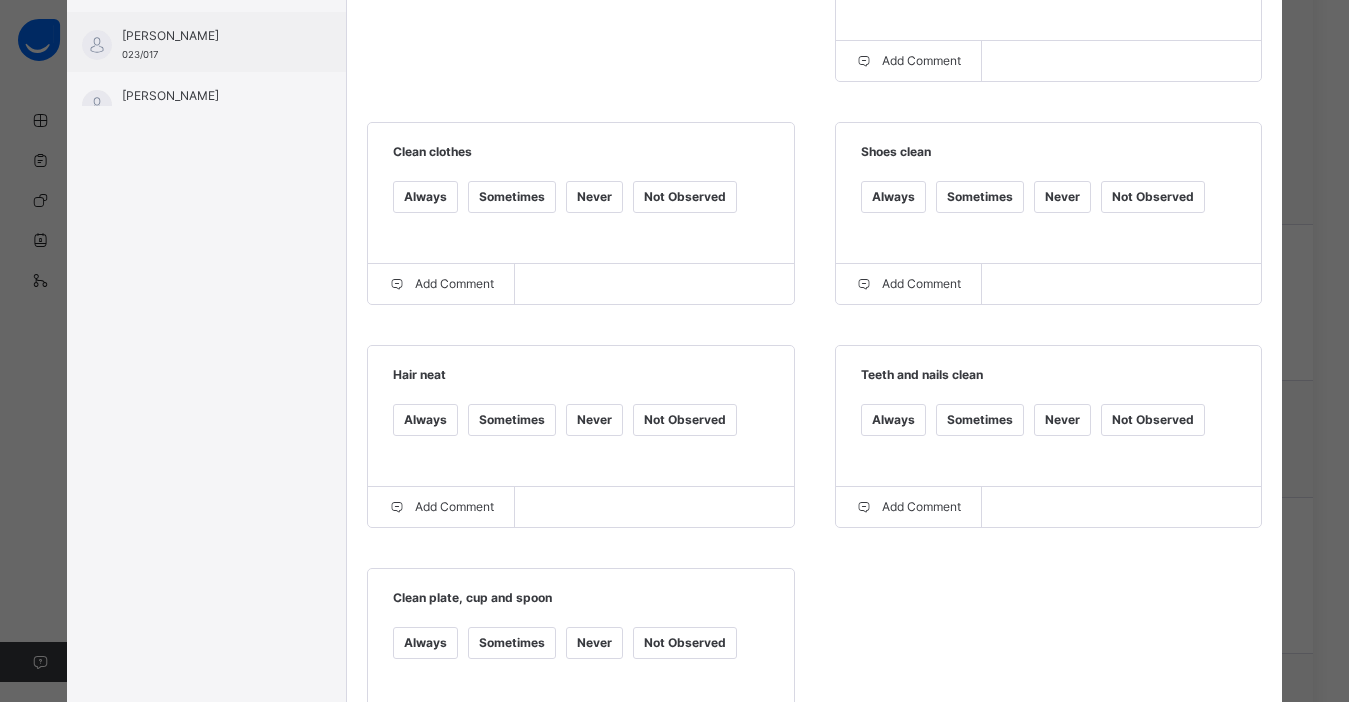 scroll, scrollTop: 640, scrollLeft: 0, axis: vertical 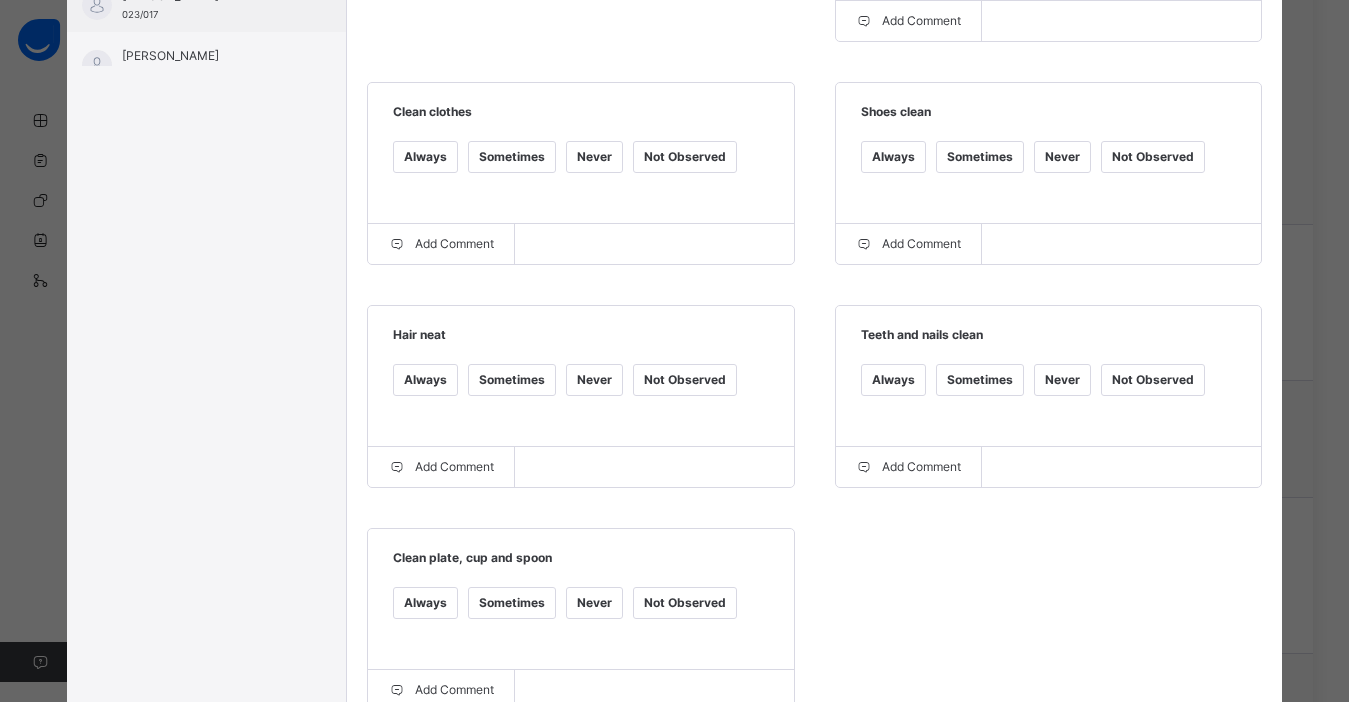 click on "Always" at bounding box center (893, 380) 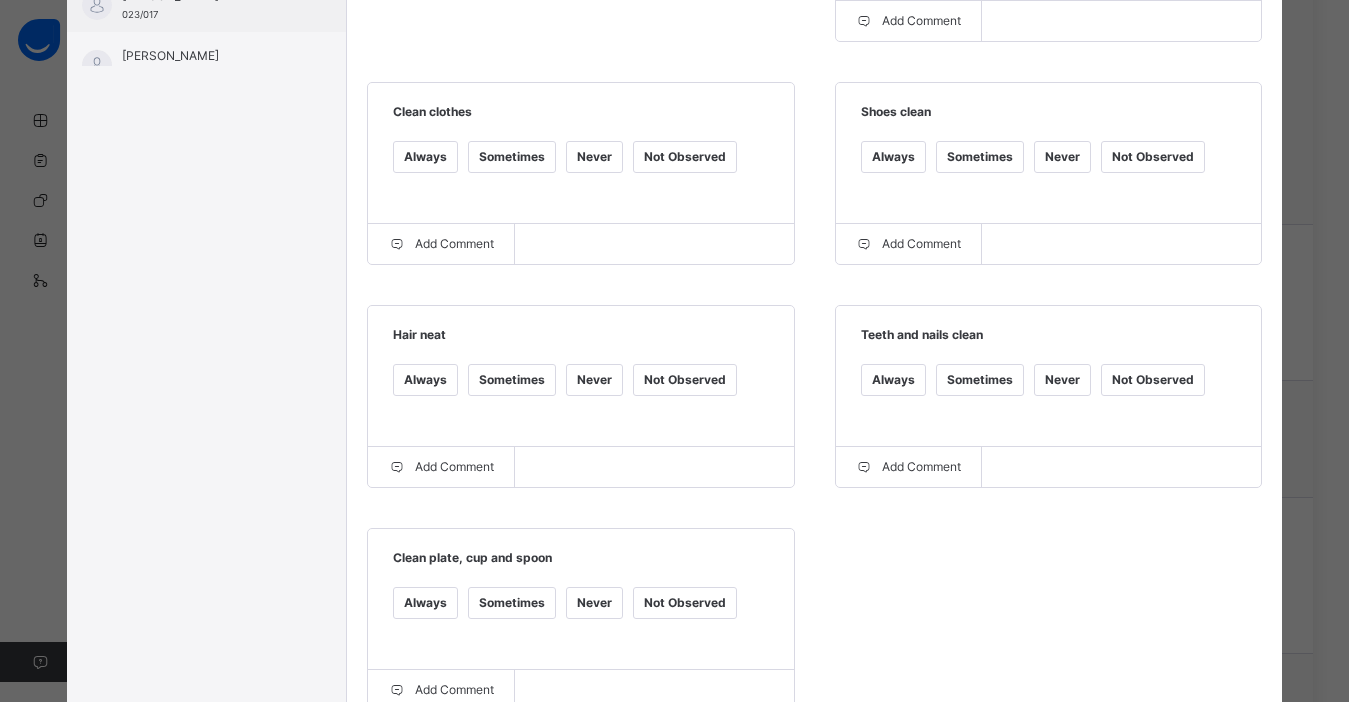 click on "Always" at bounding box center (425, 603) 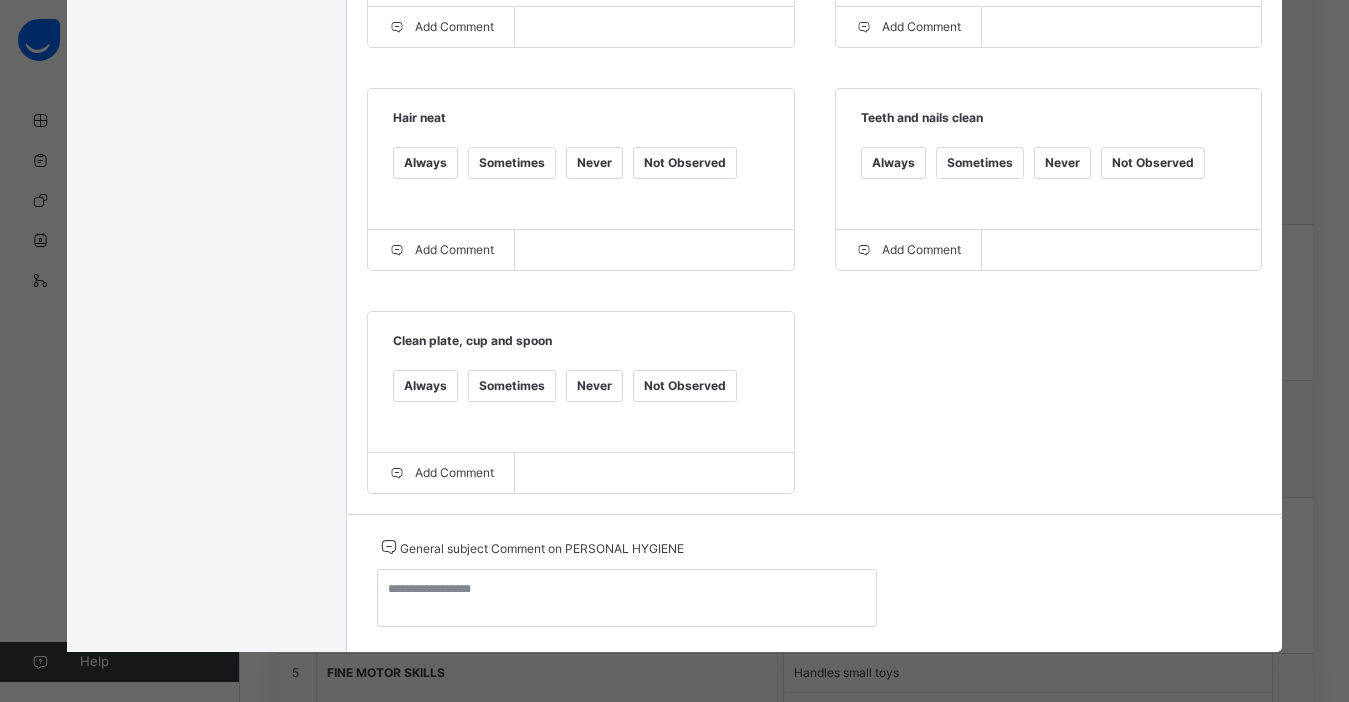scroll, scrollTop: 887, scrollLeft: 0, axis: vertical 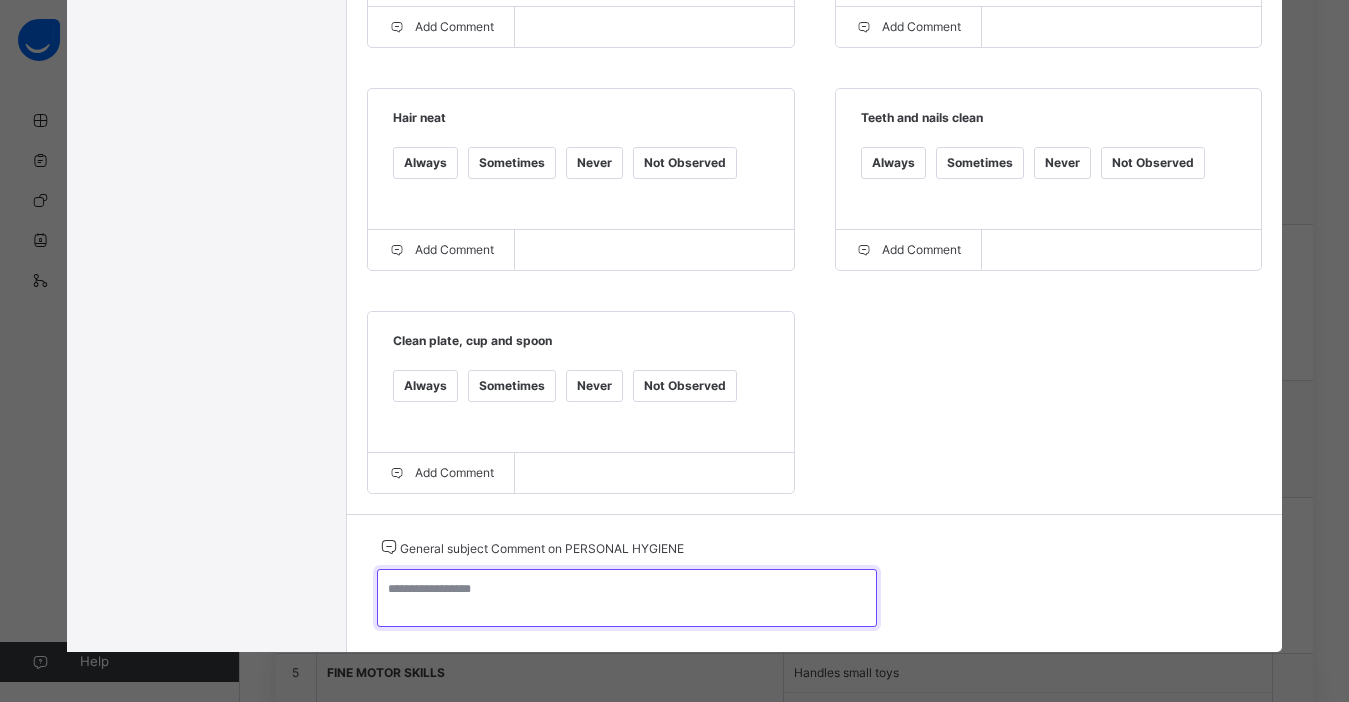 click at bounding box center (627, 598) 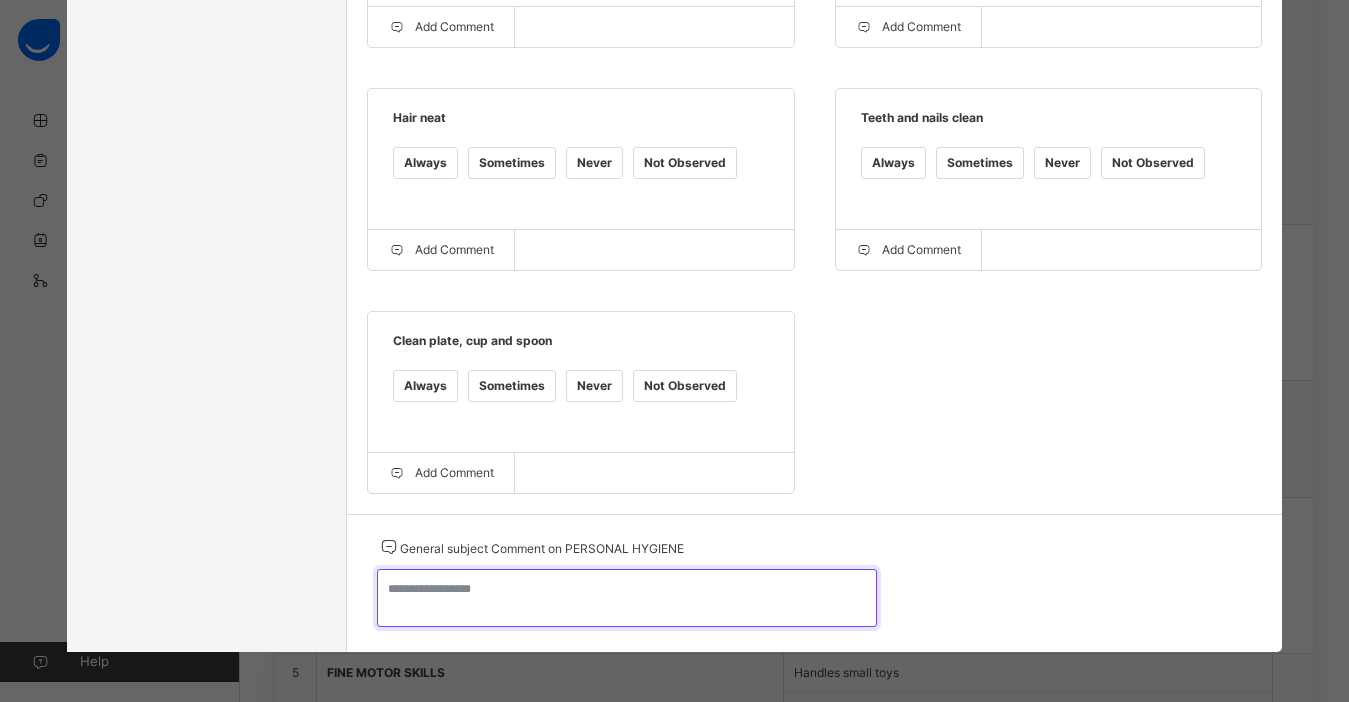 paste on "**********" 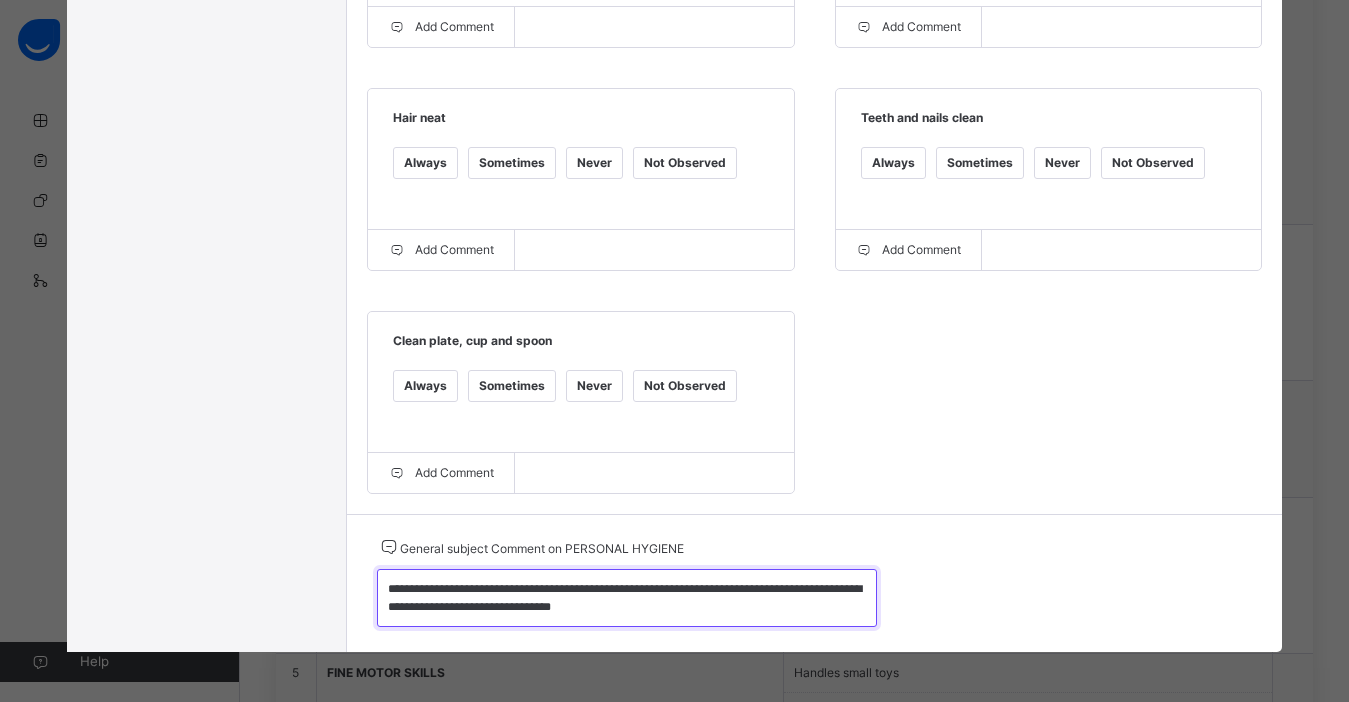 click on "**********" at bounding box center (627, 598) 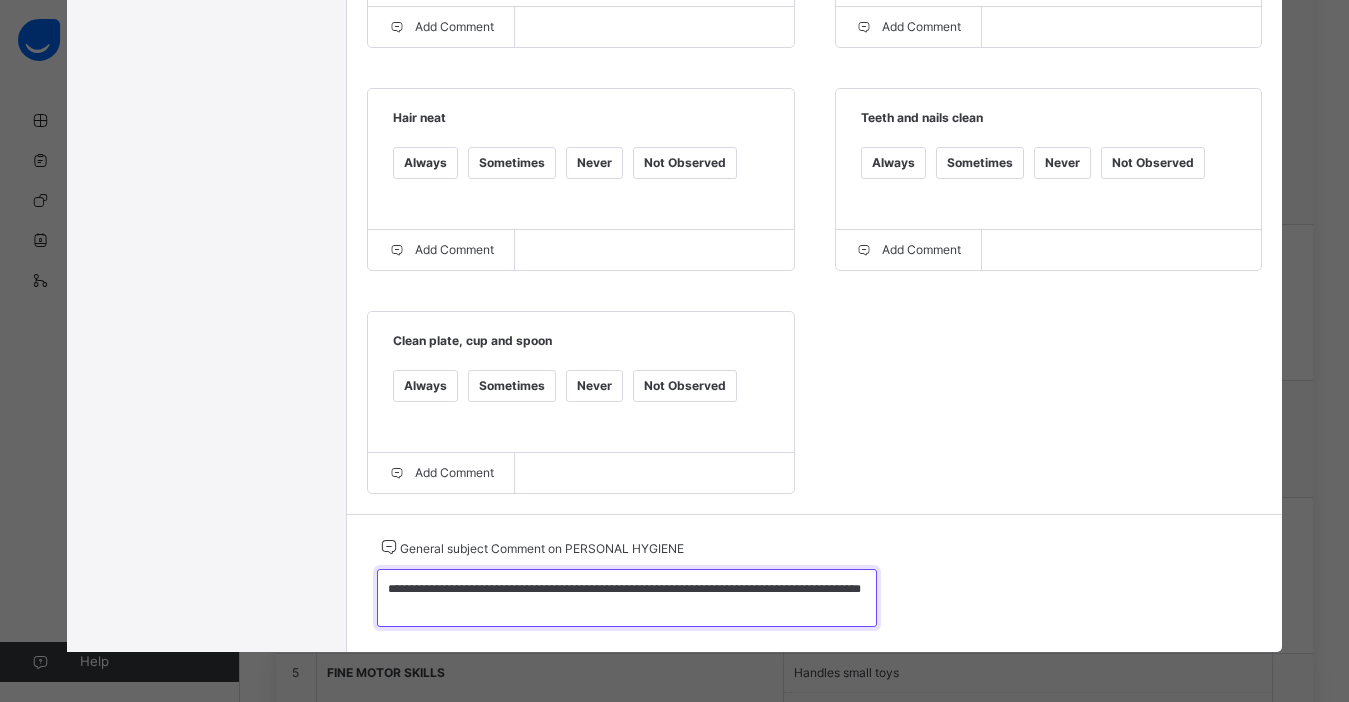 type on "**********" 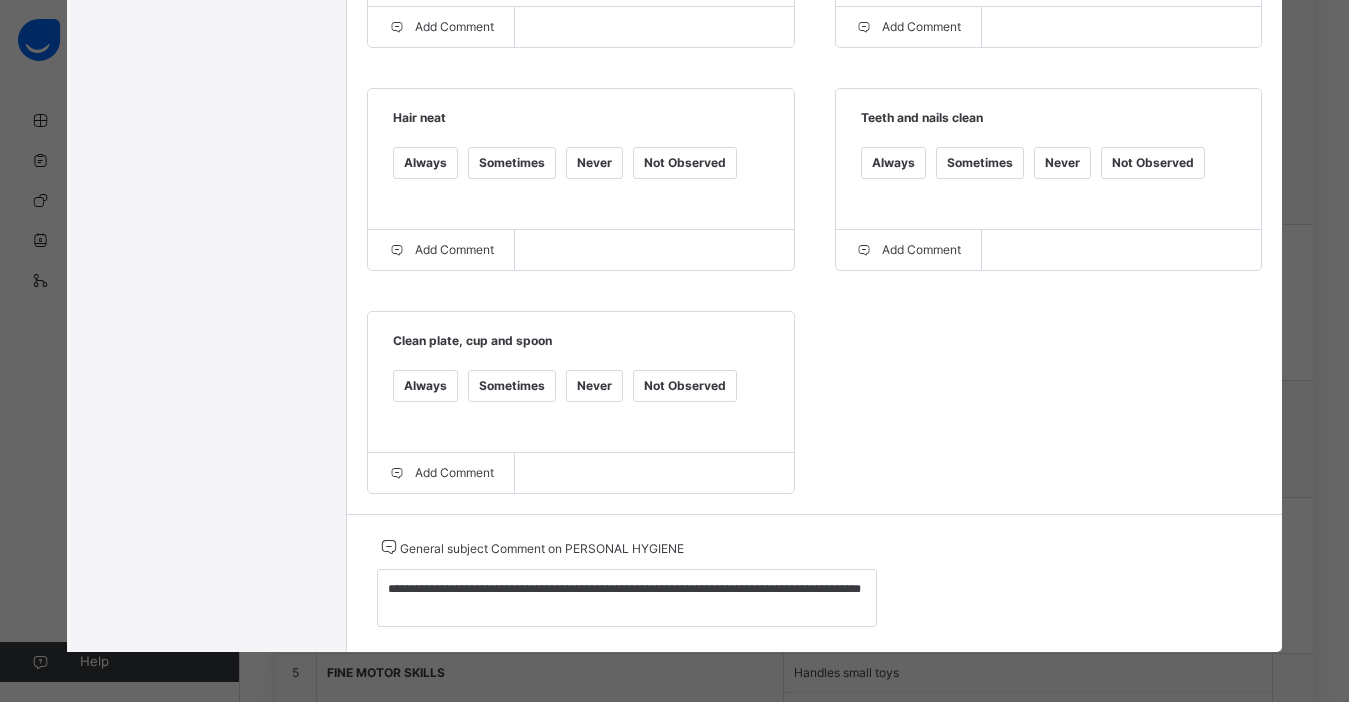 click on "Grade Rating Guide   ★ ★ ★ ★ Always  :  Always ★ ★ ★ ★ Sometimes  :  Sometimes ★ ★ ★ ★ Never  :  Never ★ ★ ★ ★ Not Observed  :  Not Observed Neat   Always Sometimes Never Not Observed  Add Comment Clean clothes   Always Sometimes Never Not Observed  Add Comment Shoes clean   Always Sometimes Never Not Observed  Add Comment Hair neat   Always Sometimes Never Not Observed  Add Comment Teeth and nails clean   Always Sometimes Never Not Observed  Add Comment Clean plate, cup and spoon   Always Sometimes Never Not Observed  Add Comment" at bounding box center [814, -36] 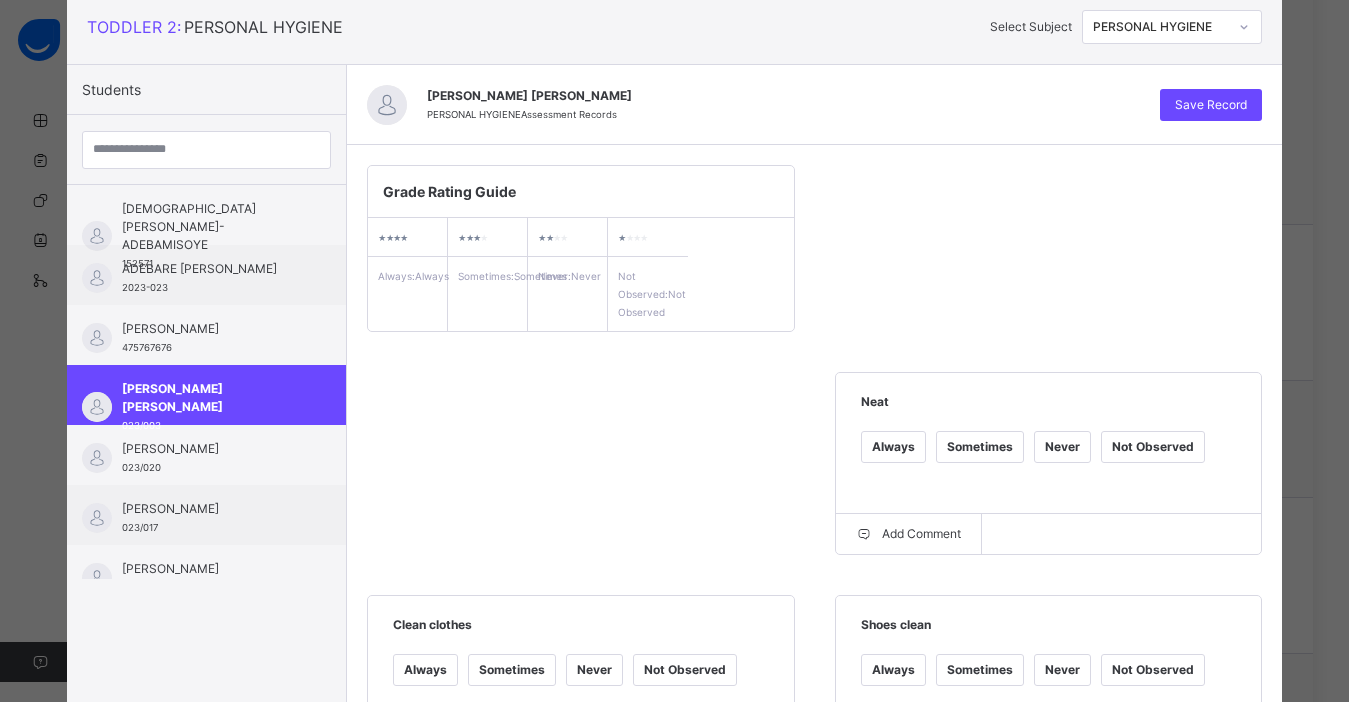 scroll, scrollTop: 0, scrollLeft: 0, axis: both 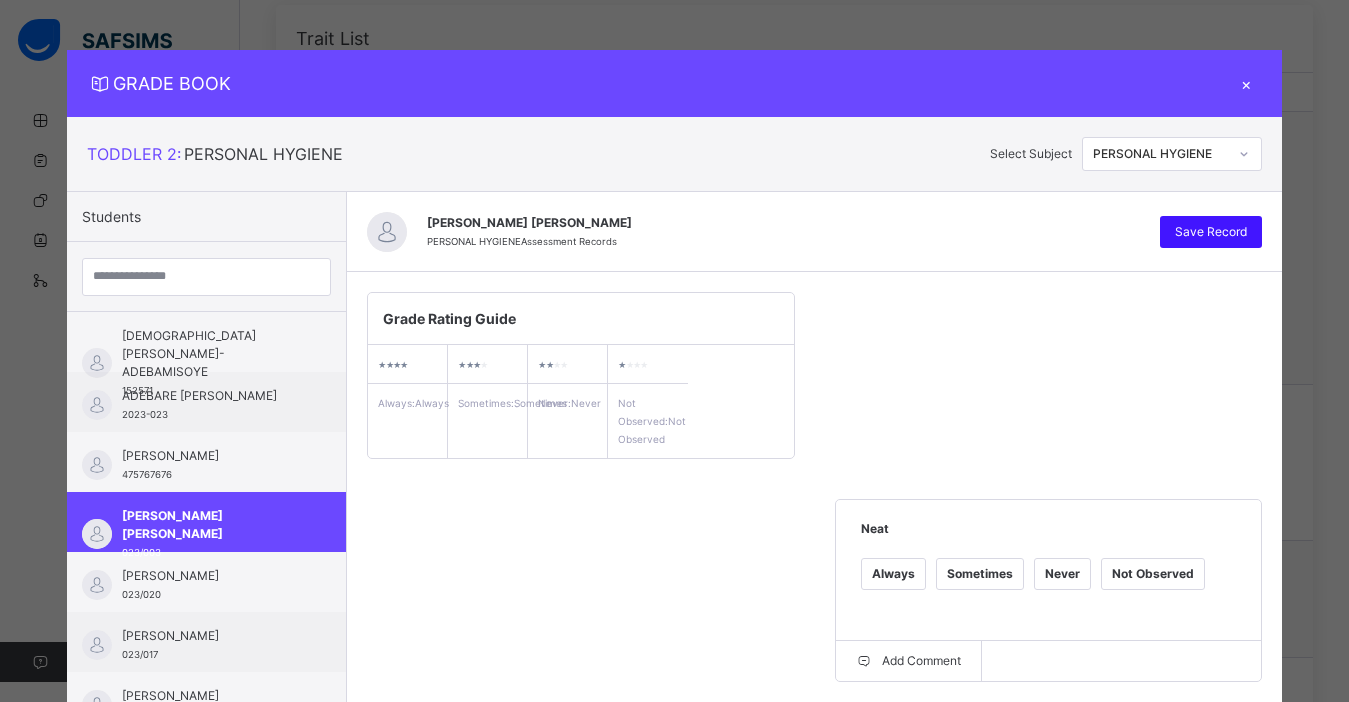 click on "Save Record" at bounding box center [1211, 232] 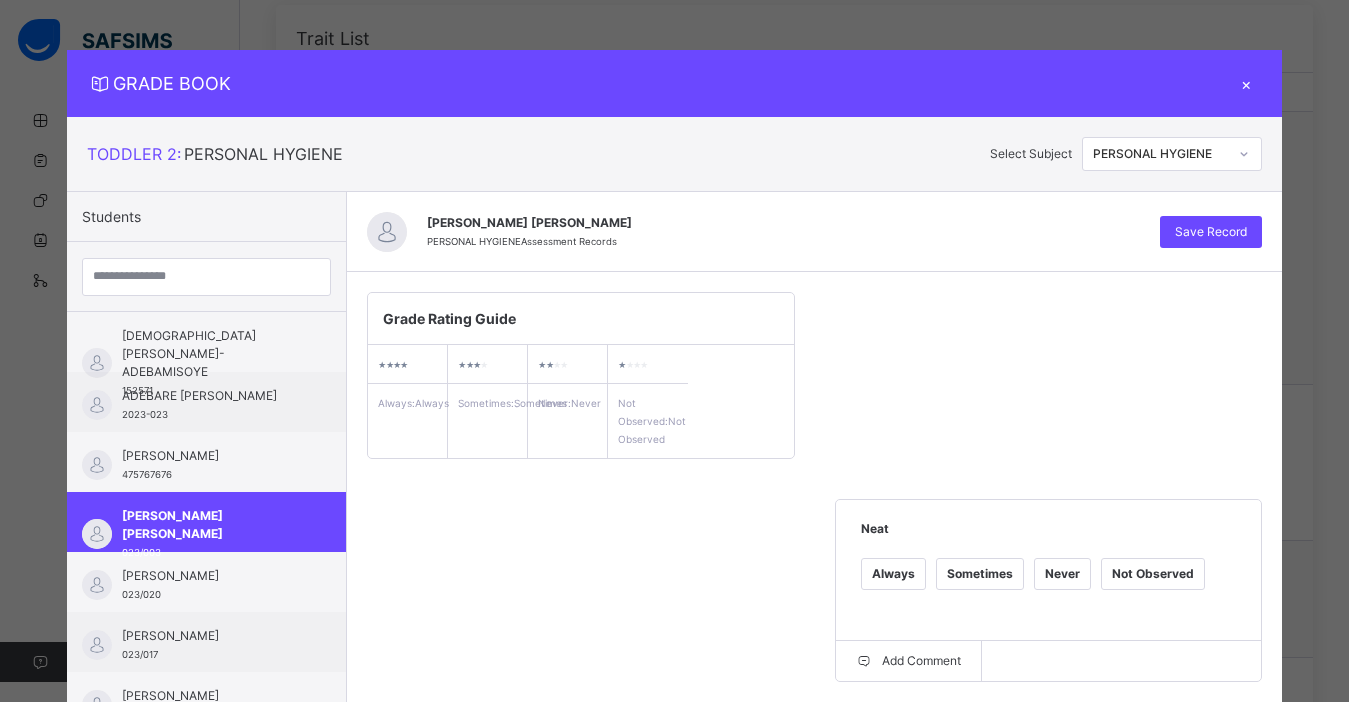 drag, startPoint x: 1229, startPoint y: 228, endPoint x: 1240, endPoint y: 161, distance: 67.89698 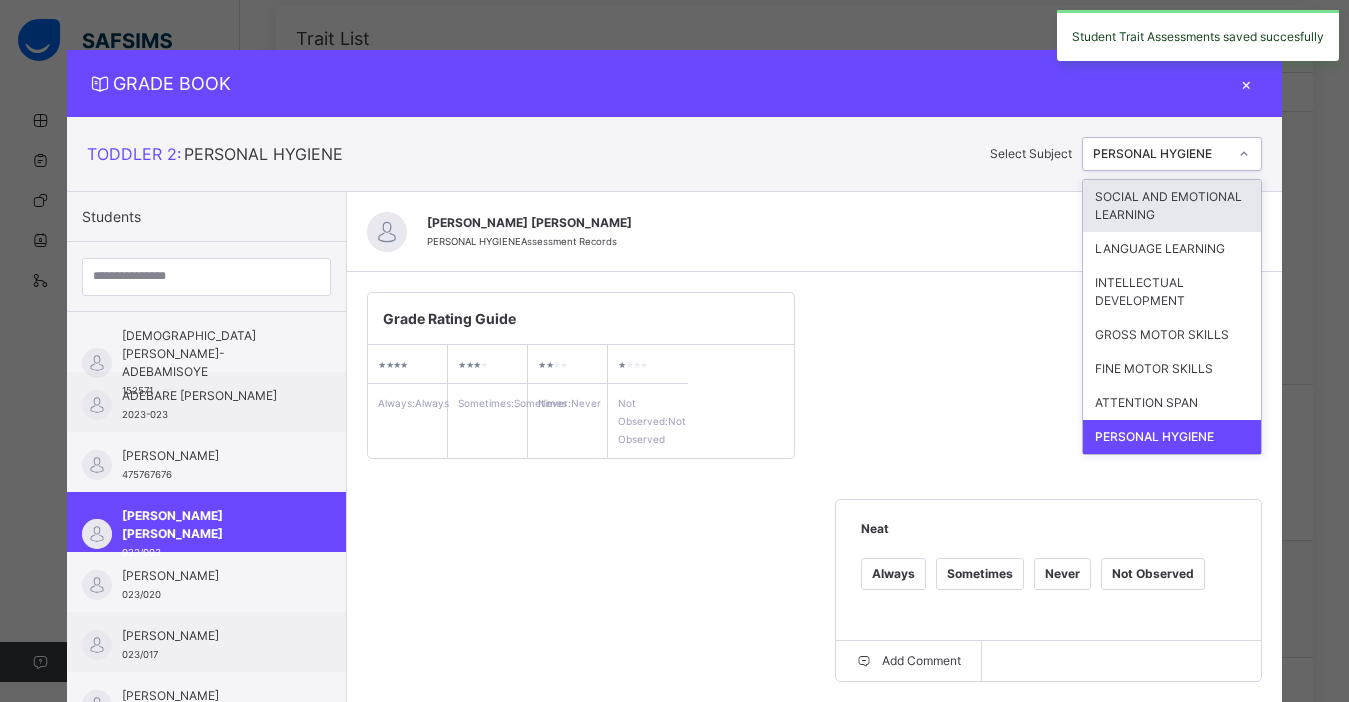 click at bounding box center [1244, 154] 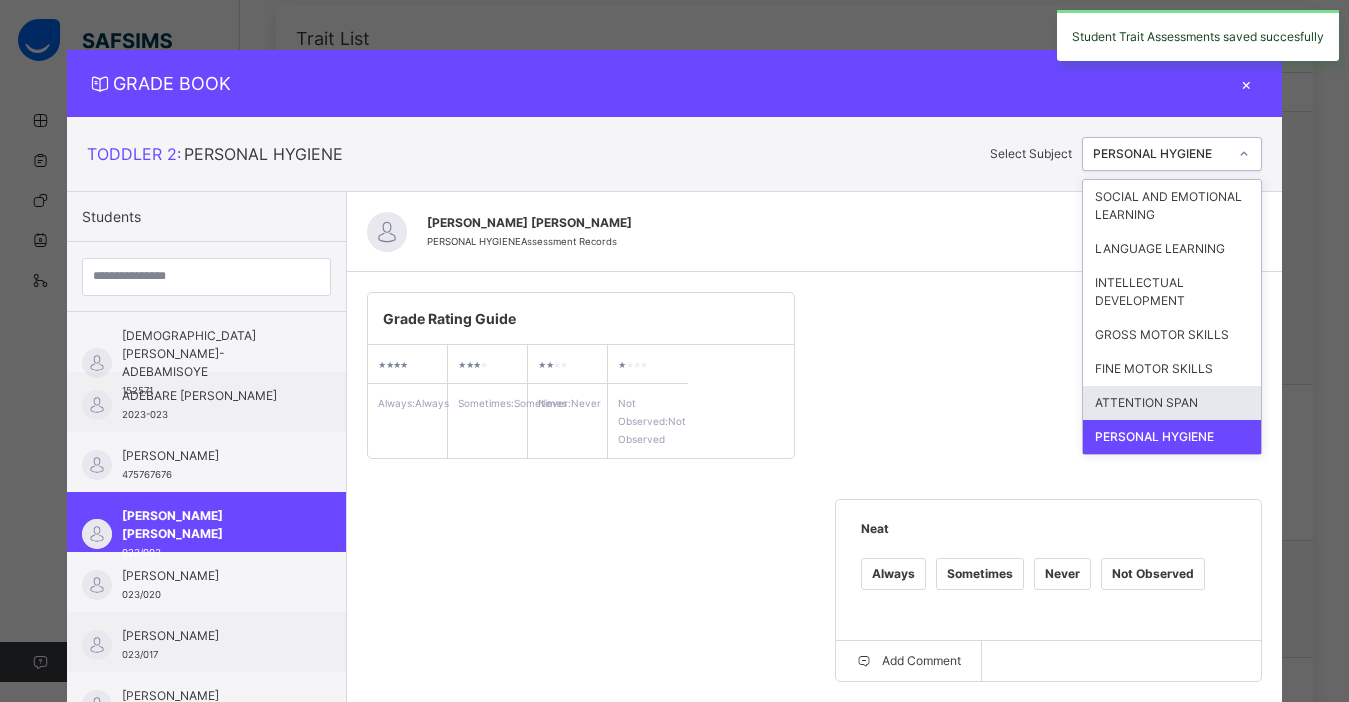 click on "ATTENTION SPAN" at bounding box center [1172, 403] 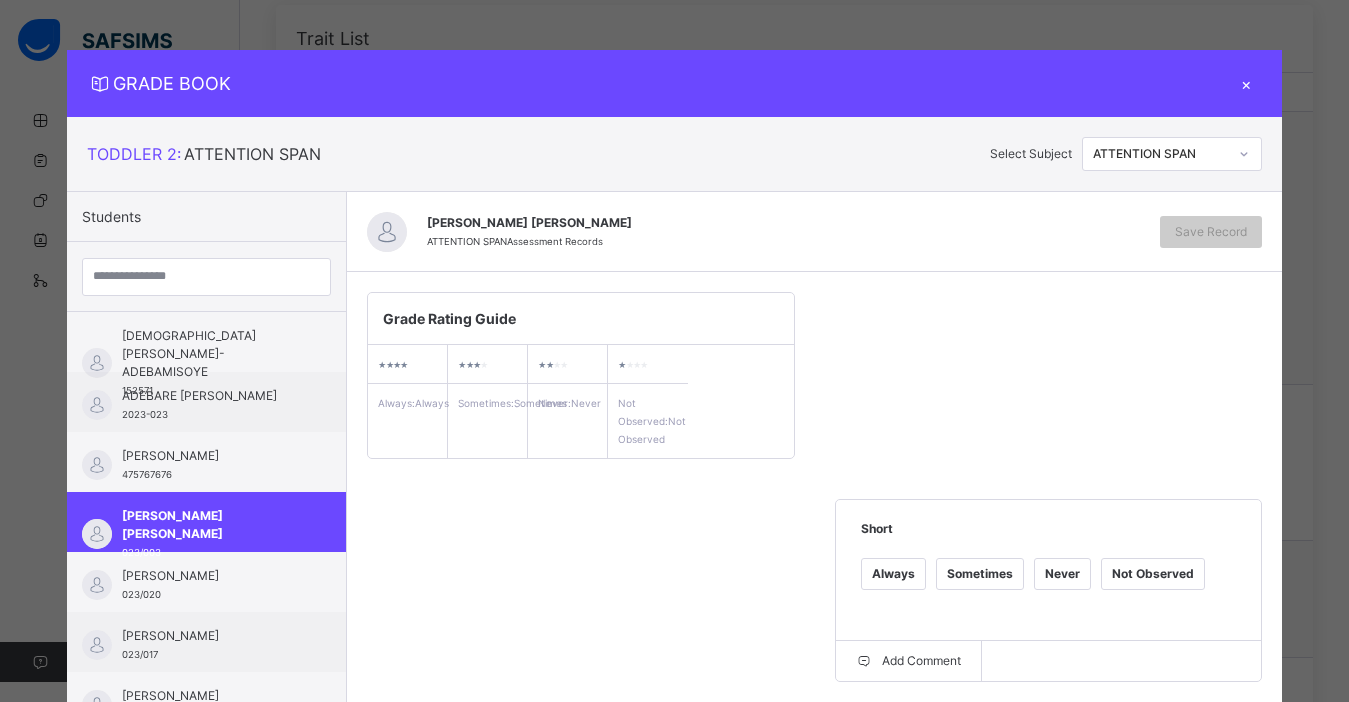 click on "Grade Rating Guide   ★ ★ ★ ★ Always  :  Always ★ ★ ★ ★ Sometimes  :  Sometimes ★ ★ ★ ★ Never  :  Never ★ ★ ★ ★ Not Observed  :  Not Observed Short   Always Sometimes Never Not Observed  Add Comment Long   Always Sometimes Never Not Observed  Add Comment" at bounding box center (814, 598) 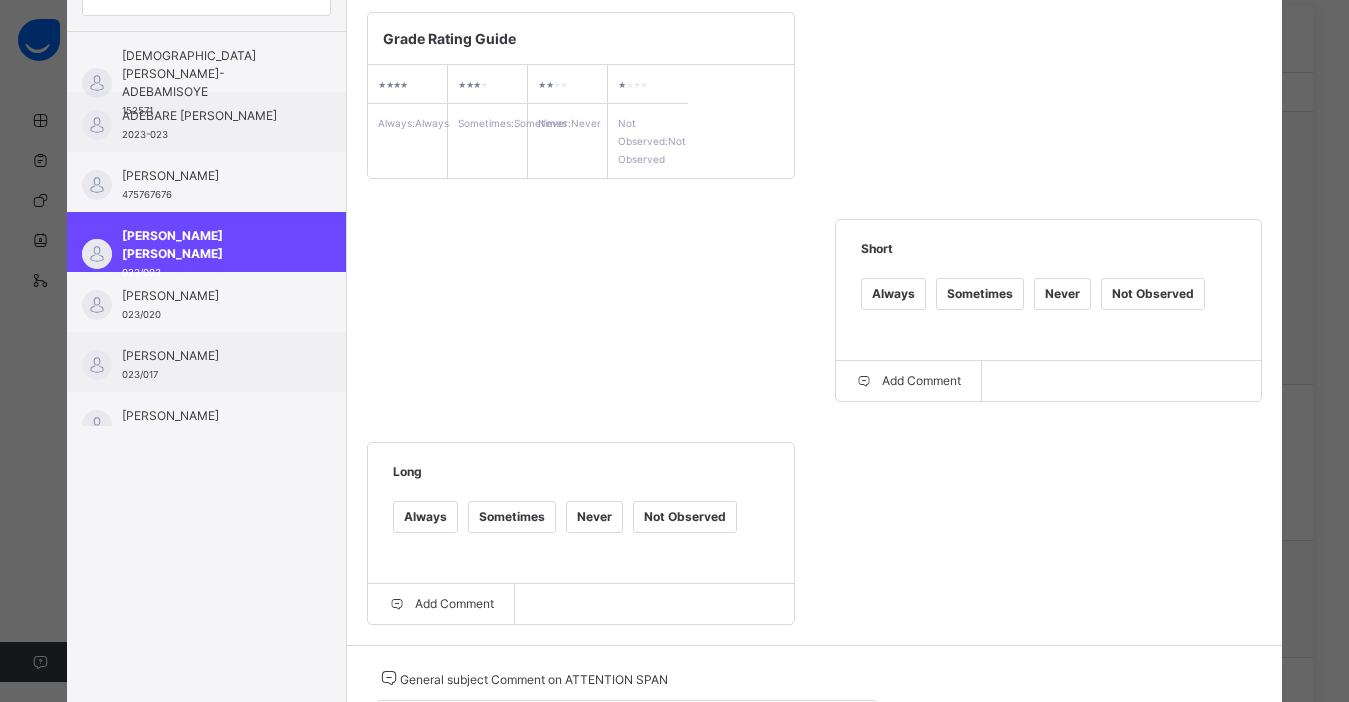 scroll, scrollTop: 320, scrollLeft: 0, axis: vertical 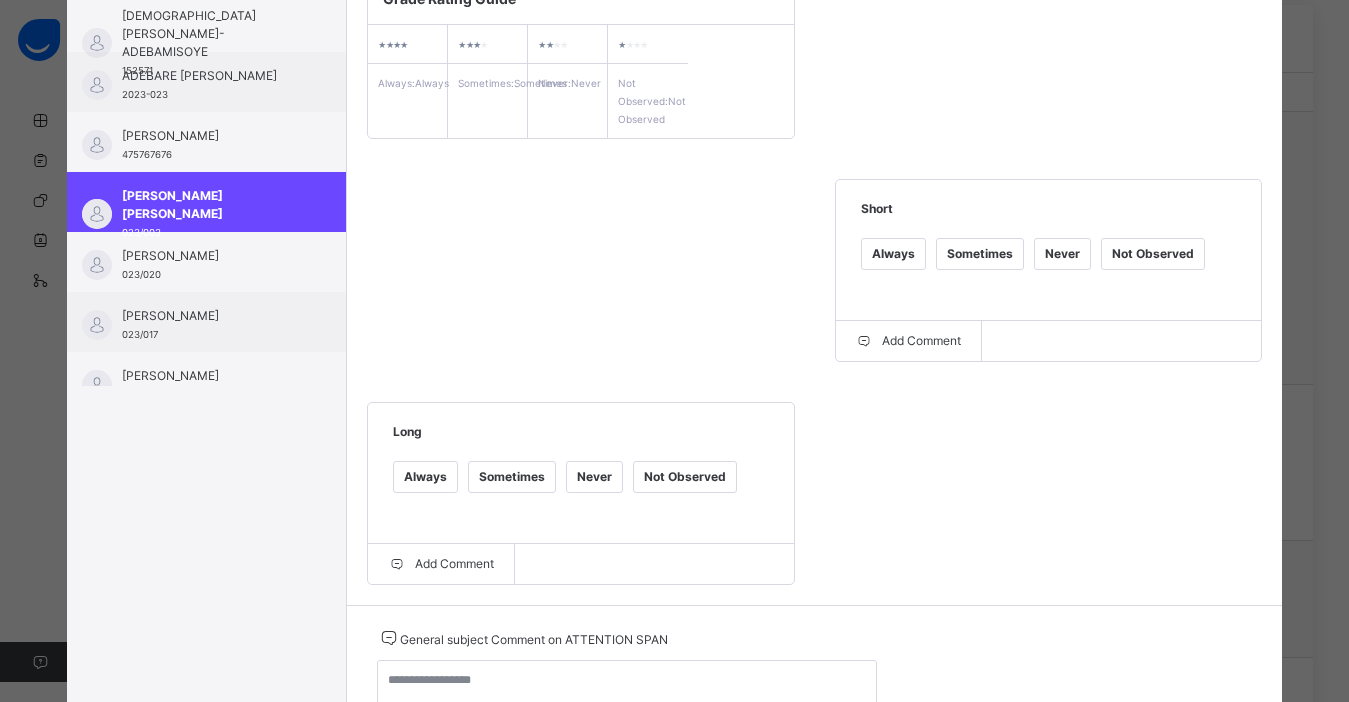 click on "Always" at bounding box center (893, 254) 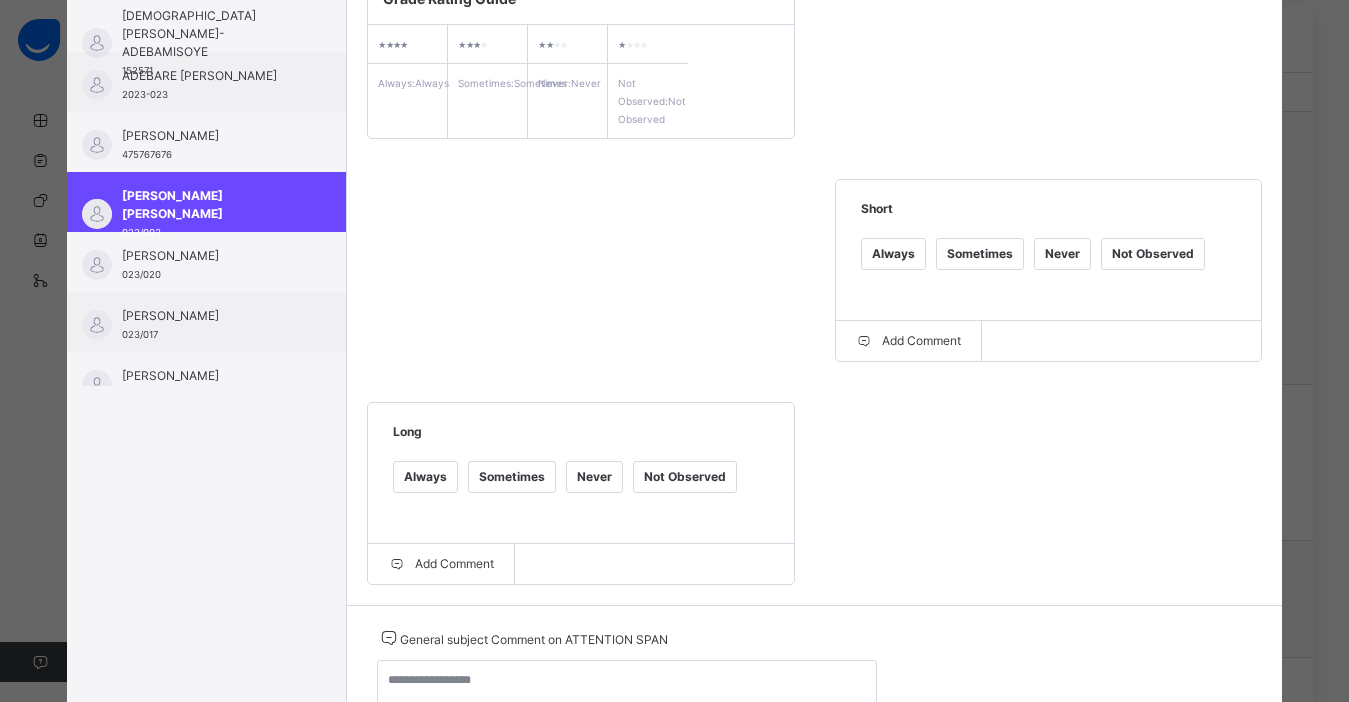 click on "Sometimes" at bounding box center [512, 477] 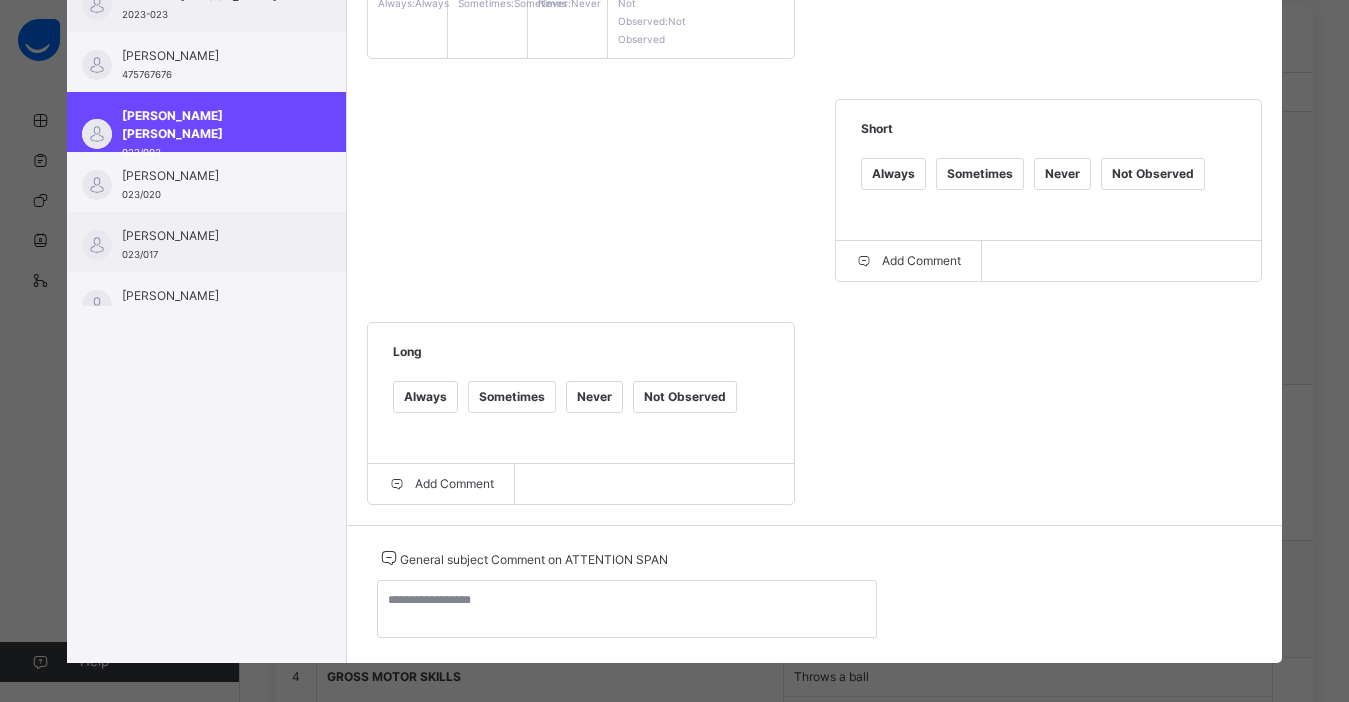 scroll, scrollTop: 435, scrollLeft: 0, axis: vertical 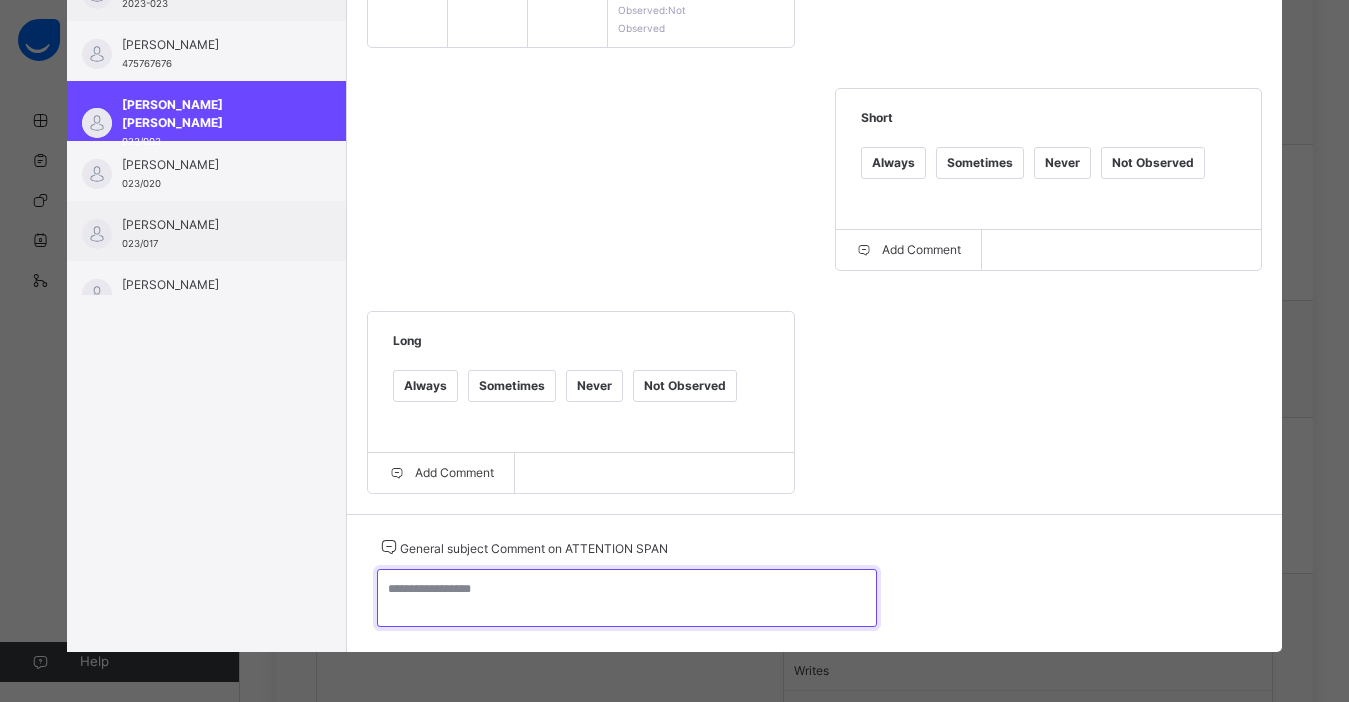 click at bounding box center (627, 598) 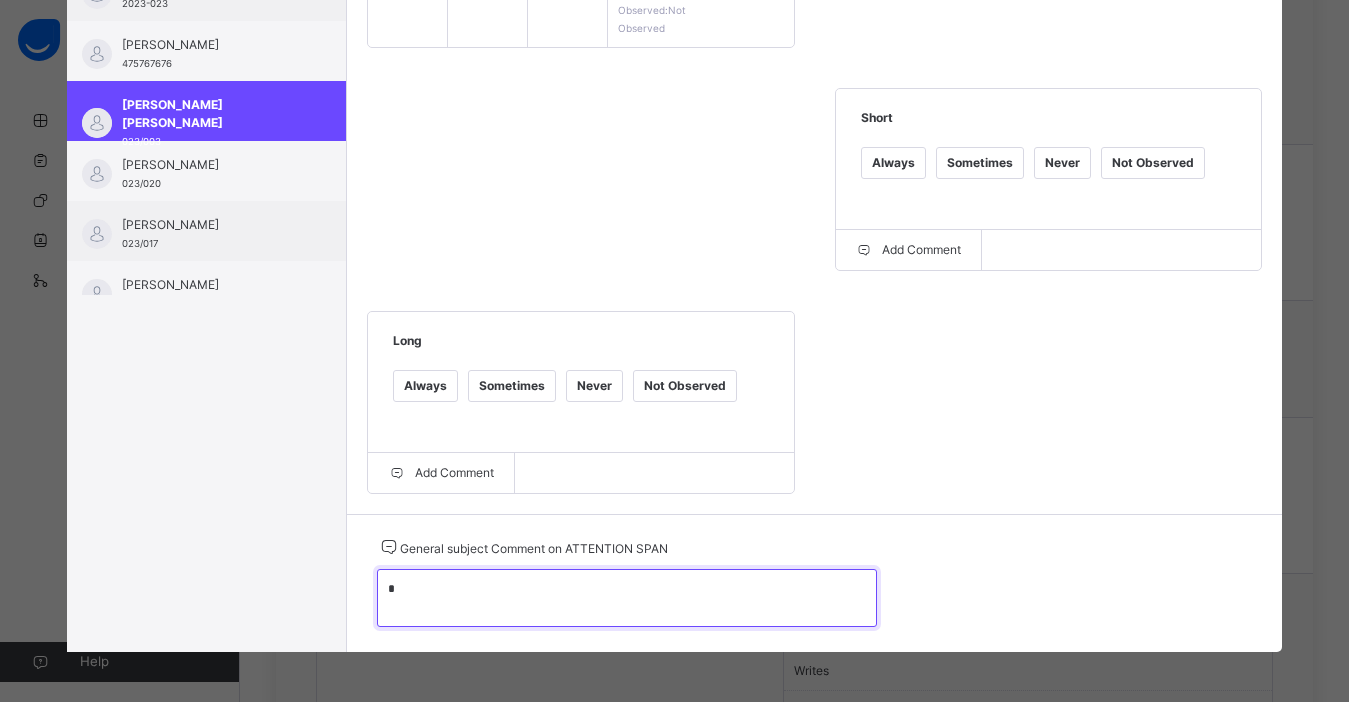 click on "*" at bounding box center [627, 598] 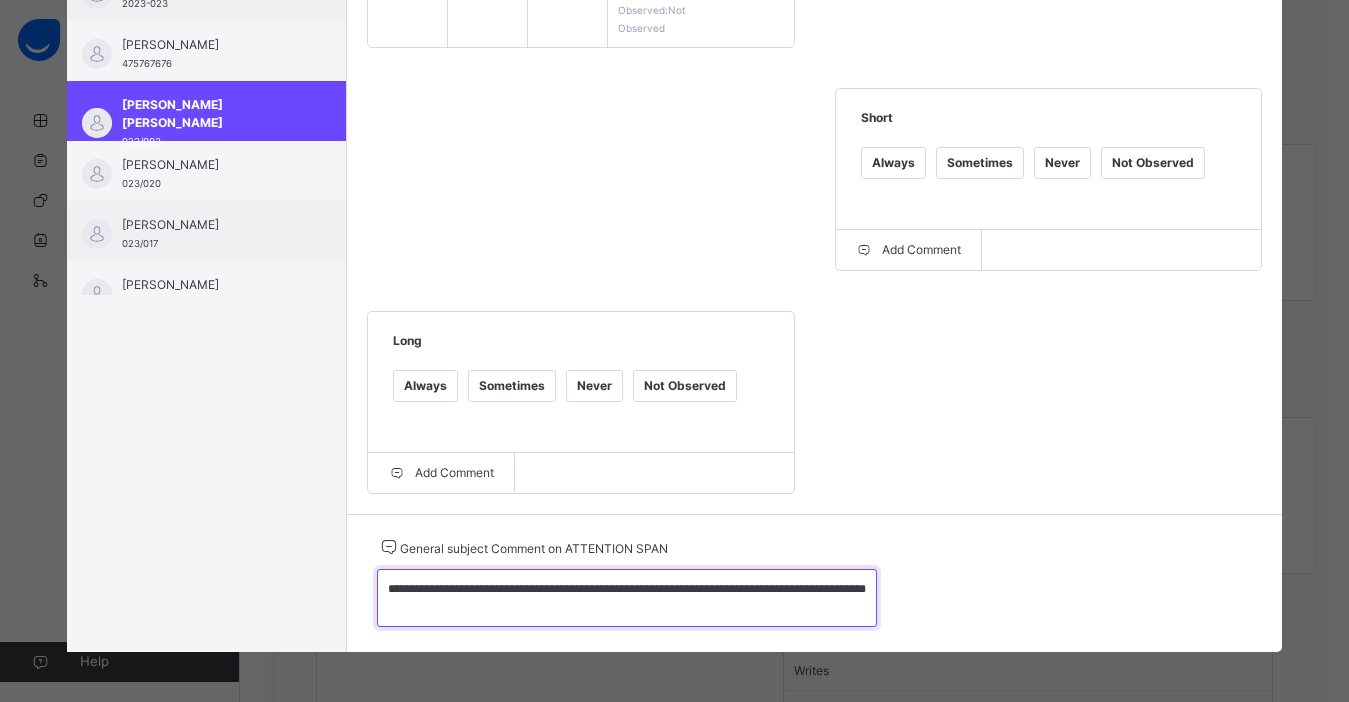 type on "**********" 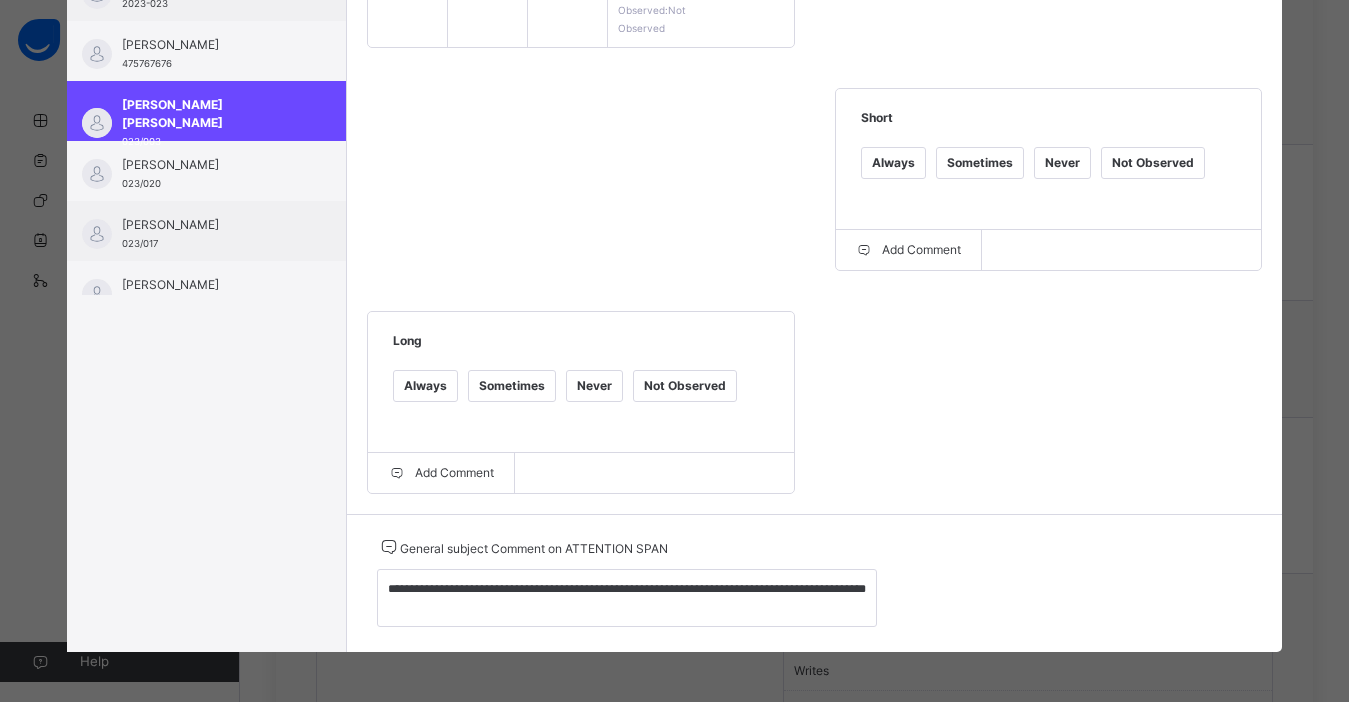 click on "Grade Rating Guide   ★ ★ ★ ★ Always  :  Always ★ ★ ★ ★ Sometimes  :  Sometimes ★ ★ ★ ★ Never  :  Never ★ ★ ★ ★ Not Observed  :  Not Observed Short   Always Sometimes Never Not Observed  Add Comment Long   Always Sometimes Never Not Observed  Add Comment" at bounding box center [814, 187] 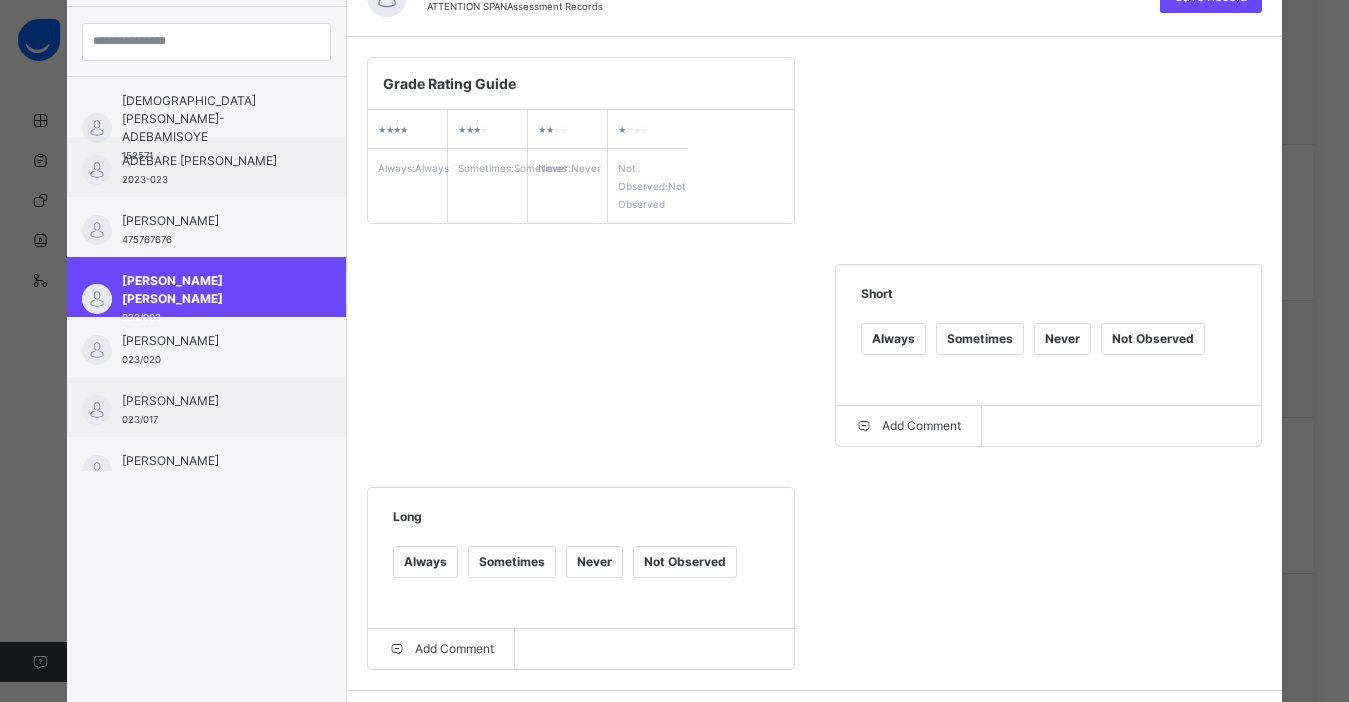 scroll, scrollTop: 0, scrollLeft: 0, axis: both 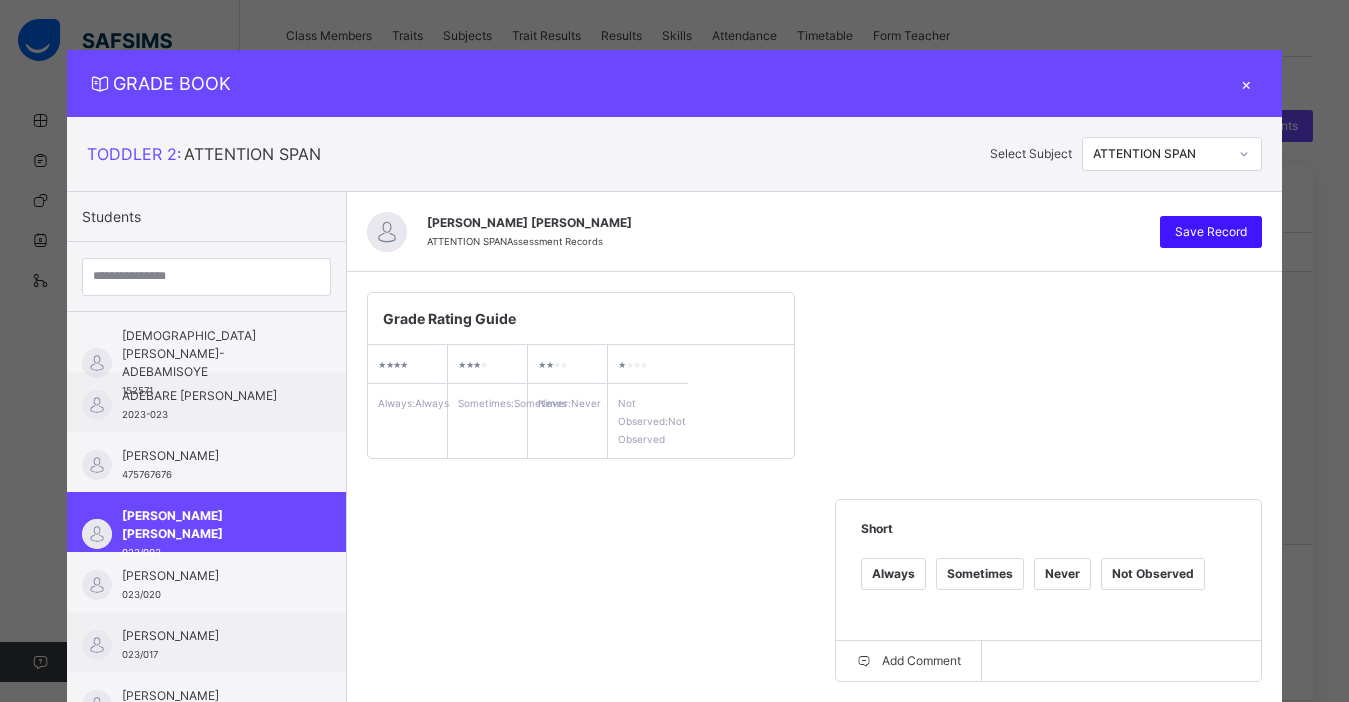 click on "Save Record" at bounding box center (1211, 232) 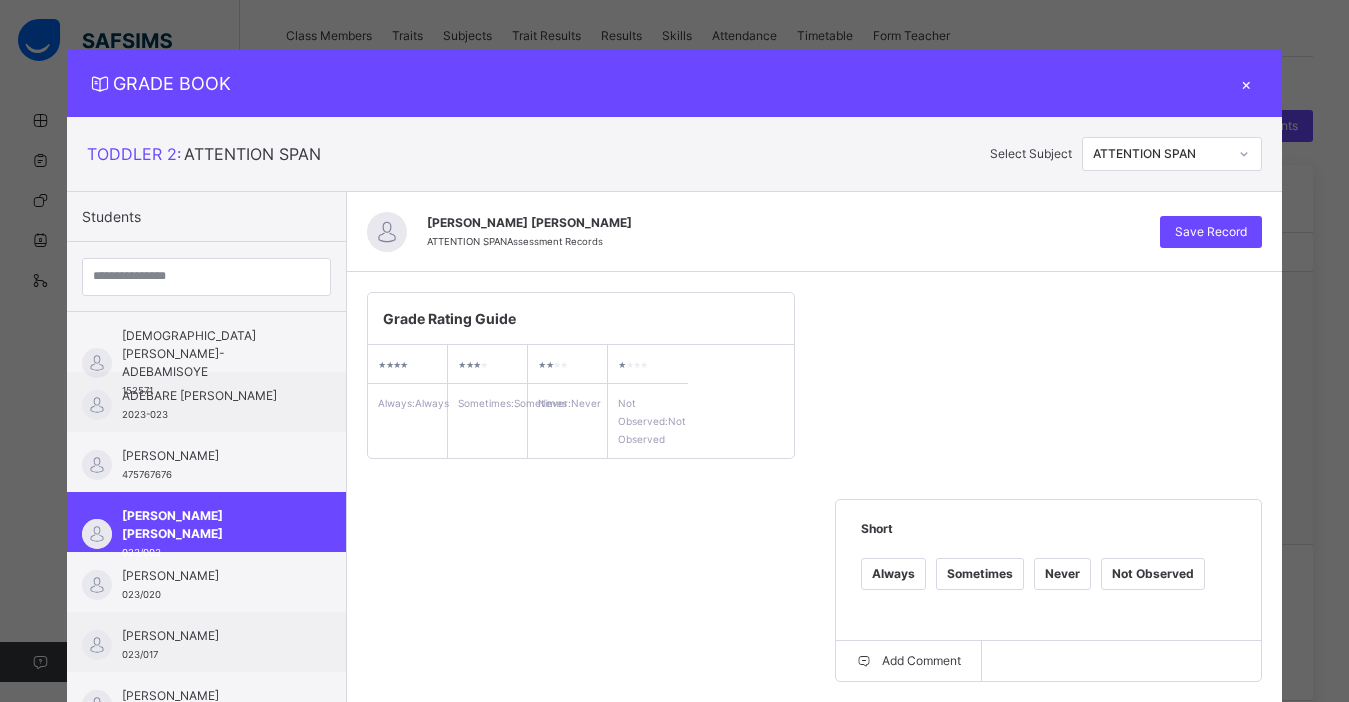 drag, startPoint x: 1204, startPoint y: 236, endPoint x: 1253, endPoint y: 157, distance: 92.96236 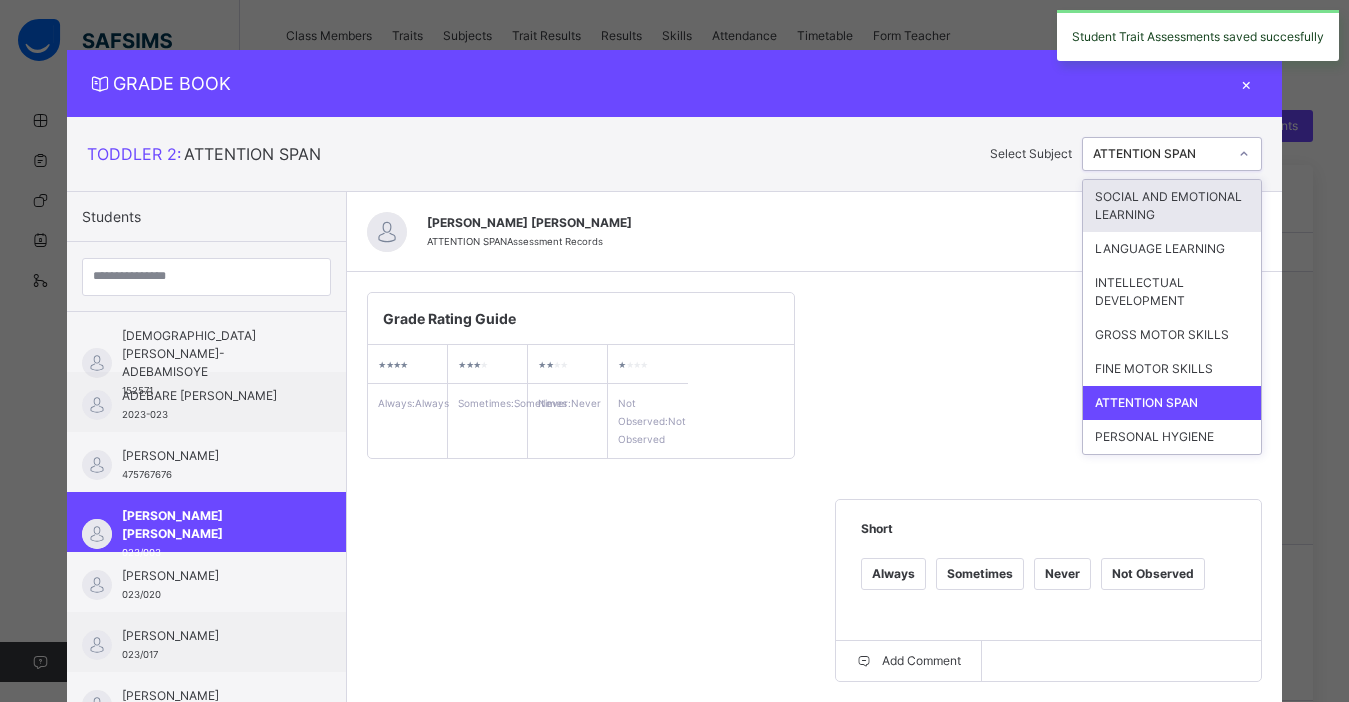 click at bounding box center [1244, 154] 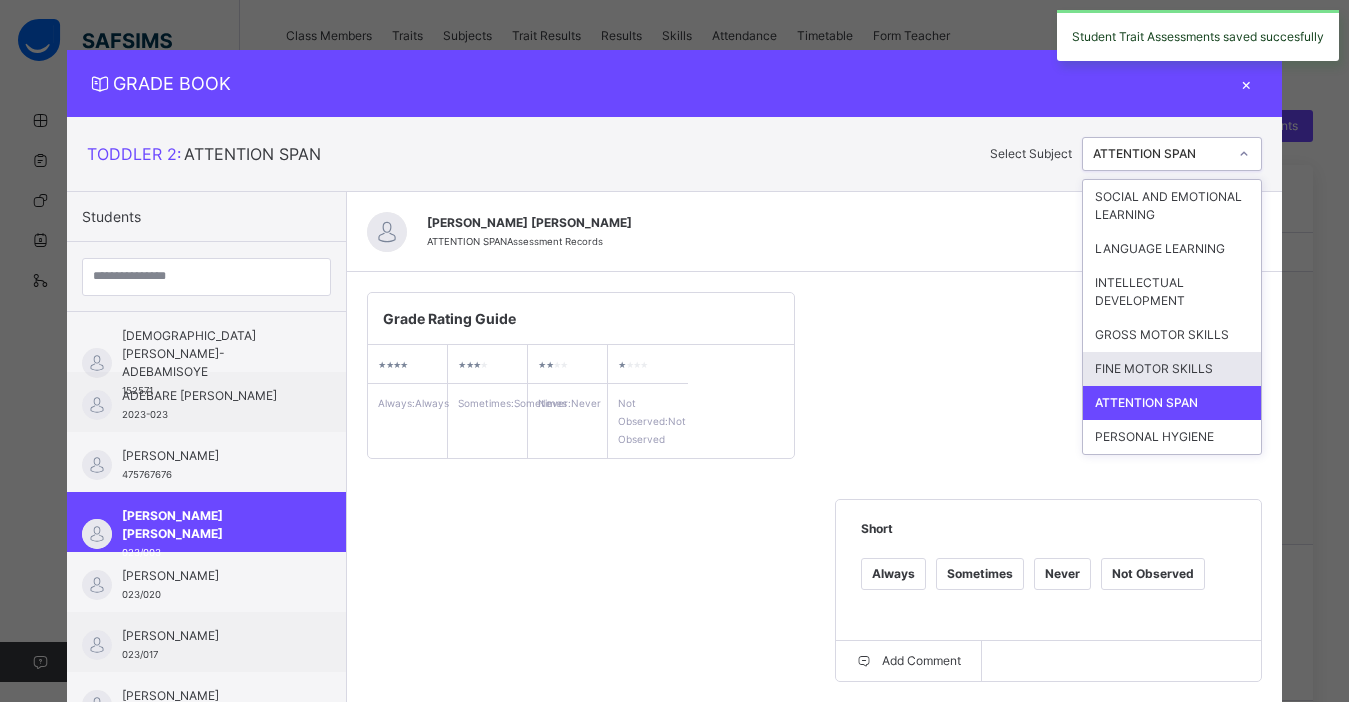 click on "FINE MOTOR SKILLS" at bounding box center [1172, 369] 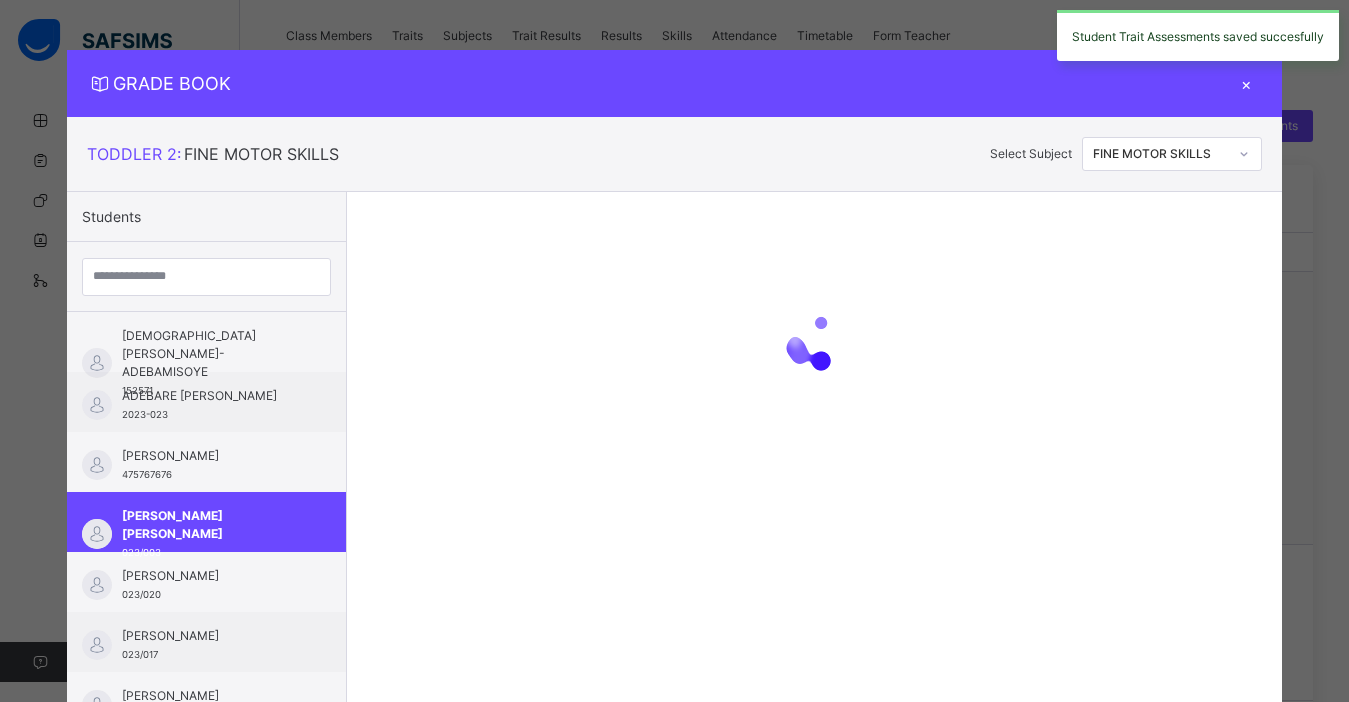 click at bounding box center [814, 342] 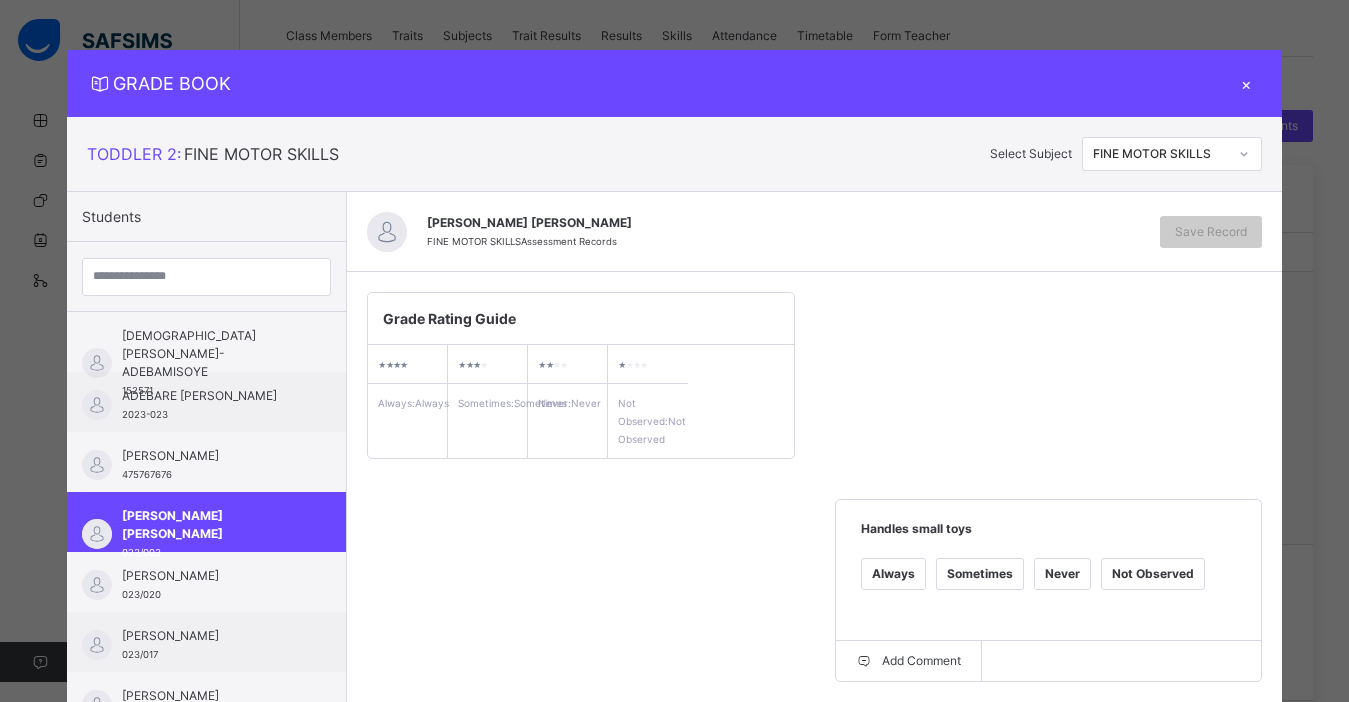 click on "Grade Rating Guide   ★ ★ ★ ★ Always  :  Always ★ ★ ★ ★ Sometimes  :  Sometimes ★ ★ ★ ★ Never  :  Never ★ ★ ★ ★ Not Observed  :  Not Observed Handles small toys   Always Sometimes Never Not Observed  Add Comment Draws   Always Sometimes Never Not Observed  Add Comment Writes   Always Sometimes Never Not Observed  Add Comment Handles a crayon easily   Always Sometimes Never Not Observed  Add Comment" at bounding box center (814, 710) 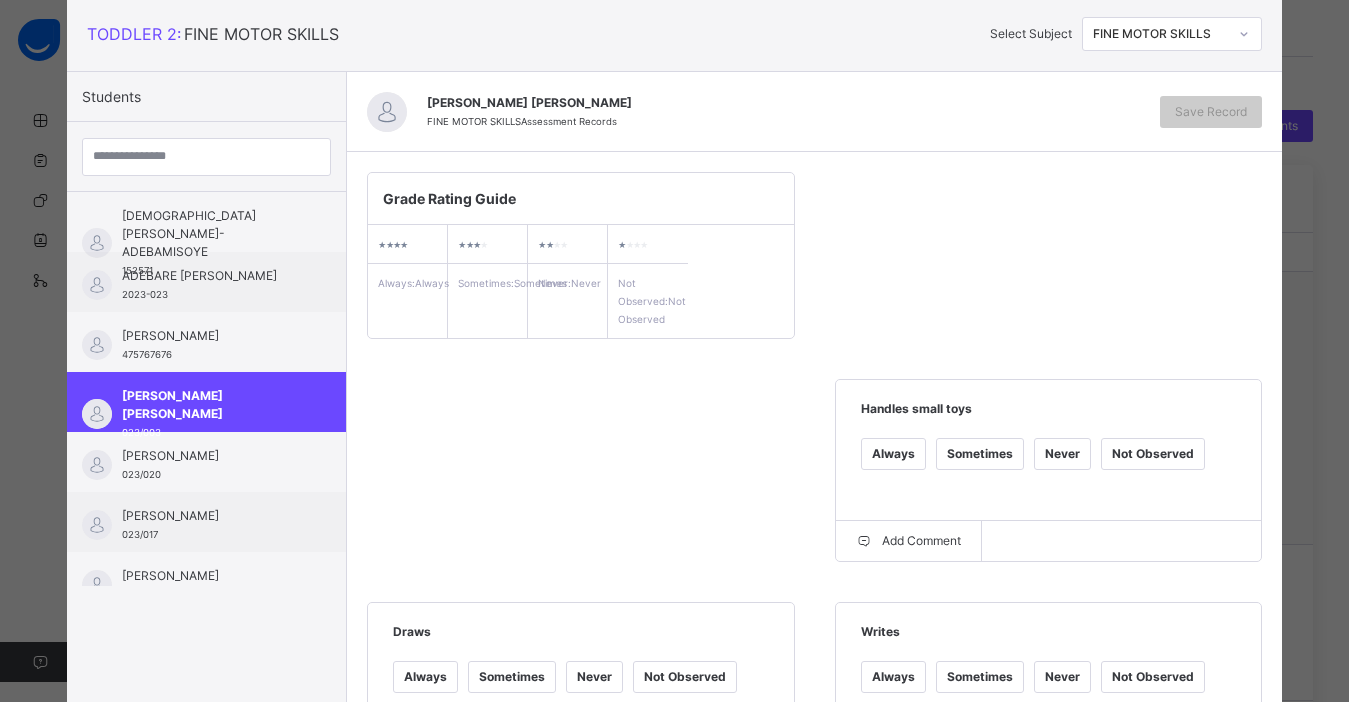 scroll, scrollTop: 160, scrollLeft: 0, axis: vertical 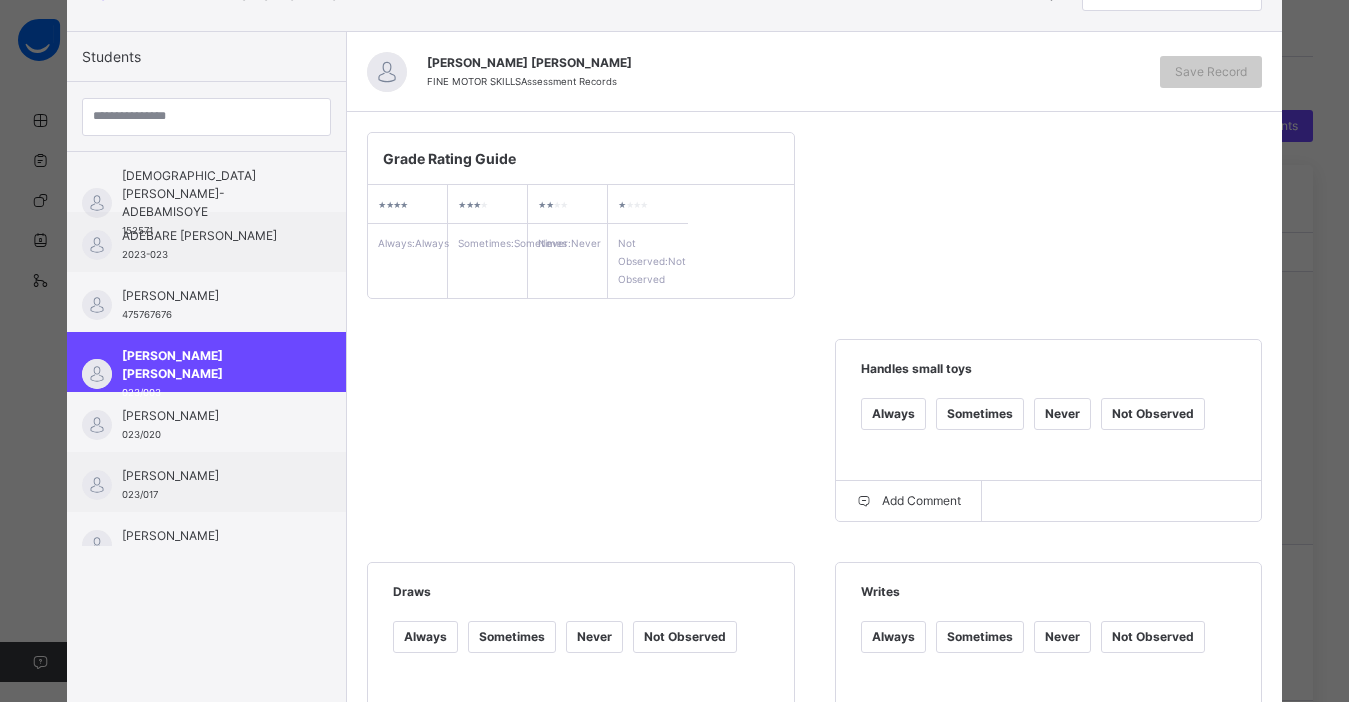 click on "Not Observed" at bounding box center (1153, 414) 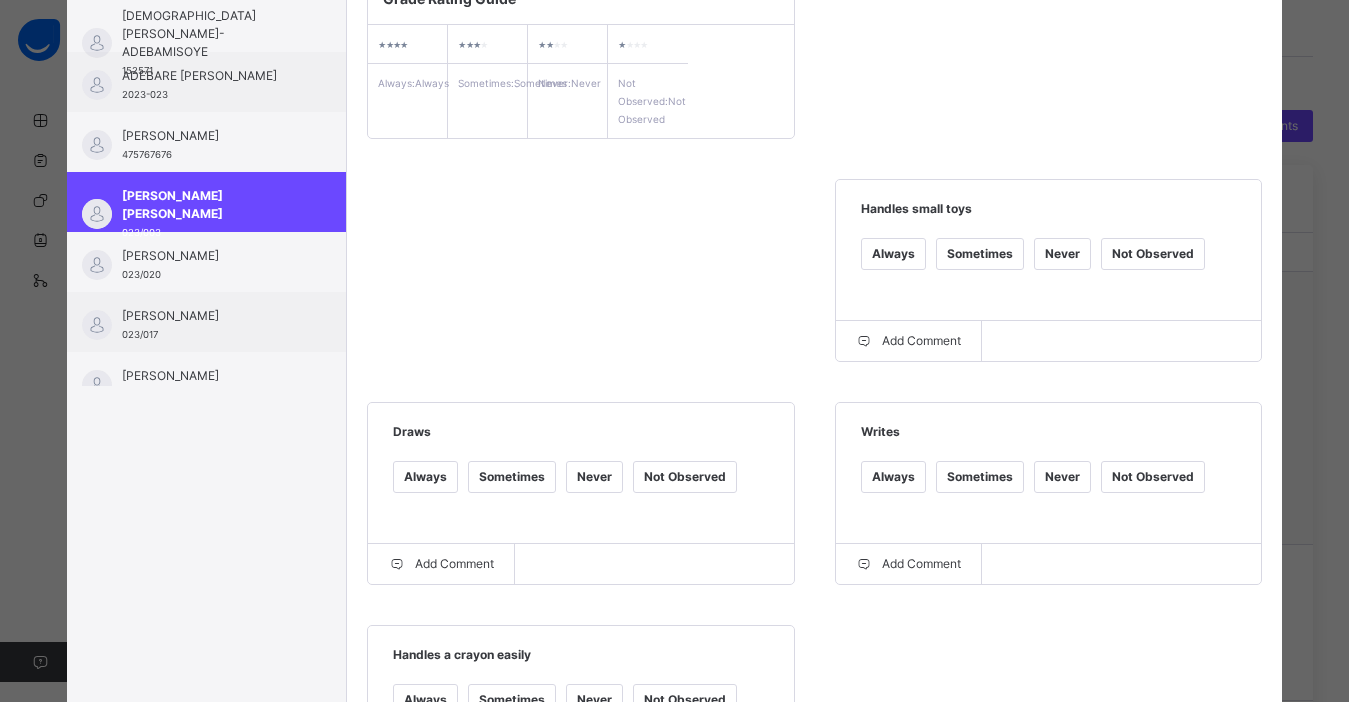 scroll, scrollTop: 400, scrollLeft: 0, axis: vertical 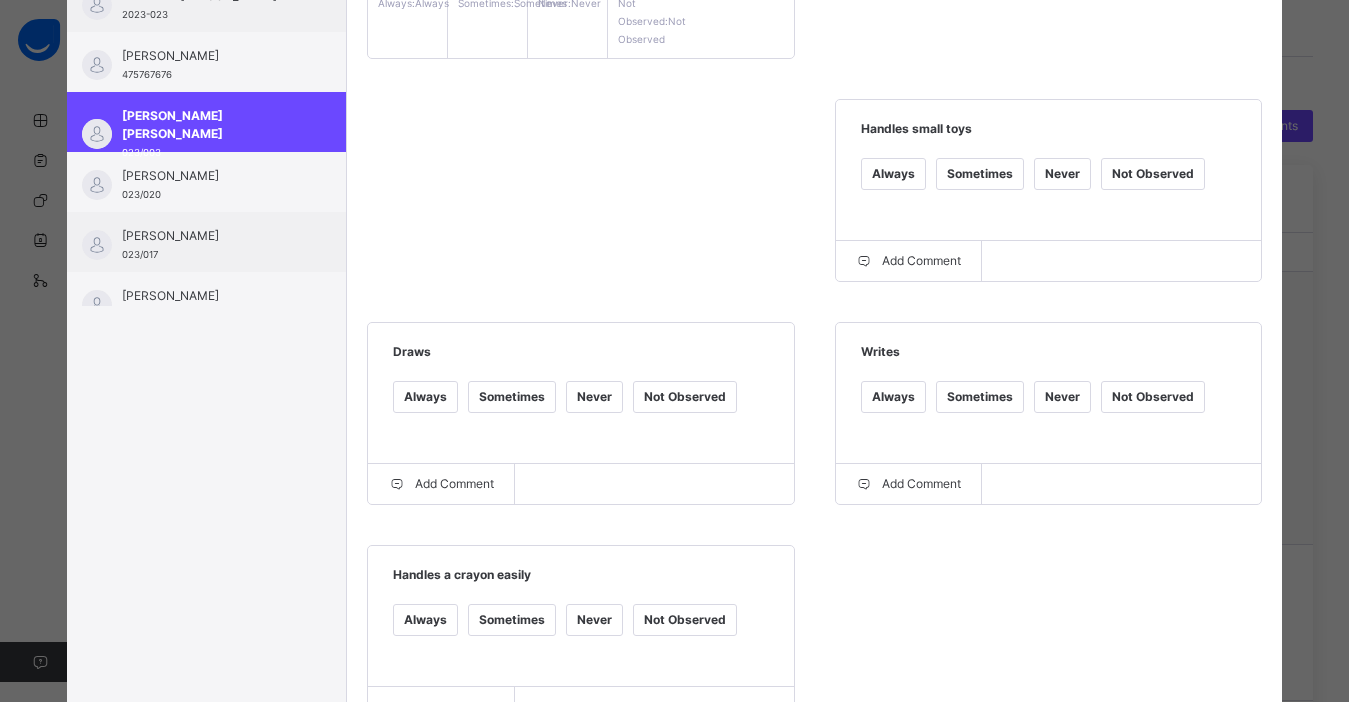 click on "Always" at bounding box center [893, 397] 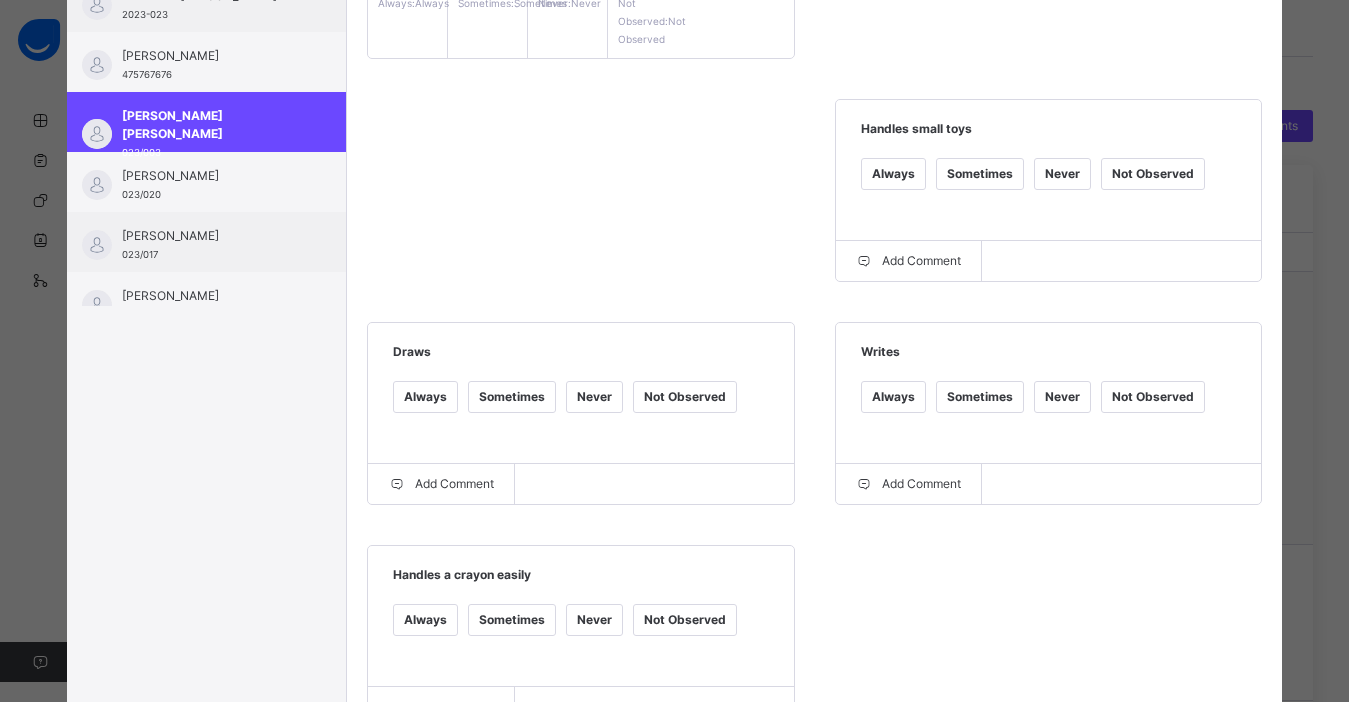 click on "Sometimes" at bounding box center [512, 397] 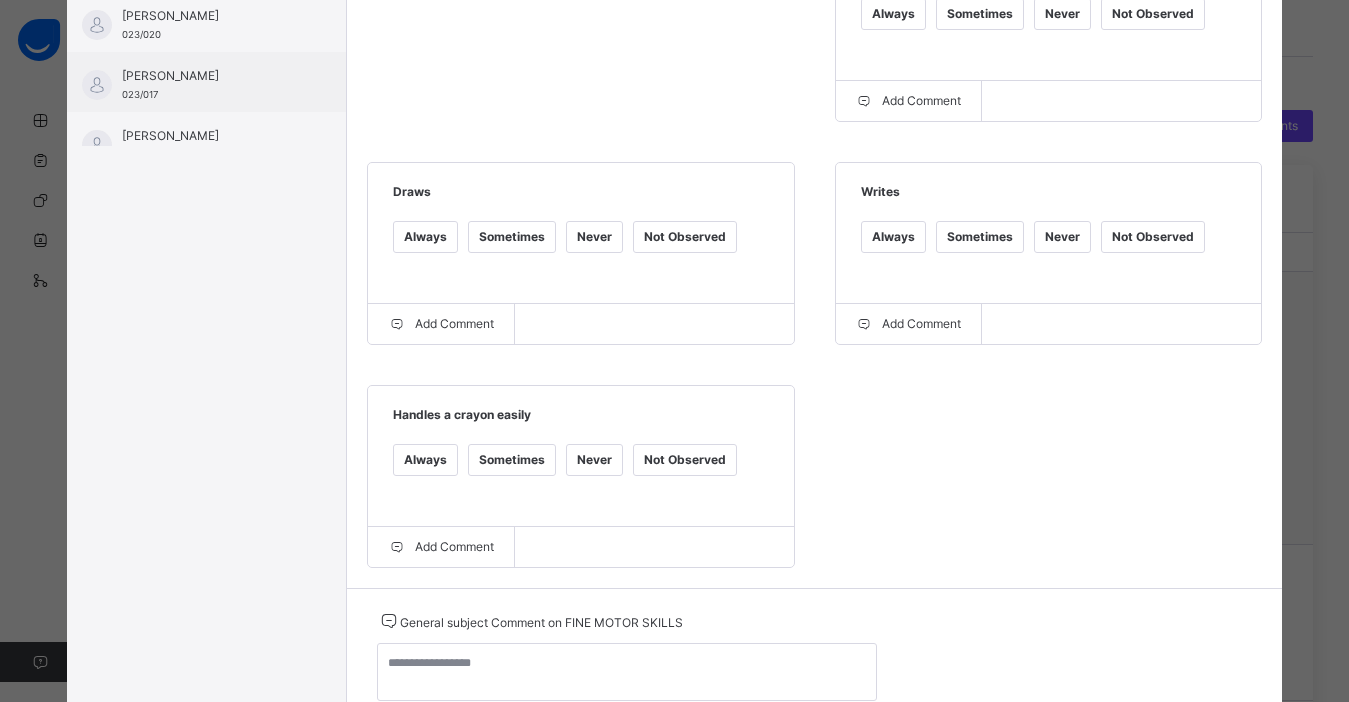 scroll, scrollTop: 600, scrollLeft: 0, axis: vertical 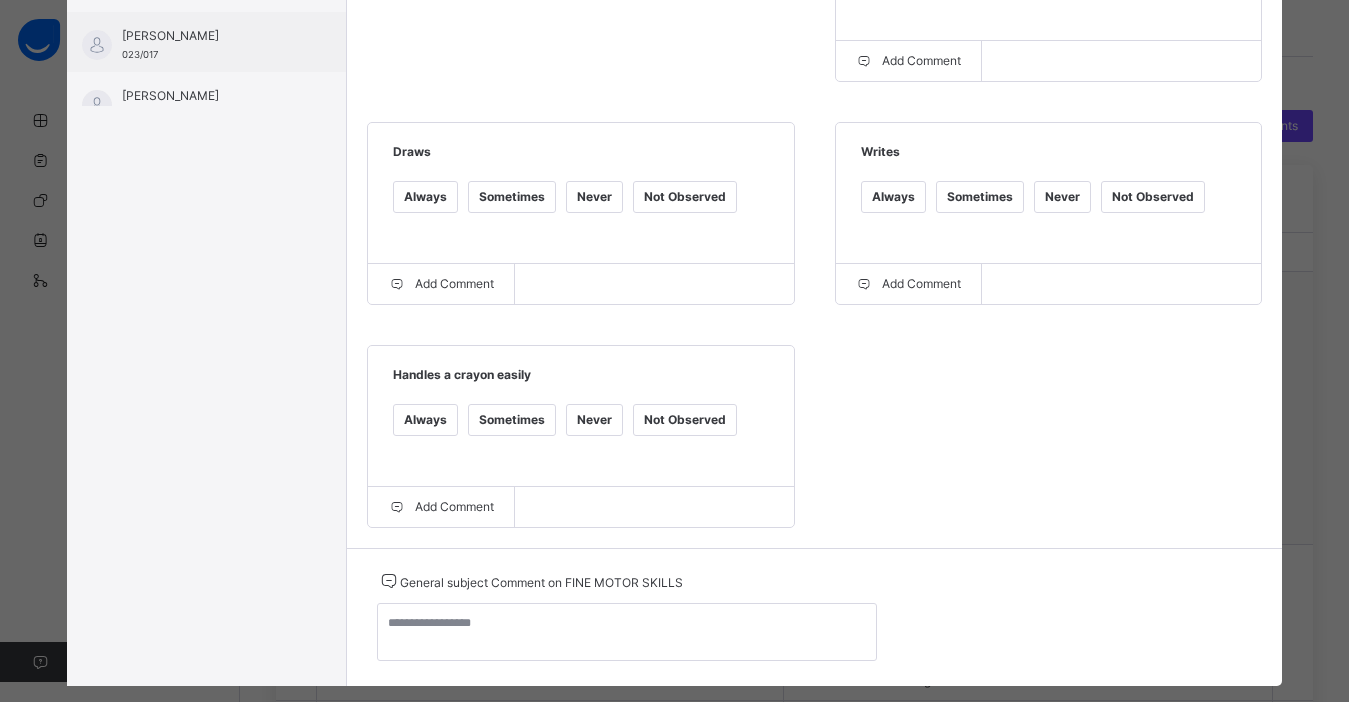 click on "Always" at bounding box center [425, 420] 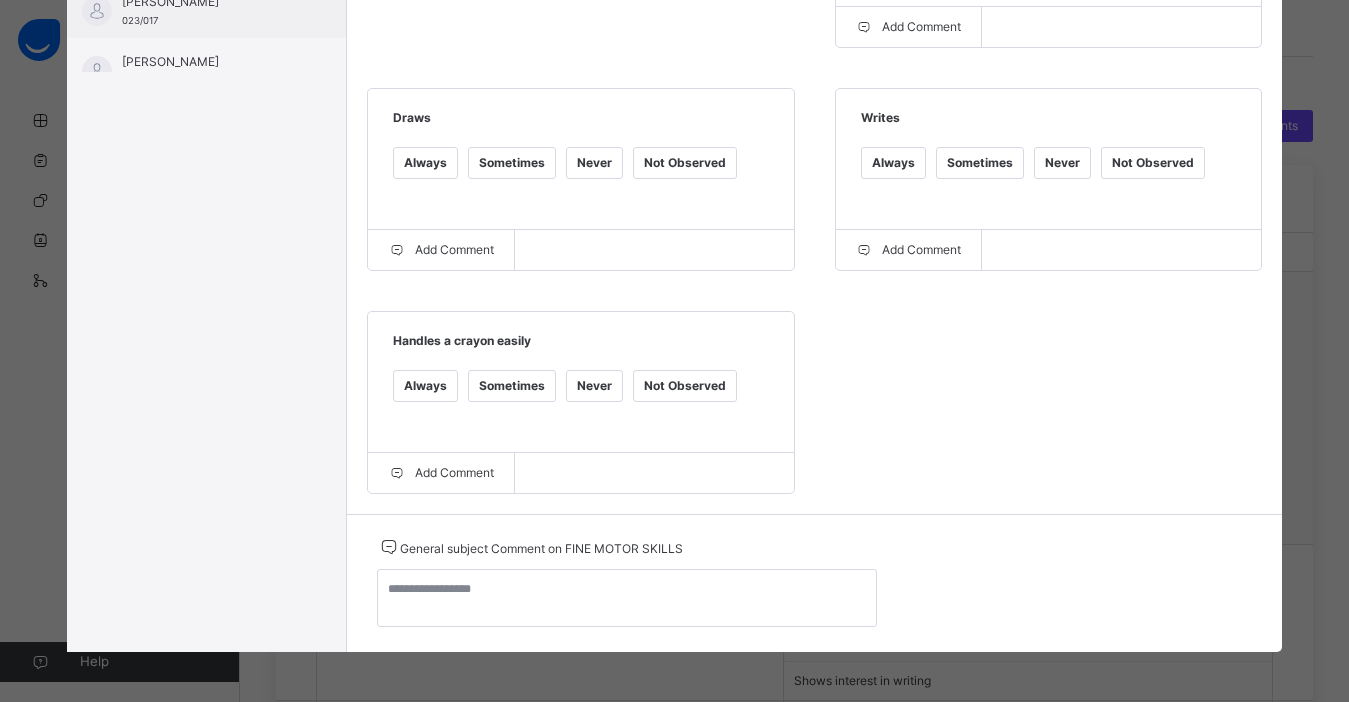 scroll, scrollTop: 661, scrollLeft: 0, axis: vertical 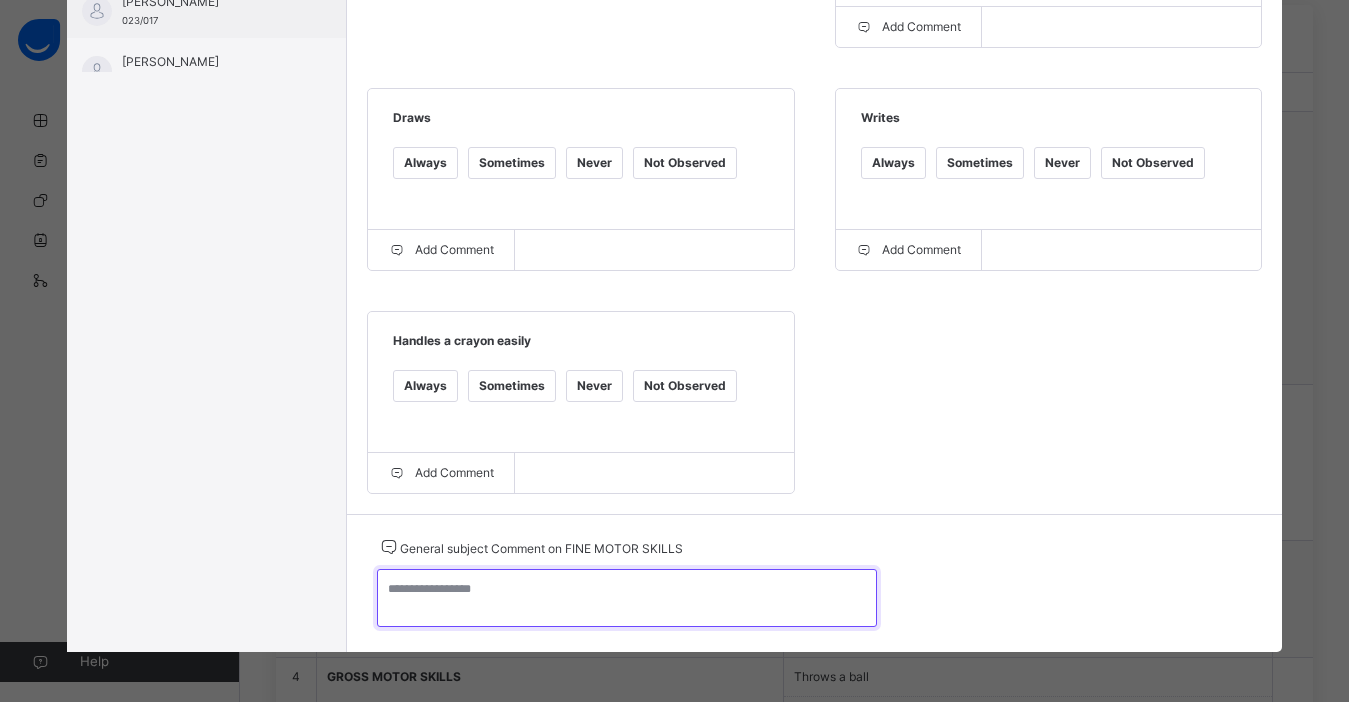 click at bounding box center [627, 598] 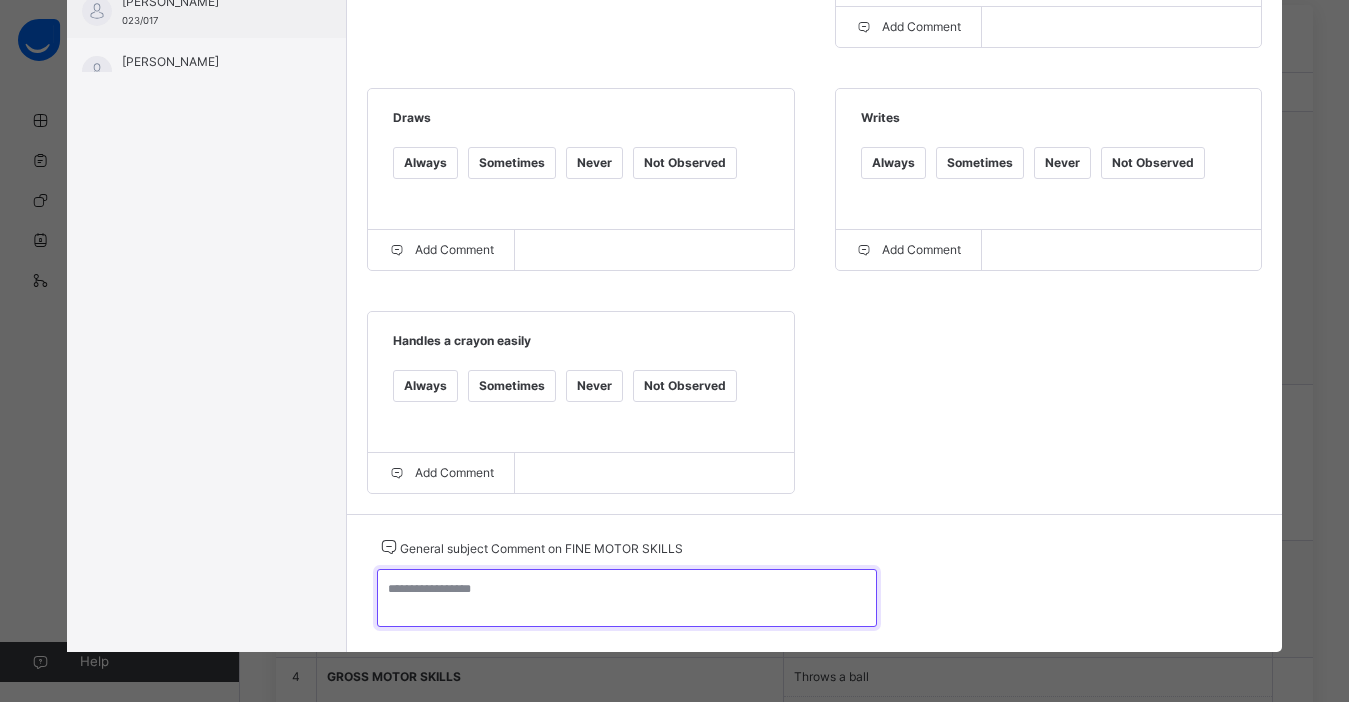 click at bounding box center [627, 598] 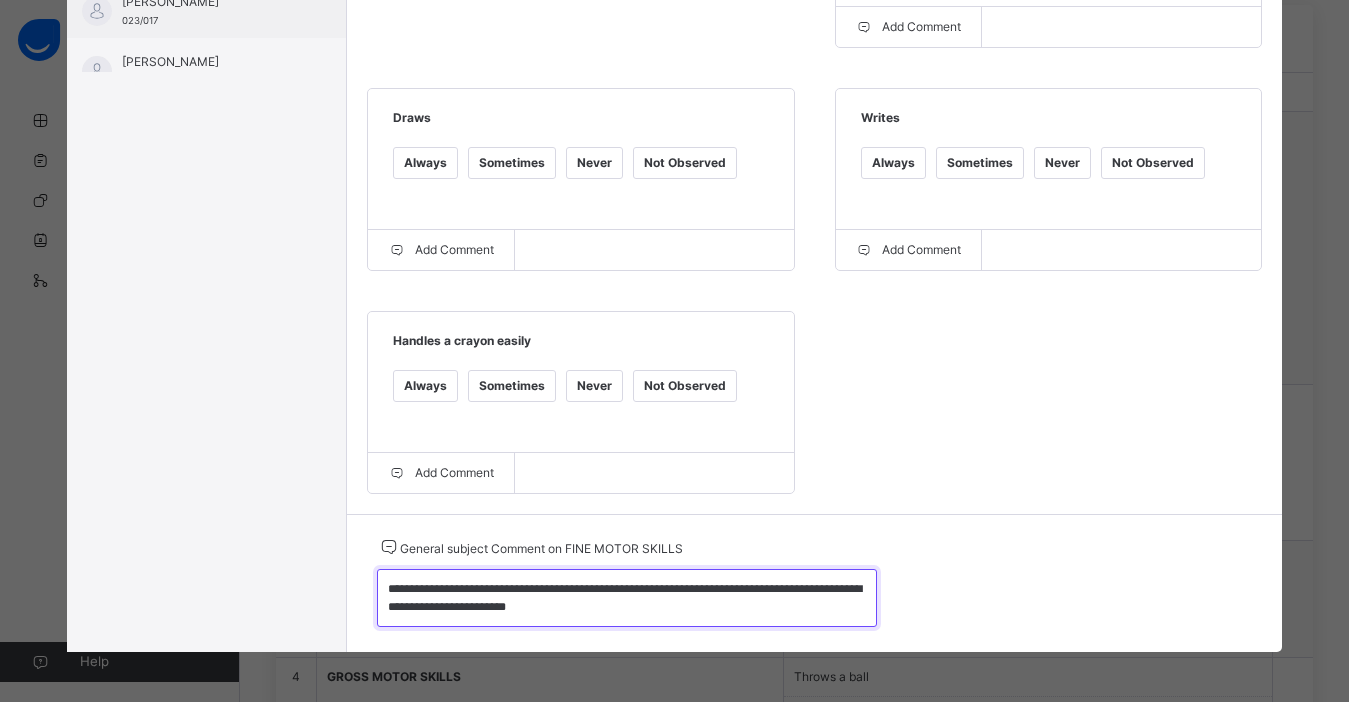 type on "**********" 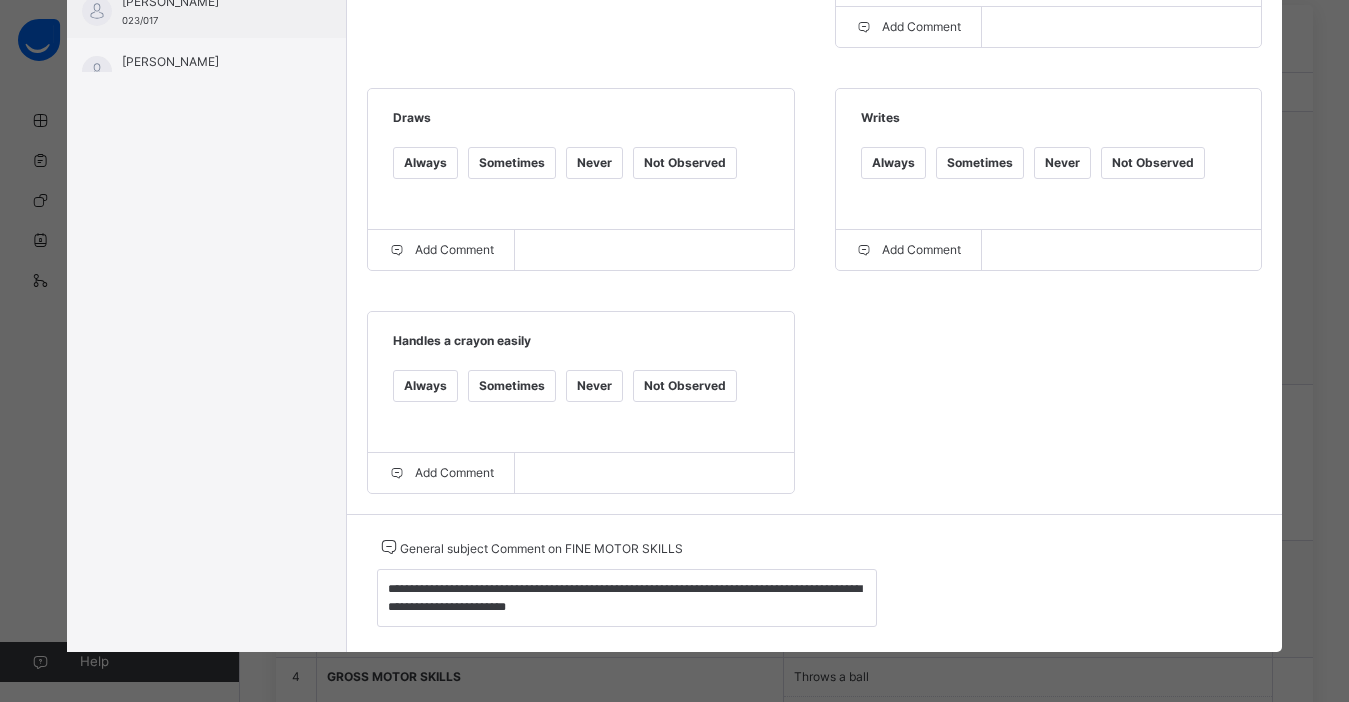 click on "Grade Rating Guide   ★ ★ ★ ★ Always  :  Always ★ ★ ★ ★ Sometimes  :  Sometimes ★ ★ ★ ★ Never  :  Never ★ ★ ★ ★ Not Observed  :  Not Observed Handles small toys   Always Sometimes Never Not Observed  Add Comment Draws   Always Sometimes Never Not Observed  Add Comment Writes   Always Sometimes Never Not Observed  Add Comment Handles a crayon easily   Always Sometimes Never Not Observed  Add Comment" at bounding box center (814, 76) 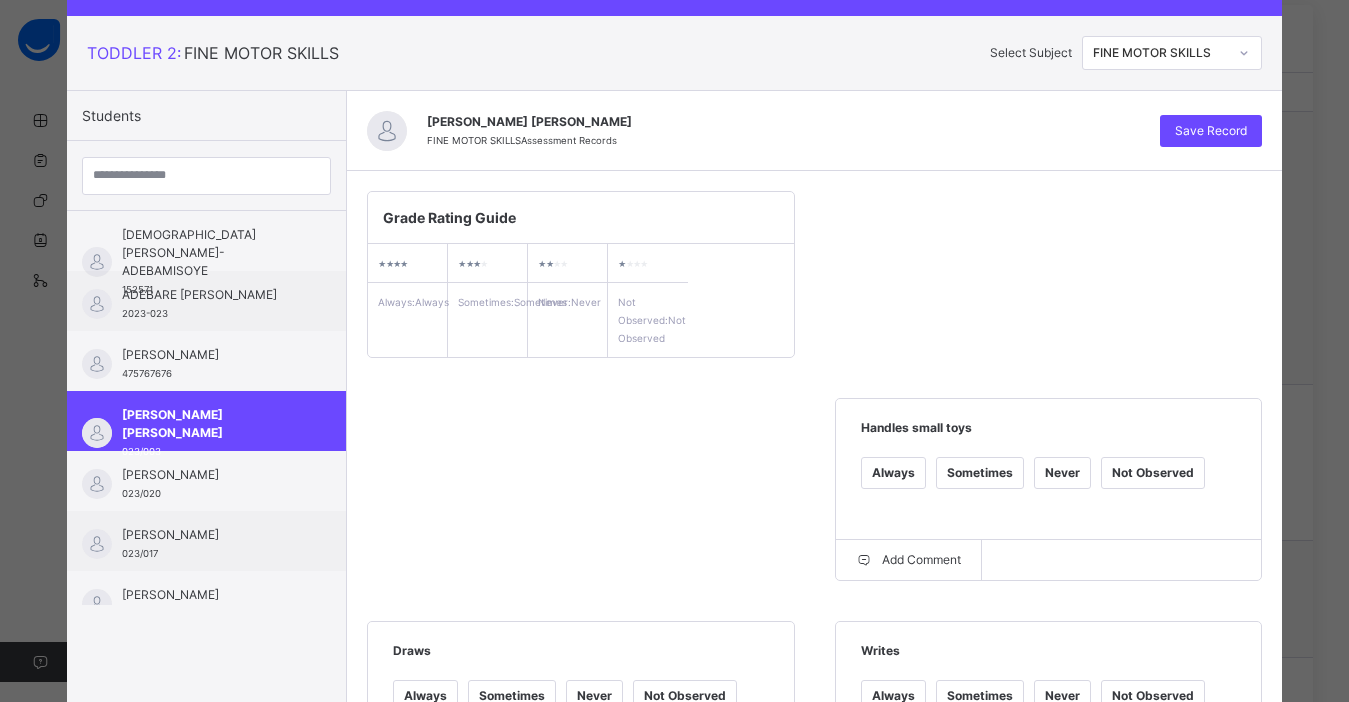 scroll, scrollTop: 0, scrollLeft: 0, axis: both 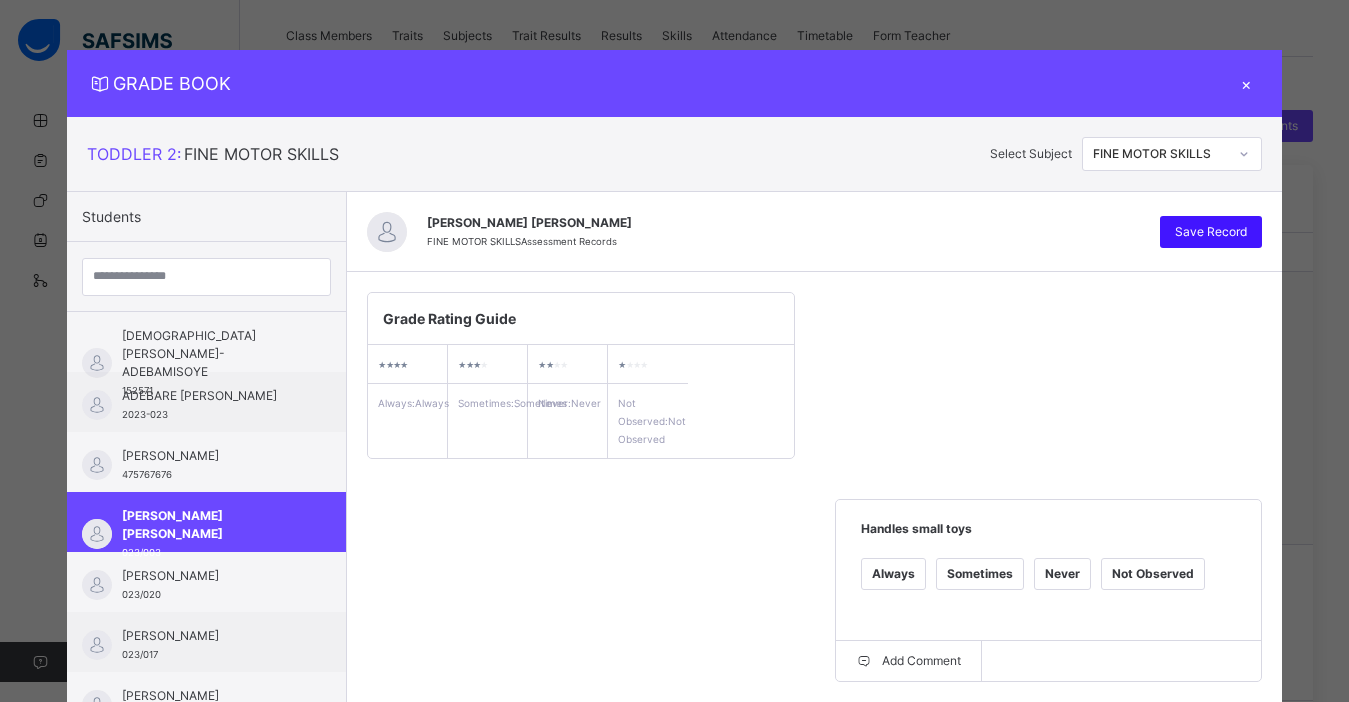 click on "Save Record" at bounding box center [1211, 232] 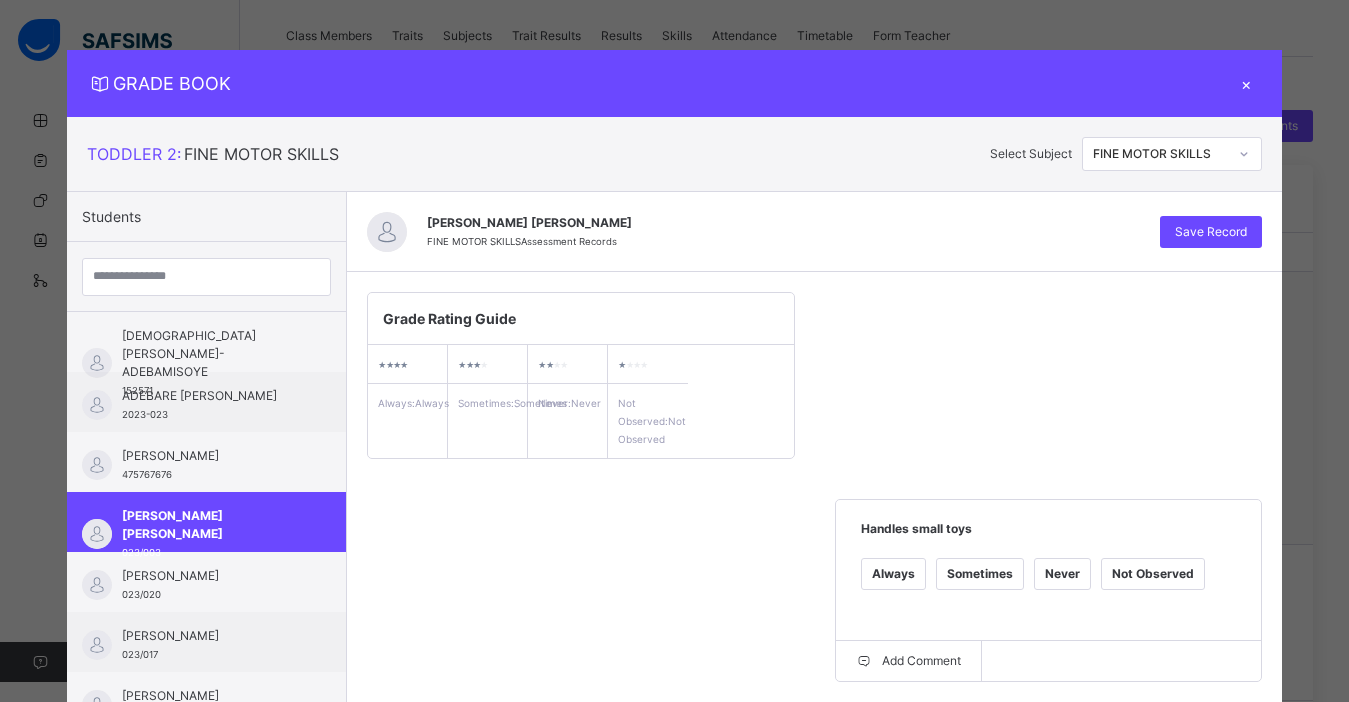drag, startPoint x: 1248, startPoint y: 241, endPoint x: 1248, endPoint y: 160, distance: 81 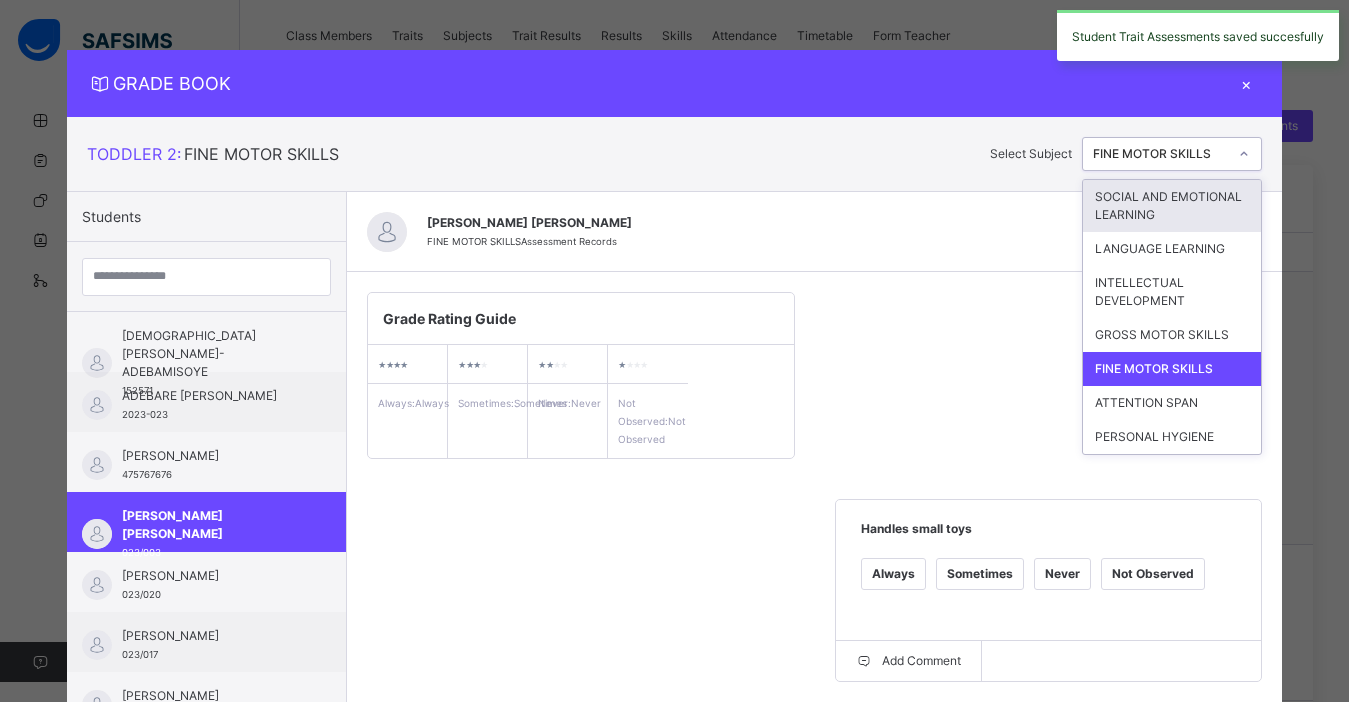 click 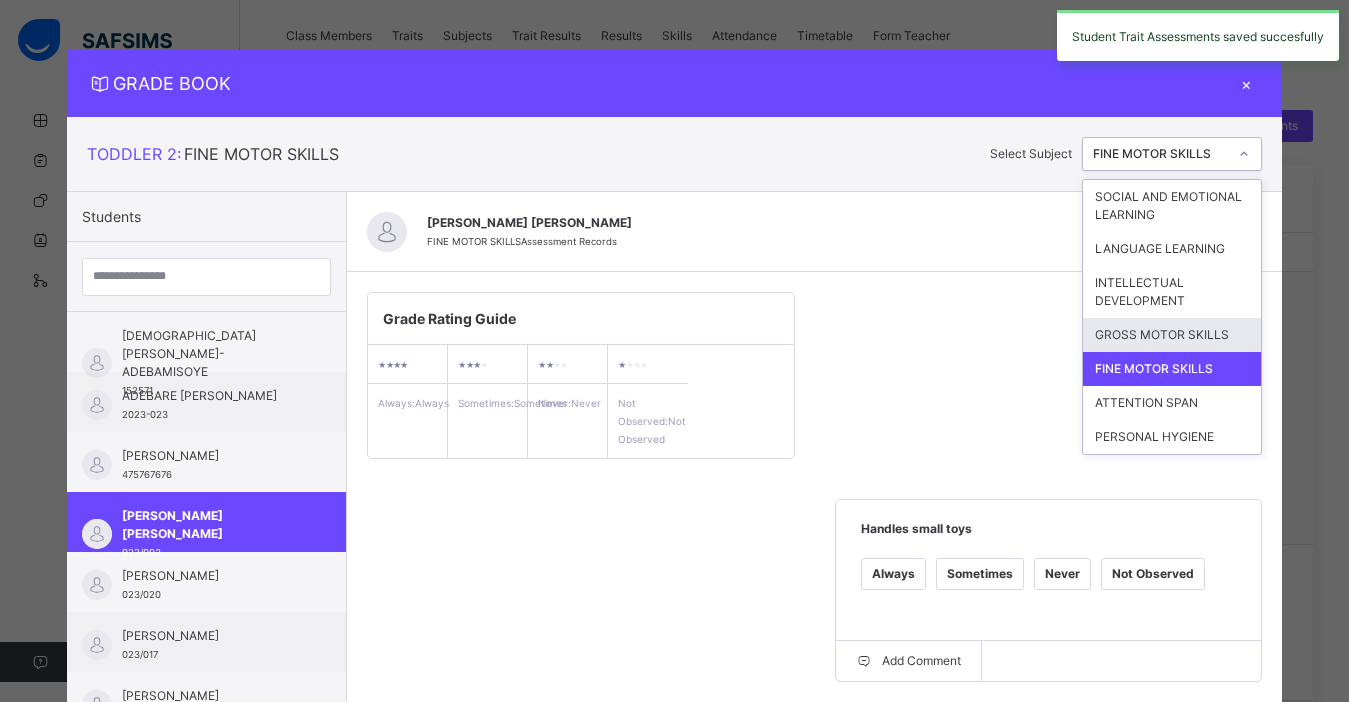 click on "GROSS MOTOR SKILLS" at bounding box center [1172, 335] 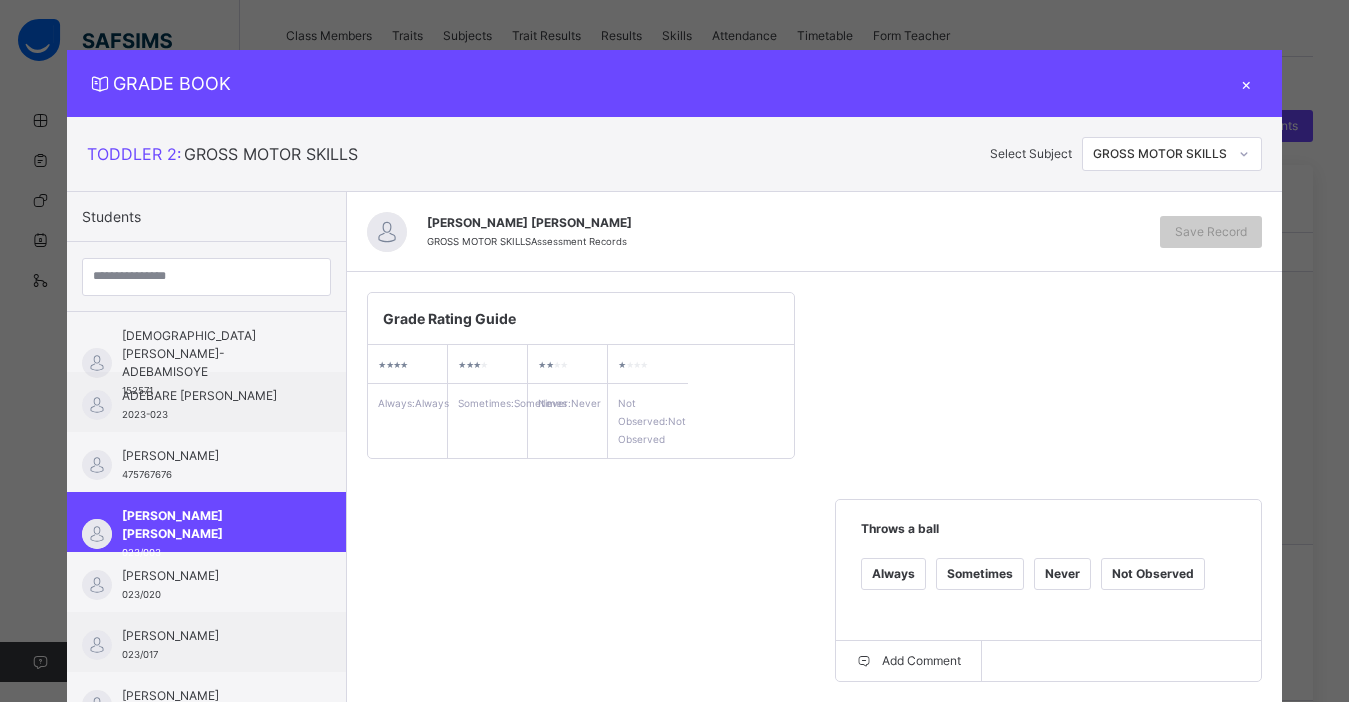 click on "Grade Rating Guide   ★ ★ ★ ★ Always  :  Always ★ ★ ★ ★ Sometimes  :  Sometimes ★ ★ ★ ★ Never  :  Never ★ ★ ★ ★ Not Observed  :  Not Observed Throws a ball   Always Sometimes Never Not Observed  Add Comment Running   Always Sometimes Never Not Observed  Add Comment Jumping   Always Sometimes Never Not Observed  Add Comment Climbing   Always Sometimes Never Not Observed  Add Comment" at bounding box center (814, 710) 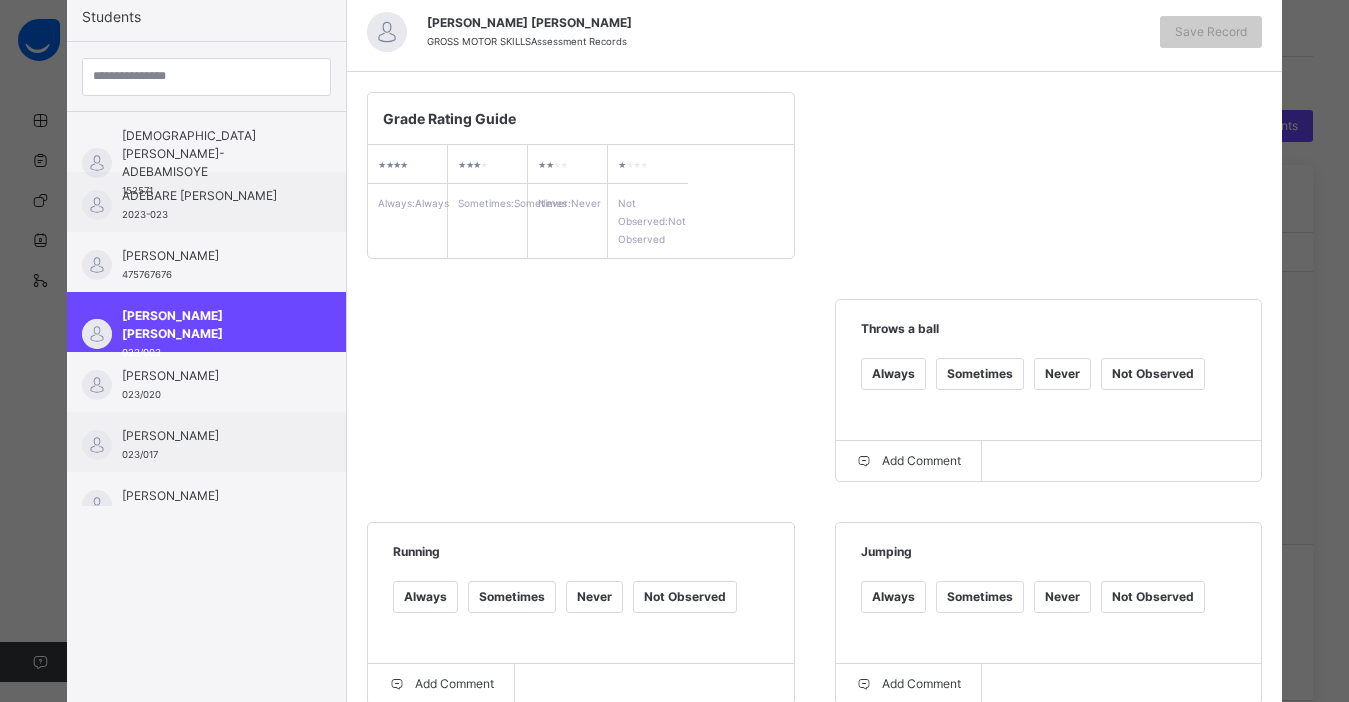 scroll, scrollTop: 240, scrollLeft: 0, axis: vertical 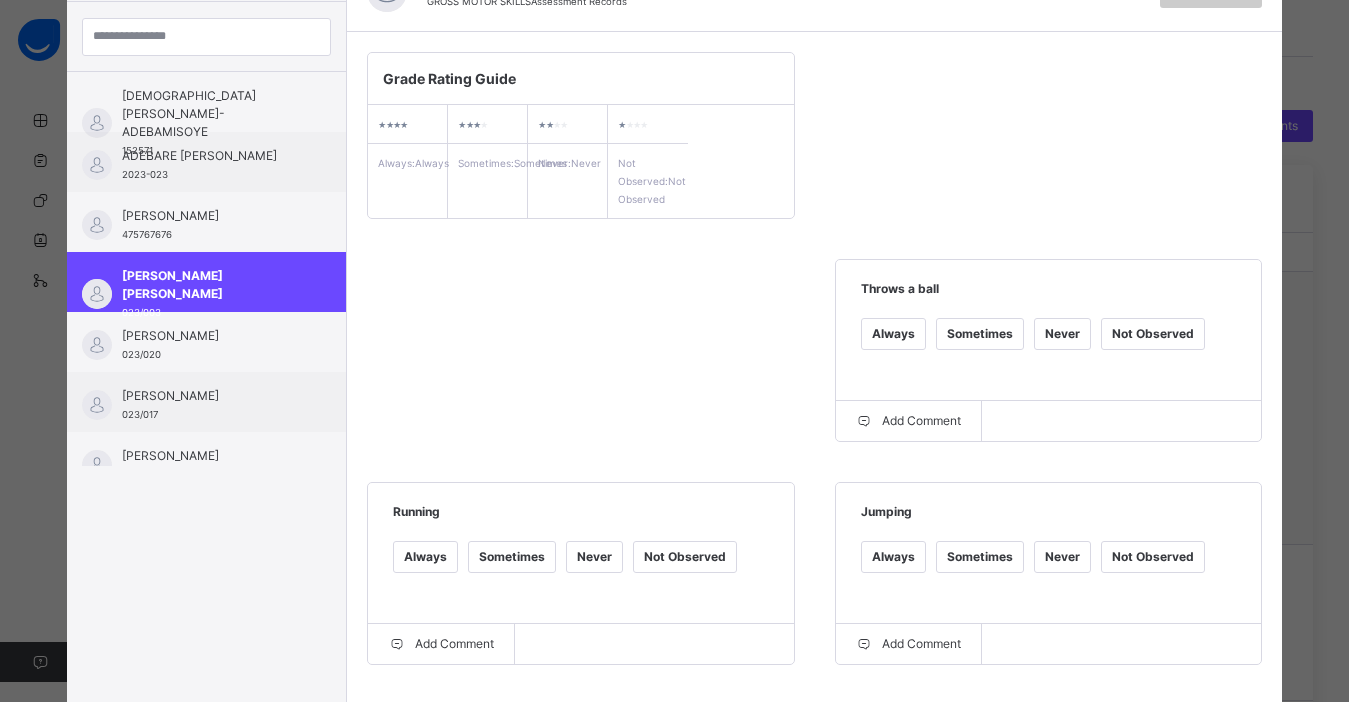 click on "Always" at bounding box center [893, 334] 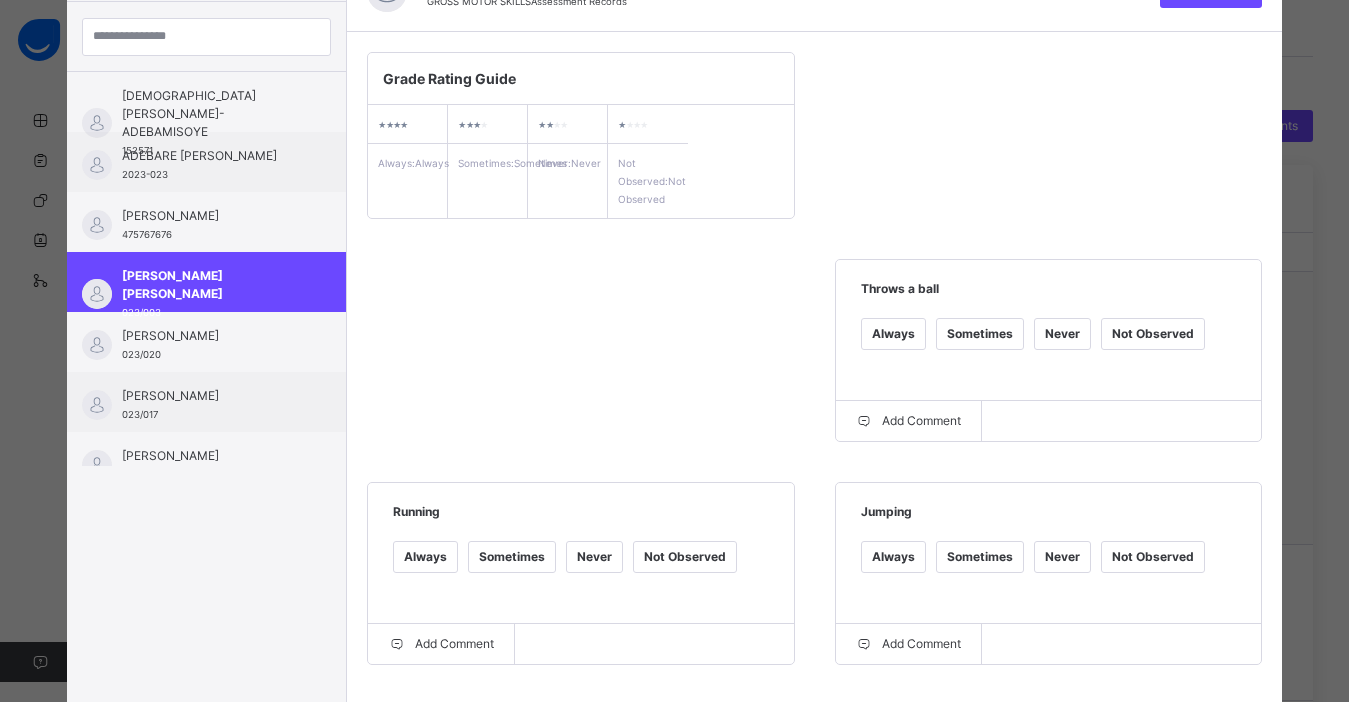 click on "Always Sometimes Never Not Observed" at bounding box center [1048, 569] 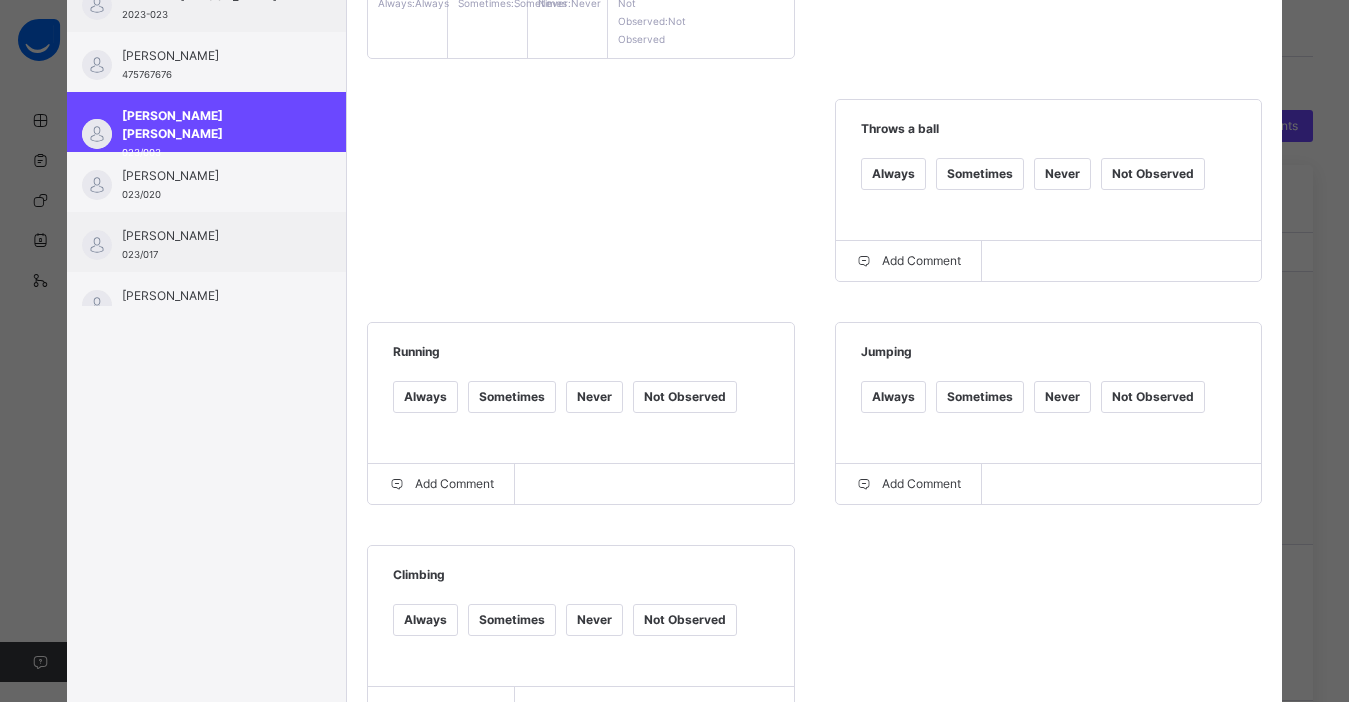 scroll, scrollTop: 440, scrollLeft: 0, axis: vertical 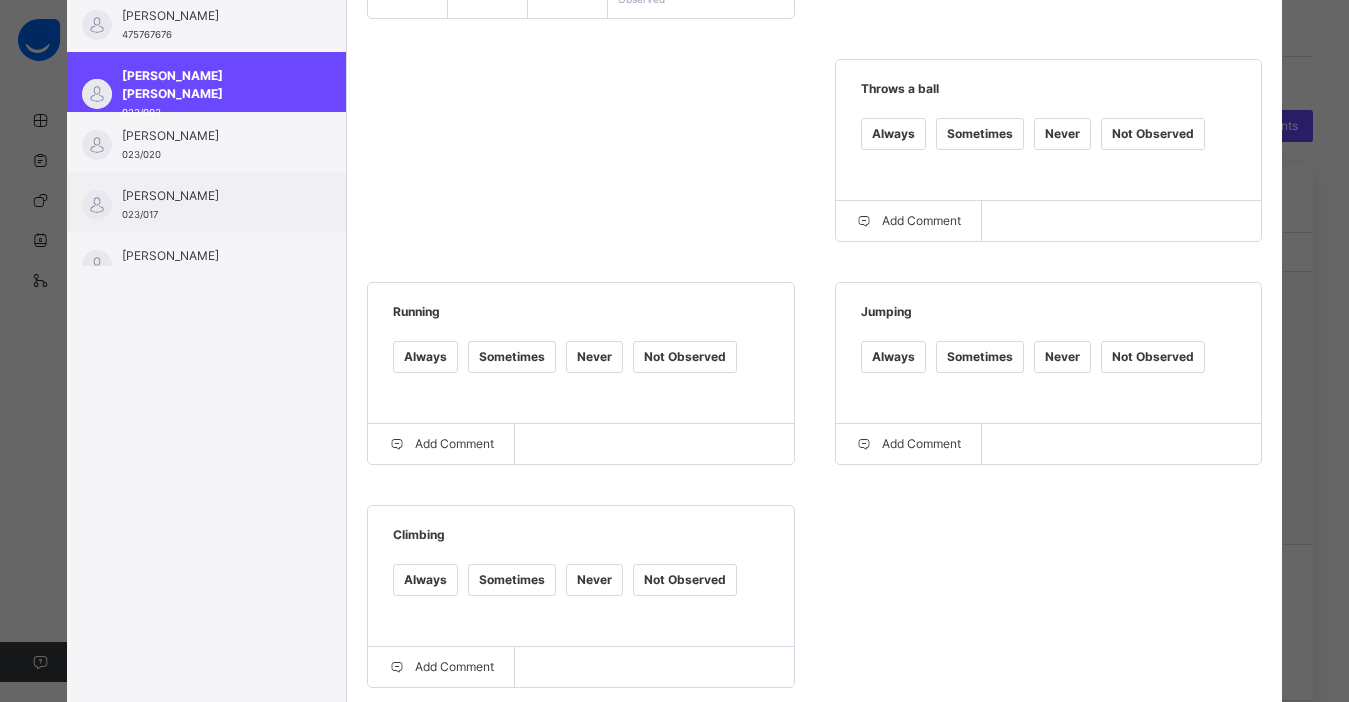 click on "Always Sometimes Never Not Observed" at bounding box center (1048, 369) 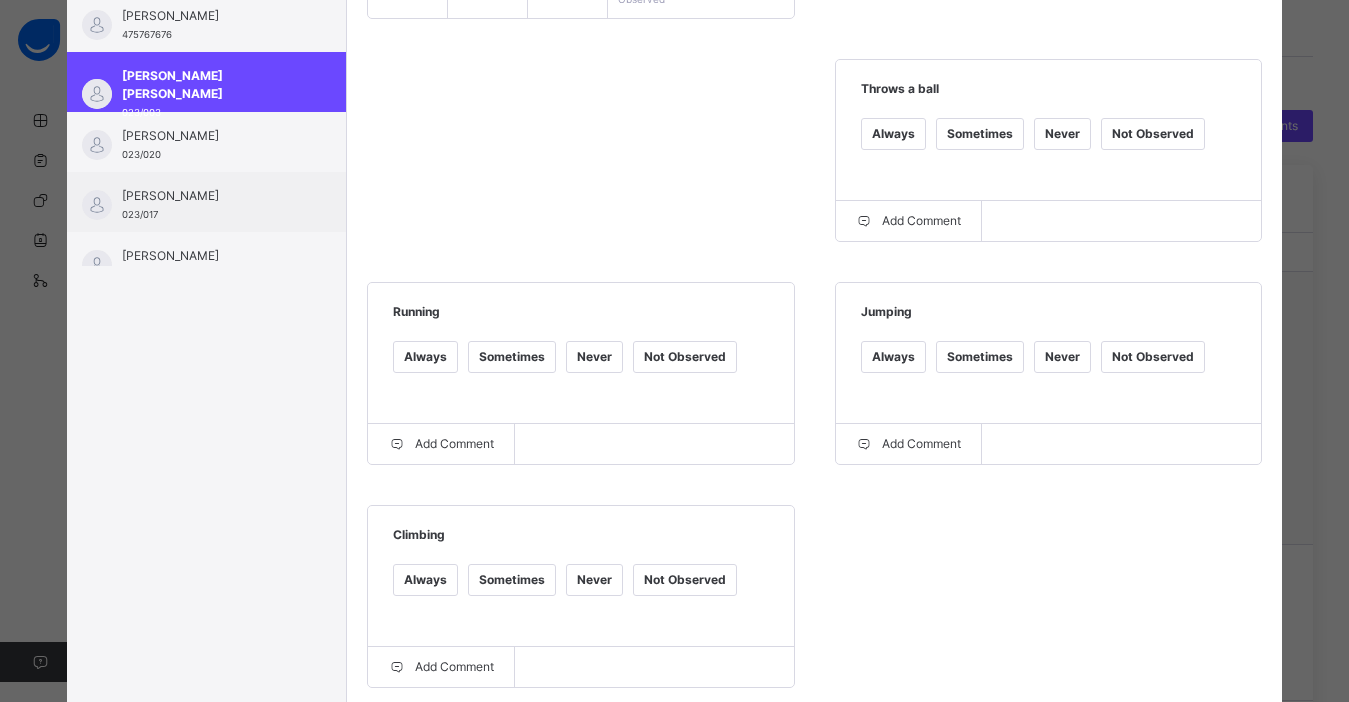 click on "Always" at bounding box center (425, 357) 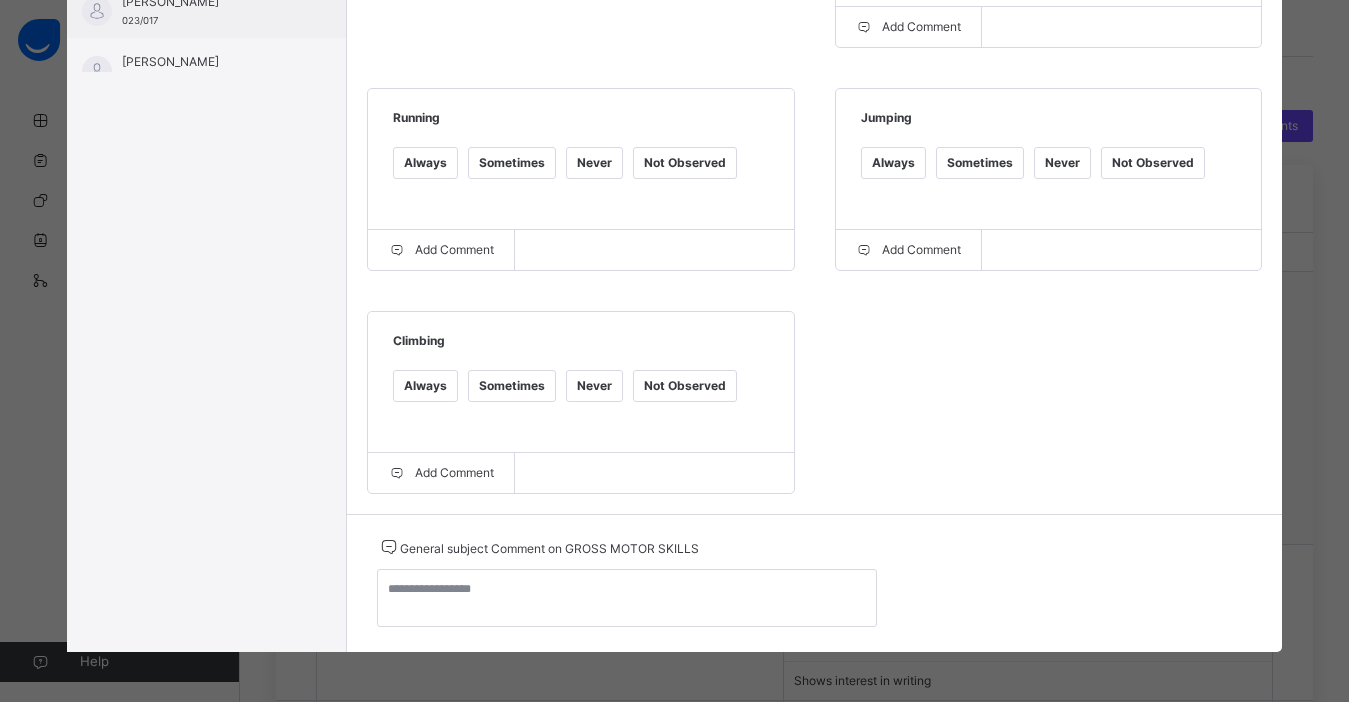 scroll, scrollTop: 661, scrollLeft: 0, axis: vertical 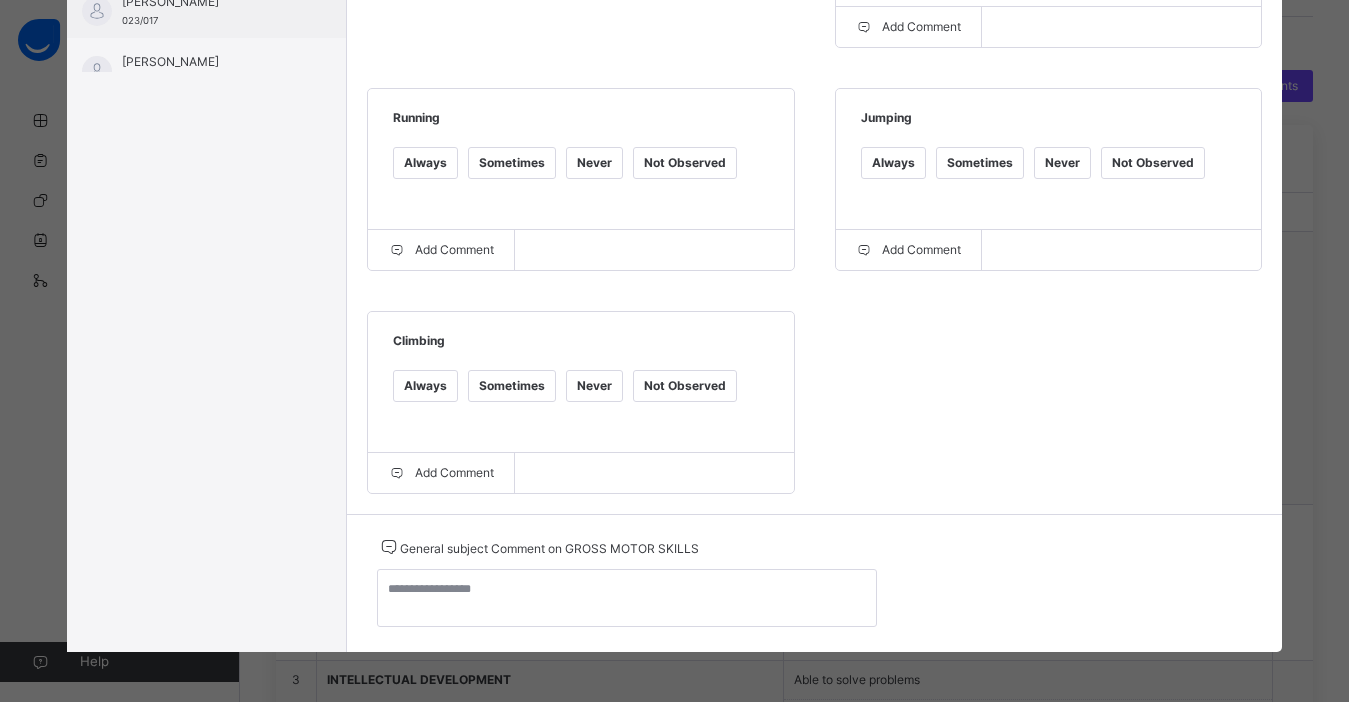 click at bounding box center (627, 600) 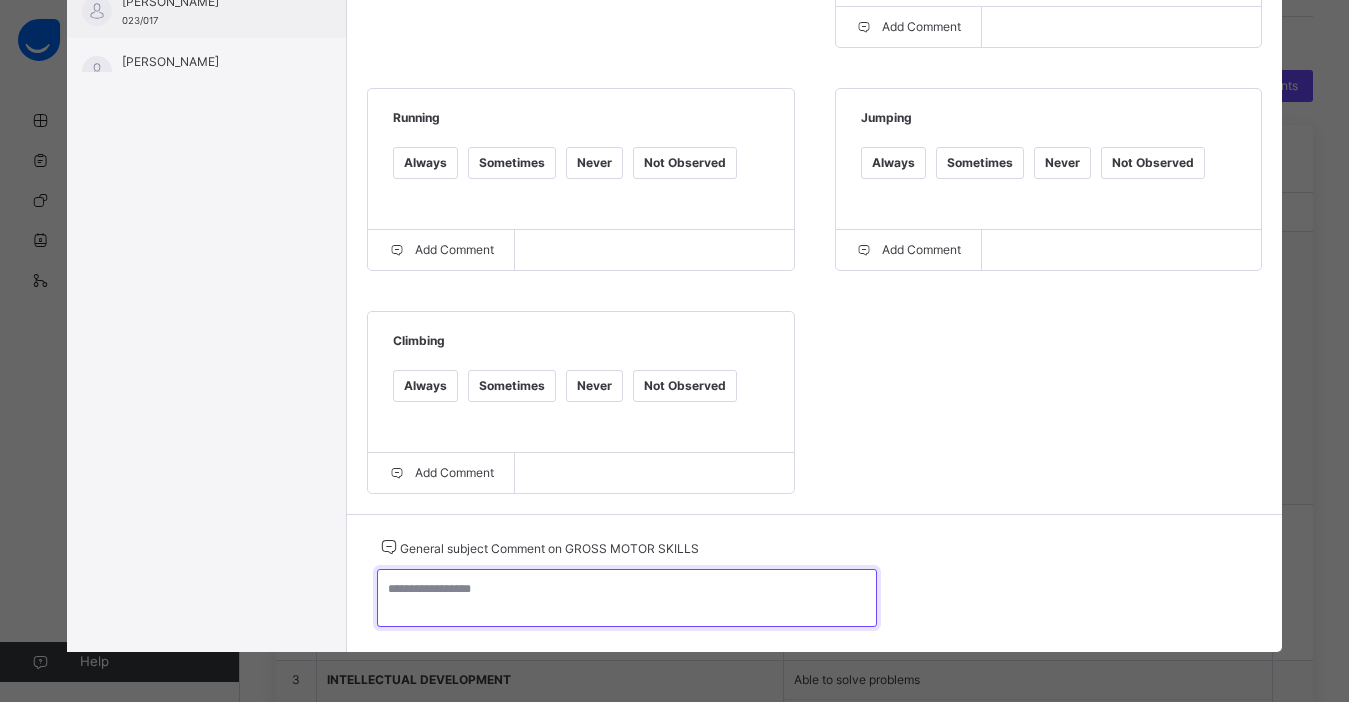 click at bounding box center [627, 598] 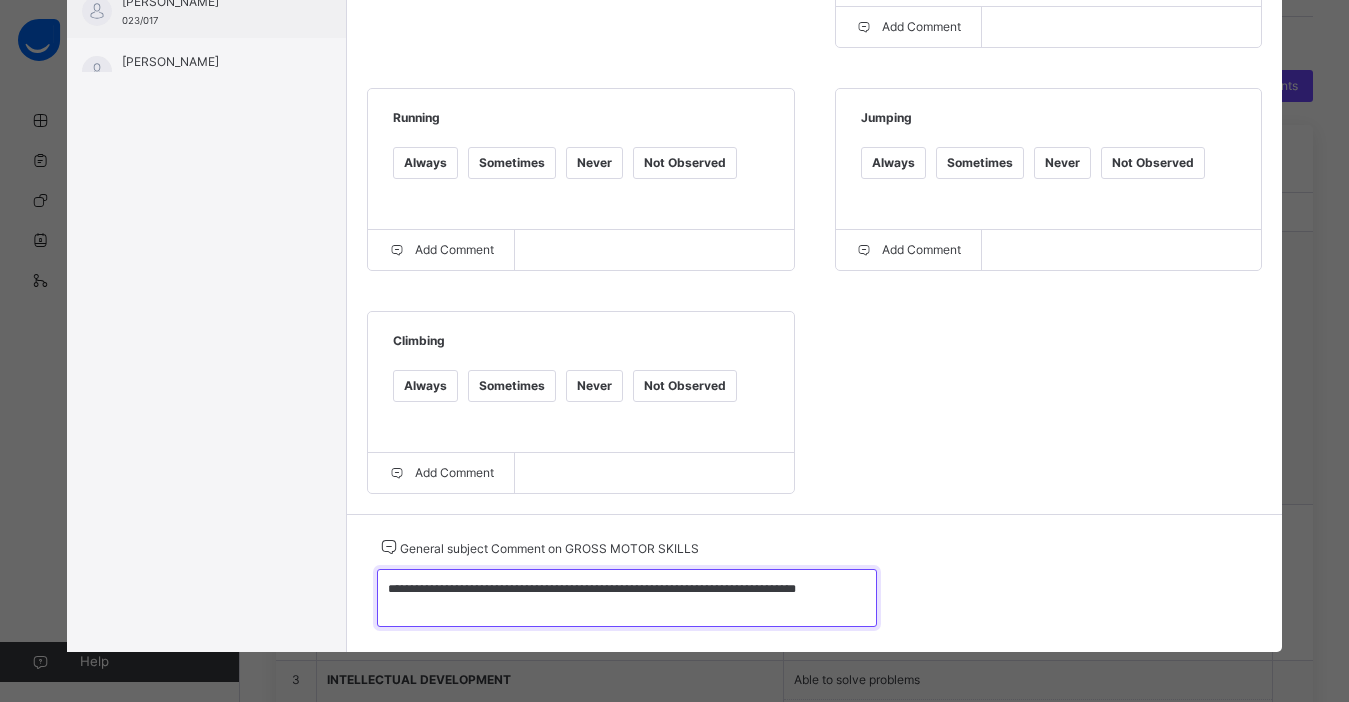 type on "**********" 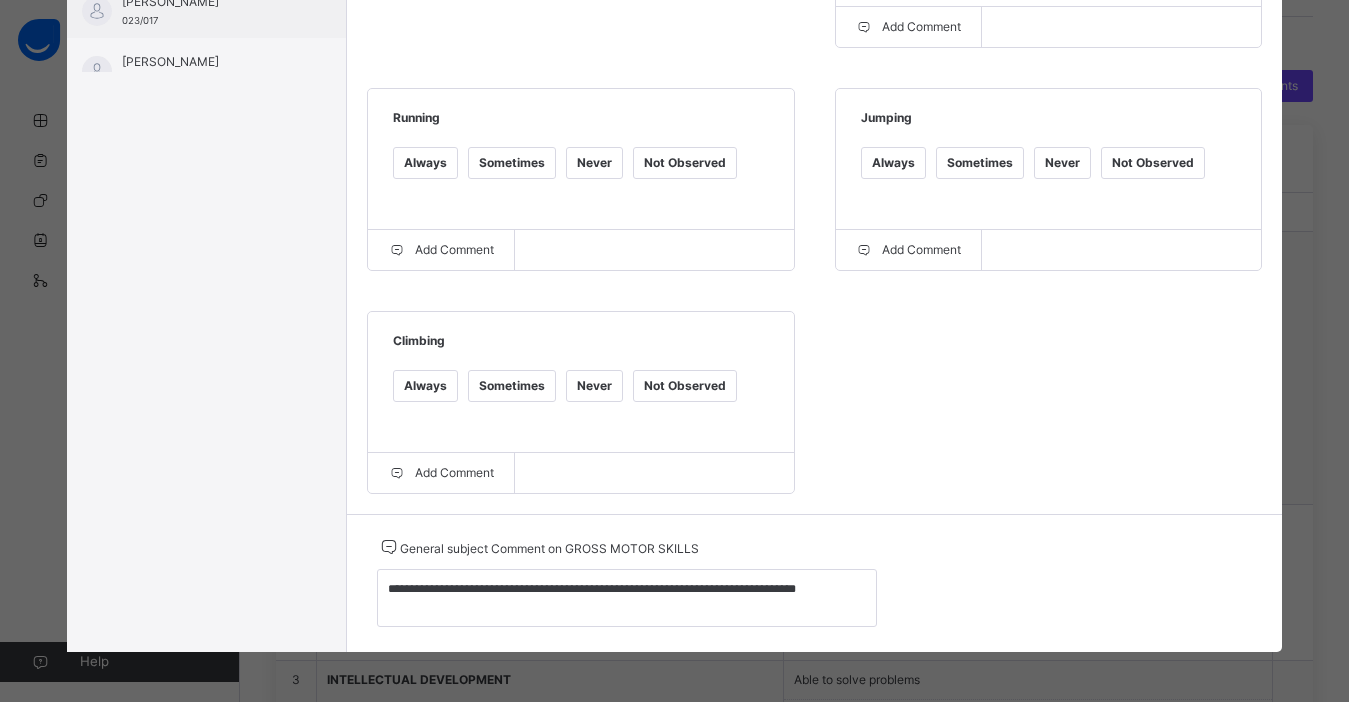 click on "Grade Rating Guide   ★ ★ ★ ★ Always  :  Always ★ ★ ★ ★ Sometimes  :  Sometimes ★ ★ ★ ★ Never  :  Never ★ ★ ★ ★ Not Observed  :  Not Observed Throws a ball   Always Sometimes Never Not Observed  Add Comment Running   Always Sometimes Never Not Observed  Add Comment Jumping   Always Sometimes Never Not Observed  Add Comment Climbing   Always Sometimes Never Not Observed  Add Comment" at bounding box center (814, 76) 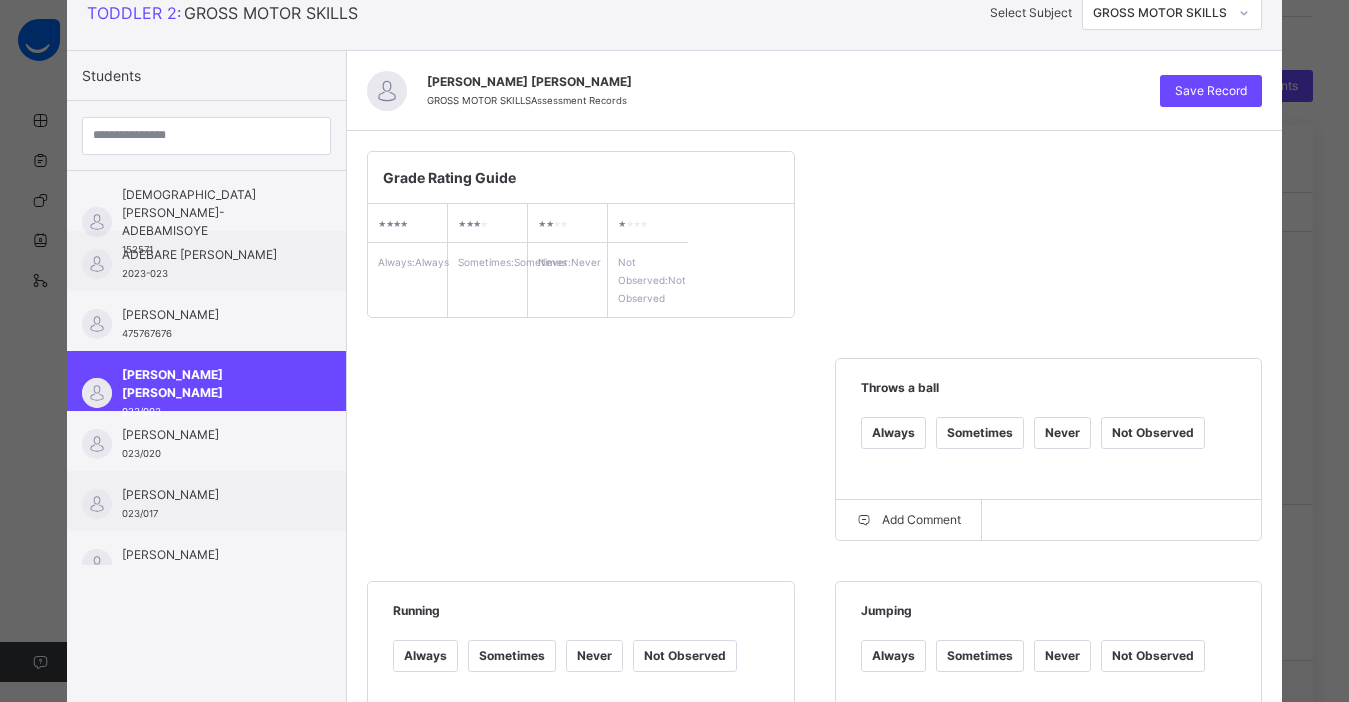 scroll, scrollTop: 0, scrollLeft: 0, axis: both 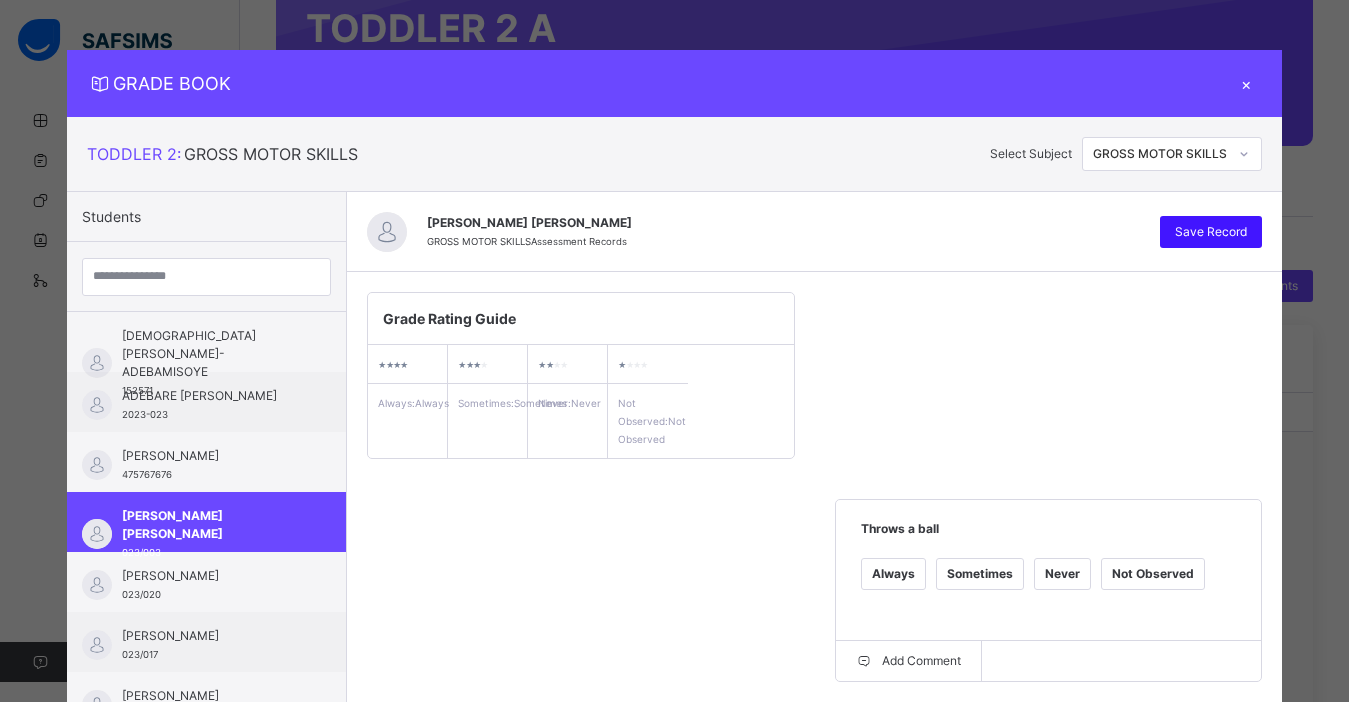 click on "Save Record" at bounding box center (1211, 232) 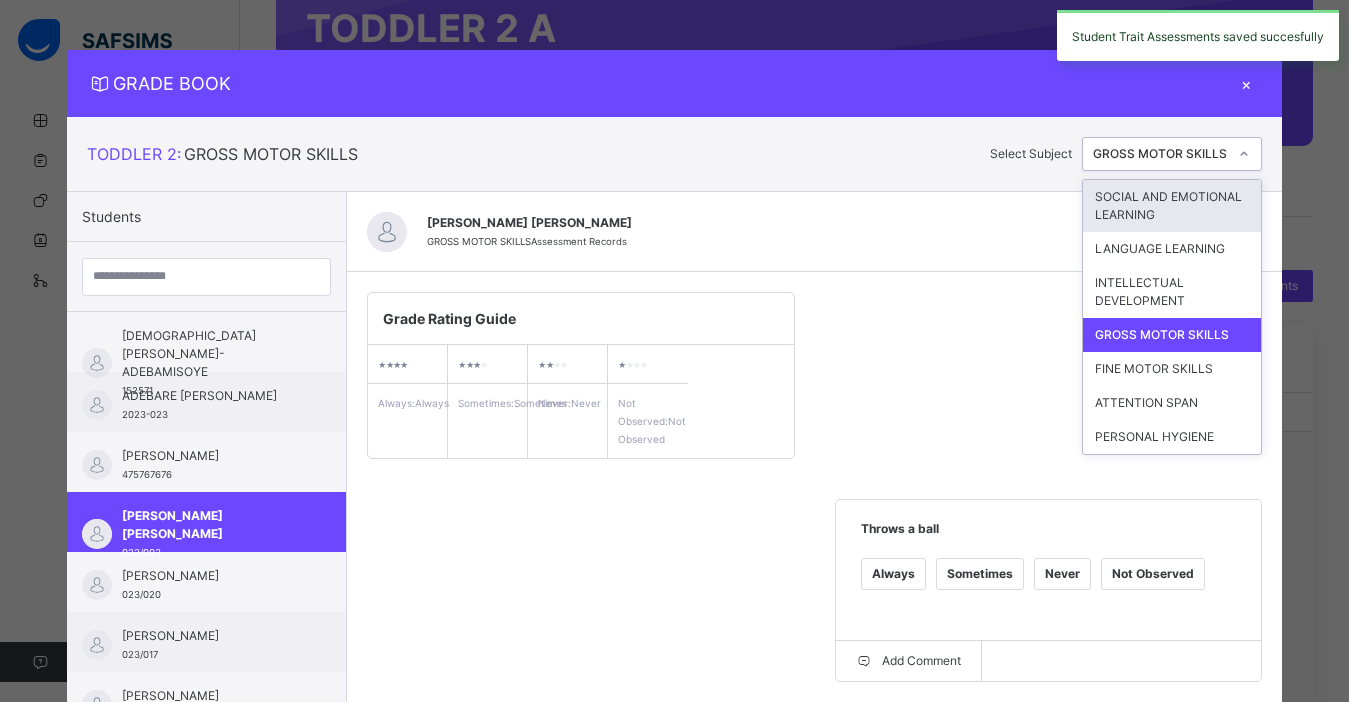 click at bounding box center (1244, 154) 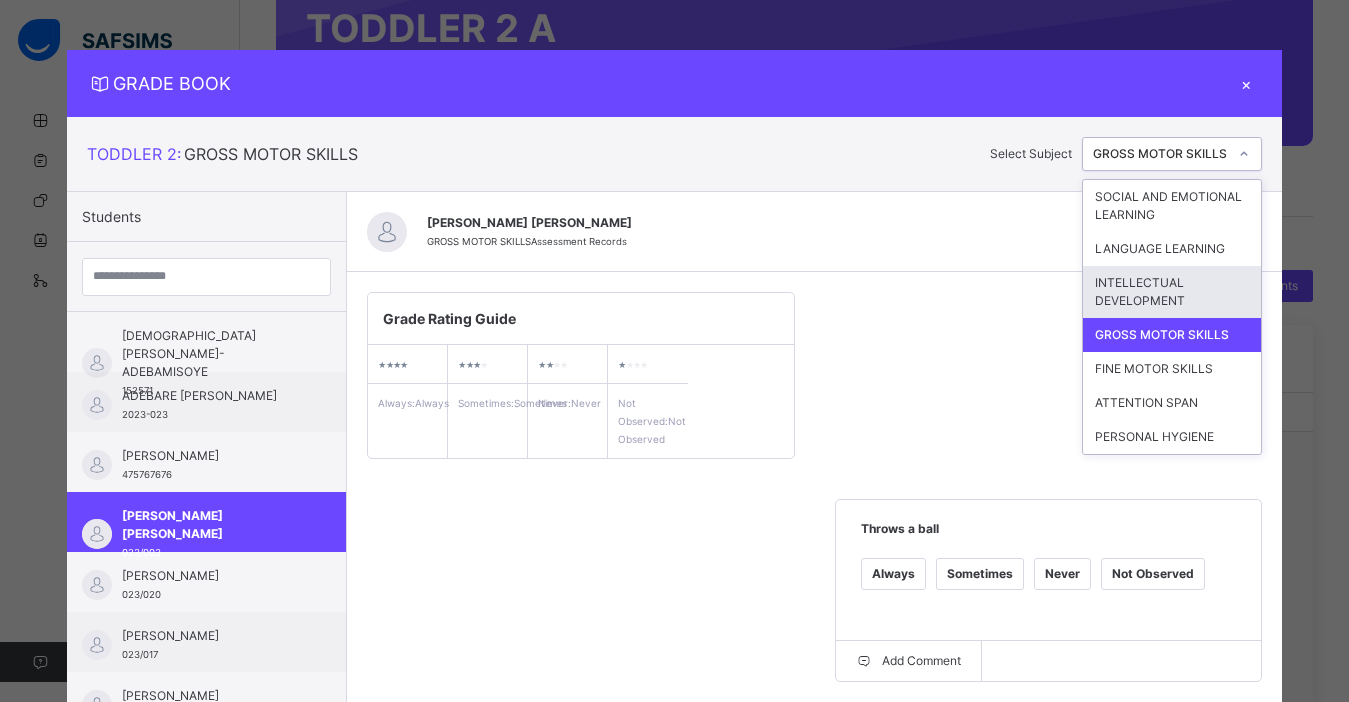 click on "INTELLECTUAL DEVELOPMENT" at bounding box center [1172, 292] 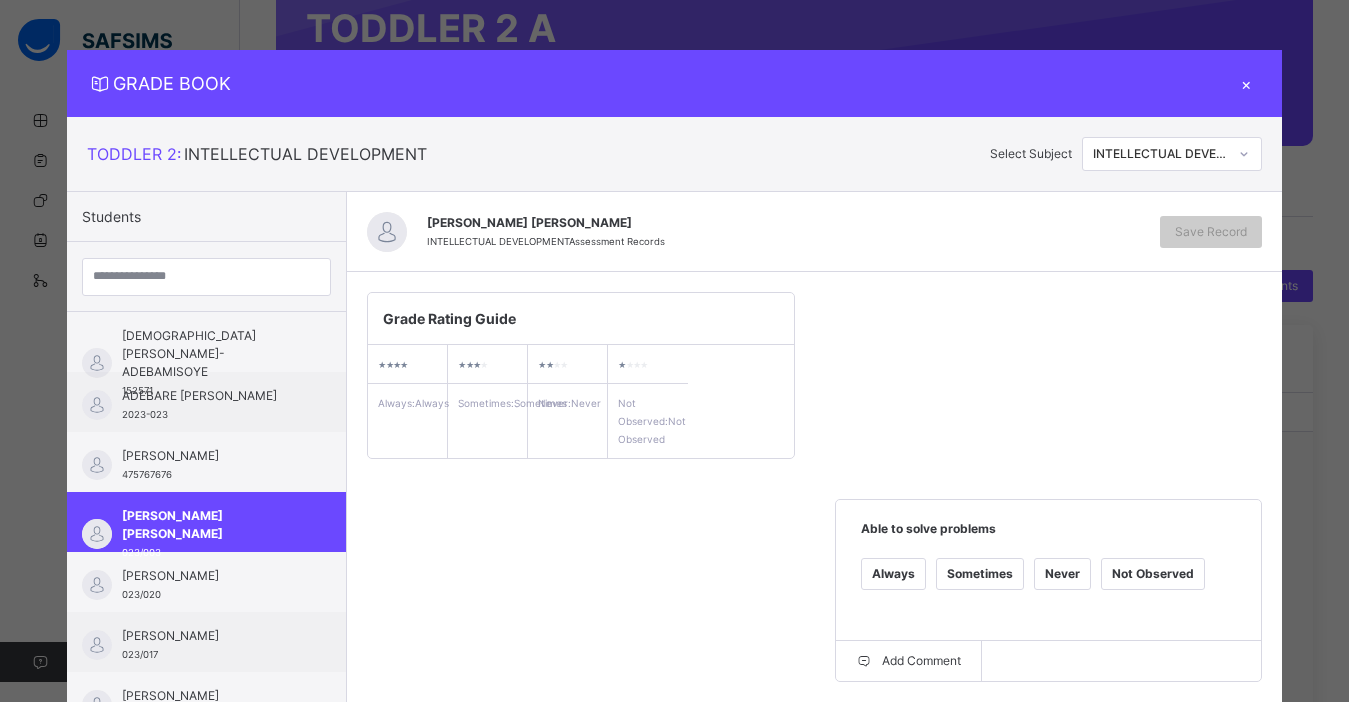 click on "Grade Rating Guide   ★ ★ ★ ★ Always  :  Always ★ ★ ★ ★ Sometimes  :  Sometimes ★ ★ ★ ★ Never  :  Never ★ ★ ★ ★ Not Observed  :  Not Observed Able to solve problems   Always Sometimes Never Not Observed  Add Comment Able to see relationships between things   Always Sometimes Never Not Observed  Add Comment Able to gain and process information   Always Sometimes Never Not Observed  Add Comment" at bounding box center (814, 598) 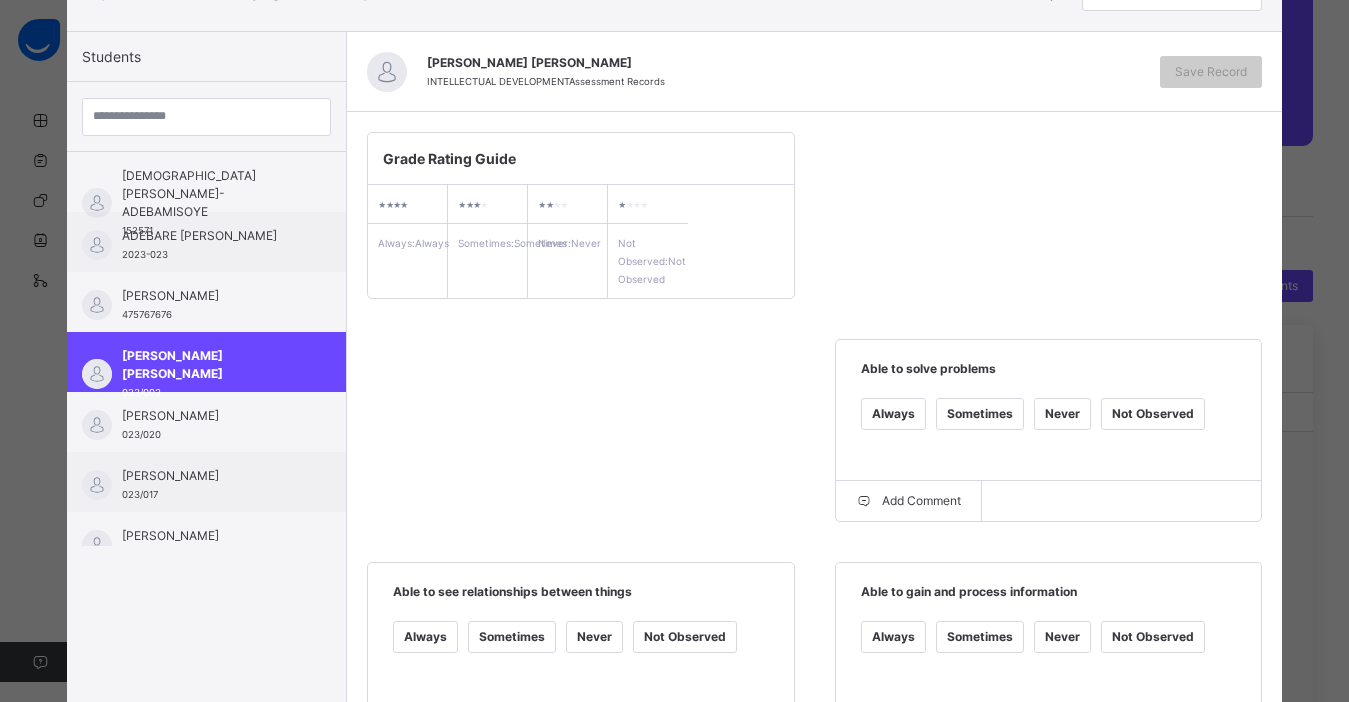 scroll, scrollTop: 240, scrollLeft: 0, axis: vertical 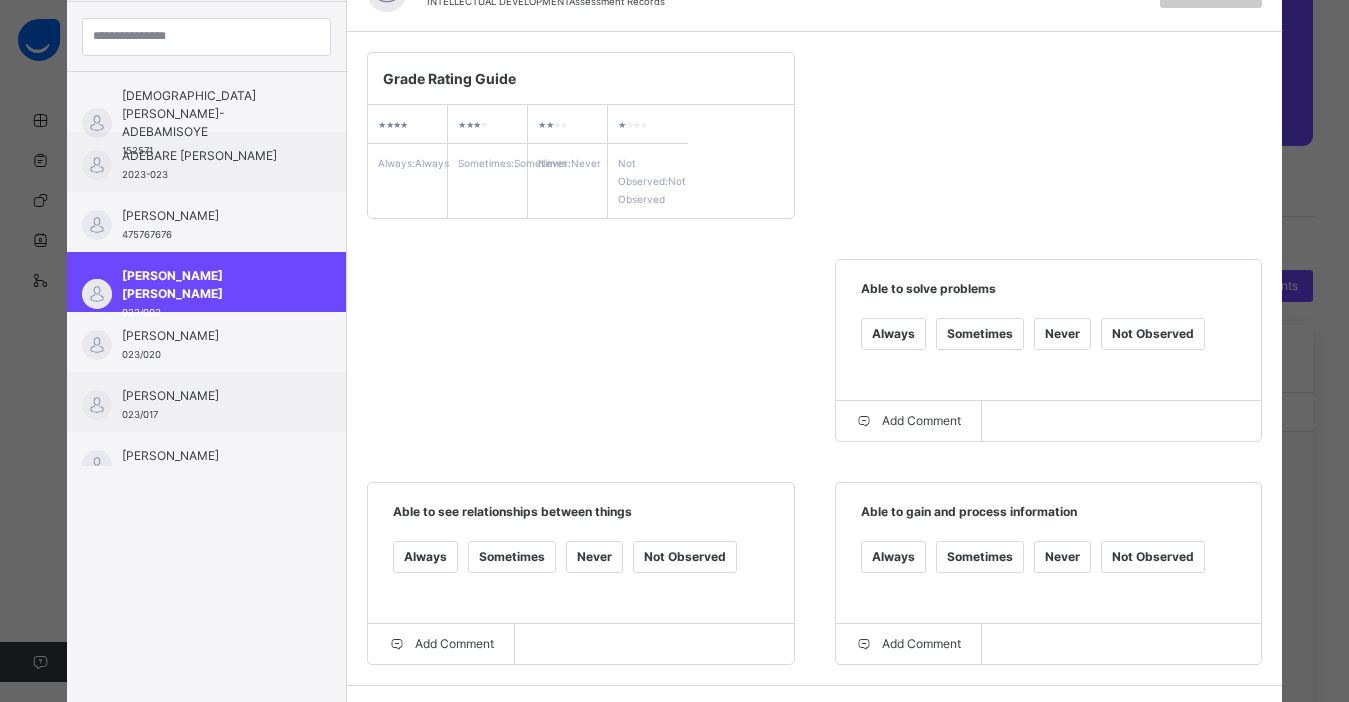 click on "Always" at bounding box center [893, 334] 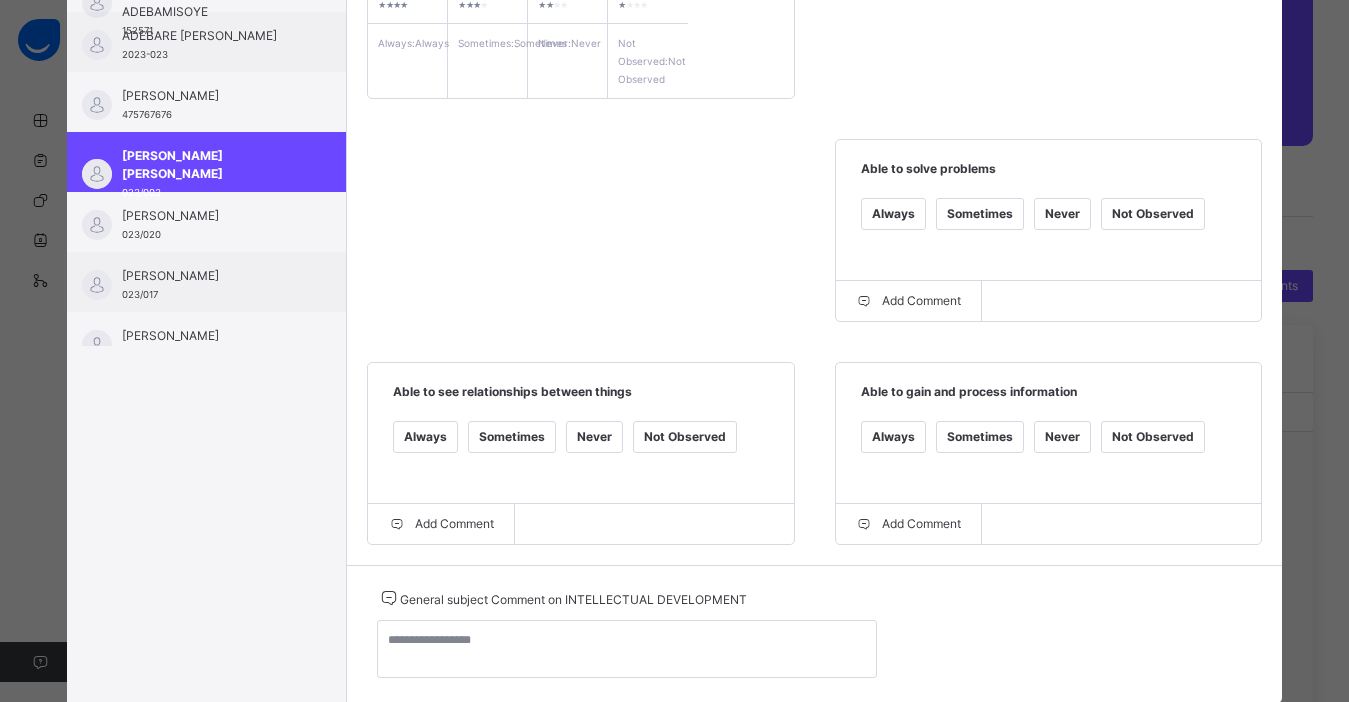 scroll, scrollTop: 400, scrollLeft: 0, axis: vertical 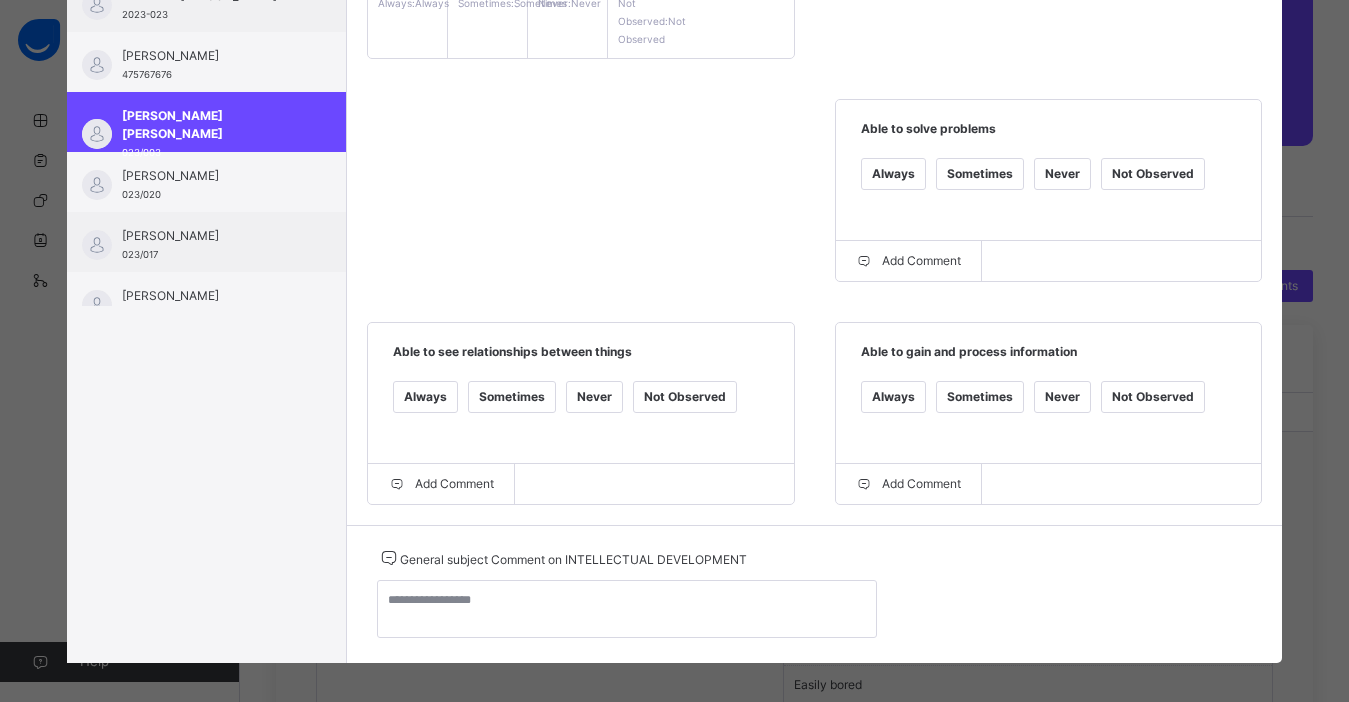 click on "Always" at bounding box center [893, 397] 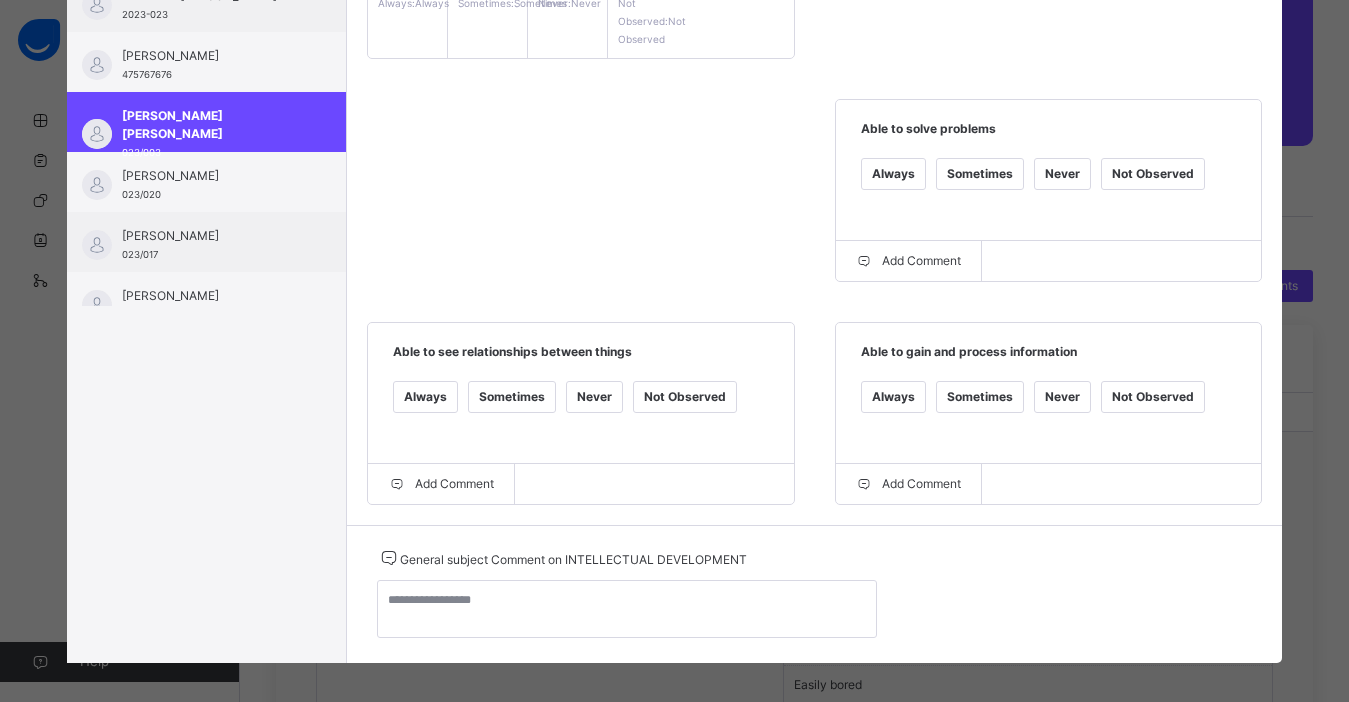 click on "Sometimes" at bounding box center [512, 397] 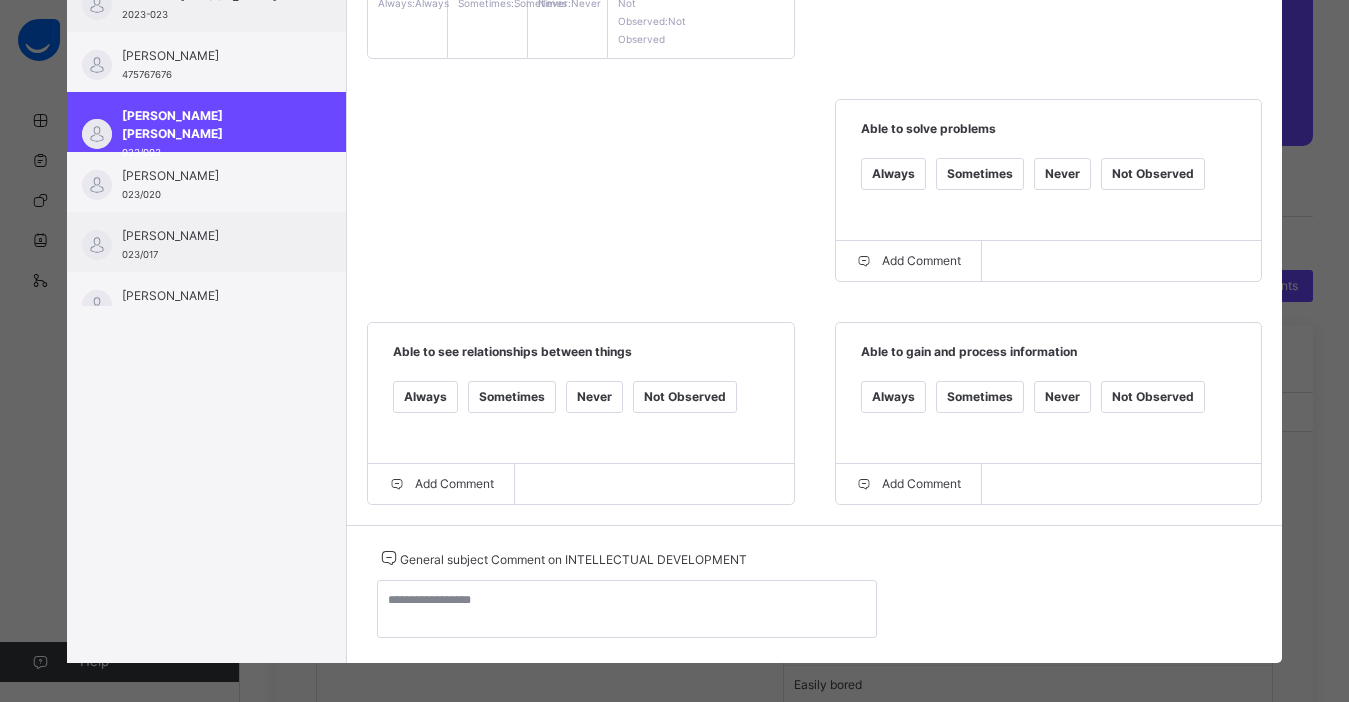 click on "Sometimes" at bounding box center [980, 397] 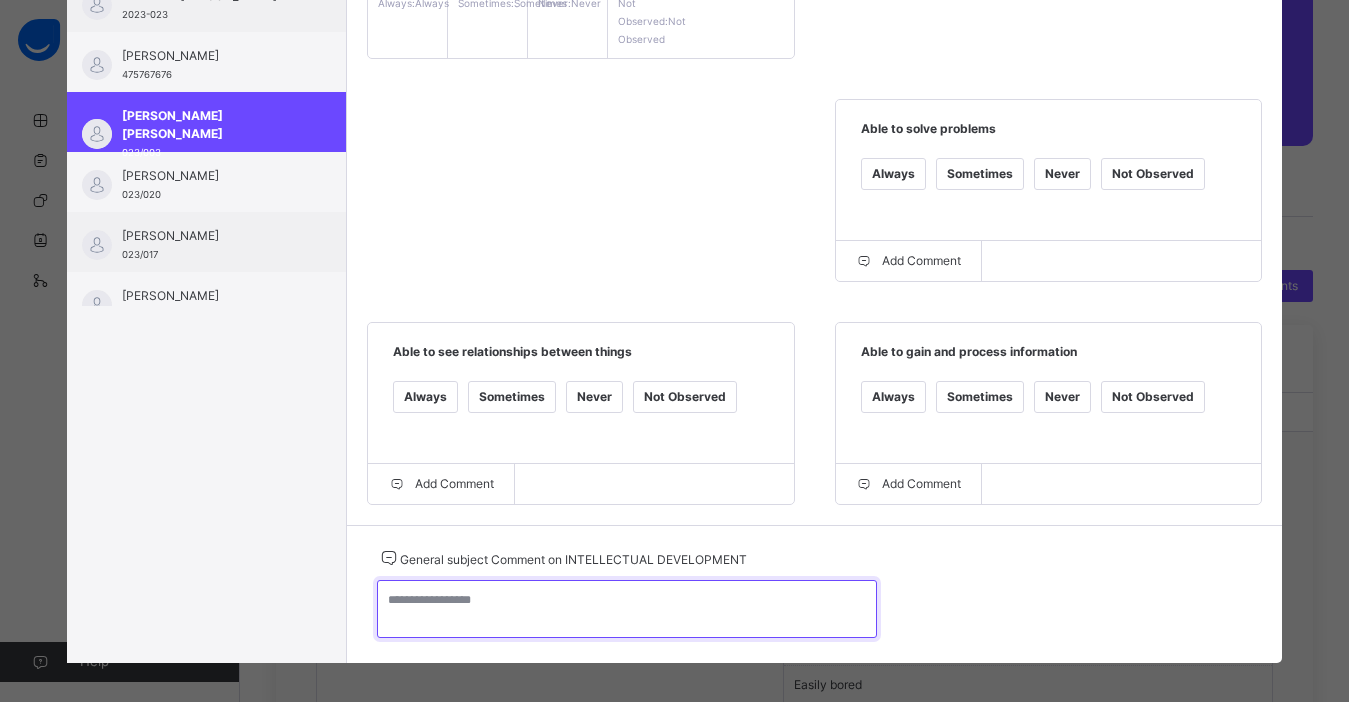 click at bounding box center (627, 609) 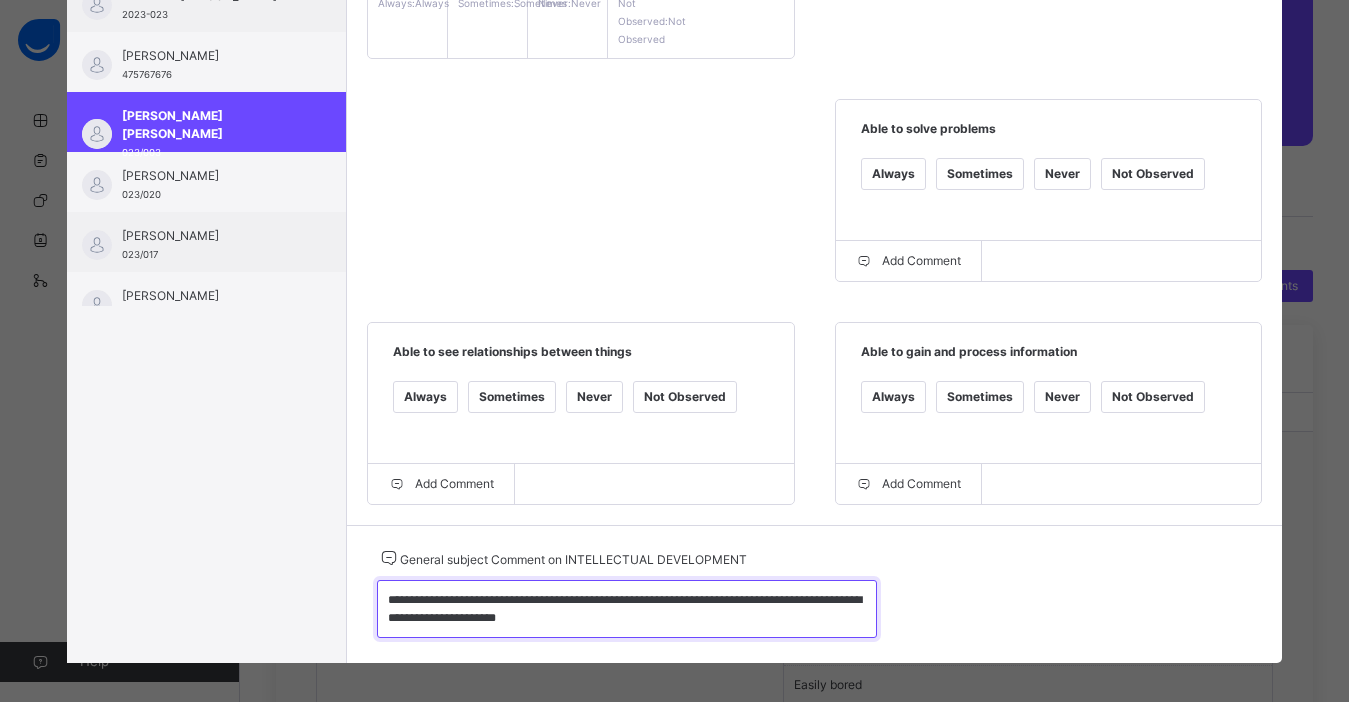 click on "**********" at bounding box center [627, 609] 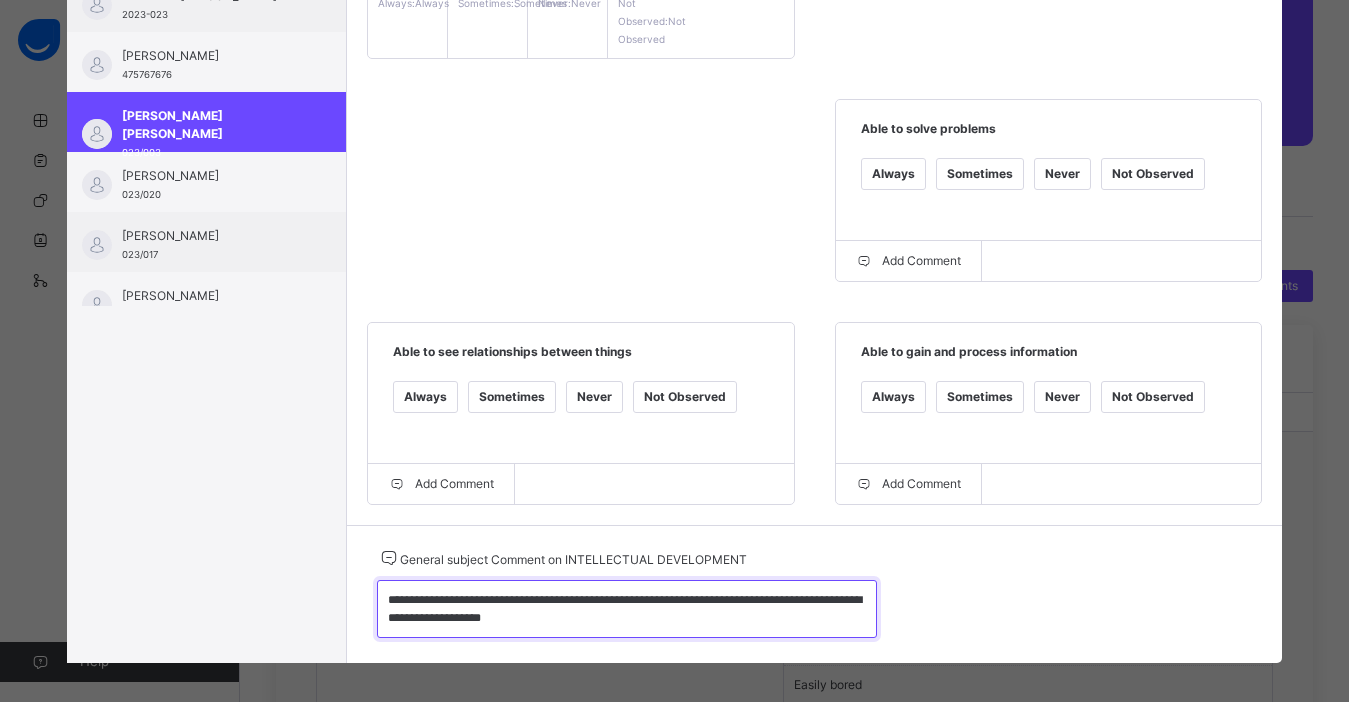 click on "**********" at bounding box center (627, 609) 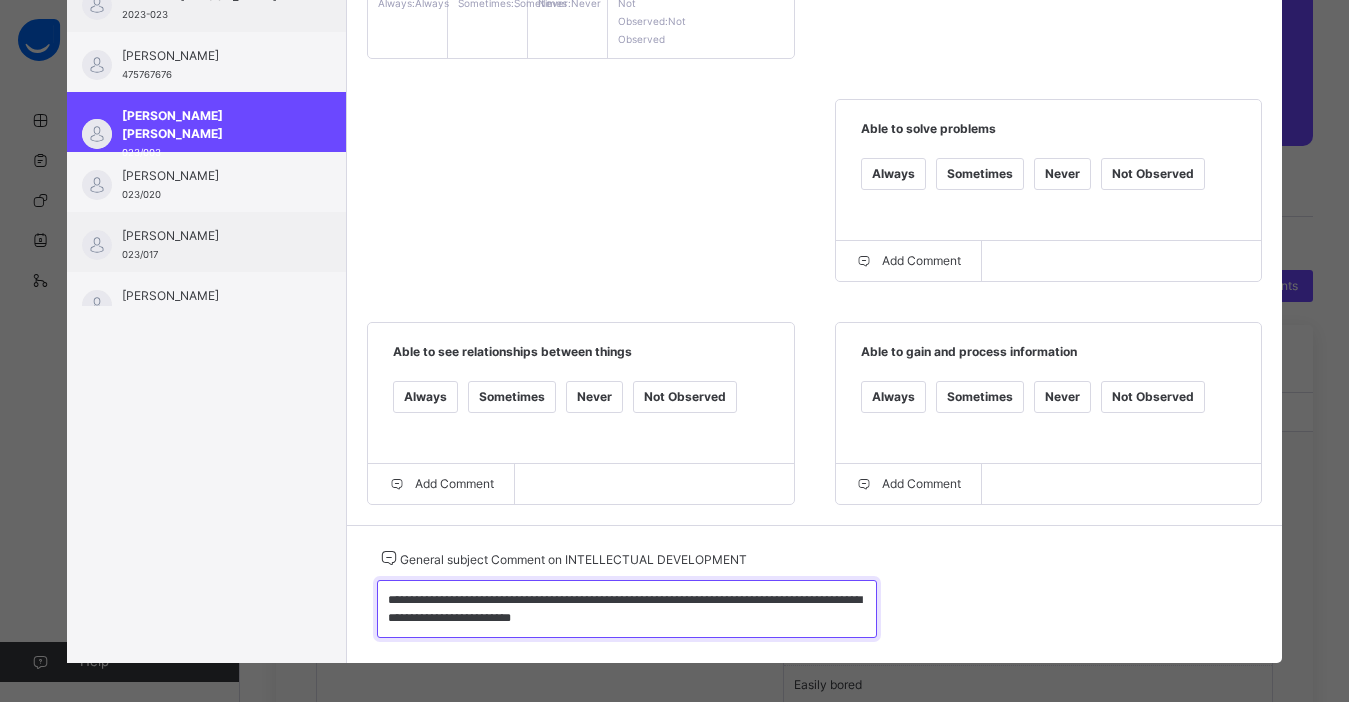 click on "**********" at bounding box center [627, 609] 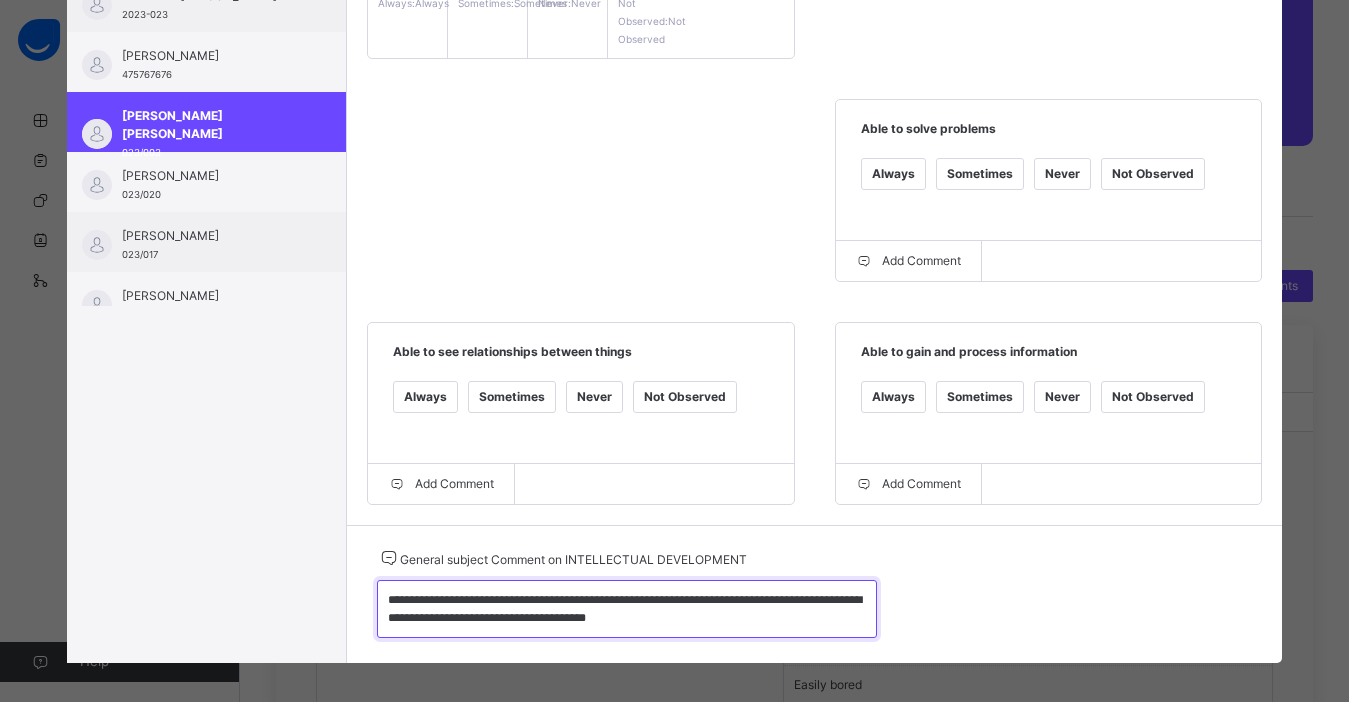 type on "**********" 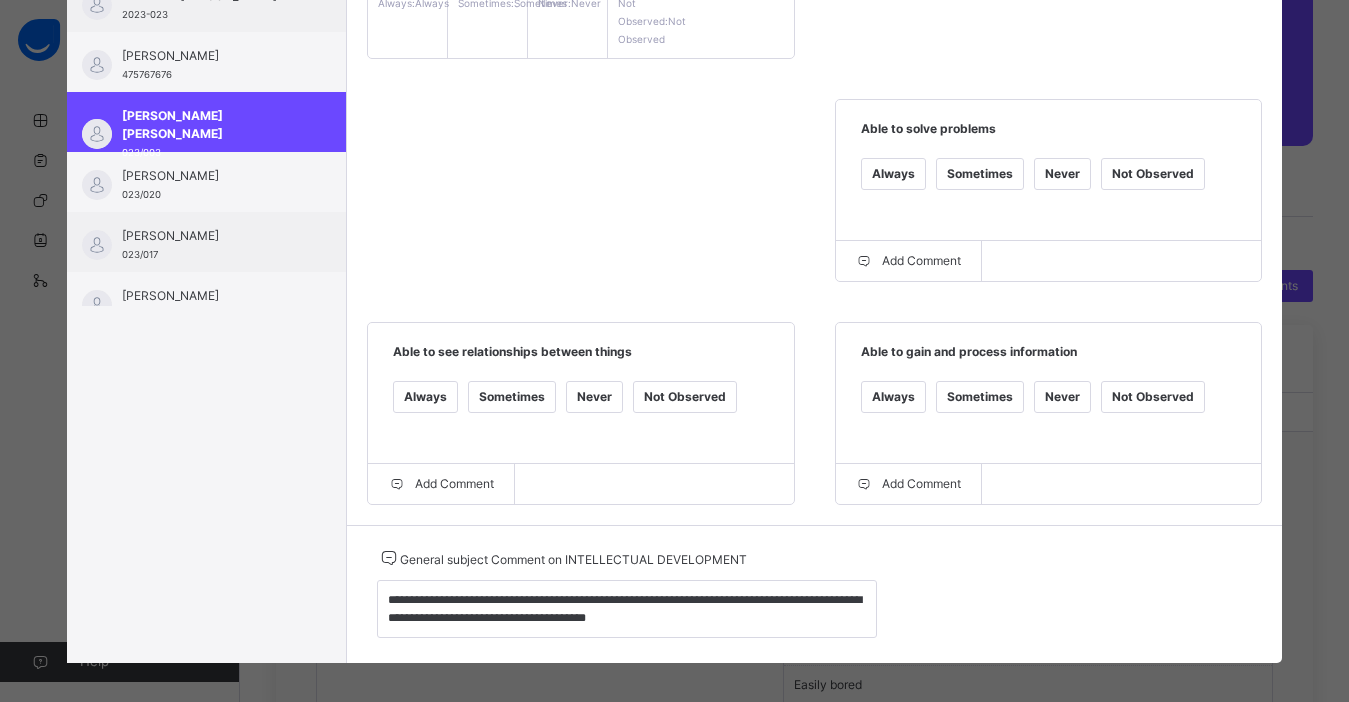 click on "Grade Rating Guide   ★ ★ ★ ★ Always  :  Always ★ ★ ★ ★ Sometimes  :  Sometimes ★ ★ ★ ★ Never  :  Never ★ ★ ★ ★ Not Observed  :  Not Observed Able to solve problems   Always Sometimes Never Not Observed  Add Comment Able to see relationships between things   Always Sometimes Never Not Observed  Add Comment Able to gain and process information   Always Sometimes Never Not Observed  Add Comment" at bounding box center [814, 198] 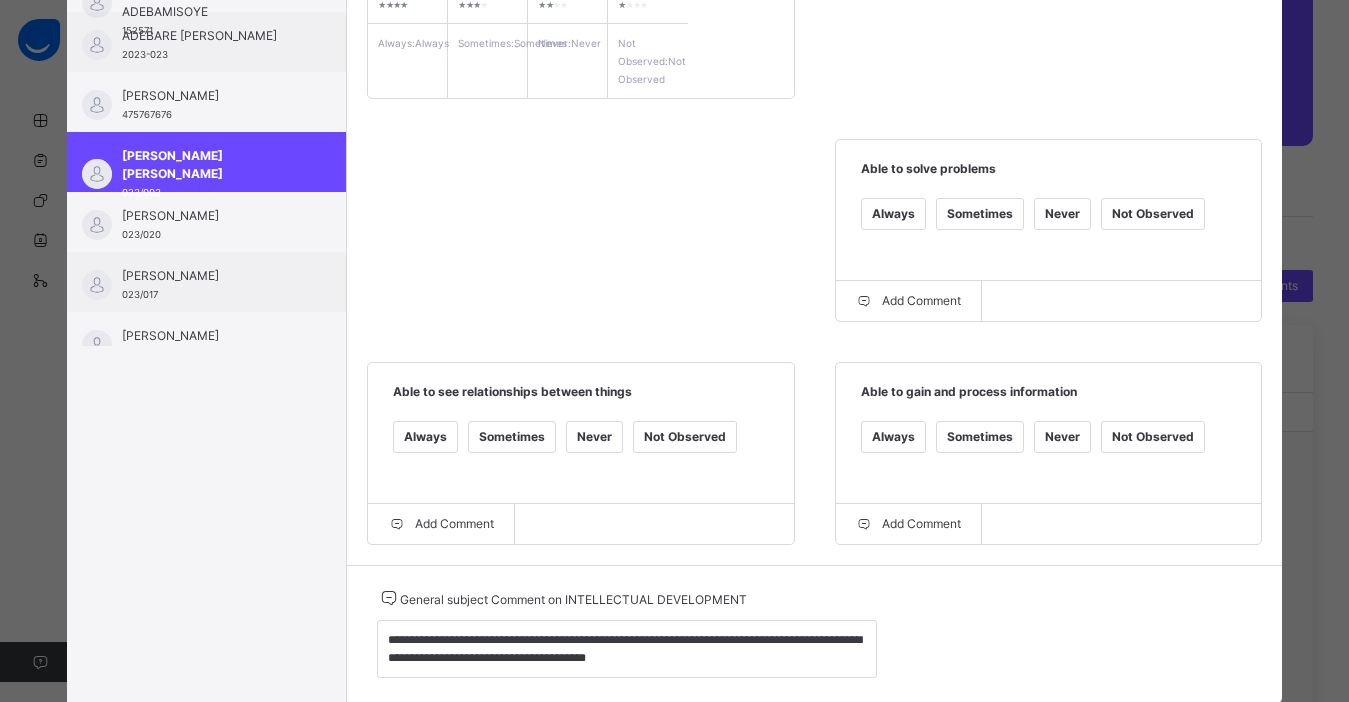 scroll, scrollTop: 0, scrollLeft: 0, axis: both 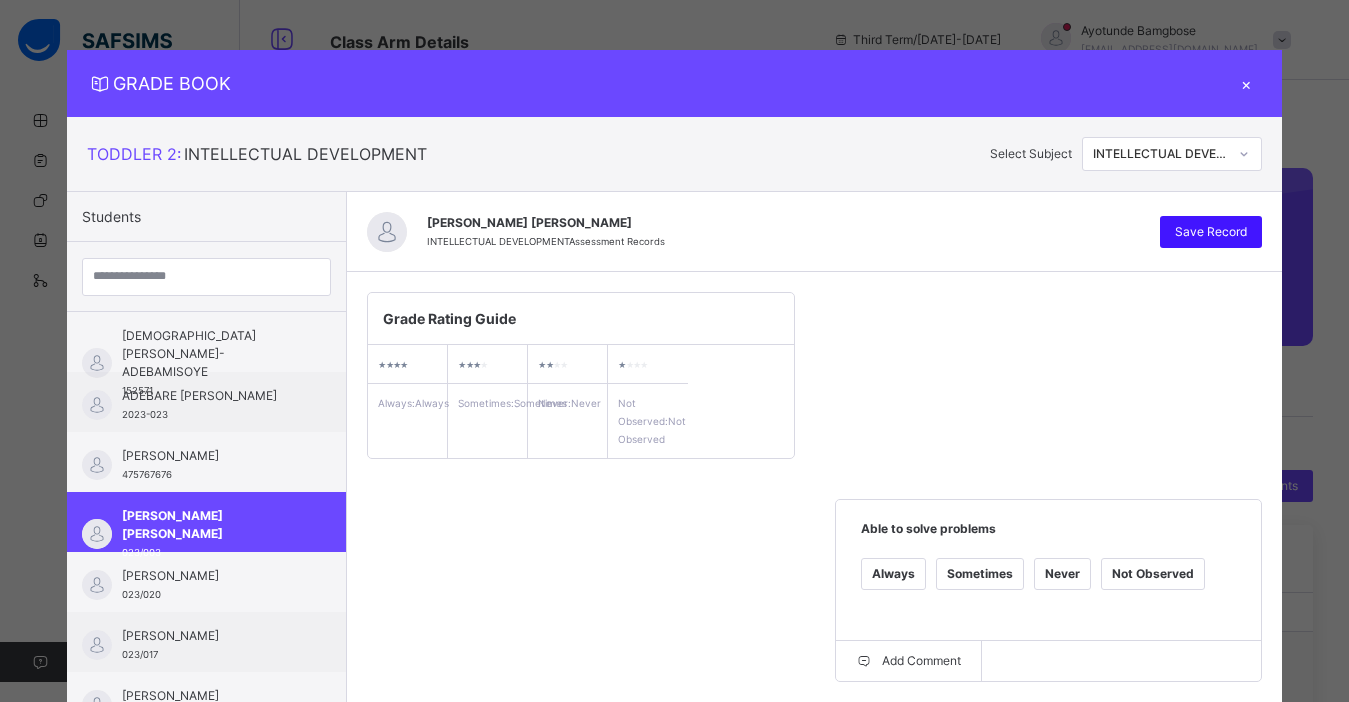 click on "Save Record" at bounding box center [1211, 232] 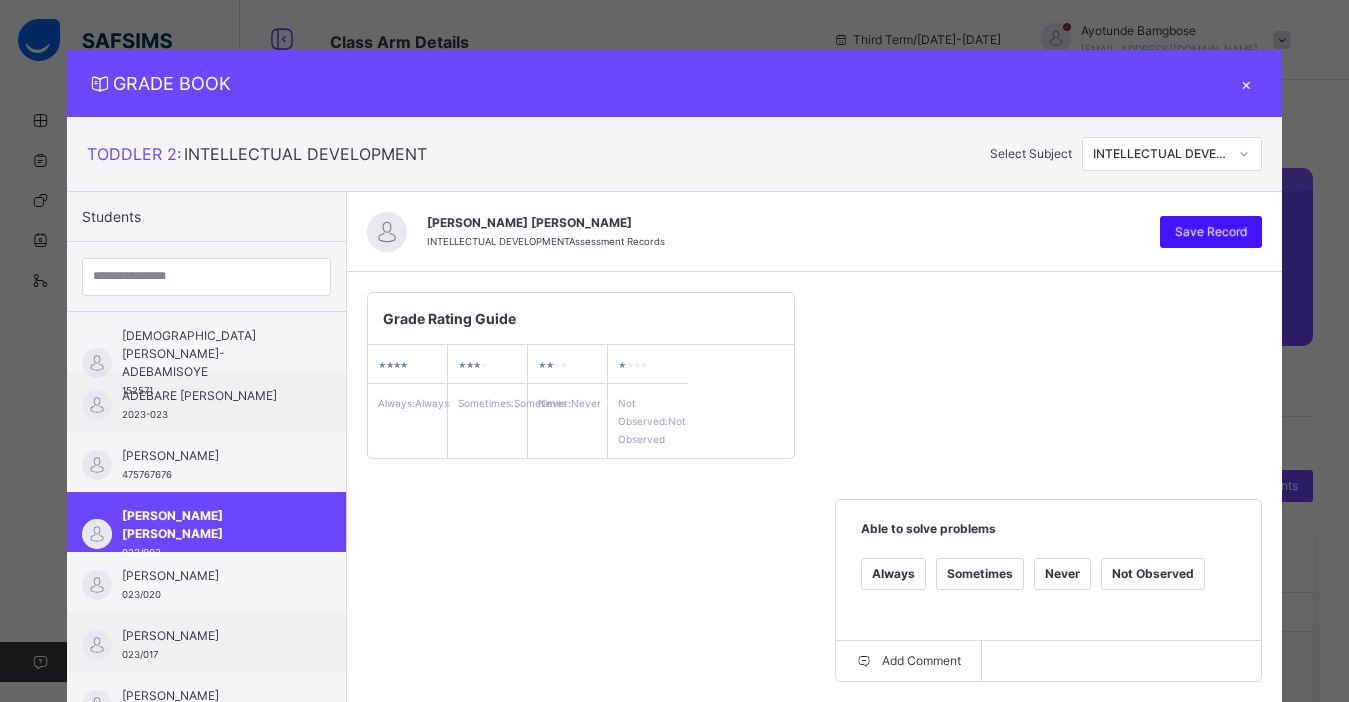 click on "Save Record" at bounding box center (1211, 232) 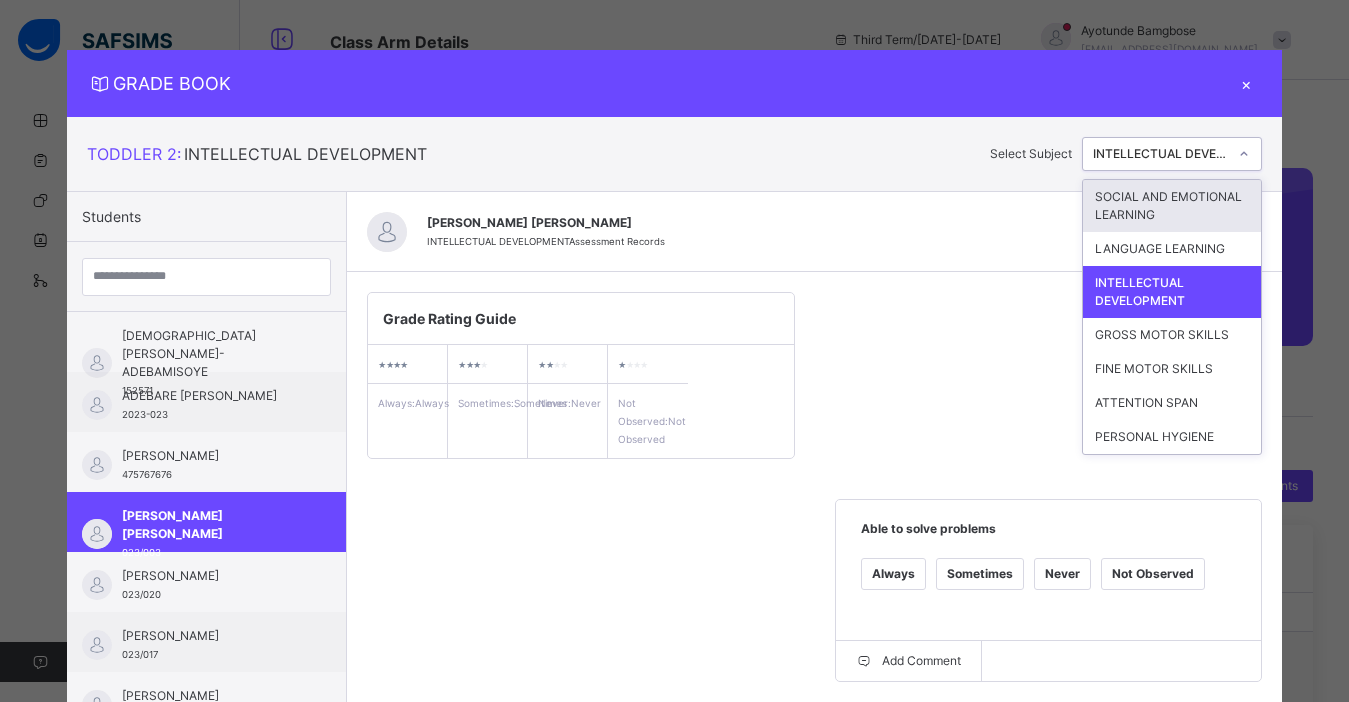click at bounding box center [1244, 154] 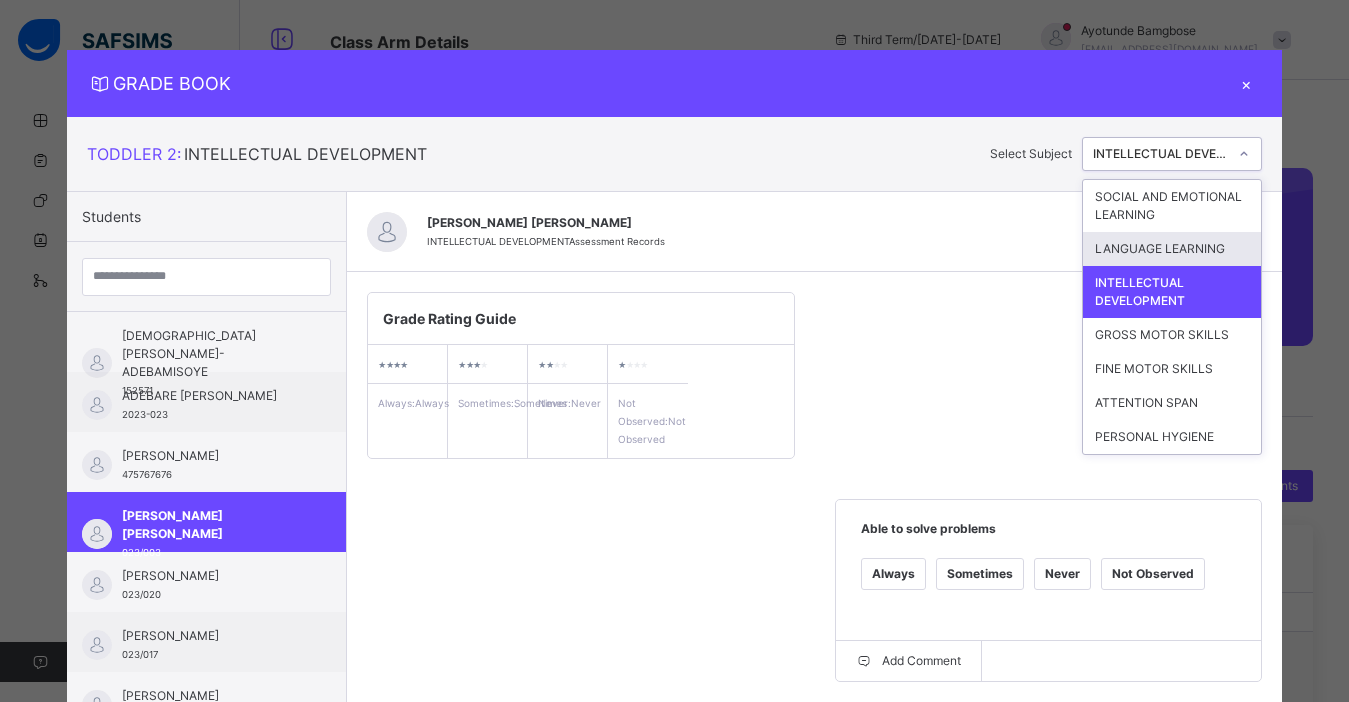 click on "LANGUAGE LEARNING" at bounding box center [1172, 249] 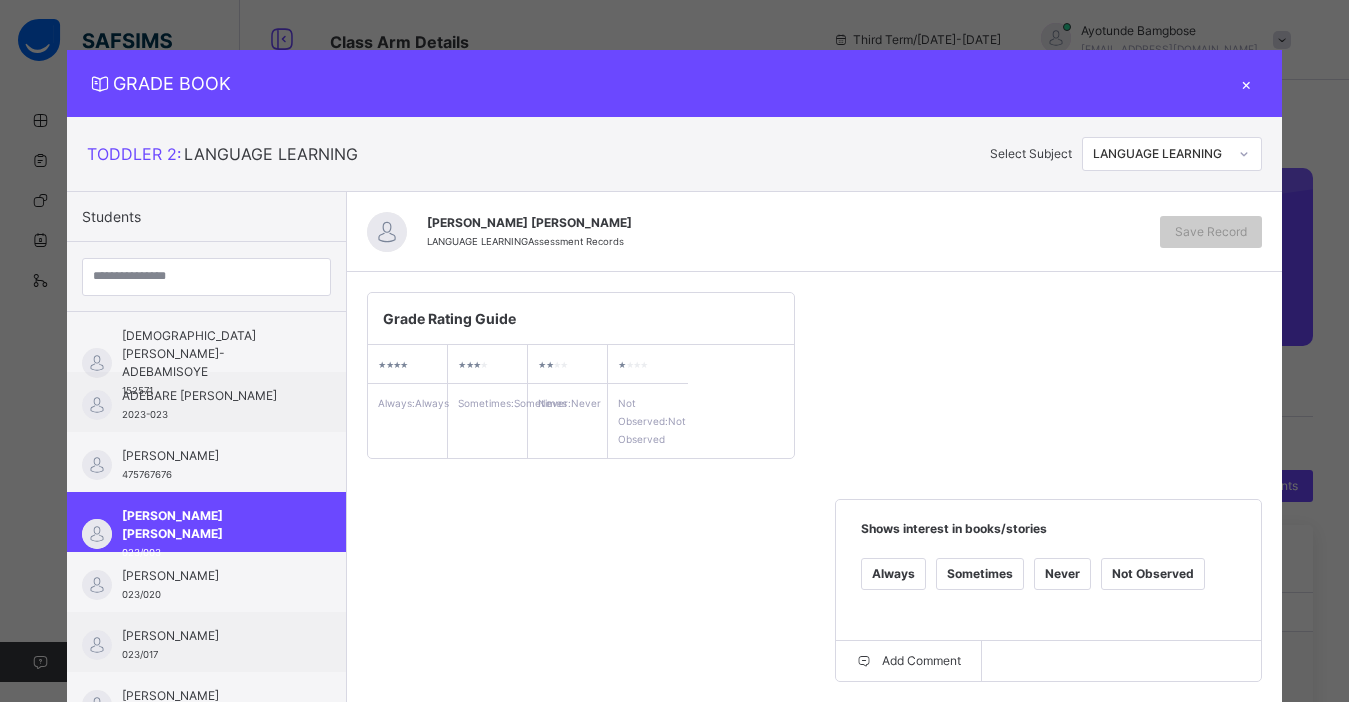 click on "Grade Rating Guide   ★ ★ ★ ★ Always  :  Always ★ ★ ★ ★ Sometimes  :  Sometimes ★ ★ ★ ★ Never  :  Never ★ ★ ★ ★ Not Observed  :  Not Observed Shows interest in books/stories   Always Sometimes Never Not Observed  Add Comment Answers questions about stories   Always Sometimes Never Not Observed  Add Comment Retells familiar stories   Always Sometimes Never Not Observed  Add Comment Shows interest in writing    Always Sometimes Never Not Observed  Add Comment" at bounding box center (814, 710) 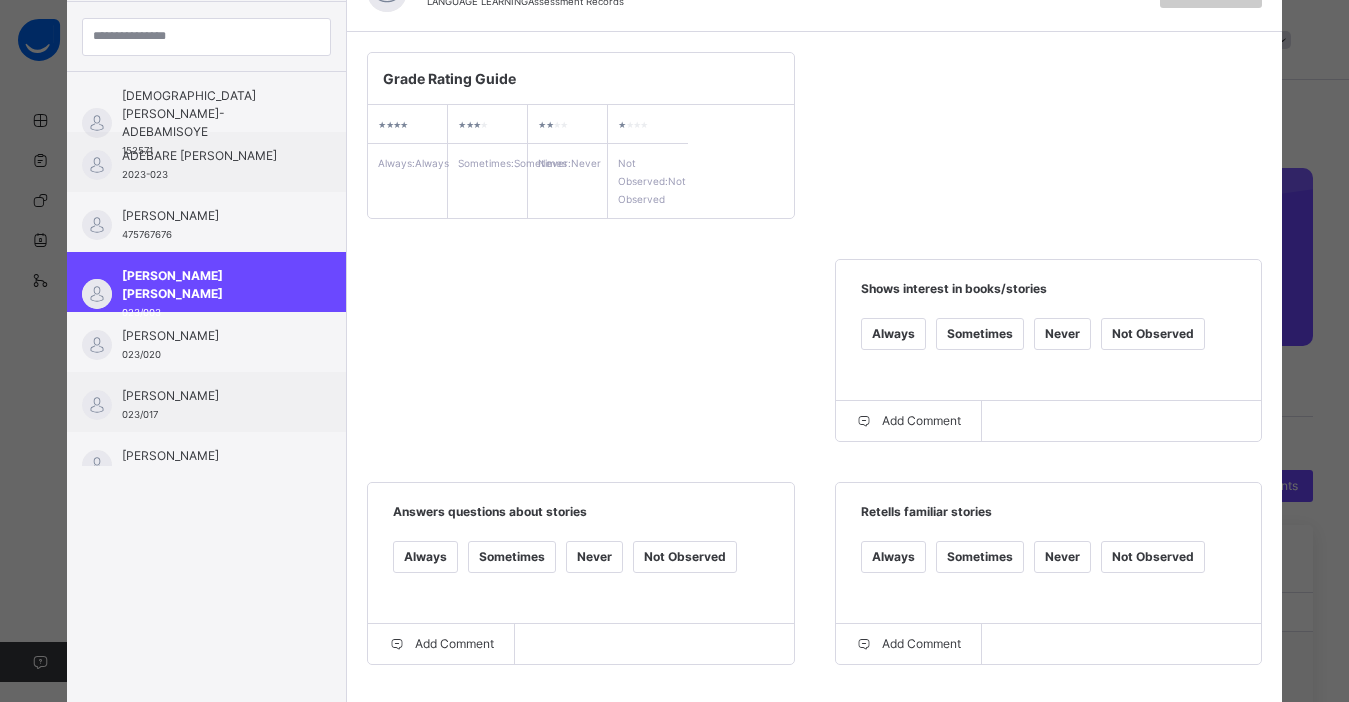 scroll, scrollTop: 280, scrollLeft: 0, axis: vertical 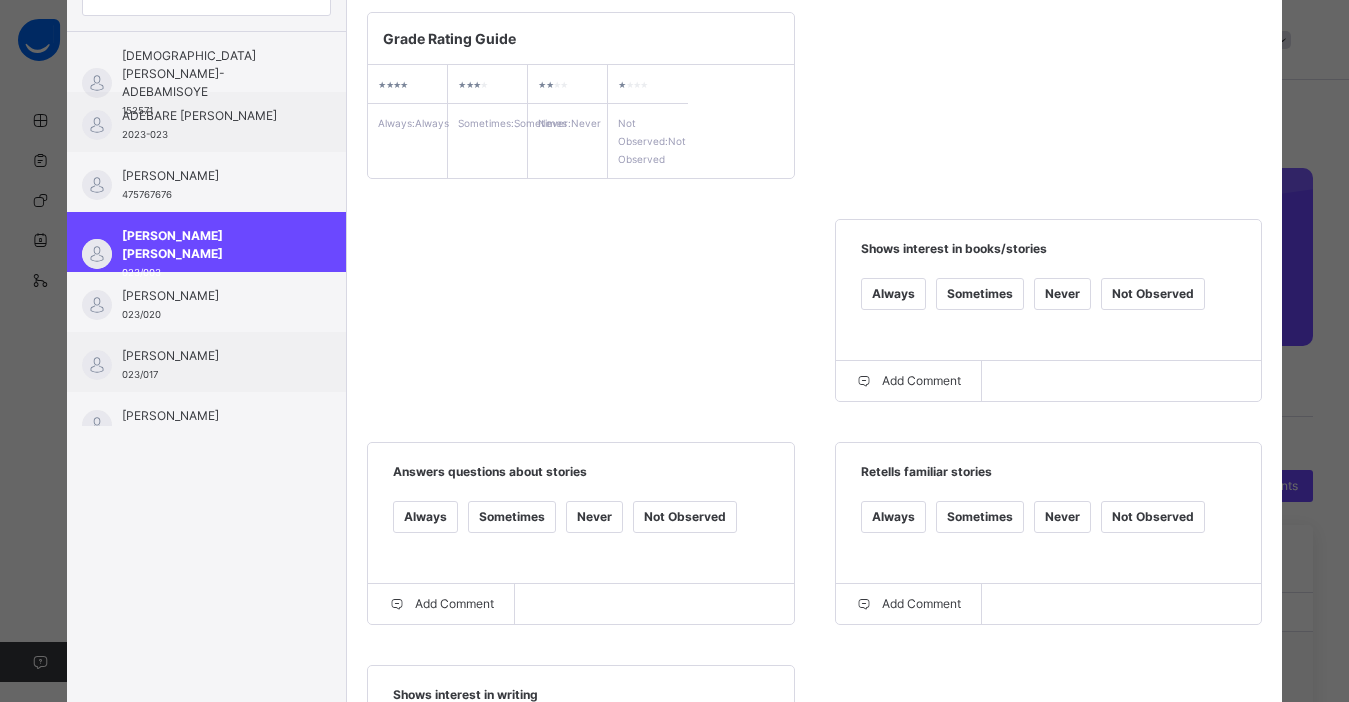 click on "Always" at bounding box center [893, 294] 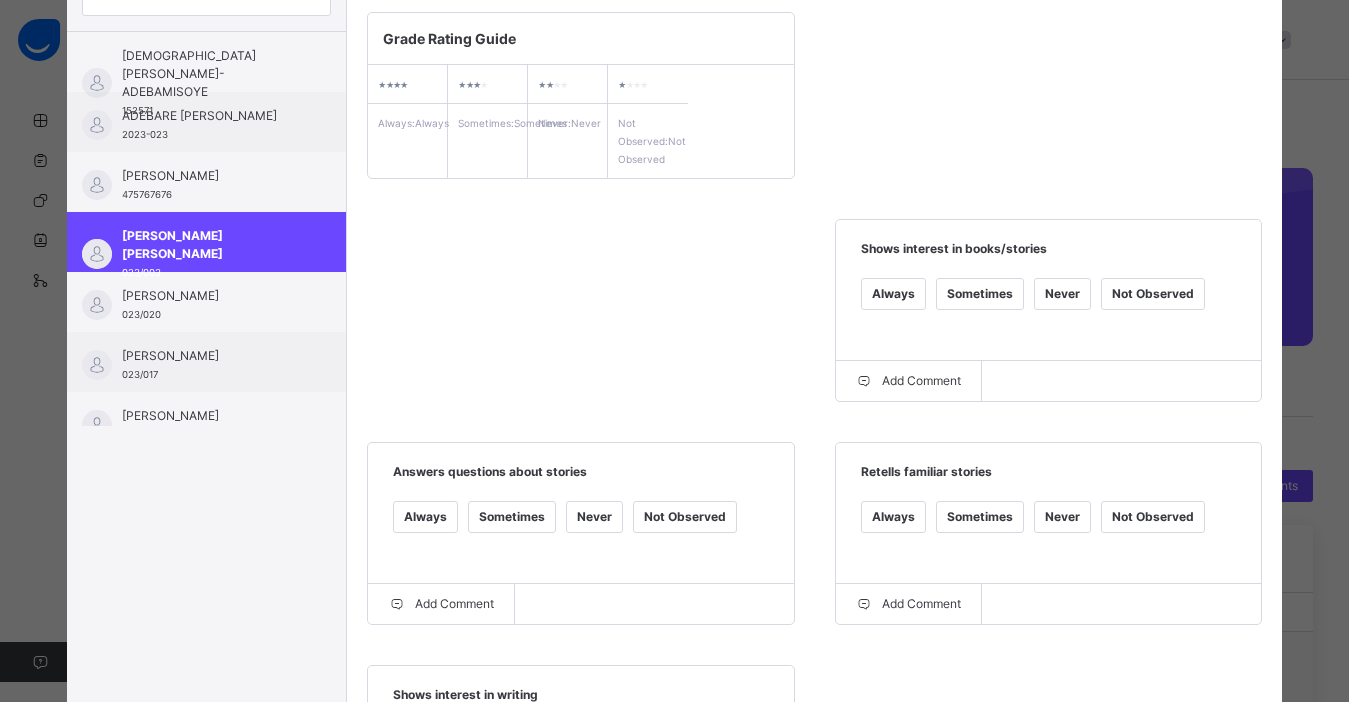 click on "Sometimes" at bounding box center [980, 517] 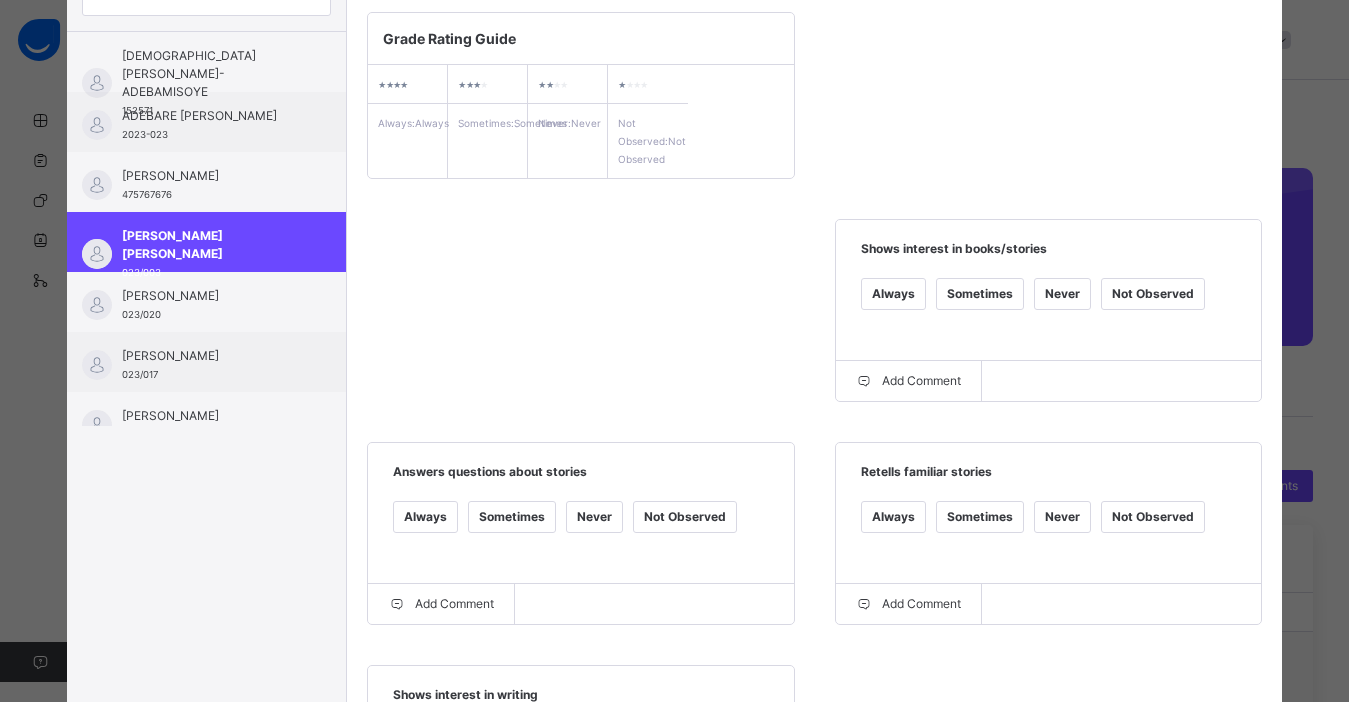 click on "Always" at bounding box center (425, 517) 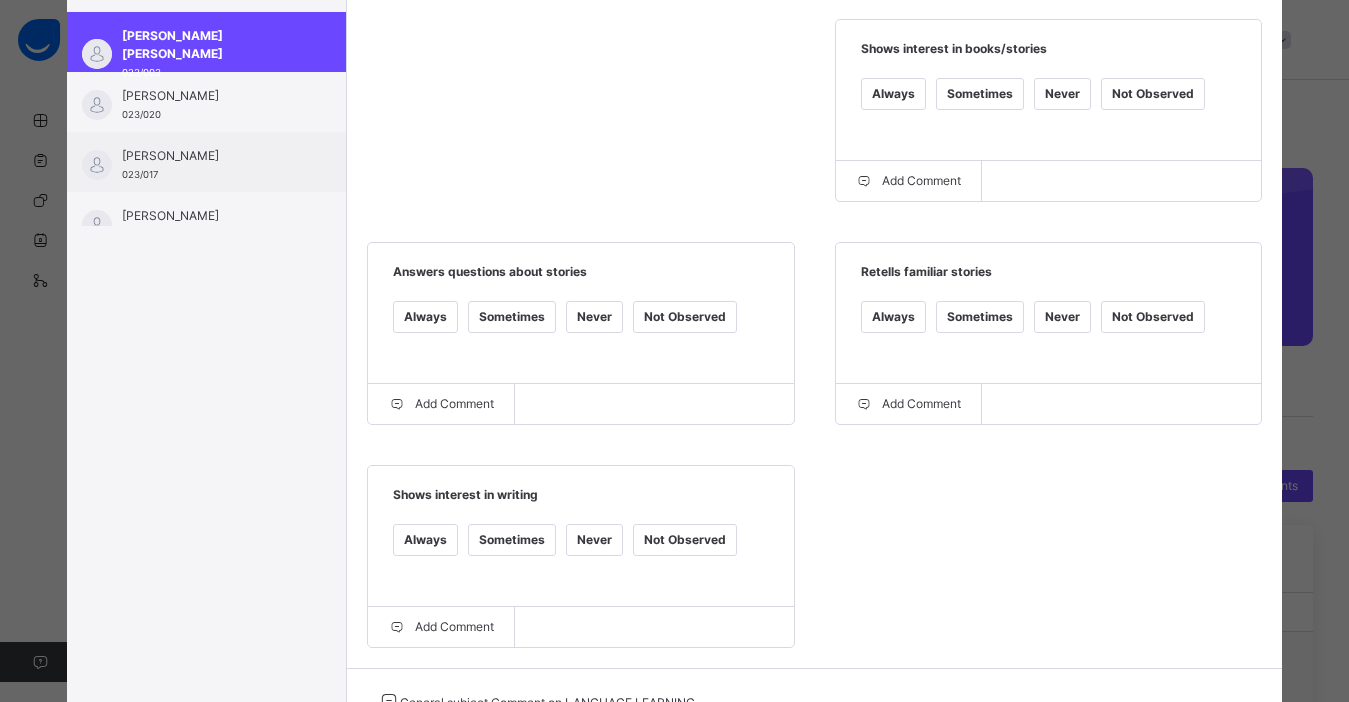 scroll, scrollTop: 520, scrollLeft: 0, axis: vertical 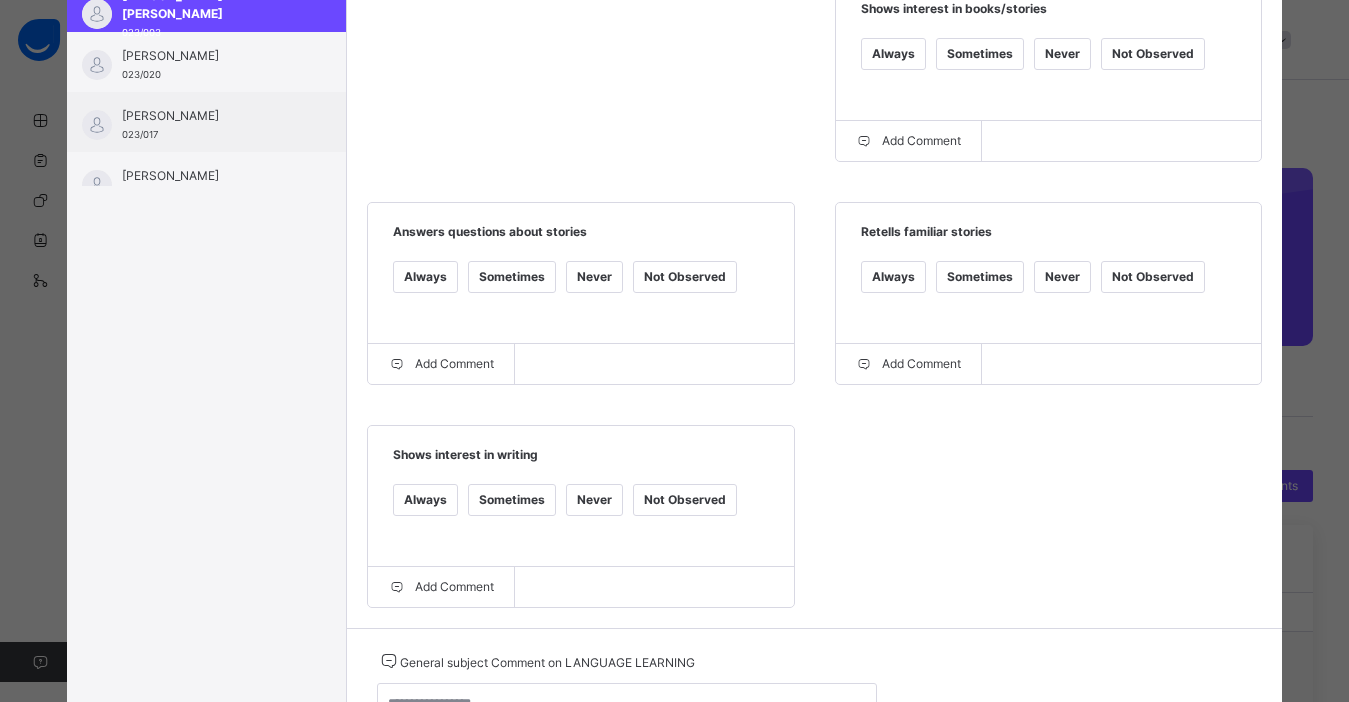 click on "Always" at bounding box center (425, 500) 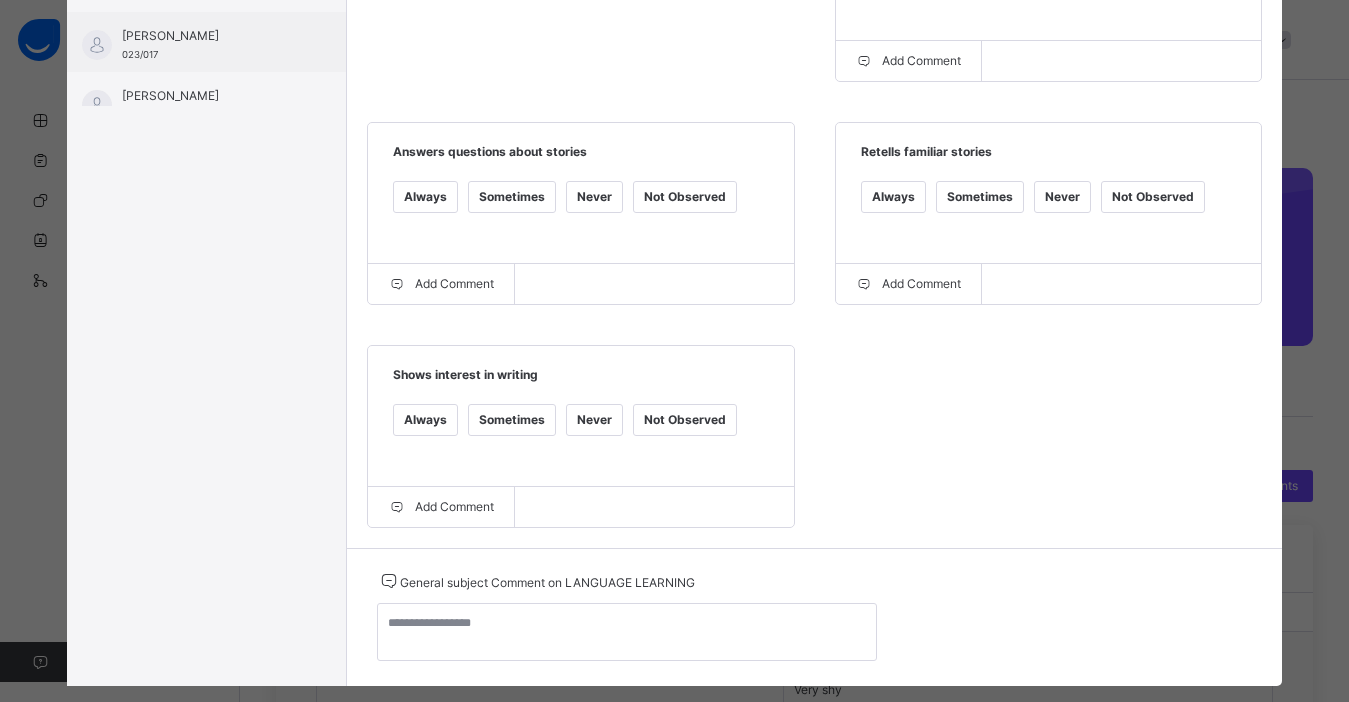 scroll, scrollTop: 661, scrollLeft: 0, axis: vertical 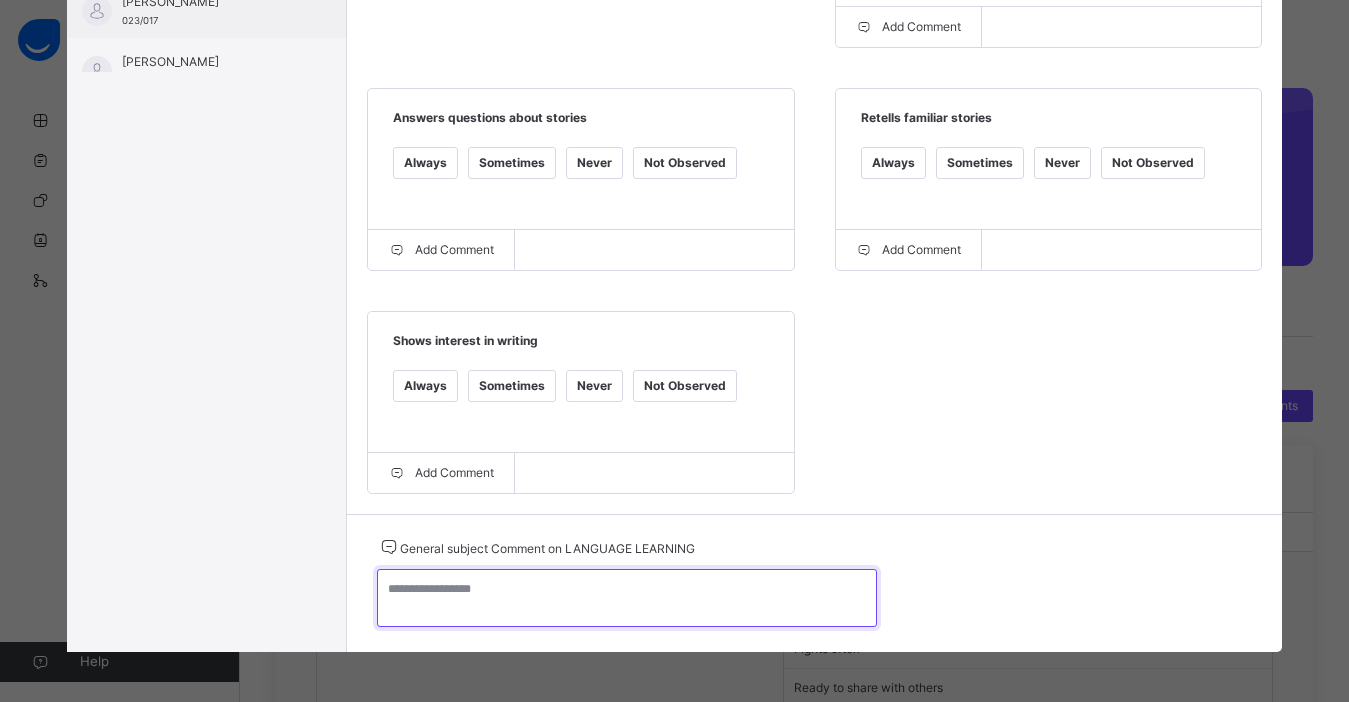 click at bounding box center (627, 598) 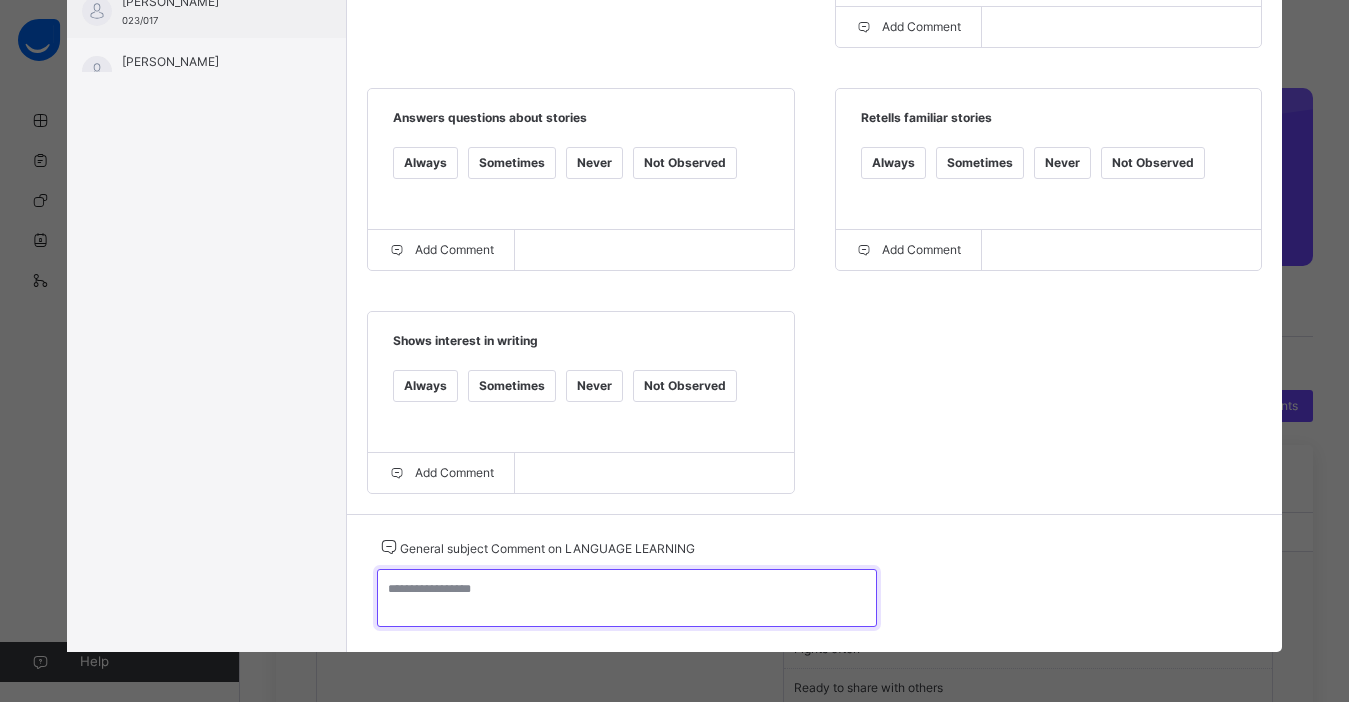 type on "*" 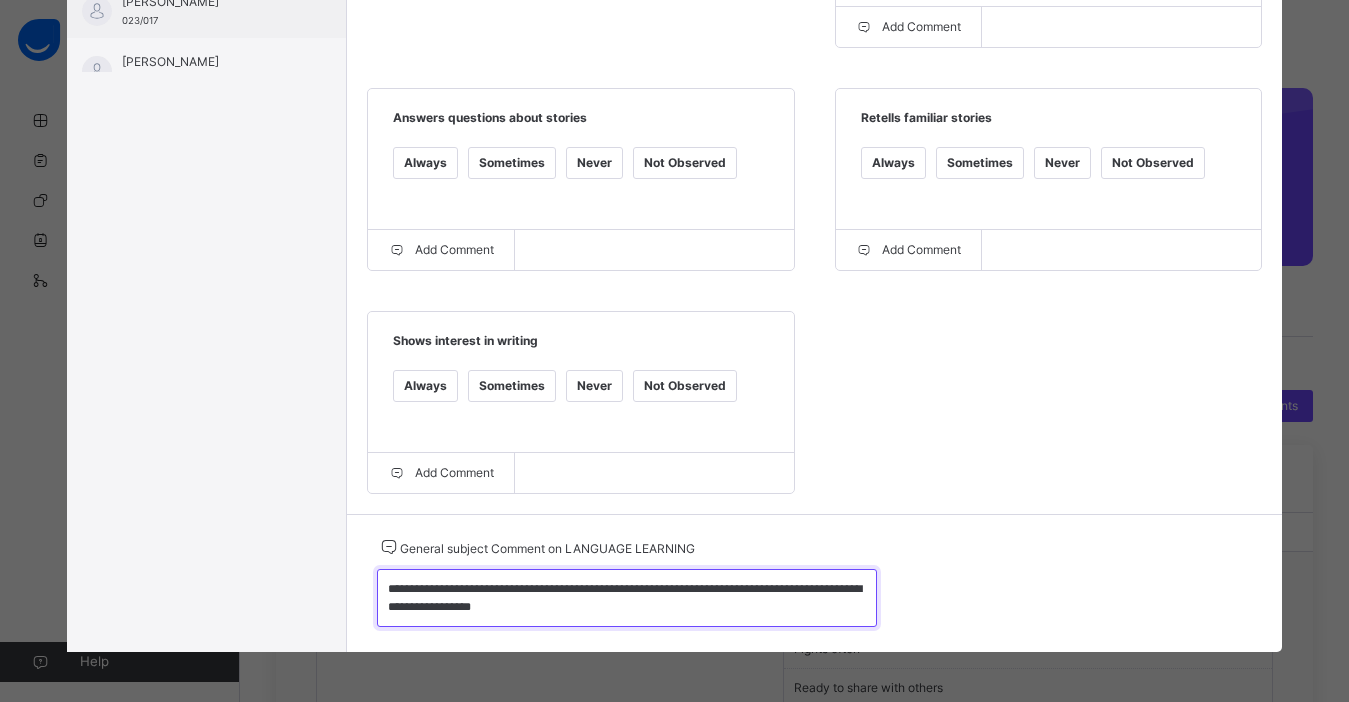 type on "**********" 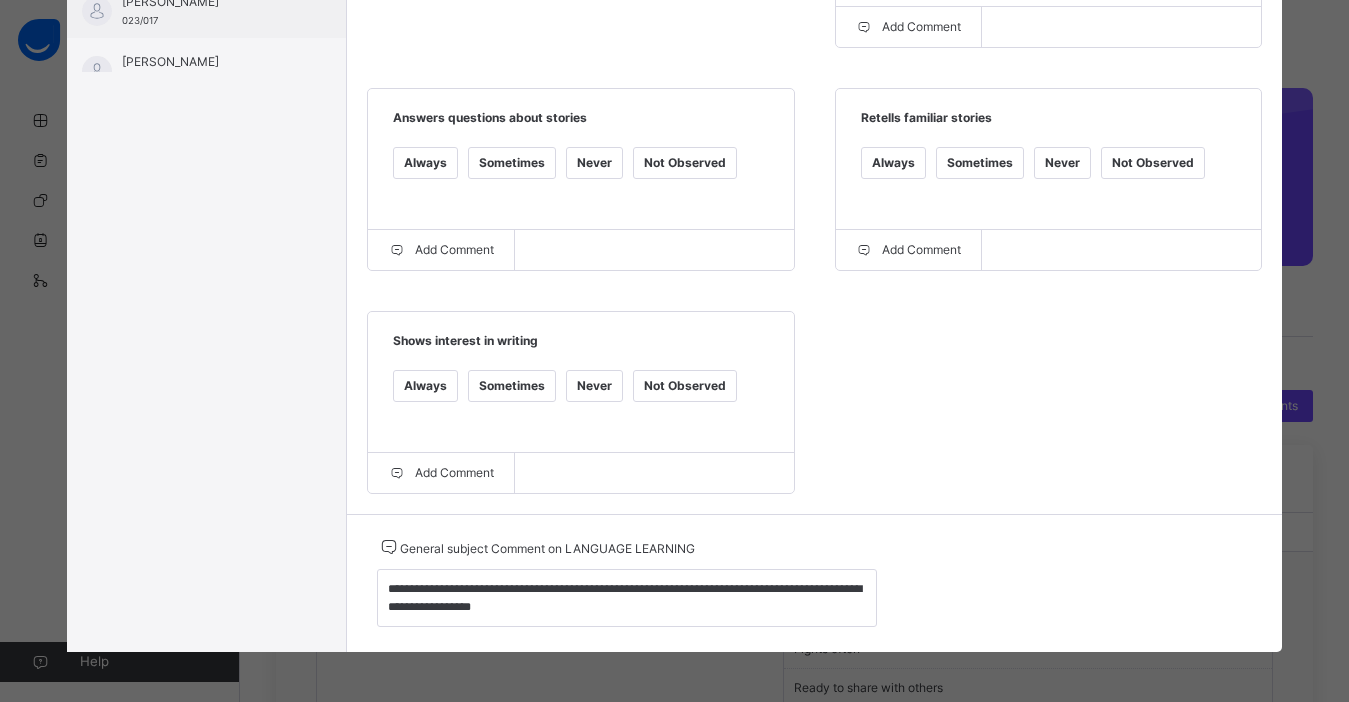 click on "Grade Rating Guide   ★ ★ ★ ★ Always  :  Always ★ ★ ★ ★ Sometimes  :  Sometimes ★ ★ ★ ★ Never  :  Never ★ ★ ★ ★ Not Observed  :  Not Observed Shows interest in books/stories   Always Sometimes Never Not Observed  Add Comment Answers questions about stories   Always Sometimes Never Not Observed  Add Comment Retells familiar stories   Always Sometimes Never Not Observed  Add Comment Shows interest in writing    Always Sometimes Never Not Observed  Add Comment" at bounding box center (814, 76) 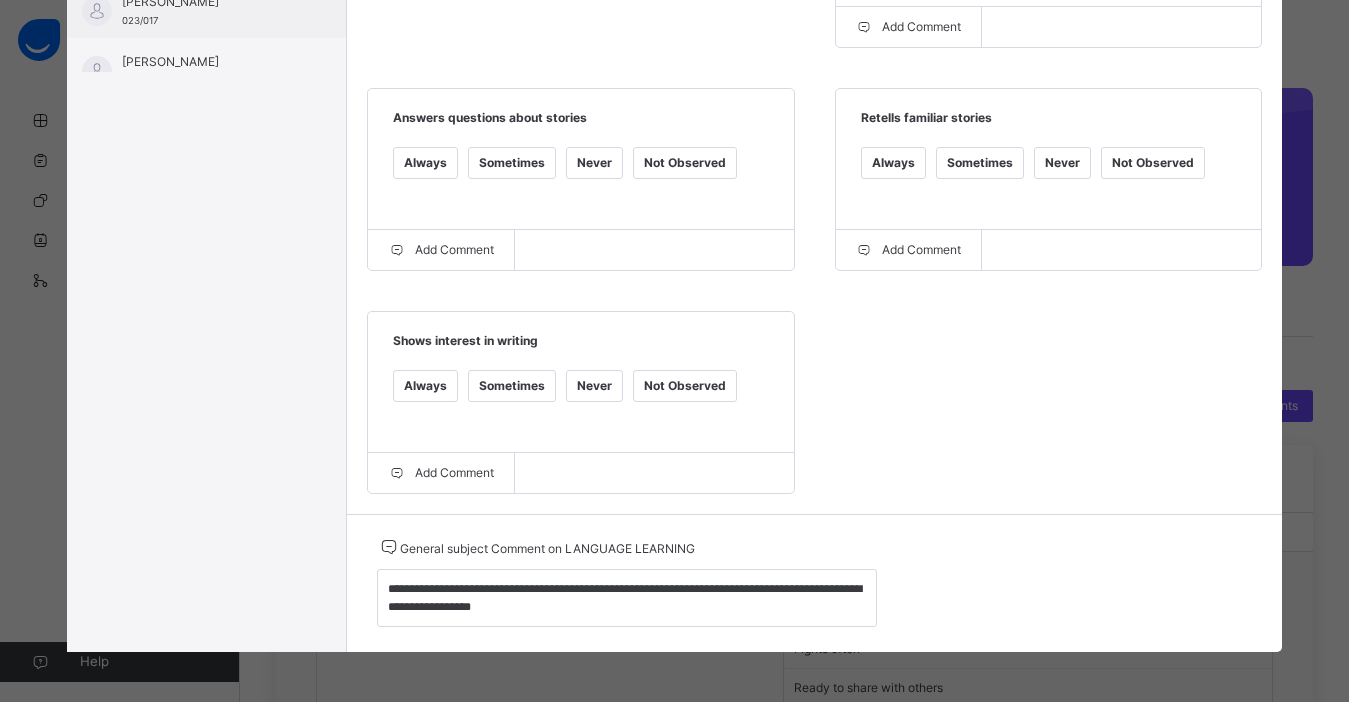 click on "Grade Rating Guide   ★ ★ ★ ★ Always  :  Always ★ ★ ★ ★ Sometimes  :  Sometimes ★ ★ ★ ★ Never  :  Never ★ ★ ★ ★ Not Observed  :  Not Observed Shows interest in books/stories   Always Sometimes Never Not Observed  Add Comment Answers questions about stories   Always Sometimes Never Not Observed  Add Comment Retells familiar stories   Always Sometimes Never Not Observed  Add Comment Shows interest in writing    Always Sometimes Never Not Observed  Add Comment" at bounding box center (814, 76) 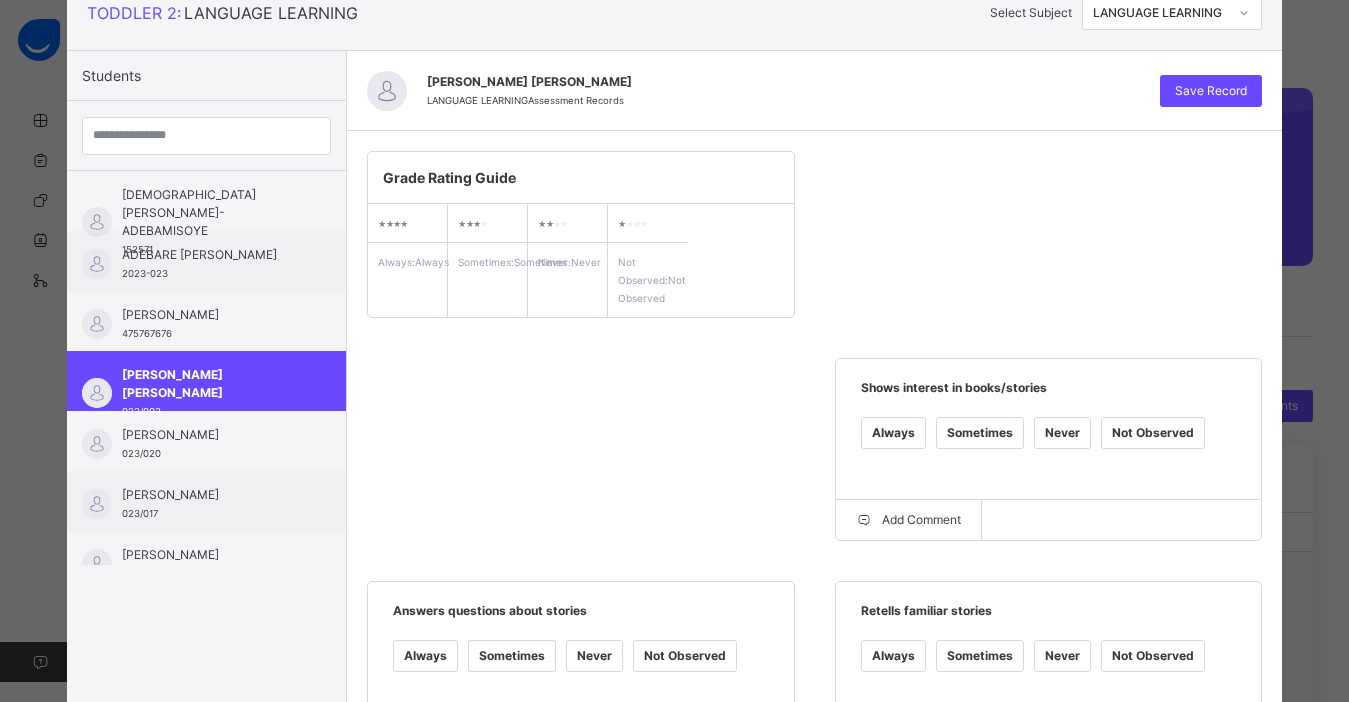 scroll, scrollTop: 21, scrollLeft: 0, axis: vertical 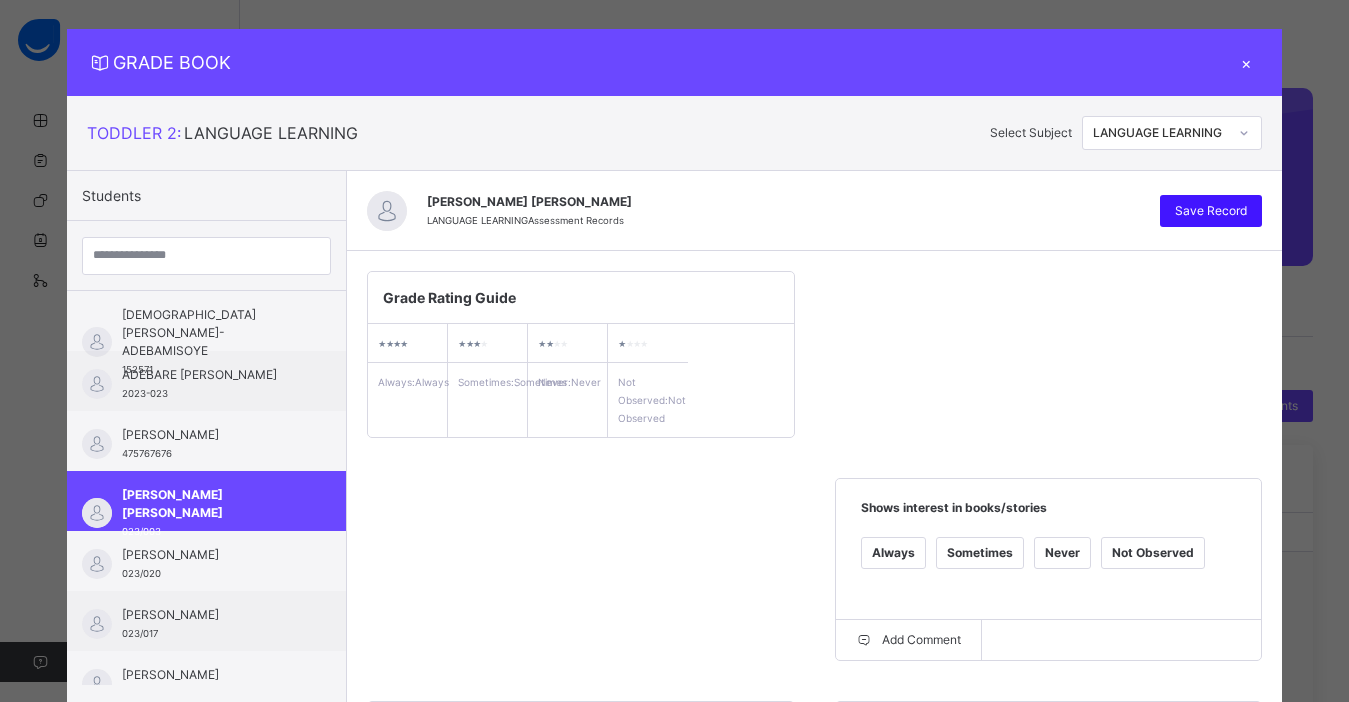 click on "Save Record" at bounding box center [1211, 211] 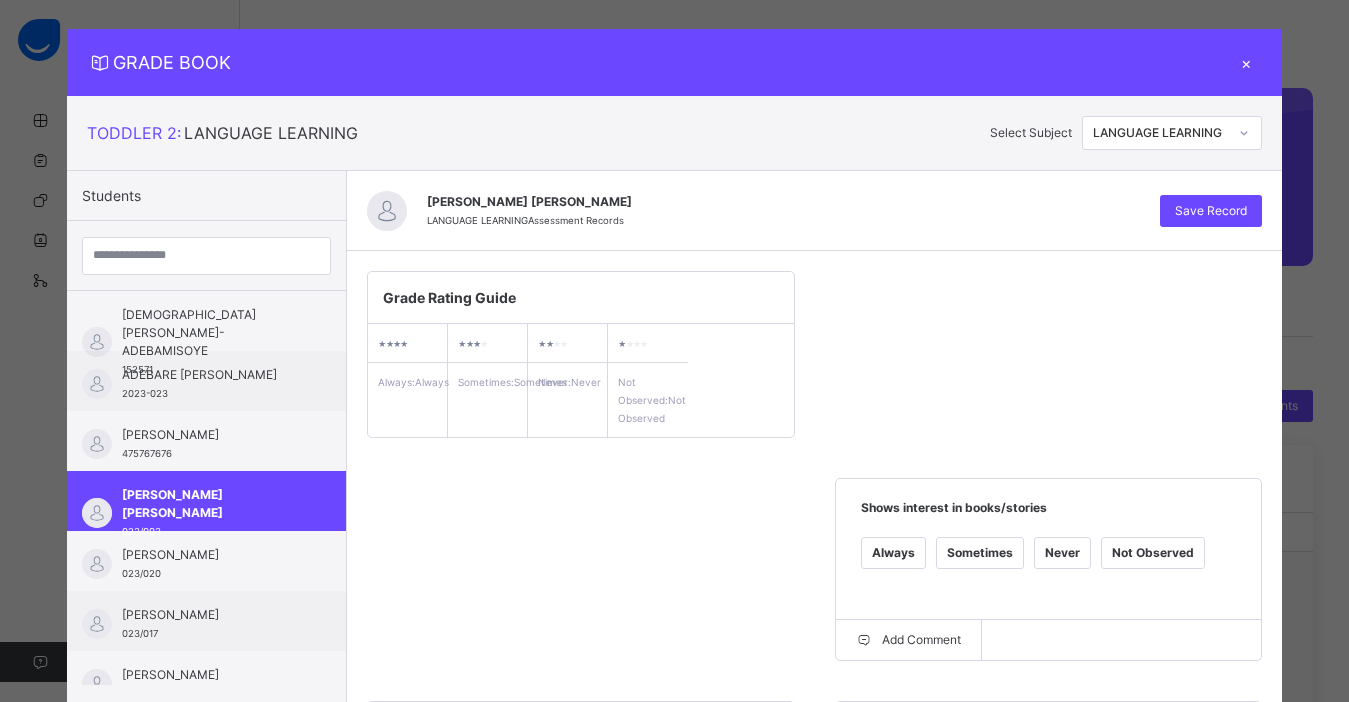 drag, startPoint x: 1233, startPoint y: 215, endPoint x: 1248, endPoint y: 141, distance: 75.50497 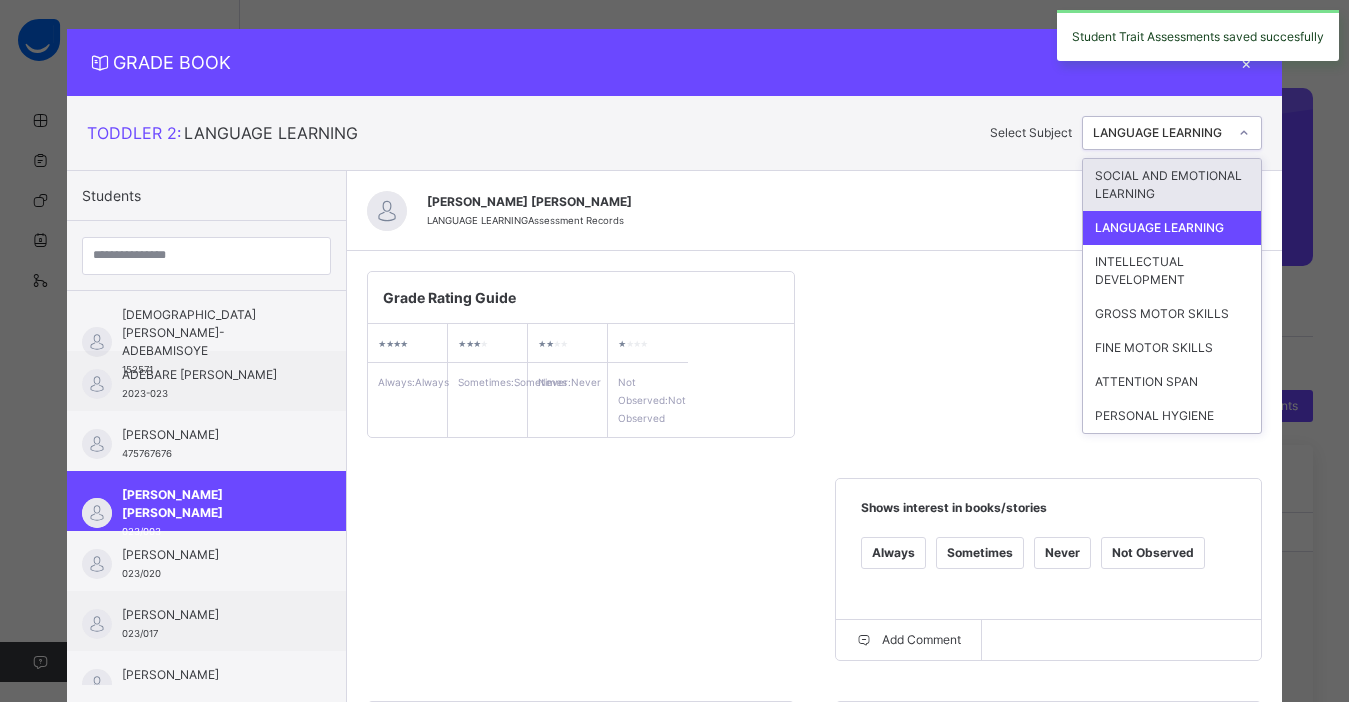 click 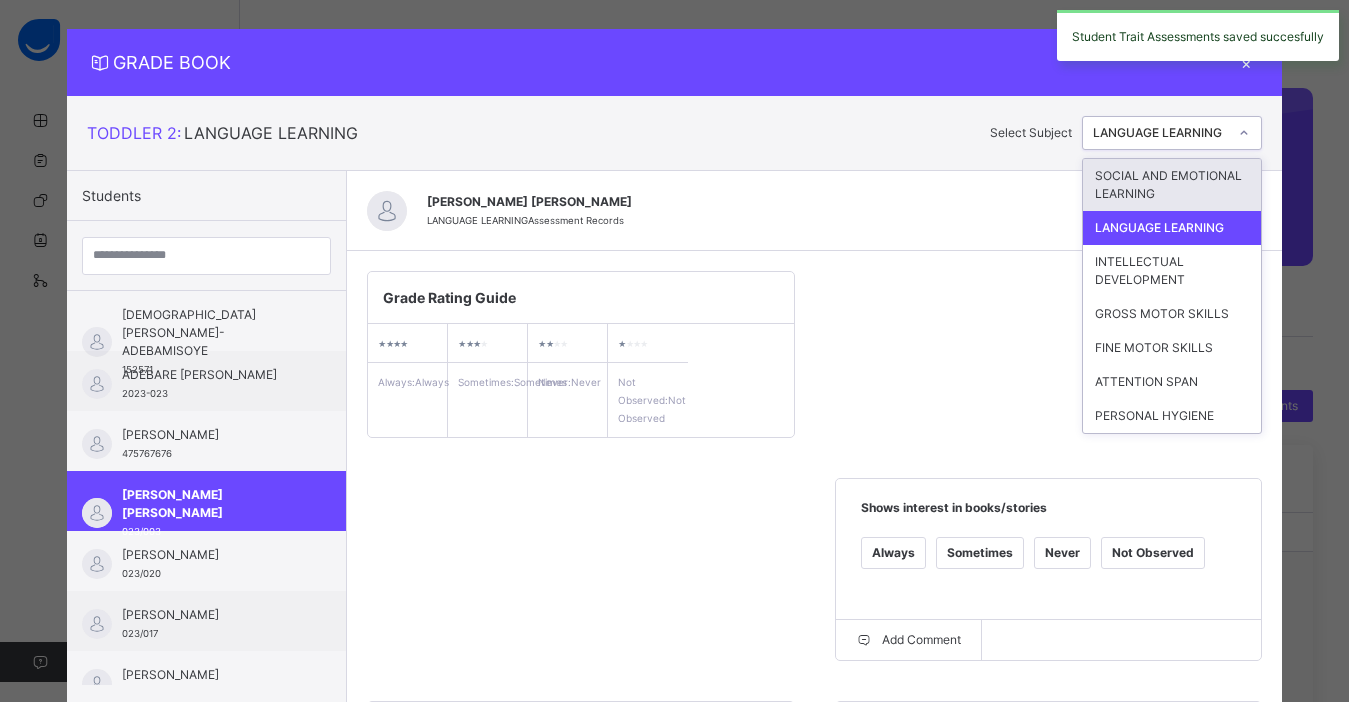 click on "SOCIAL AND EMOTIONAL LEARNING" at bounding box center [1172, 185] 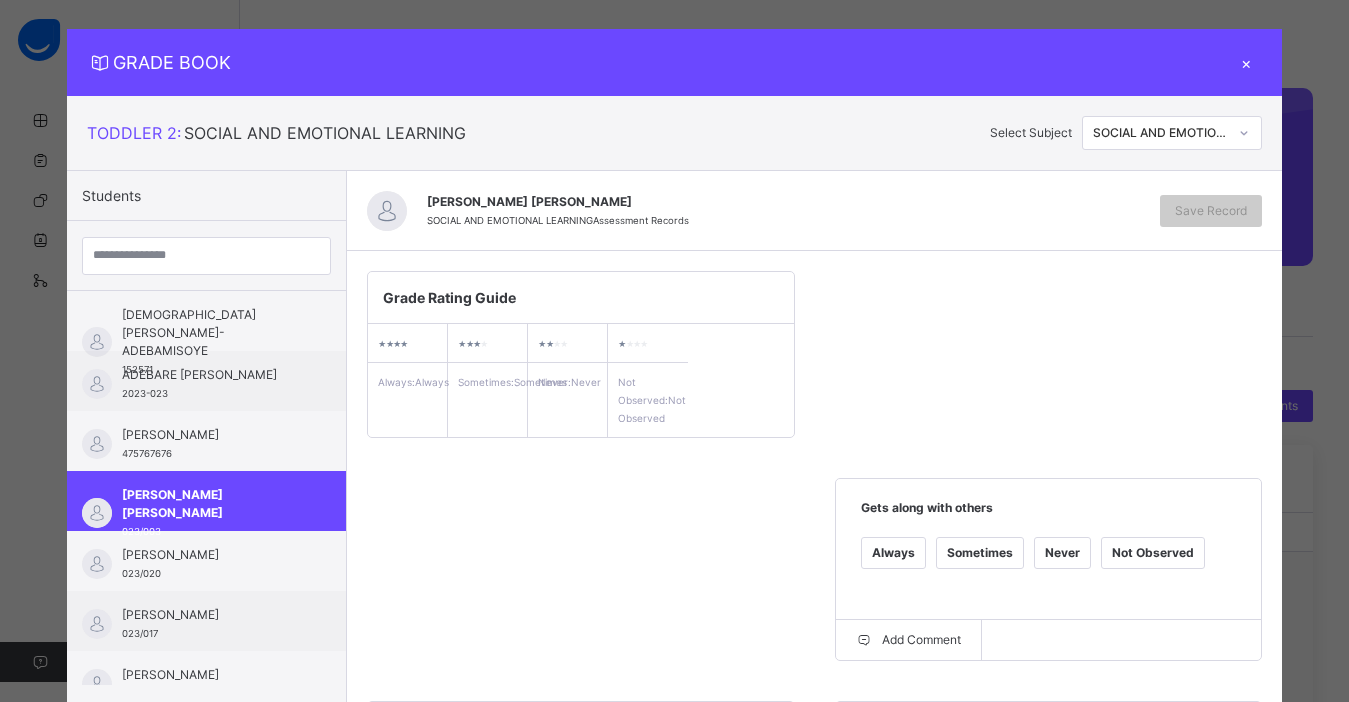 click on "[PERSON_NAME] [PERSON_NAME]" at bounding box center [783, 202] 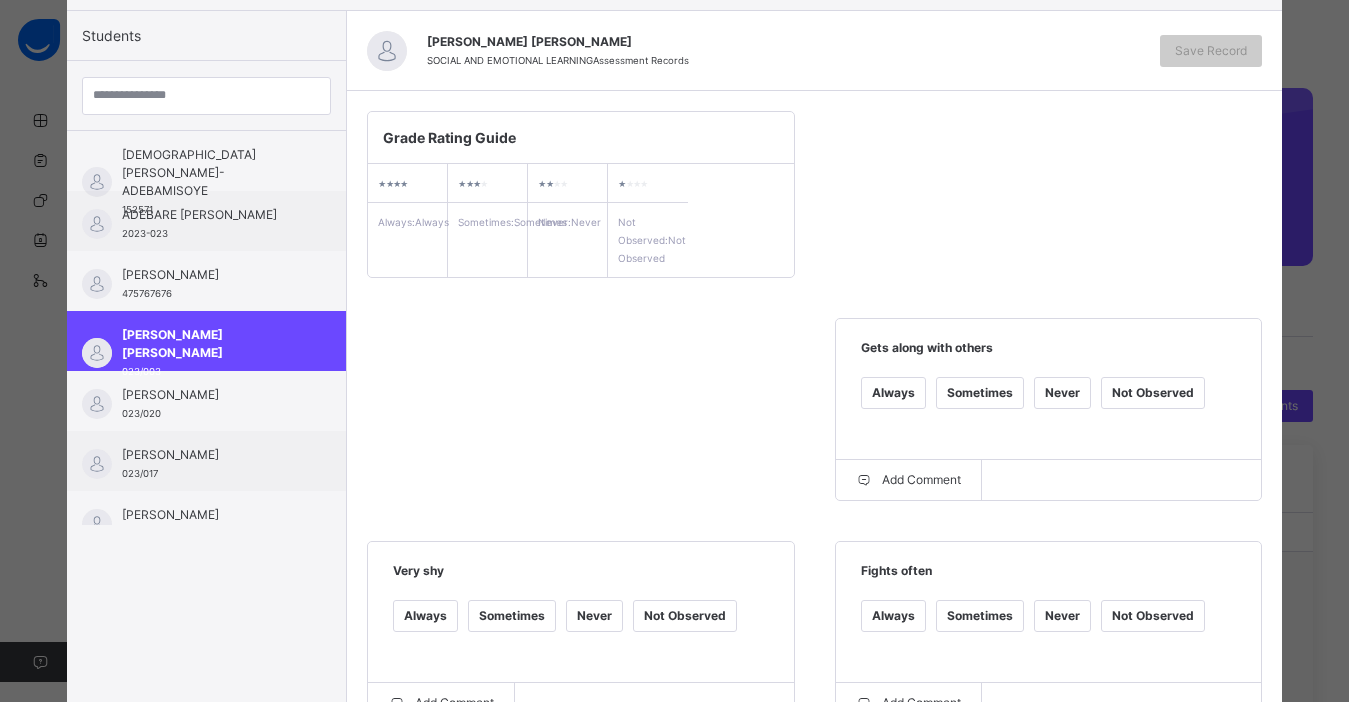 scroll, scrollTop: 341, scrollLeft: 0, axis: vertical 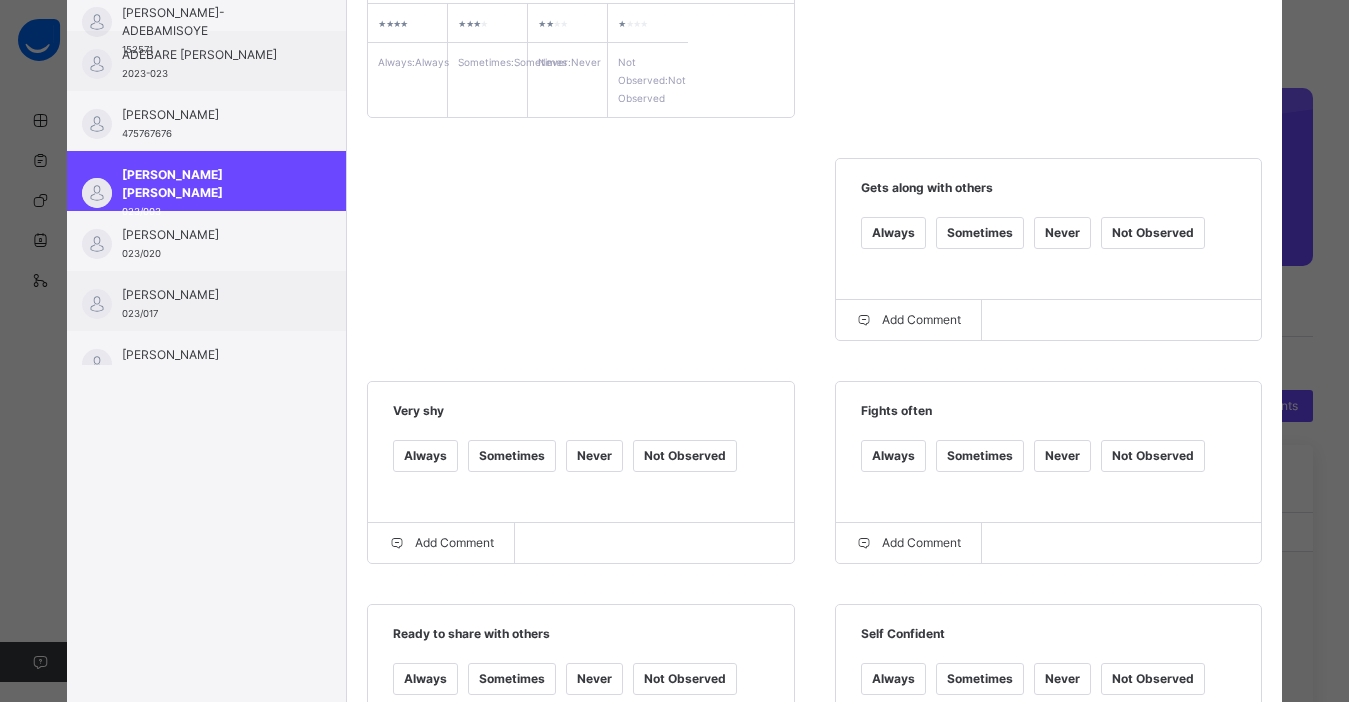 click on "Always" at bounding box center (893, 233) 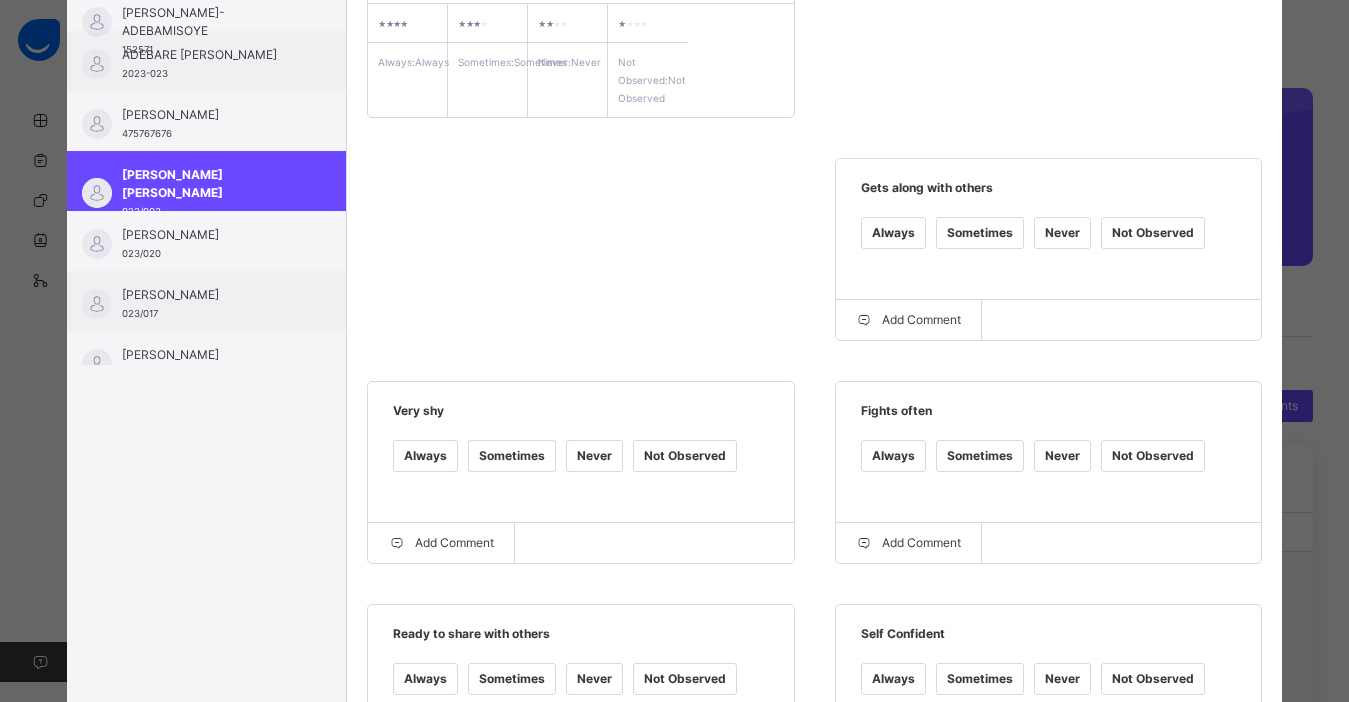 click on "Never" at bounding box center [1062, 456] 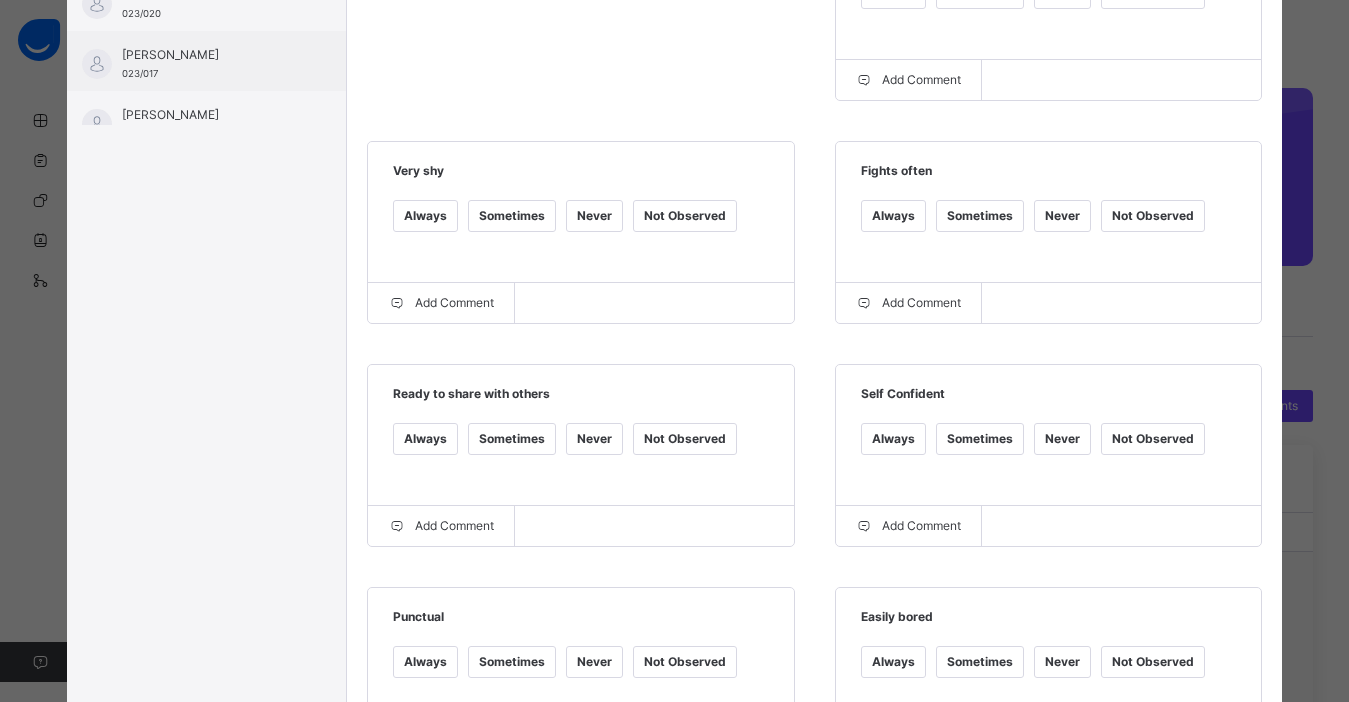 scroll, scrollTop: 621, scrollLeft: 0, axis: vertical 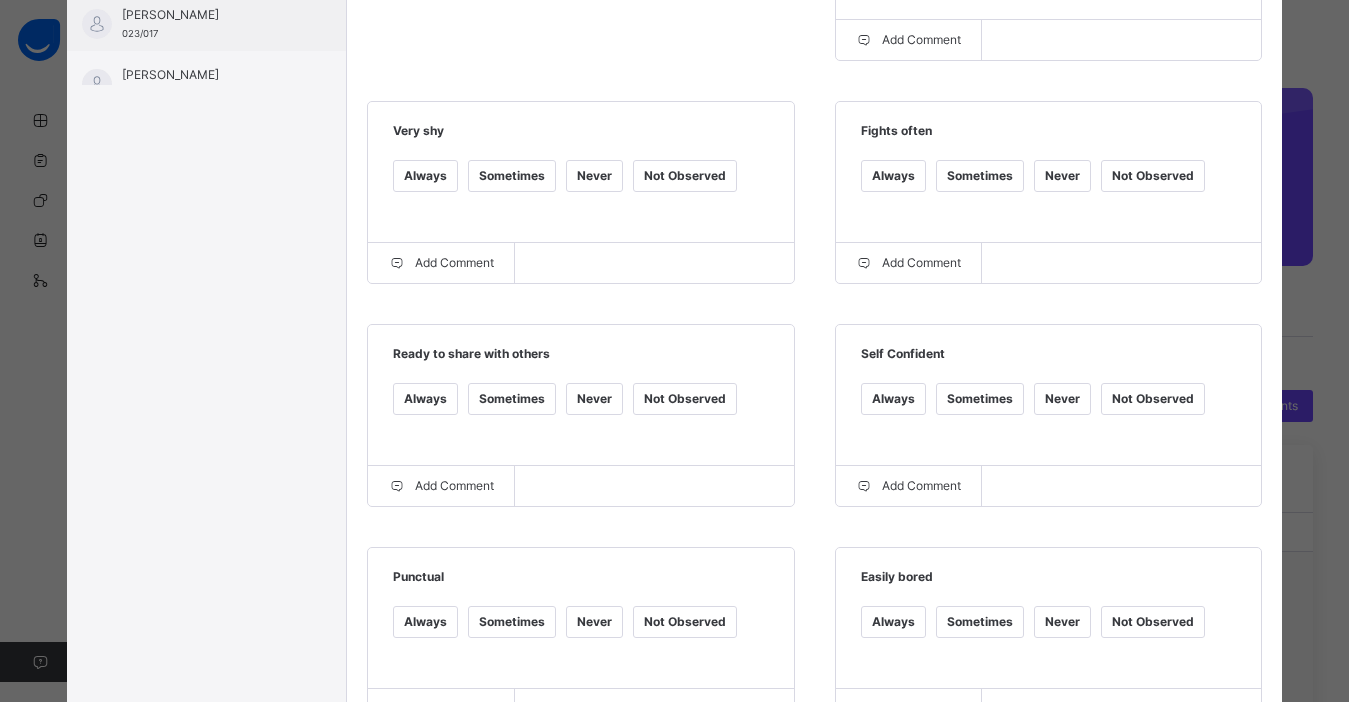 click on "Always" at bounding box center (893, 399) 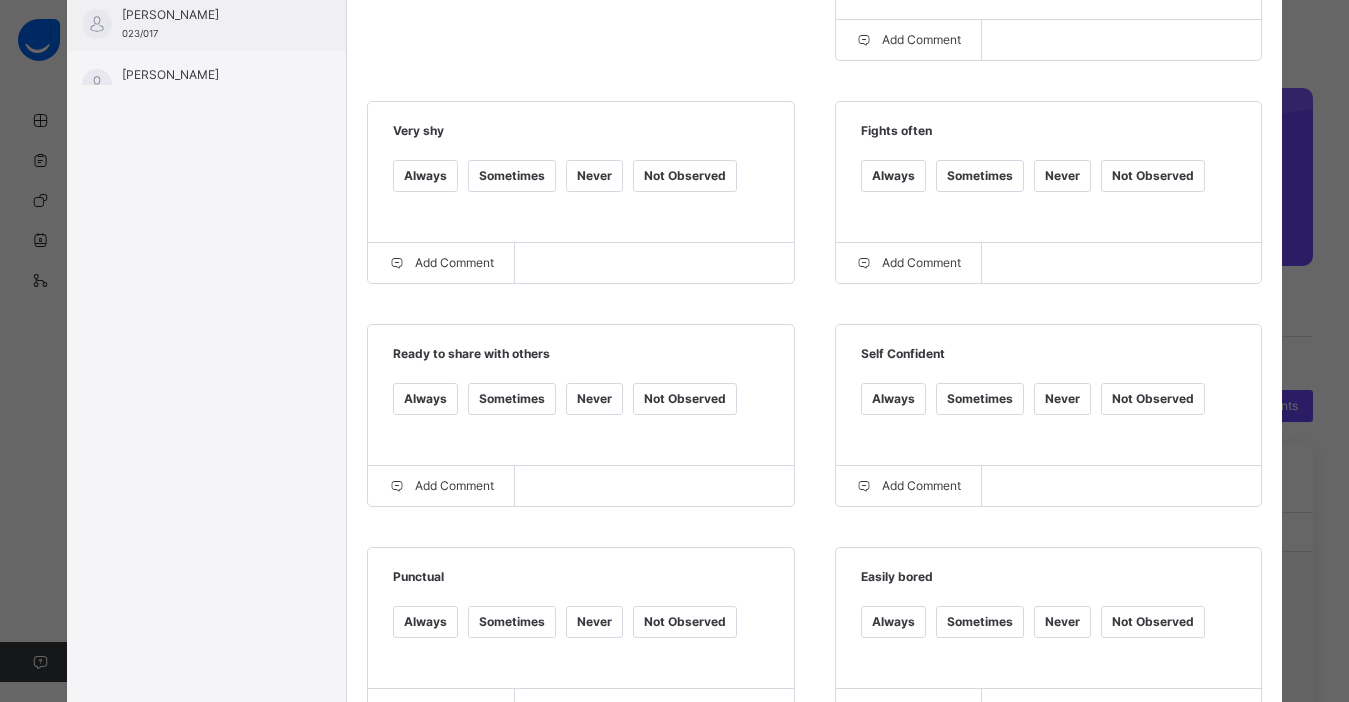click on "Sometimes" at bounding box center (512, 176) 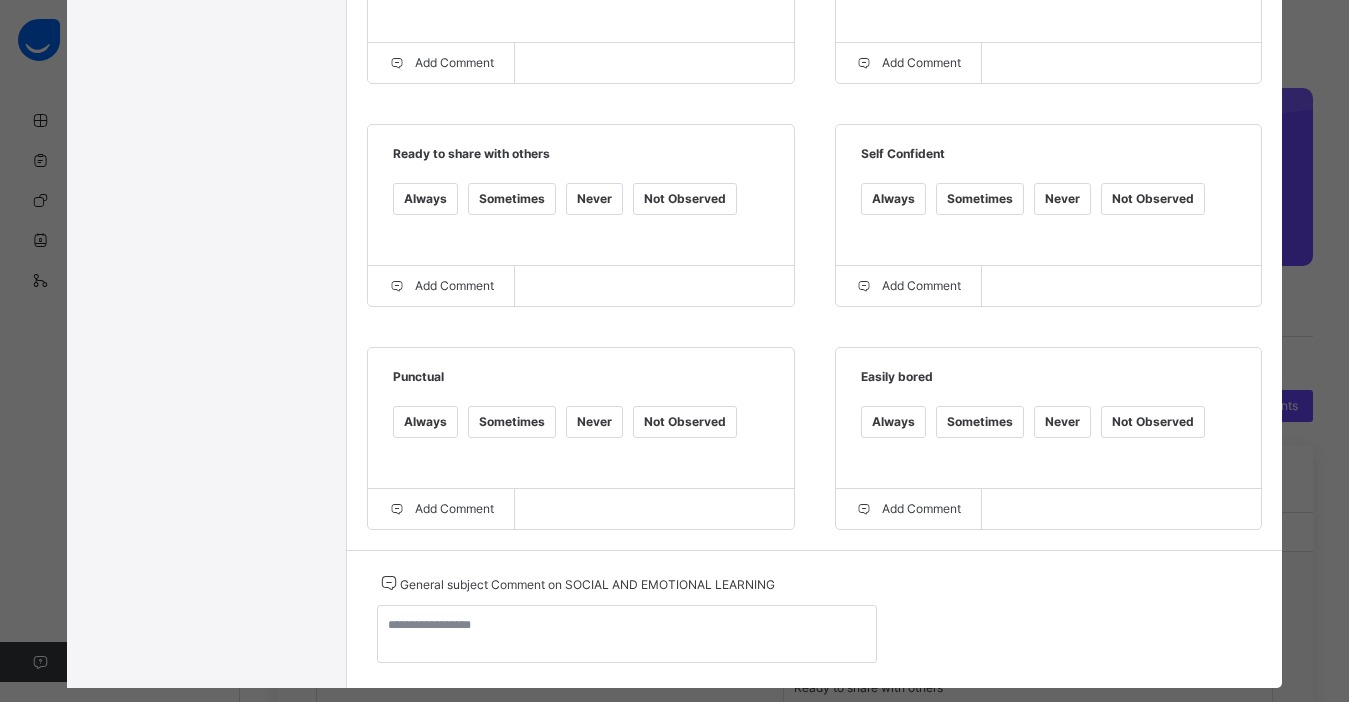 scroll, scrollTop: 887, scrollLeft: 0, axis: vertical 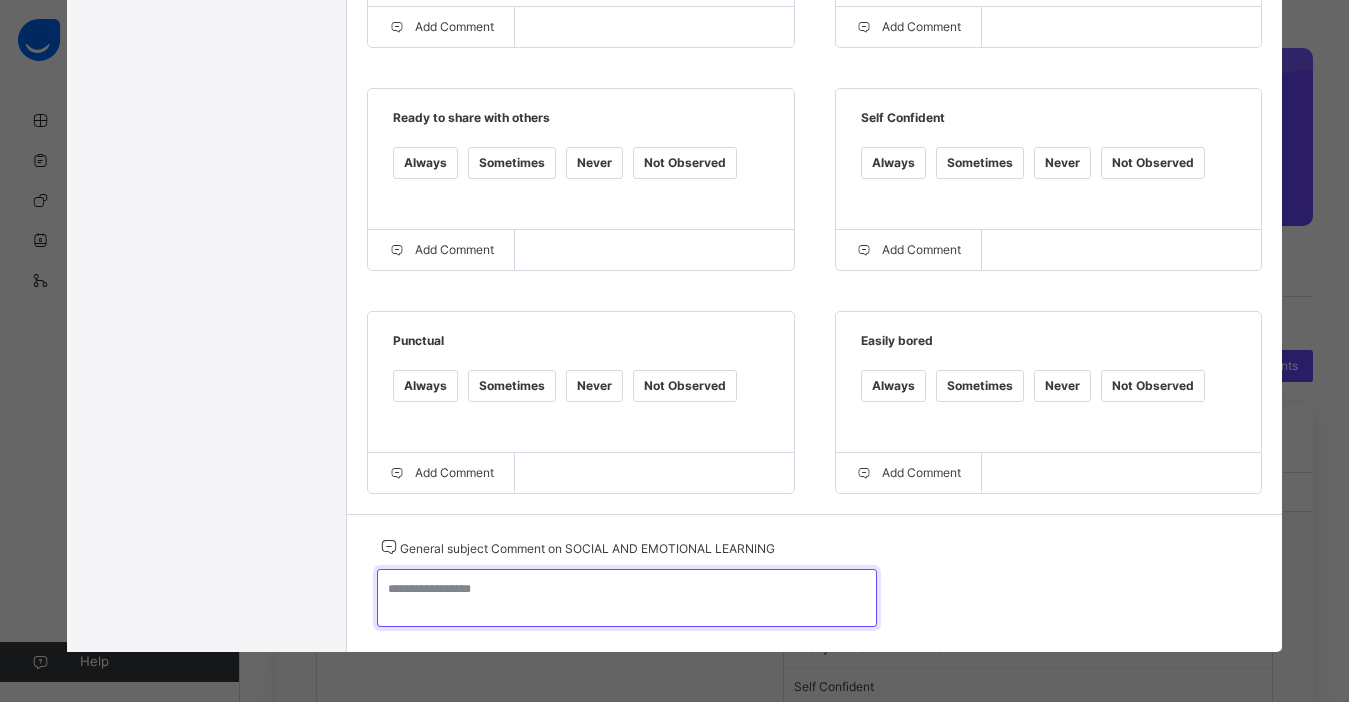 click at bounding box center [627, 598] 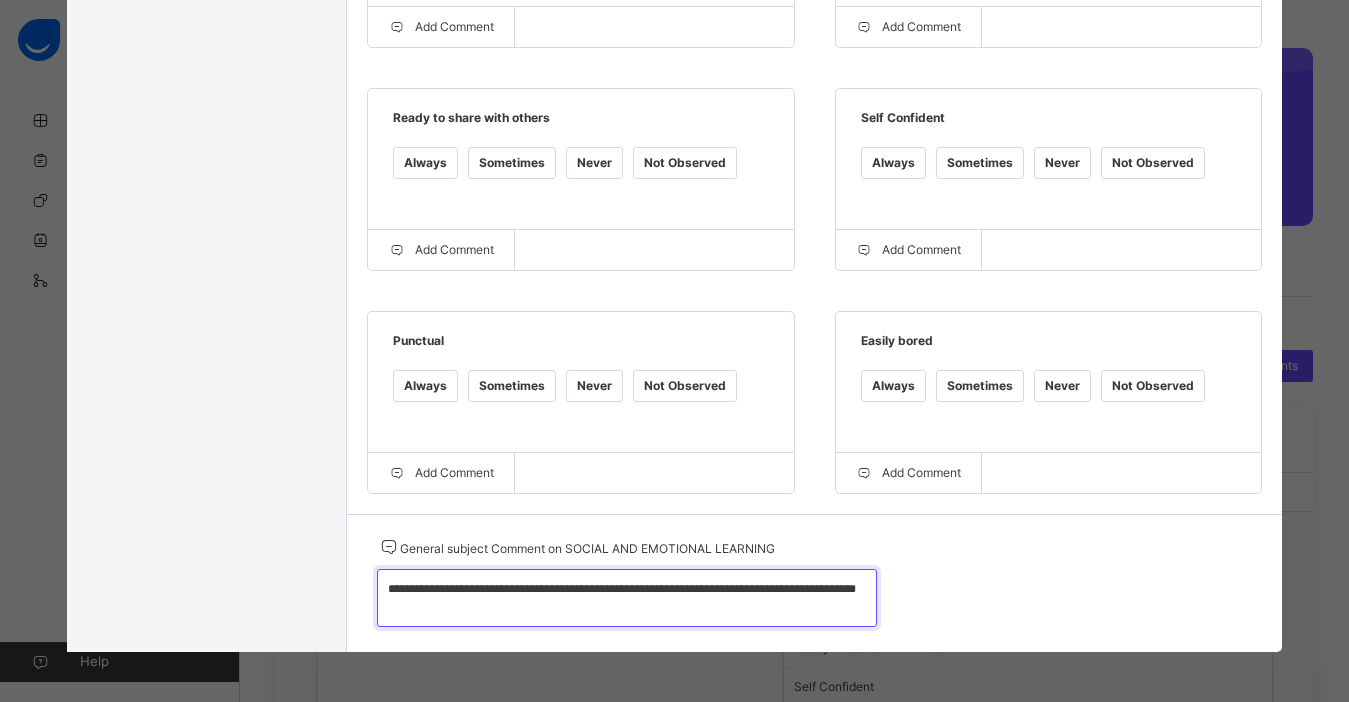 click on "**********" at bounding box center [627, 598] 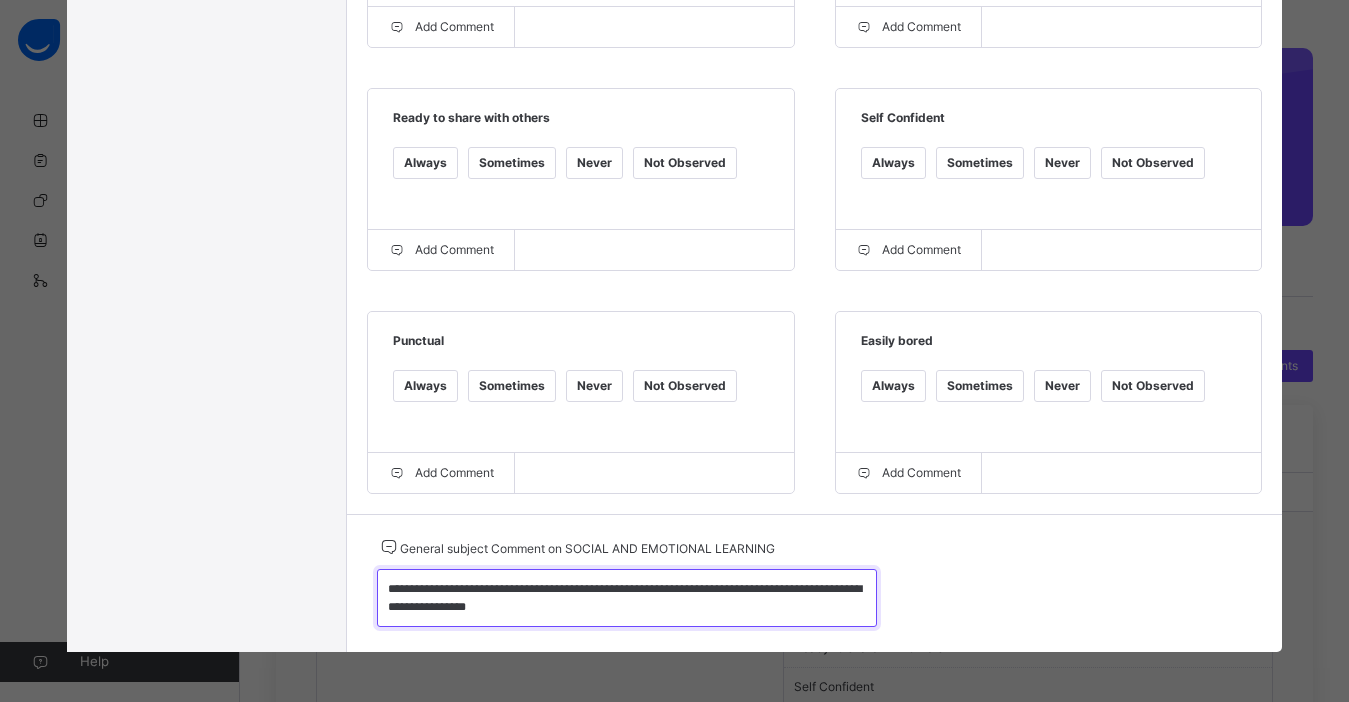click on "**********" at bounding box center [627, 598] 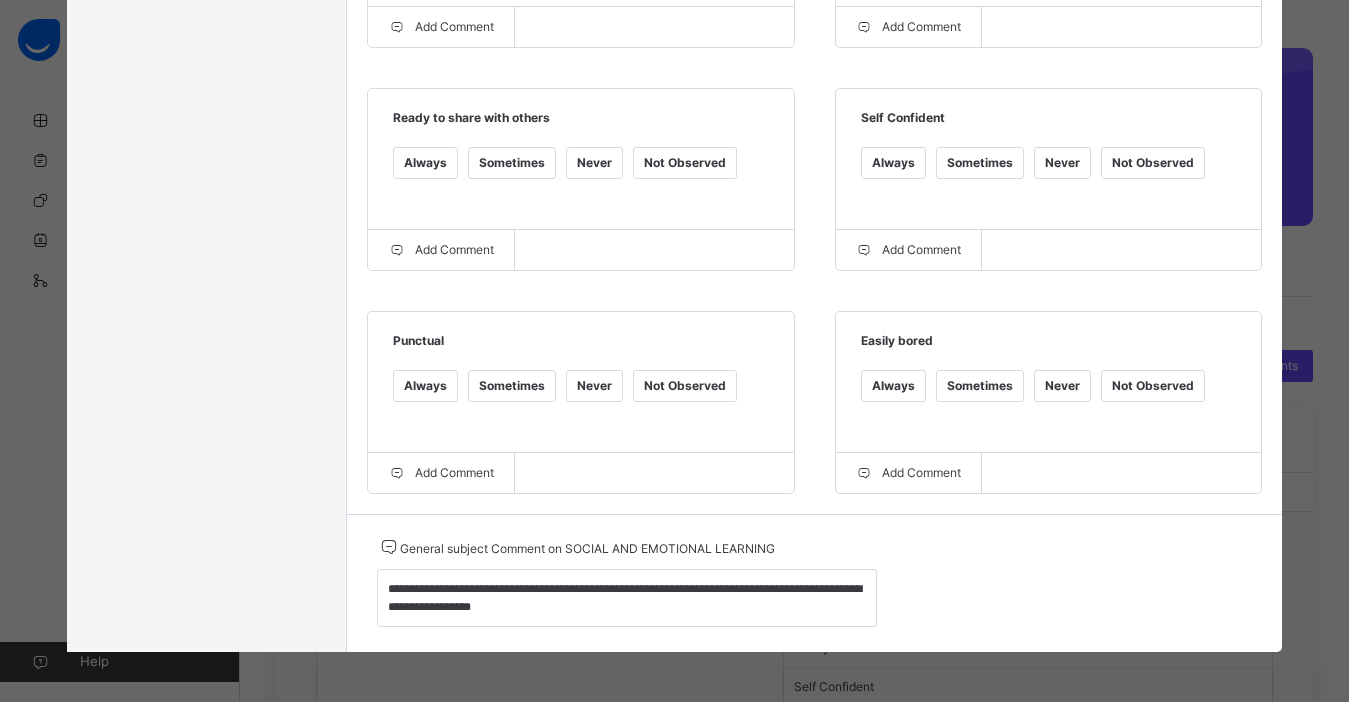 click on "Always Sometimes Never Not Observed" at bounding box center [1048, 398] 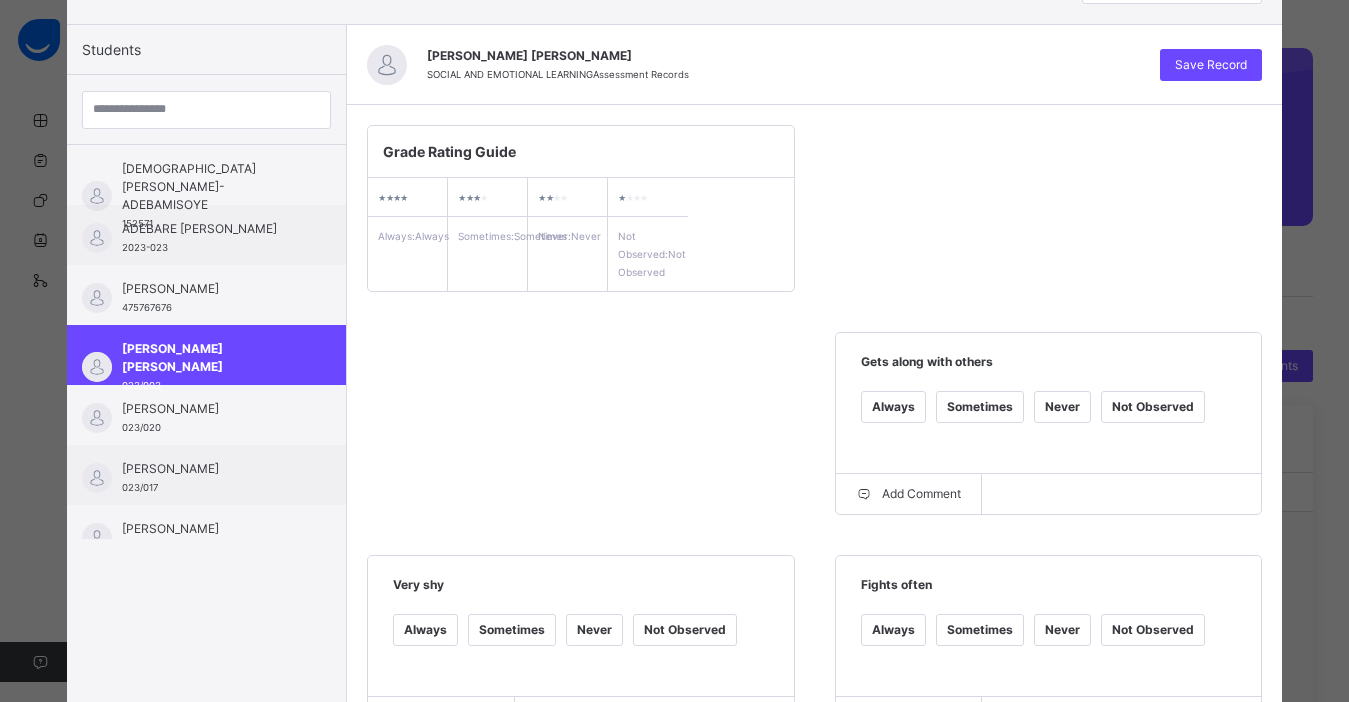 scroll, scrollTop: 127, scrollLeft: 0, axis: vertical 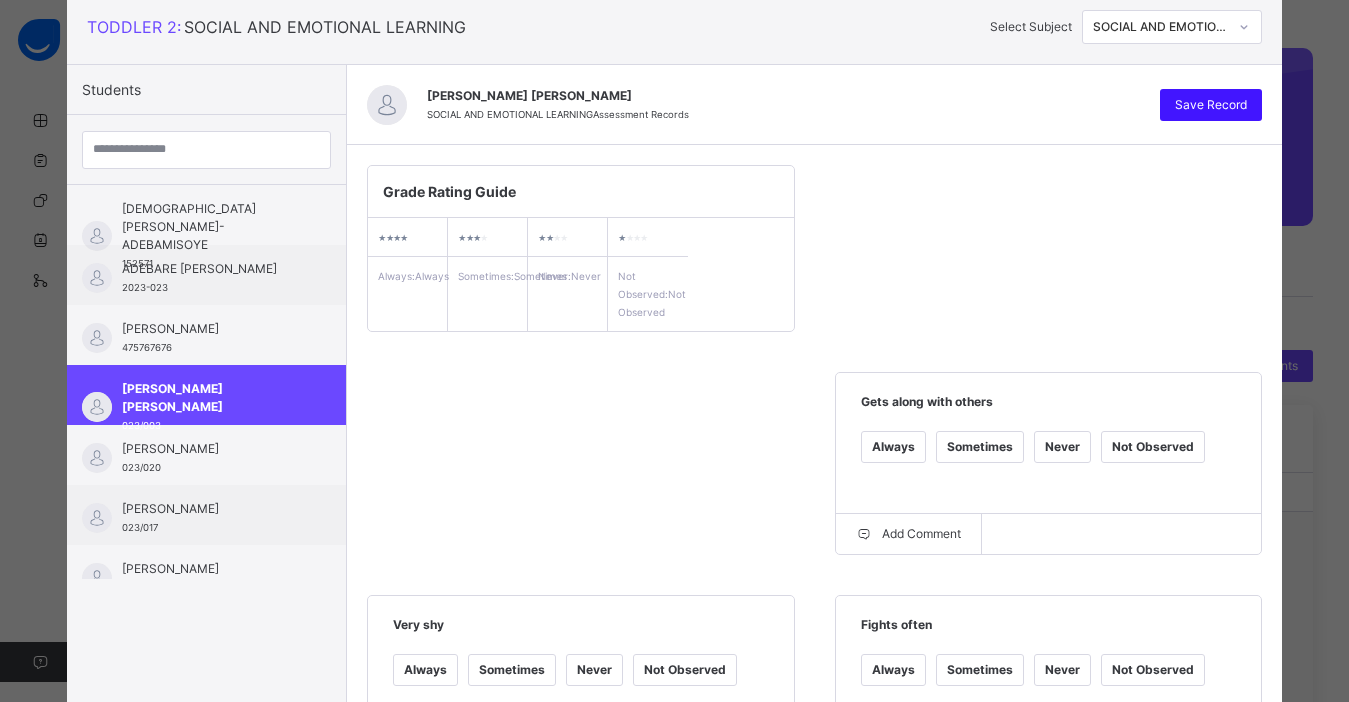 click on "Save Record" at bounding box center (1211, 105) 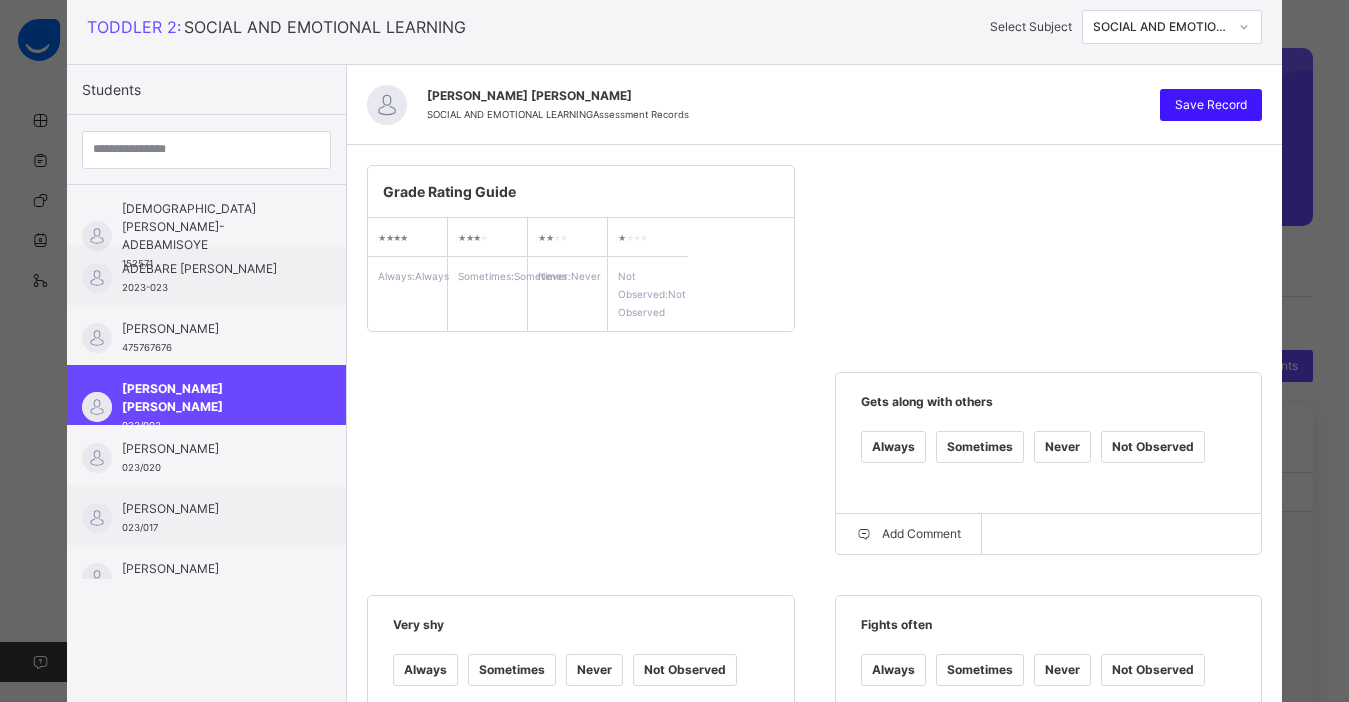 click on "Save Record" at bounding box center (1211, 105) 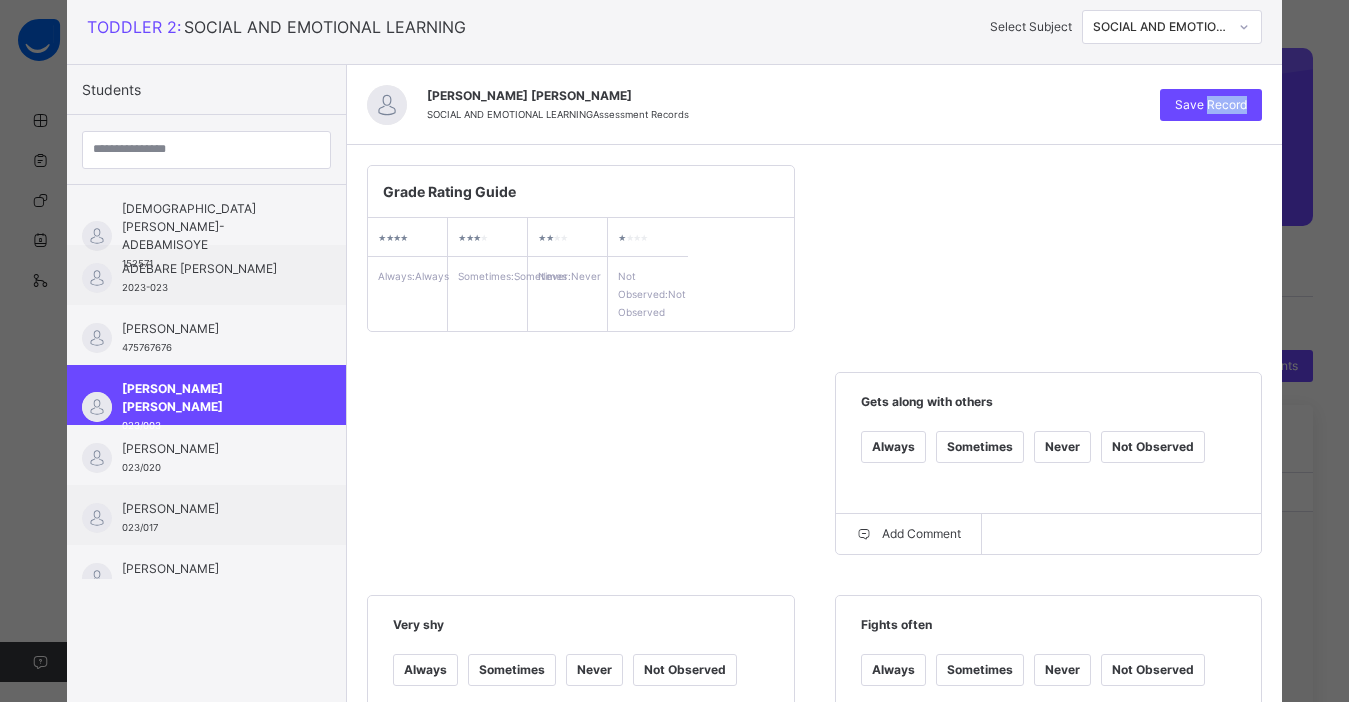 click on "Grade Rating Guide   ★ ★ ★ ★ Always  :  Always ★ ★ ★ ★ Sometimes  :  Sometimes ★ ★ ★ ★ Never  :  Never ★ ★ ★ ★ Not Observed  :  Not Observed Gets along with others   Always Sometimes Never Not Observed  Add Comment Very shy   Always Sometimes Never Not Observed  Add Comment Fights often   Always Sometimes Never Not Observed  Add Comment Ready to share with others   Always Sometimes Never Not Observed  Add Comment Self Confident   Always Sometimes Never Not Observed  Add Comment Punctual   Always Sometimes Never Not Observed  Add Comment Easily bored   Always Sometimes Never Not Observed  Add Comment" at bounding box center (814, 694) 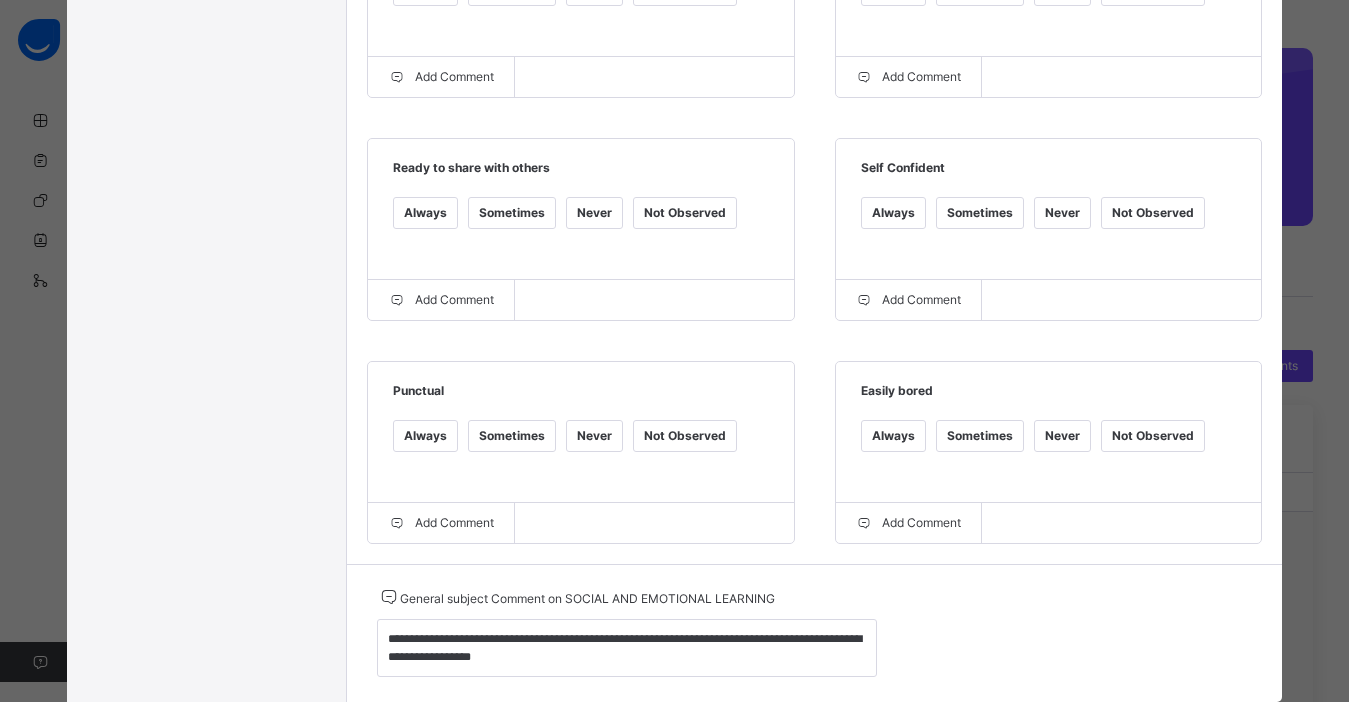 scroll, scrollTop: 887, scrollLeft: 0, axis: vertical 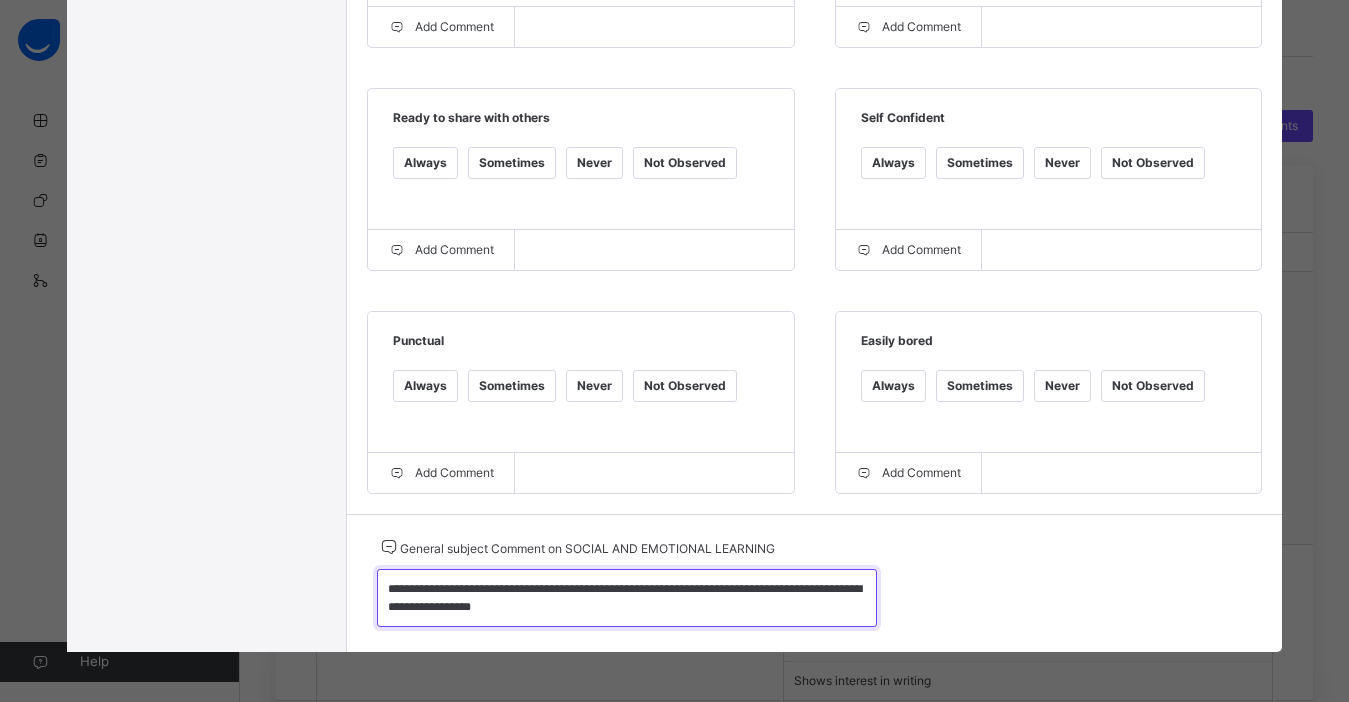 click on "**********" at bounding box center (627, 598) 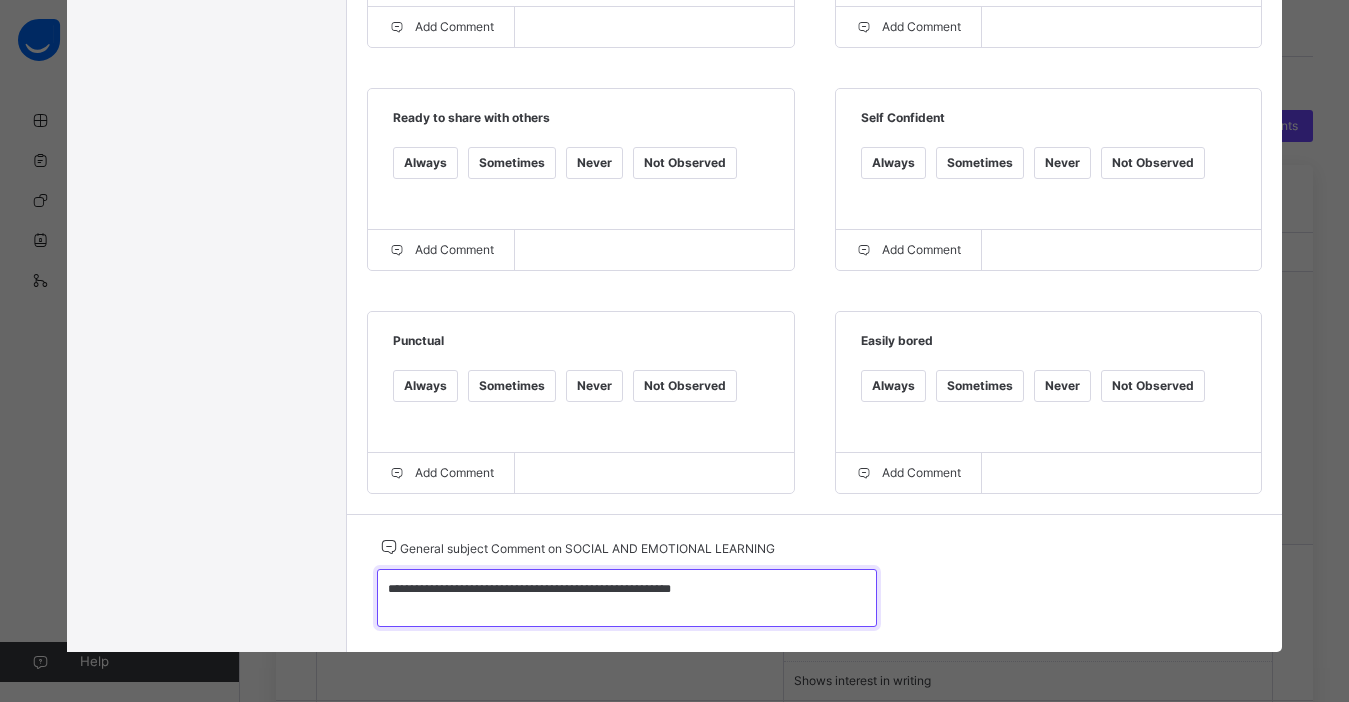 click on "**********" at bounding box center [627, 598] 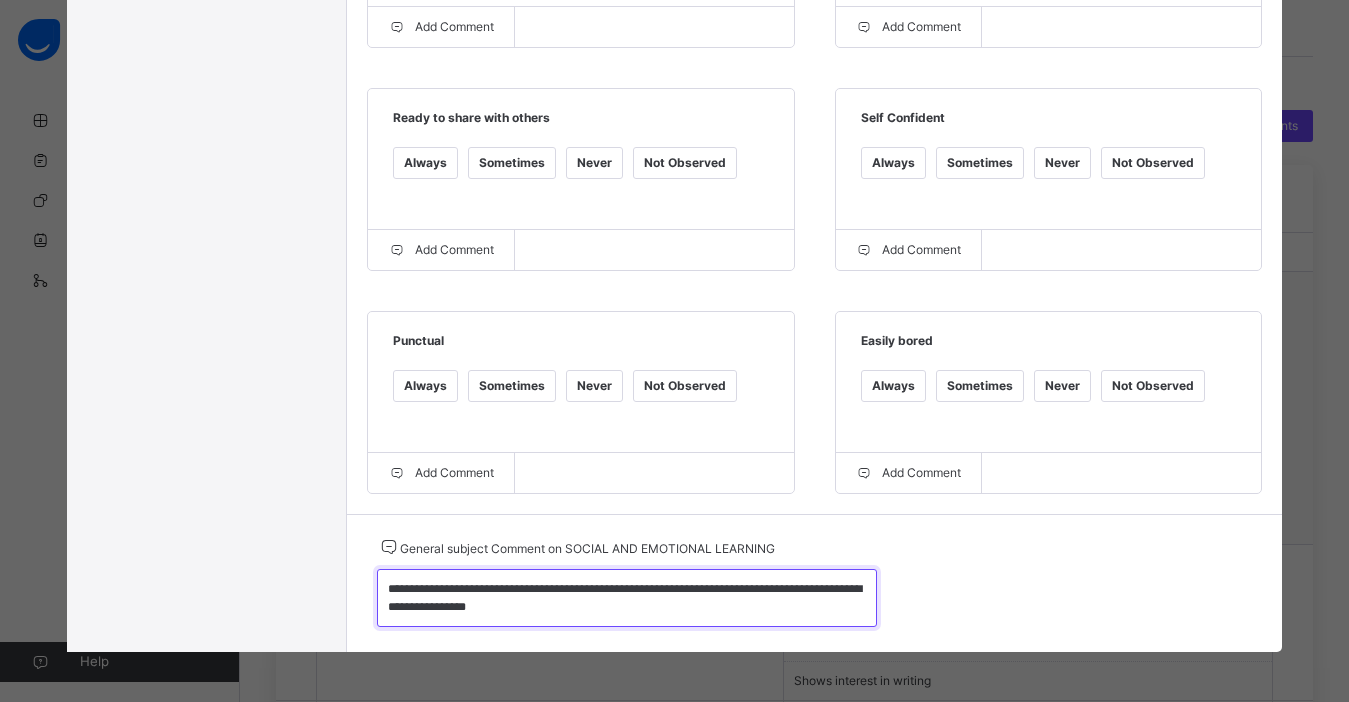 click on "**********" at bounding box center [627, 598] 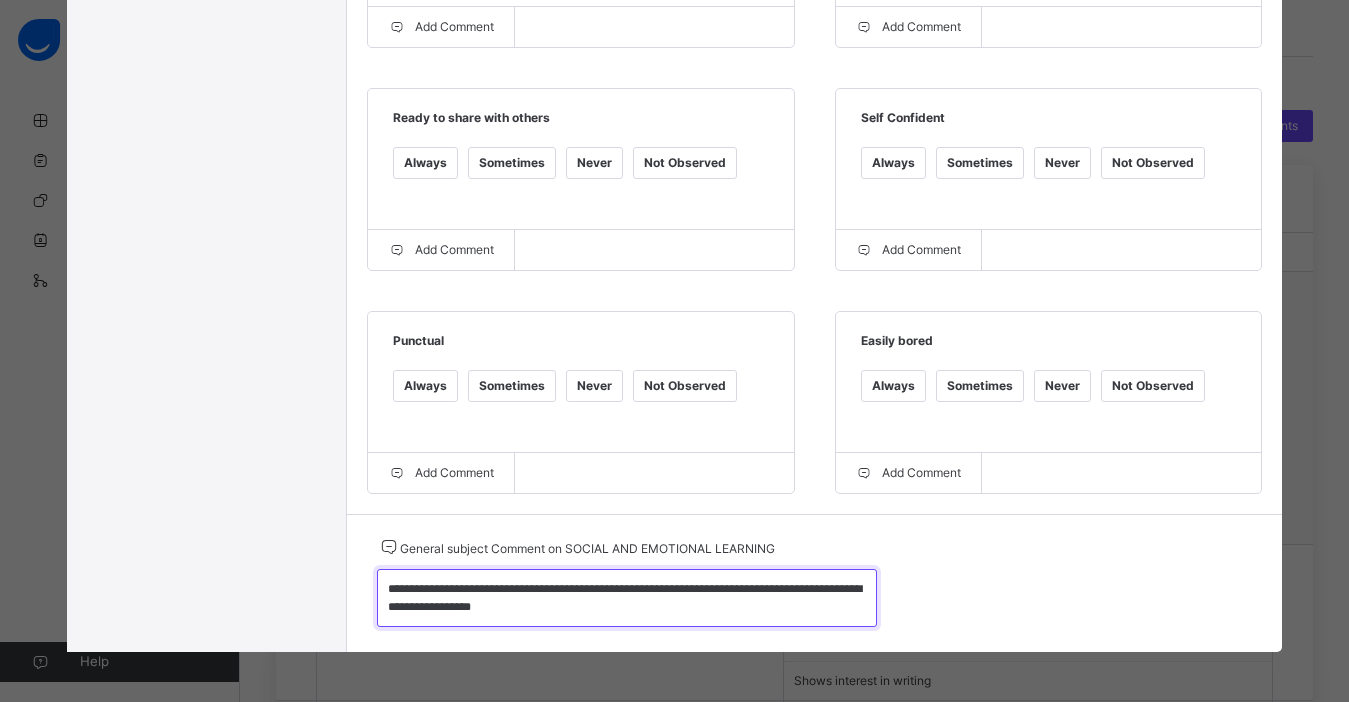 click on "**********" at bounding box center (627, 598) 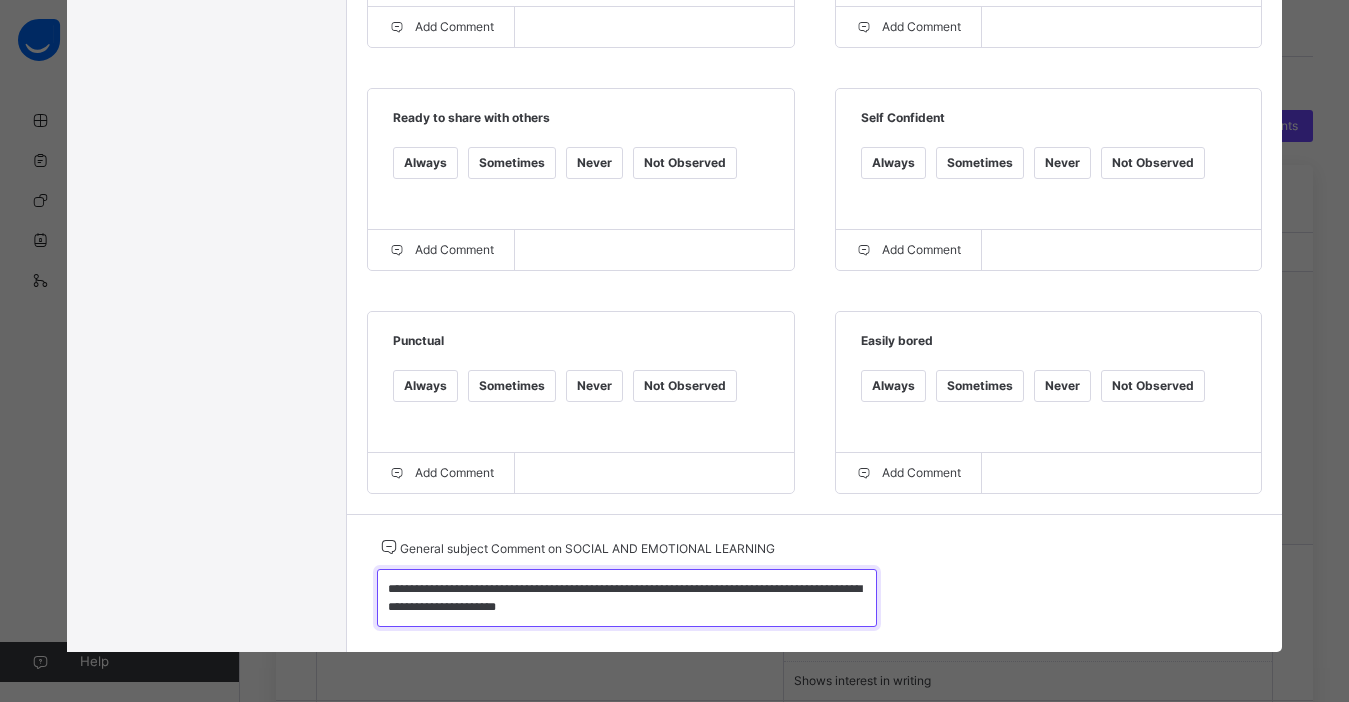 click on "**********" at bounding box center (627, 598) 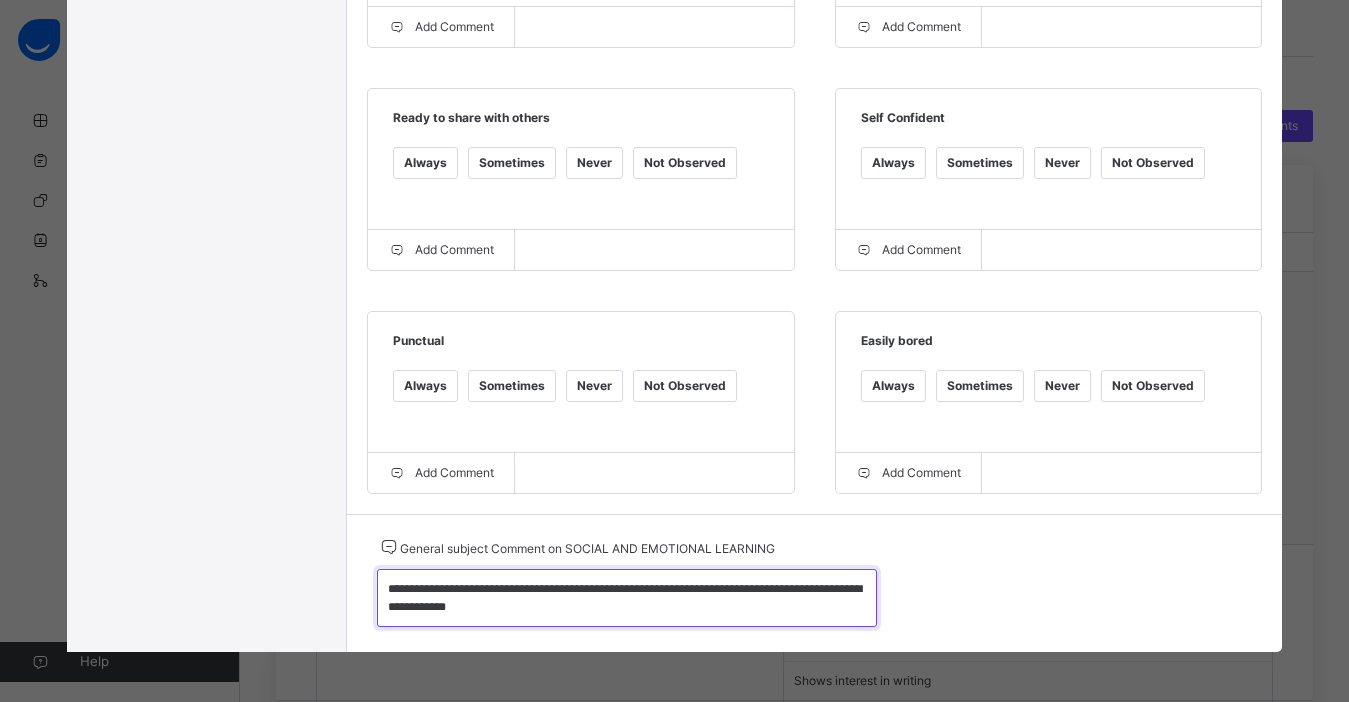 click on "**********" at bounding box center [627, 598] 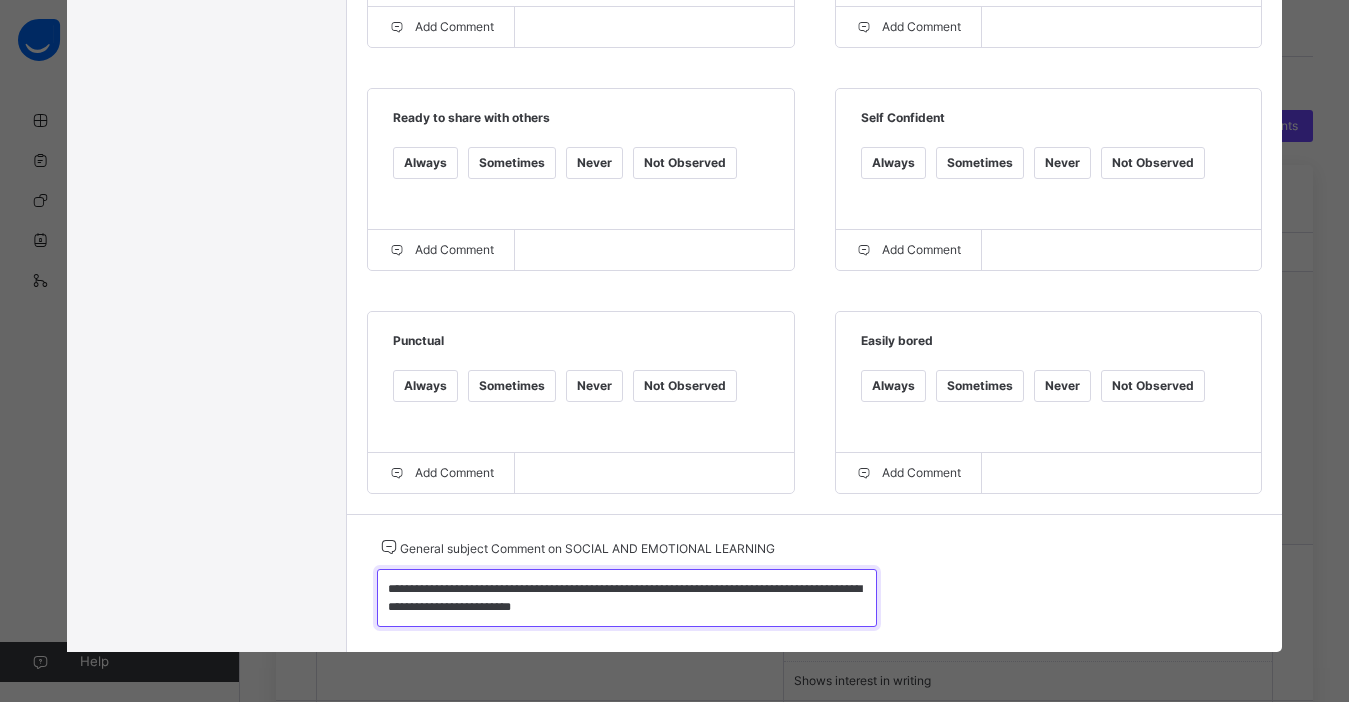 type on "**********" 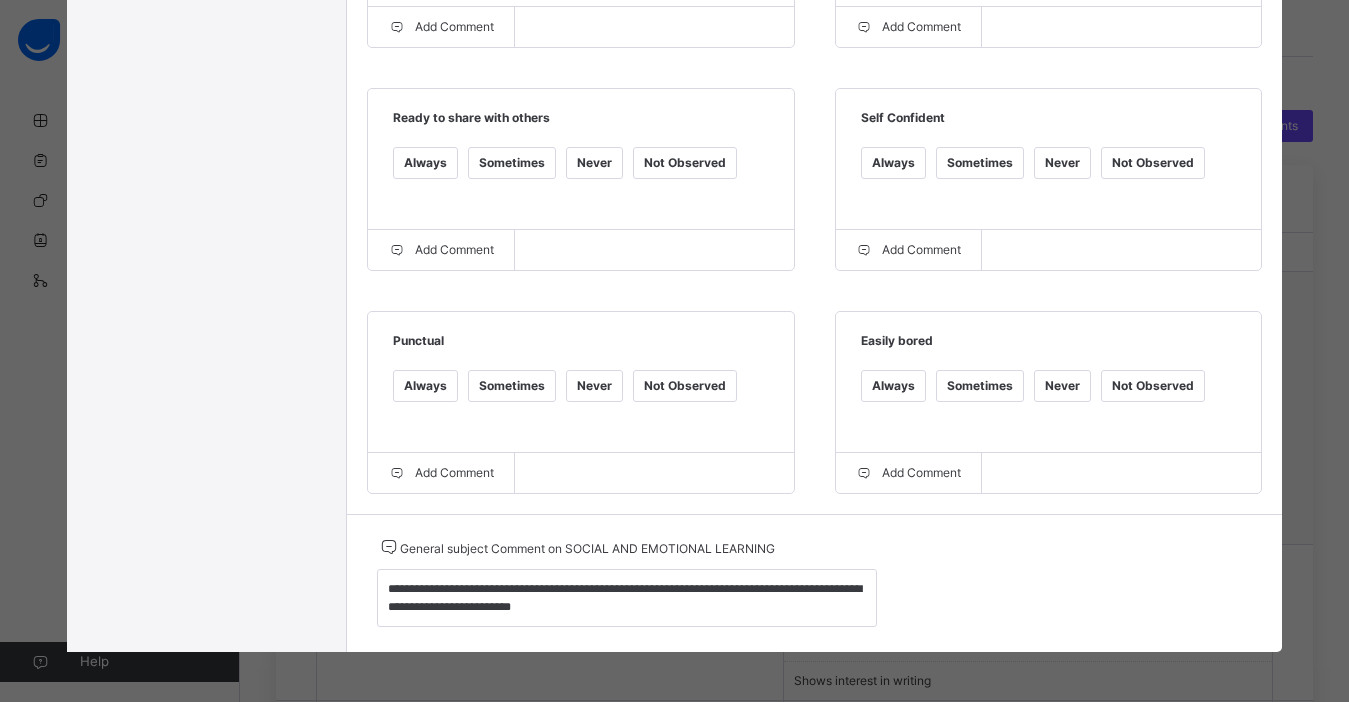 click on "Add Comment" at bounding box center (580, 473) 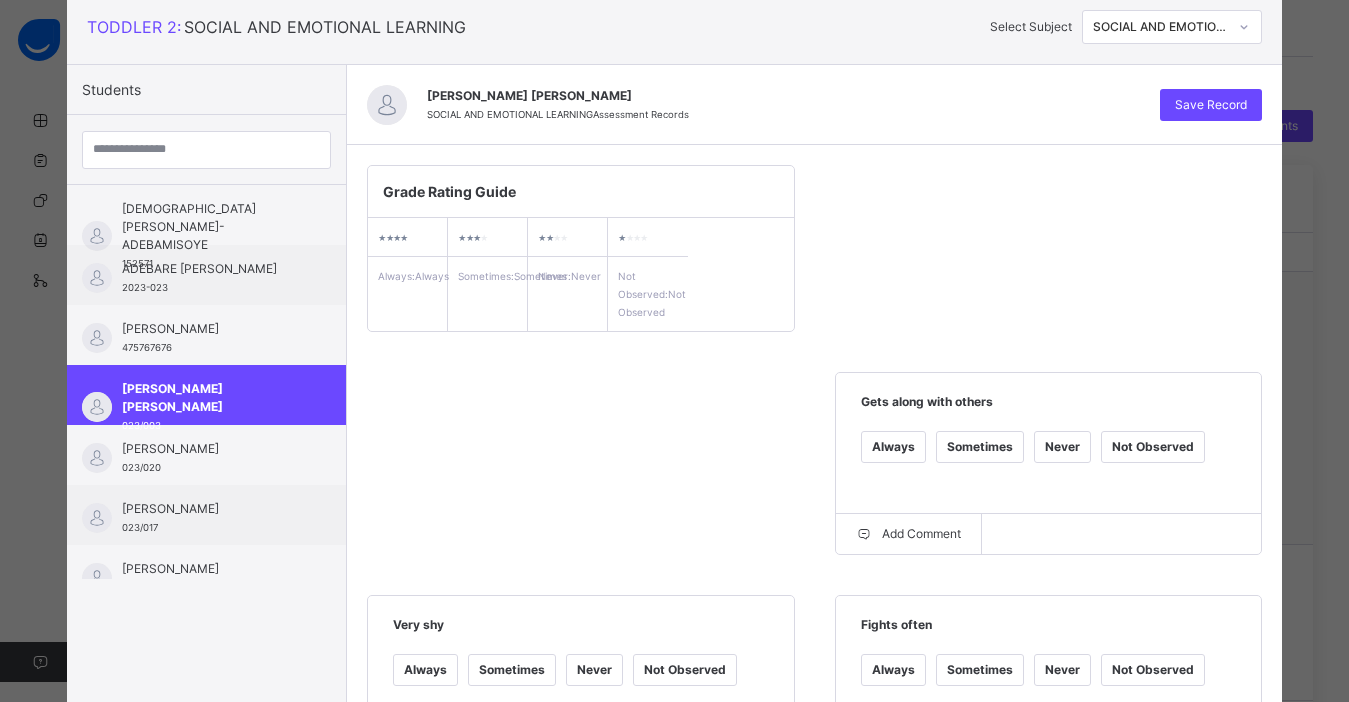 scroll, scrollTop: 0, scrollLeft: 0, axis: both 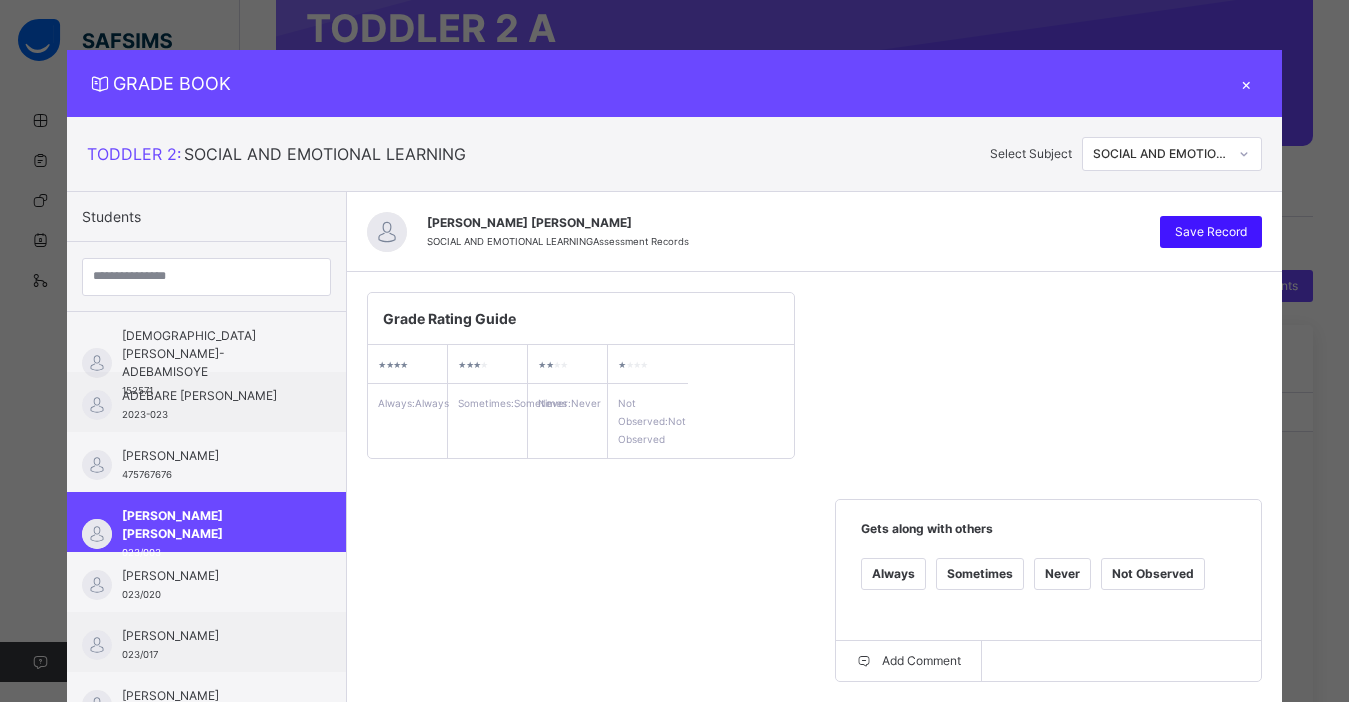 click on "Save Record" at bounding box center (1211, 232) 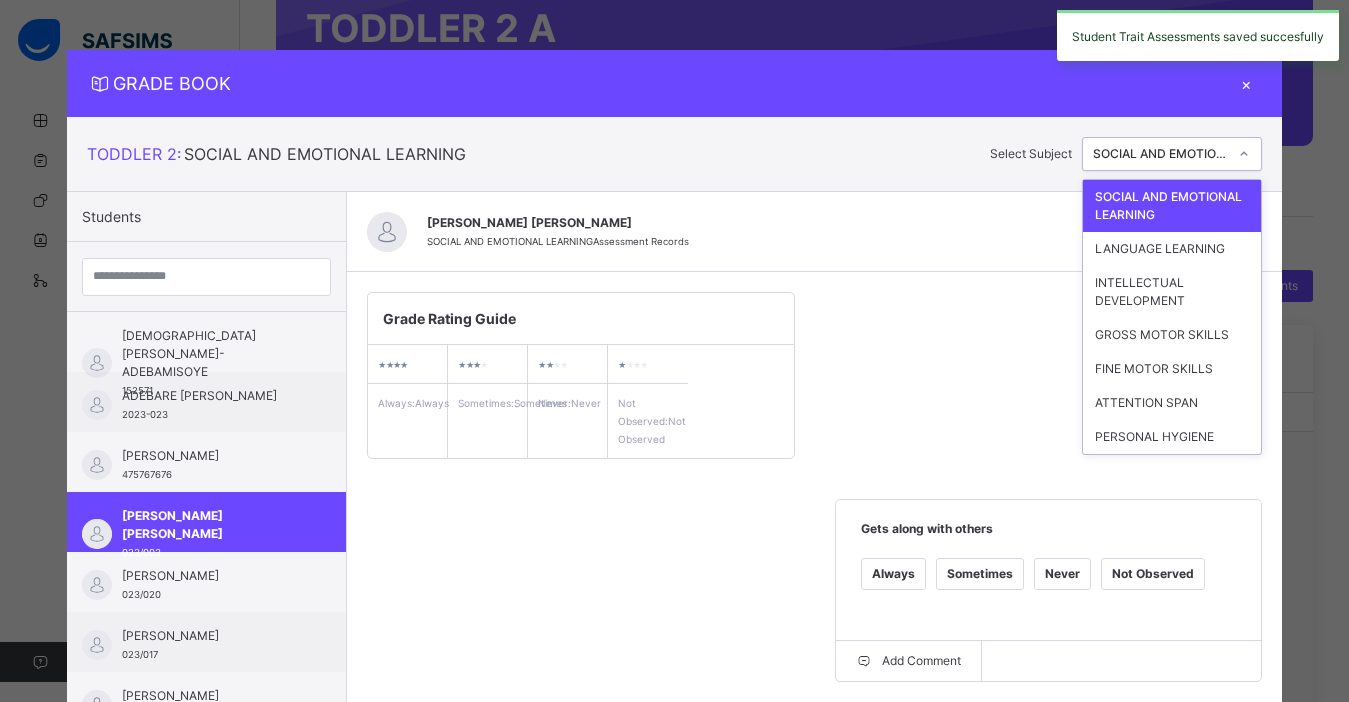 click at bounding box center (1244, 154) 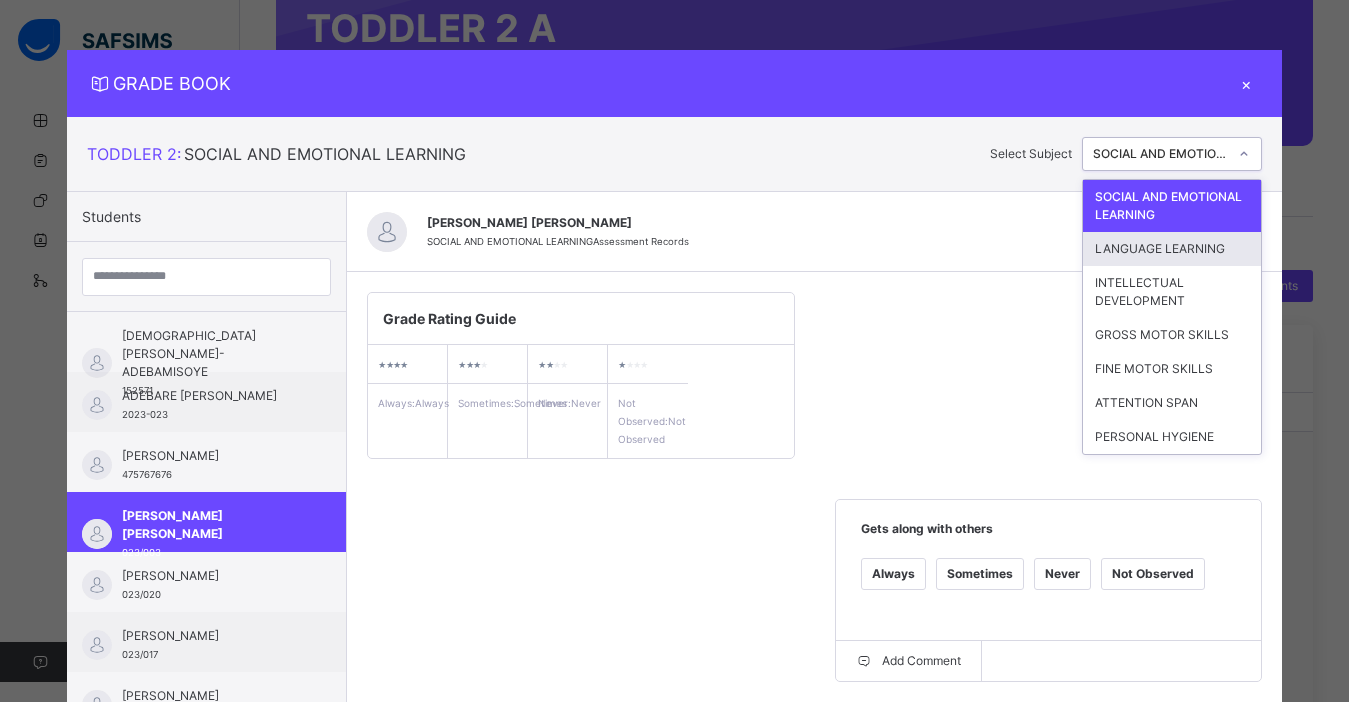 click on "LANGUAGE LEARNING" at bounding box center [1172, 249] 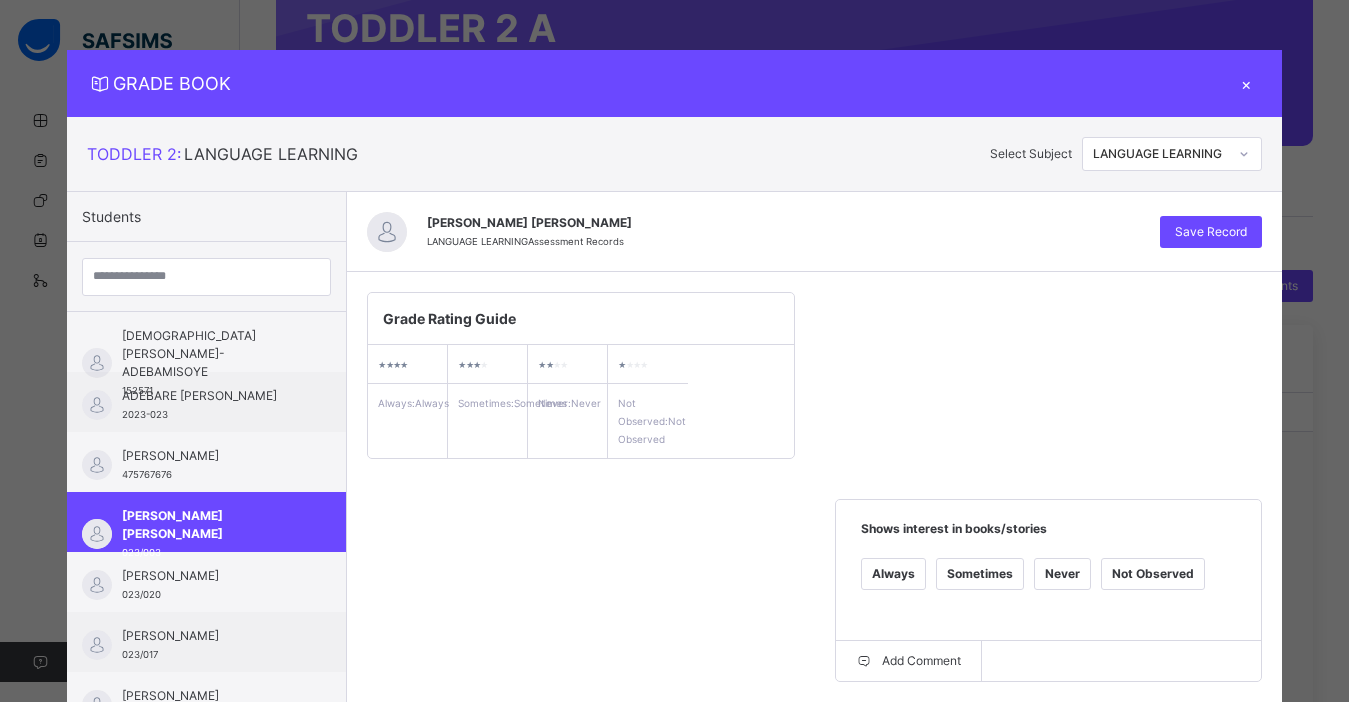 click on "Grade Rating Guide   ★ ★ ★ ★ Always  :  Always ★ ★ ★ ★ Sometimes  :  Sometimes ★ ★ ★ ★ Never  :  Never ★ ★ ★ ★ Not Observed  :  Not Observed Shows interest in books/stories   Always Sometimes Never Not Observed  Add Comment Answers questions about stories   Always Sometimes Never Not Observed  Add Comment Retells familiar stories   Always Sometimes Never Not Observed  Add Comment Shows interest in writing    Always Sometimes Never Not Observed  Add Comment" at bounding box center (814, 710) 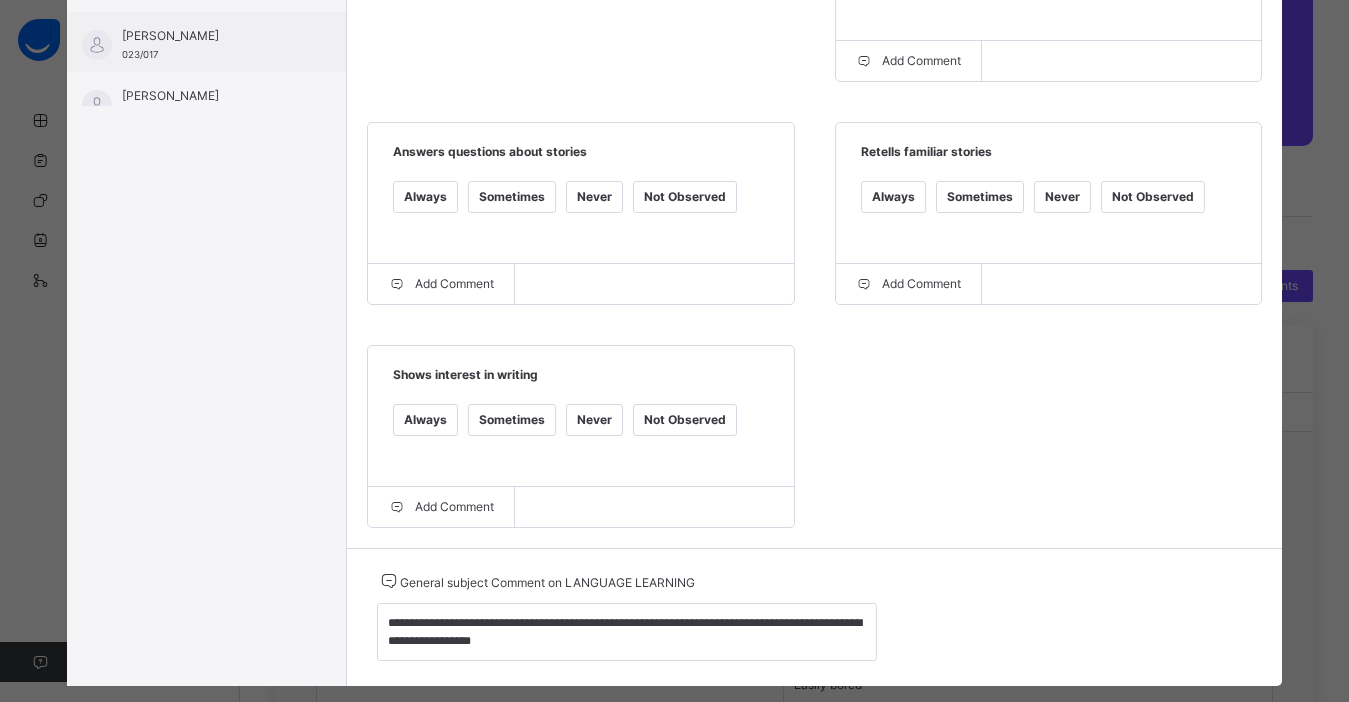 scroll, scrollTop: 640, scrollLeft: 0, axis: vertical 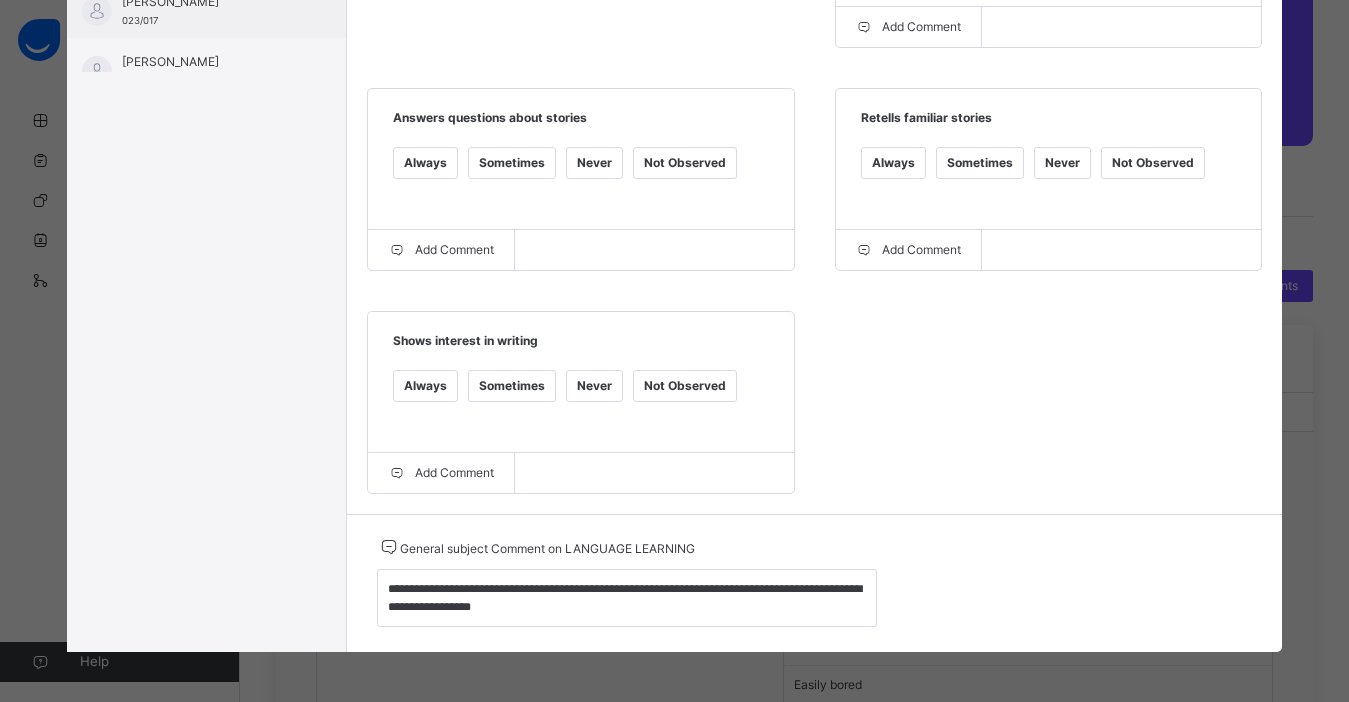 click on "Grade Rating Guide   ★ ★ ★ ★ Always  :  Always ★ ★ ★ ★ Sometimes  :  Sometimes ★ ★ ★ ★ Never  :  Never ★ ★ ★ ★ Not Observed  :  Not Observed Shows interest in books/stories   Always Sometimes Never Not Observed  Add Comment Answers questions about stories   Always Sometimes Never Not Observed  Add Comment Retells familiar stories   Always Sometimes Never Not Observed  Add Comment Shows interest in writing    Always Sometimes Never Not Observed  Add Comment" at bounding box center [814, 76] 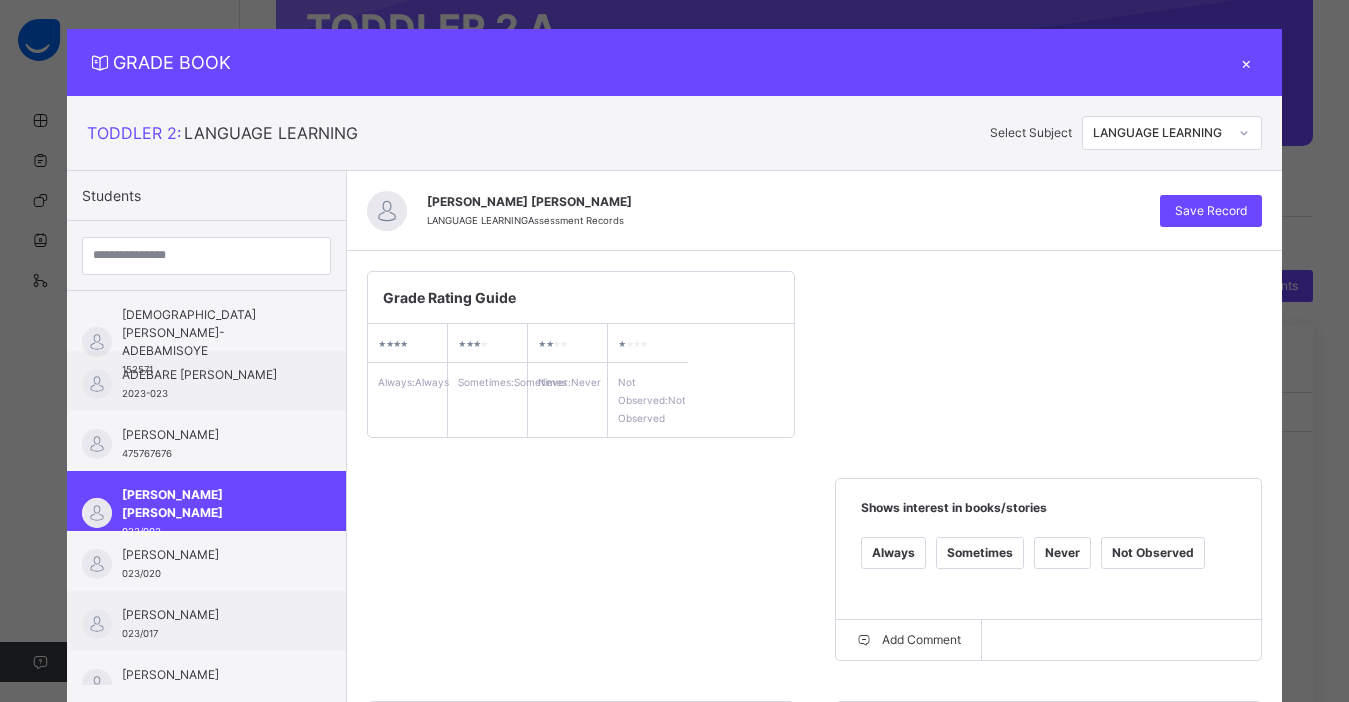 scroll, scrollTop: 0, scrollLeft: 0, axis: both 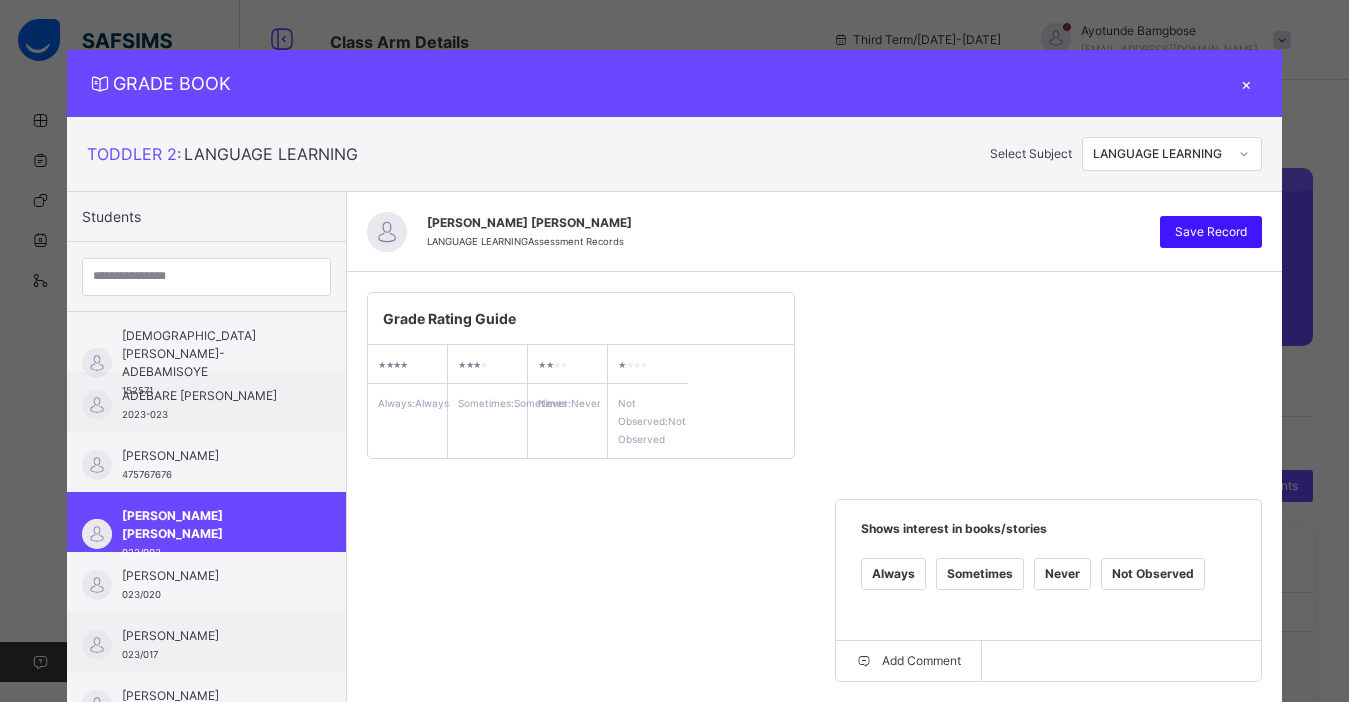 click on "Save Record" at bounding box center (1211, 232) 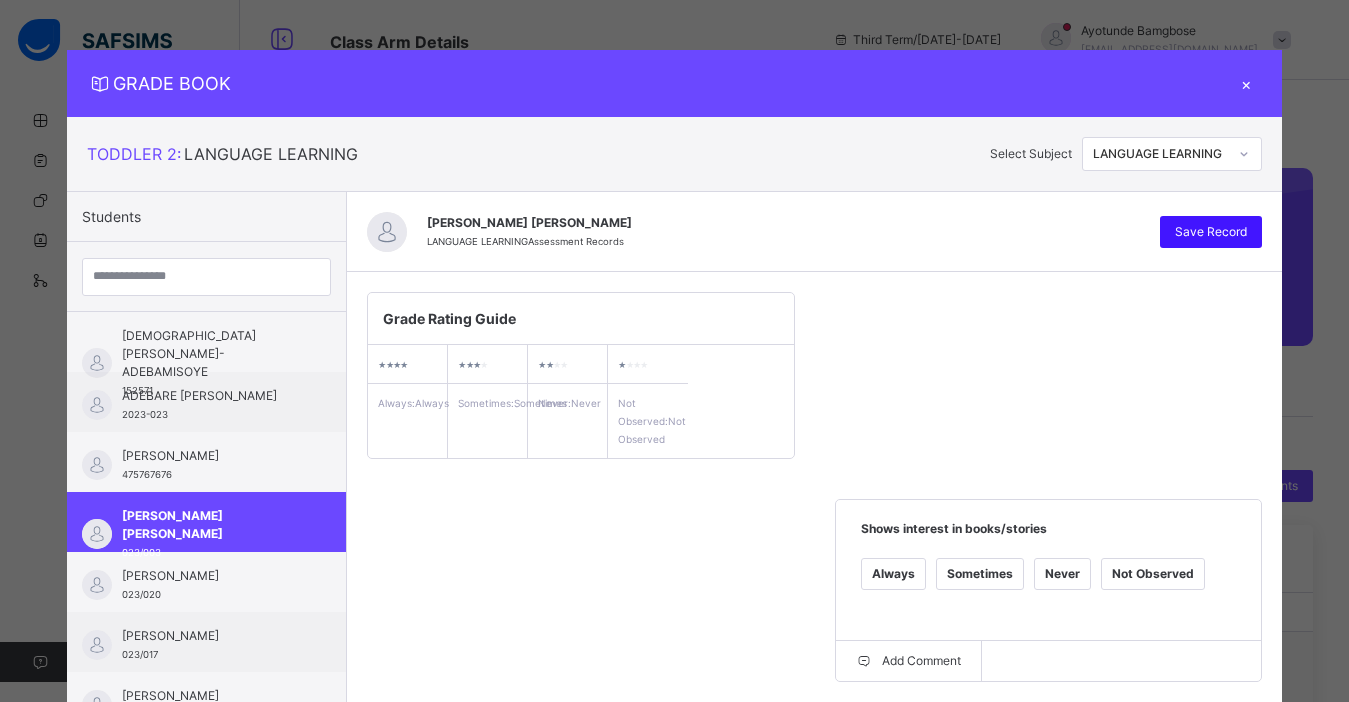 click on "Save Record" at bounding box center (1211, 232) 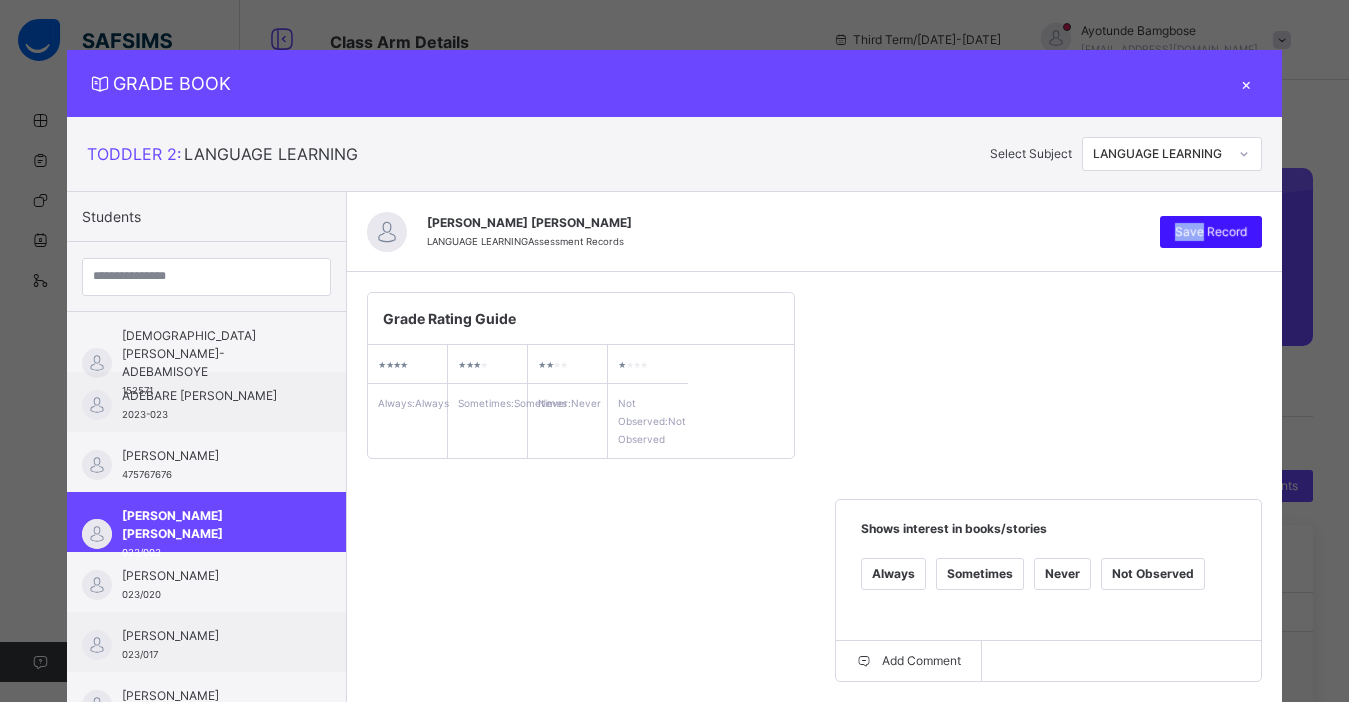 click on "Save Record" at bounding box center (1211, 232) 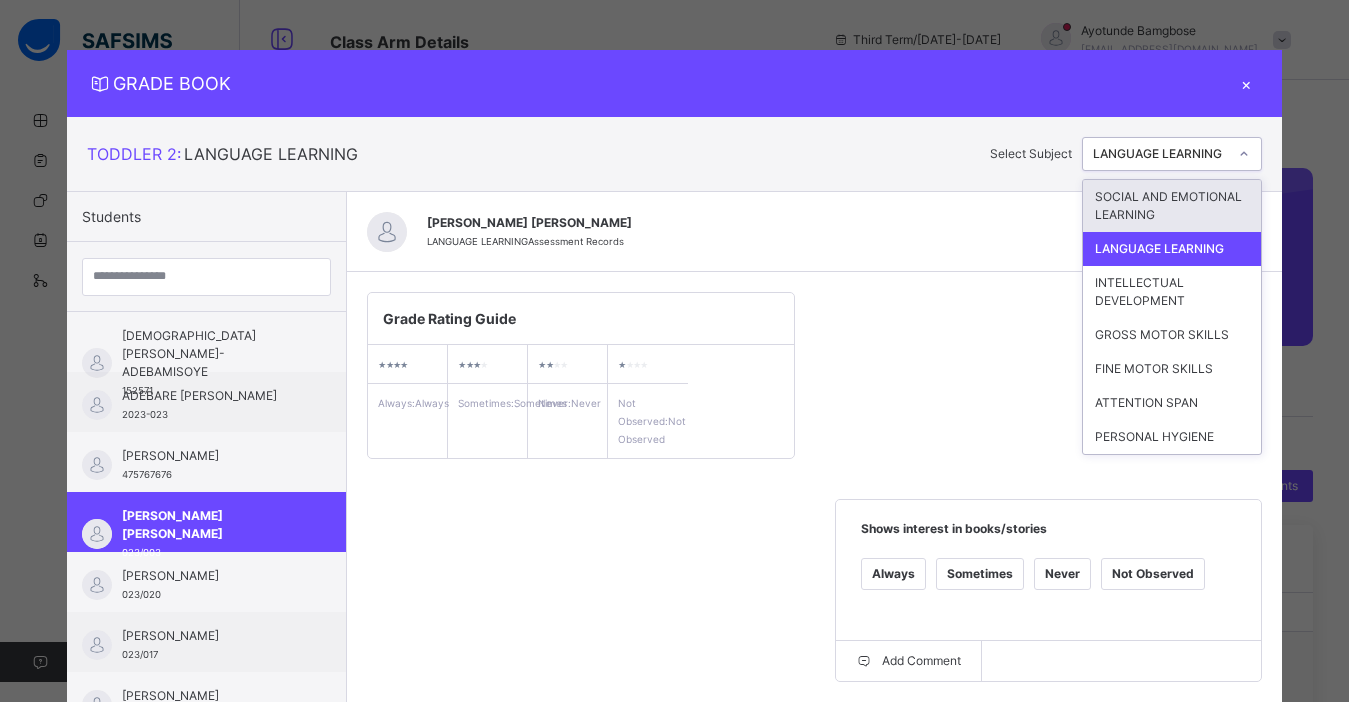 click 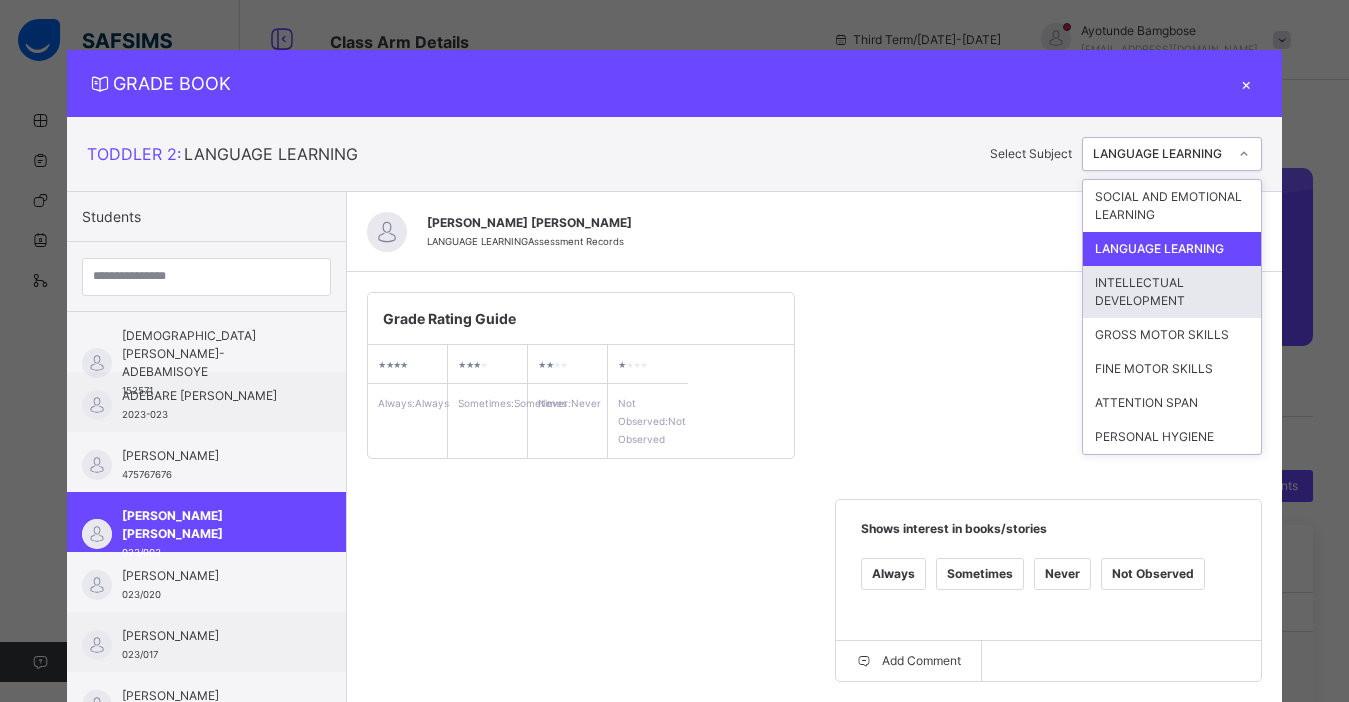 click on "INTELLECTUAL DEVELOPMENT" at bounding box center (1172, 292) 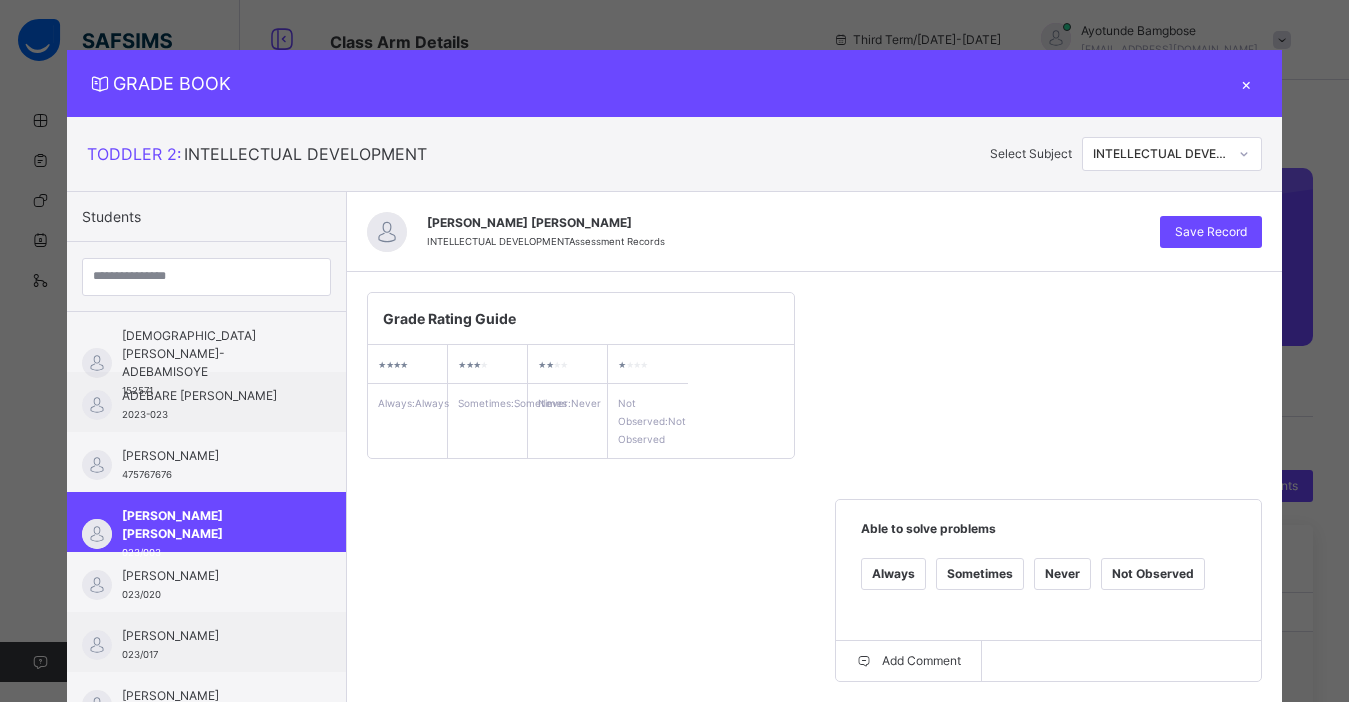 click on "JASON DANIEL LINUS INTELLECTUAL DEVELOPMENT  Assessment Records Save Record" at bounding box center (814, 232) 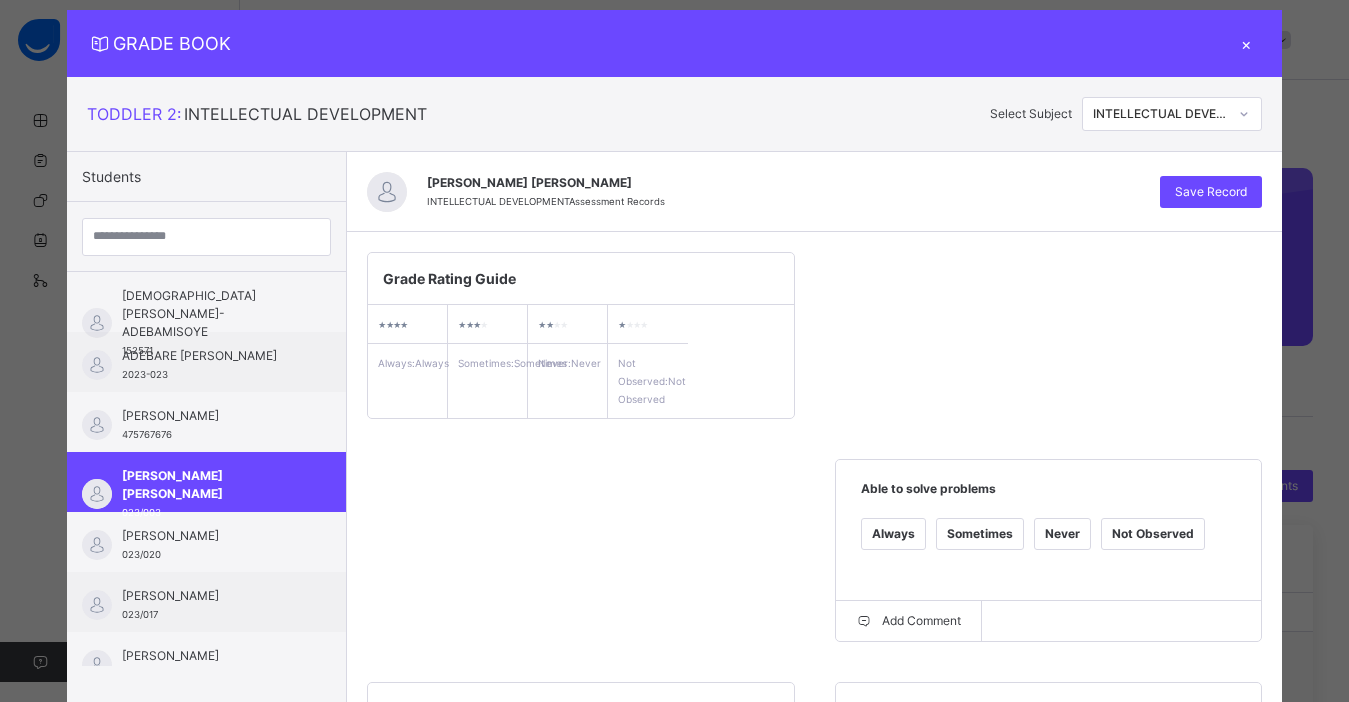 scroll, scrollTop: 435, scrollLeft: 0, axis: vertical 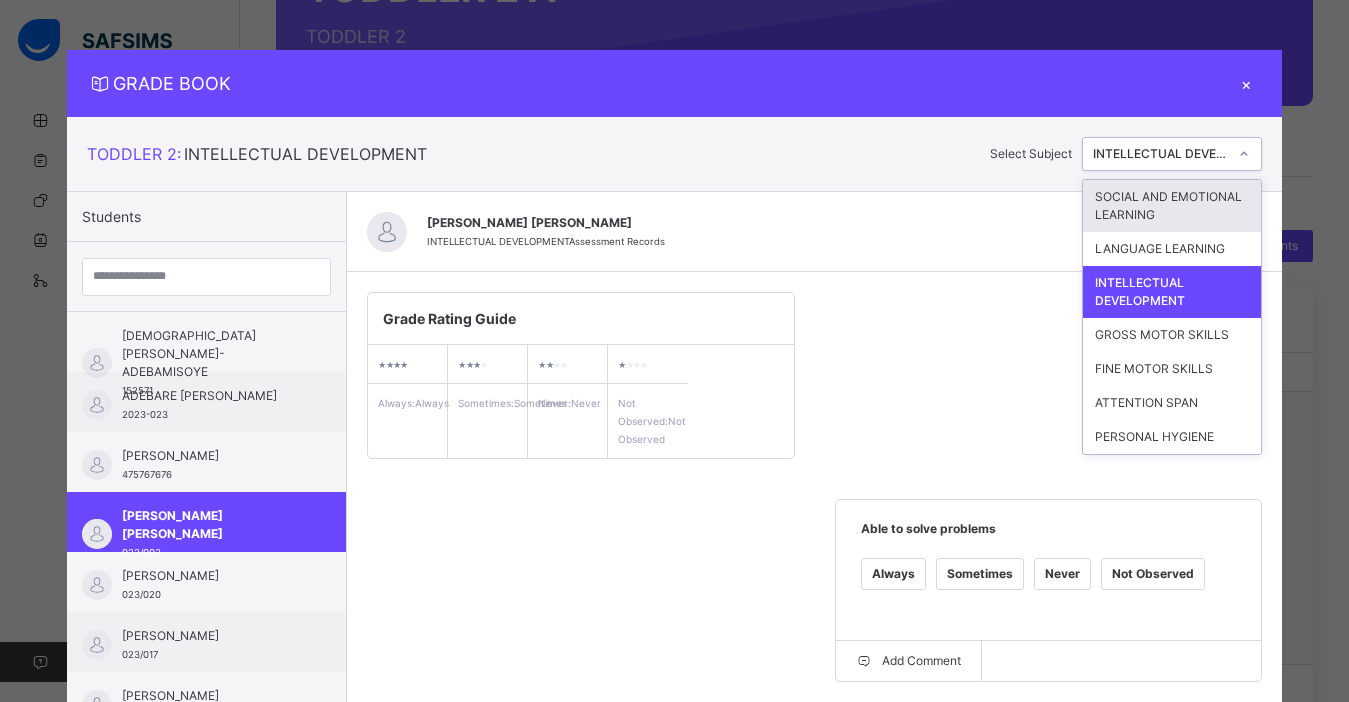 click at bounding box center [1244, 154] 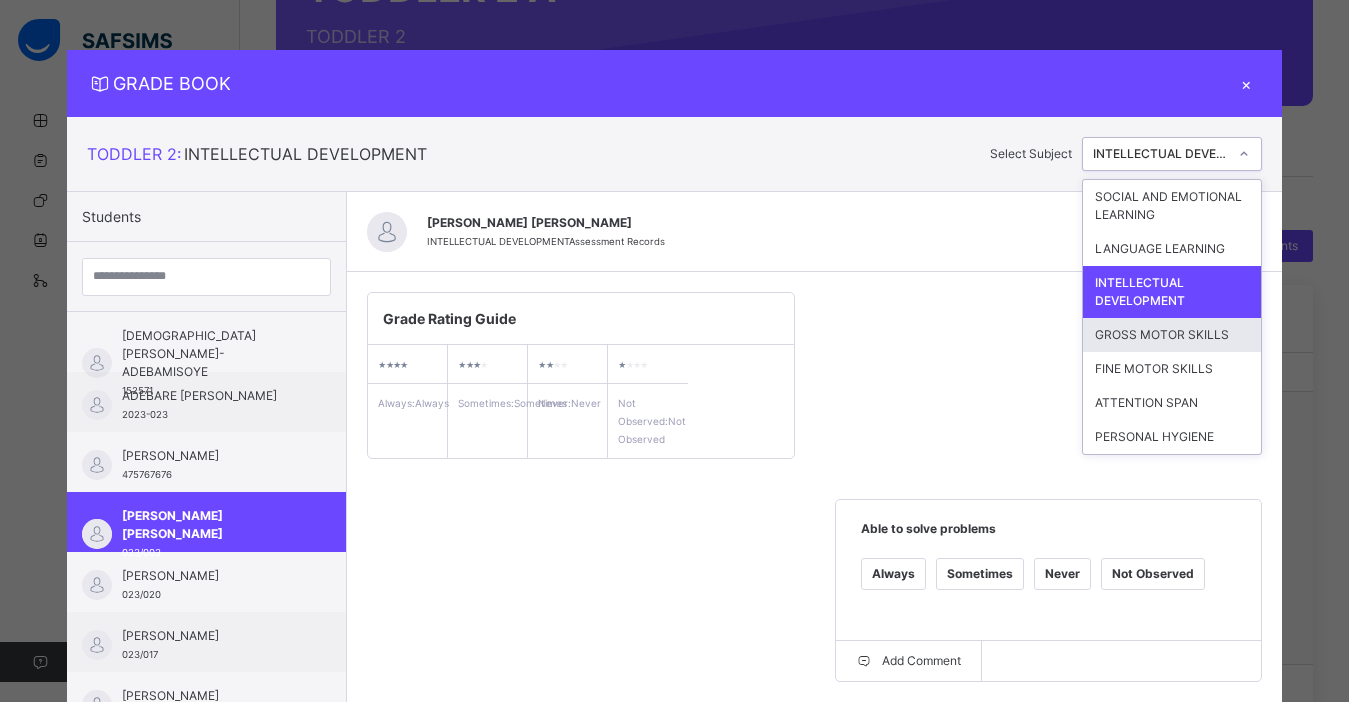 click on "GROSS MOTOR SKILLS" at bounding box center [1172, 335] 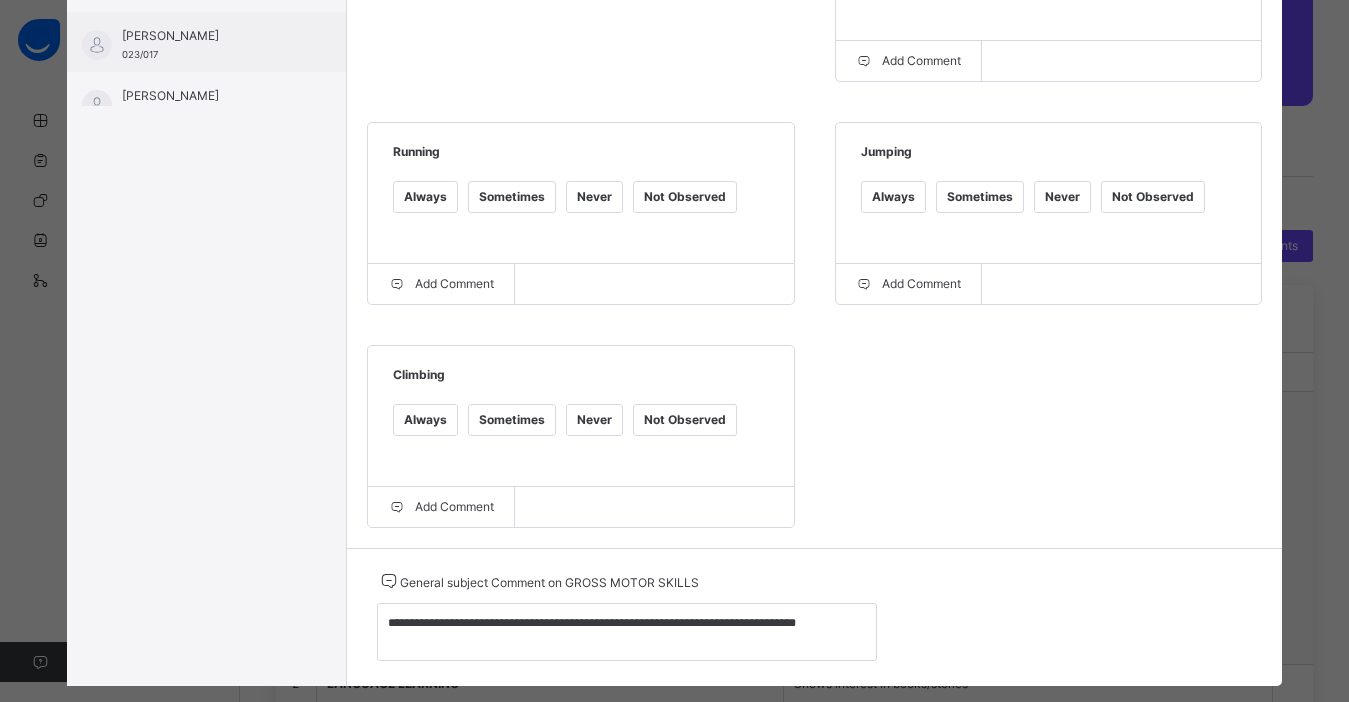 scroll, scrollTop: 661, scrollLeft: 0, axis: vertical 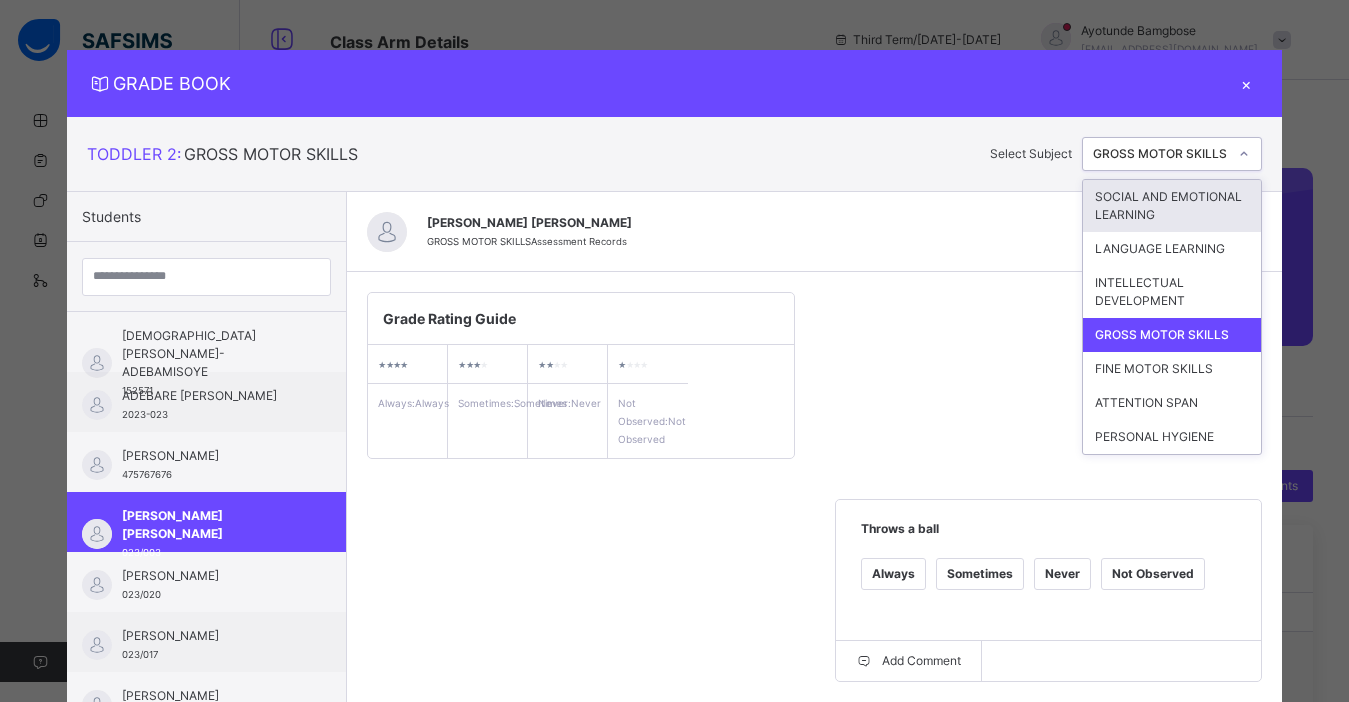 click at bounding box center (1244, 154) 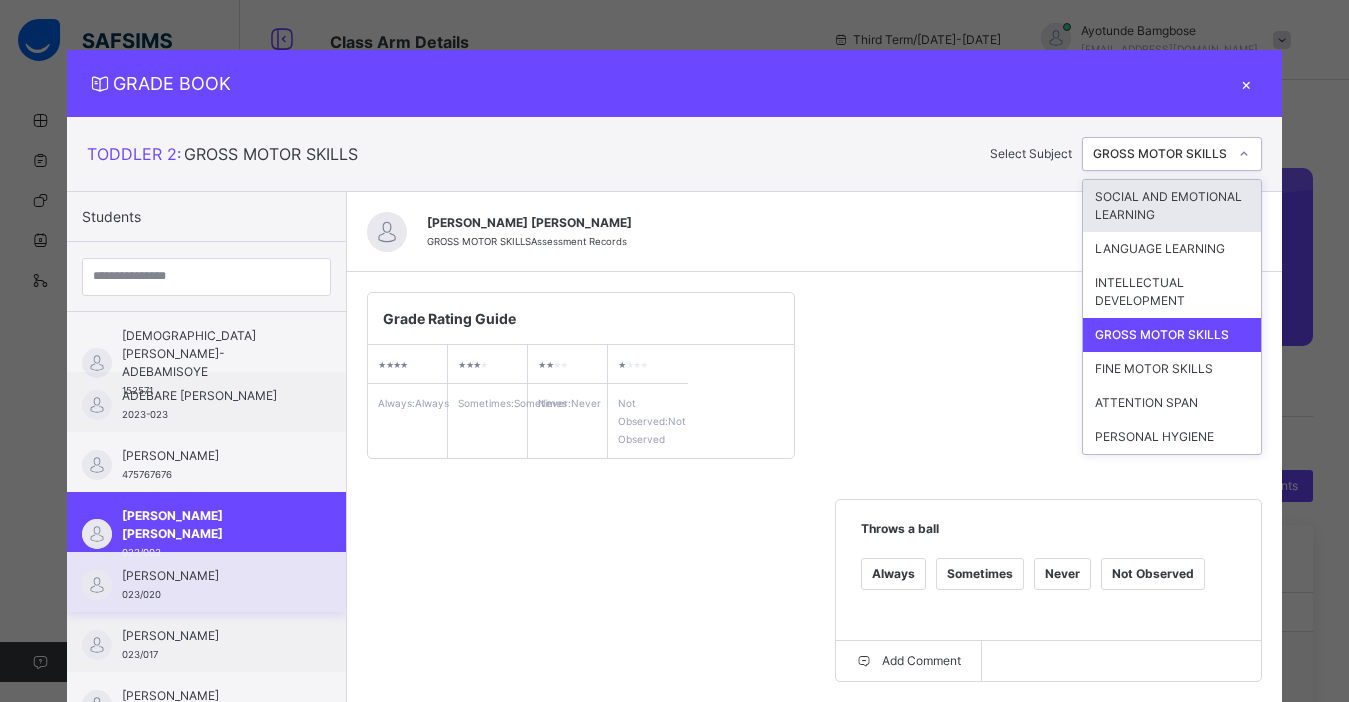 click on "[PERSON_NAME]" at bounding box center (211, 576) 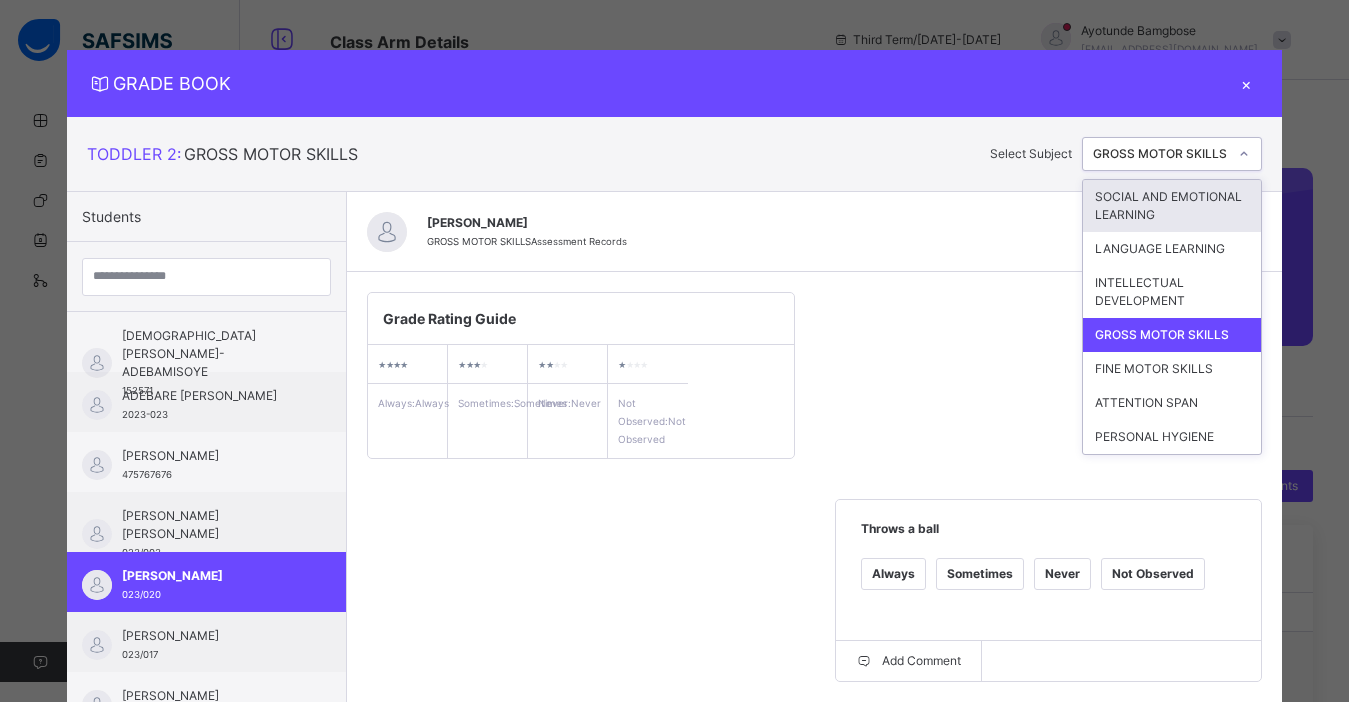 click at bounding box center (1244, 154) 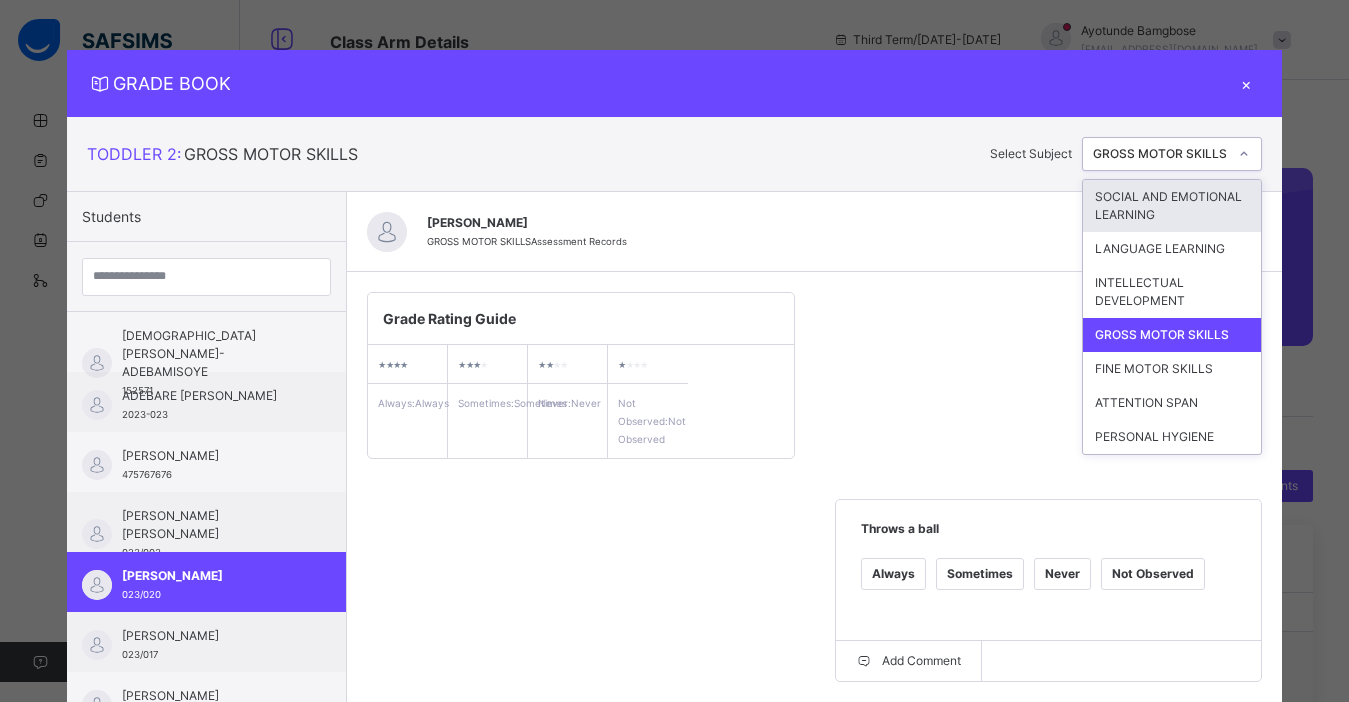 click on "SOCIAL AND EMOTIONAL LEARNING" at bounding box center [1172, 206] 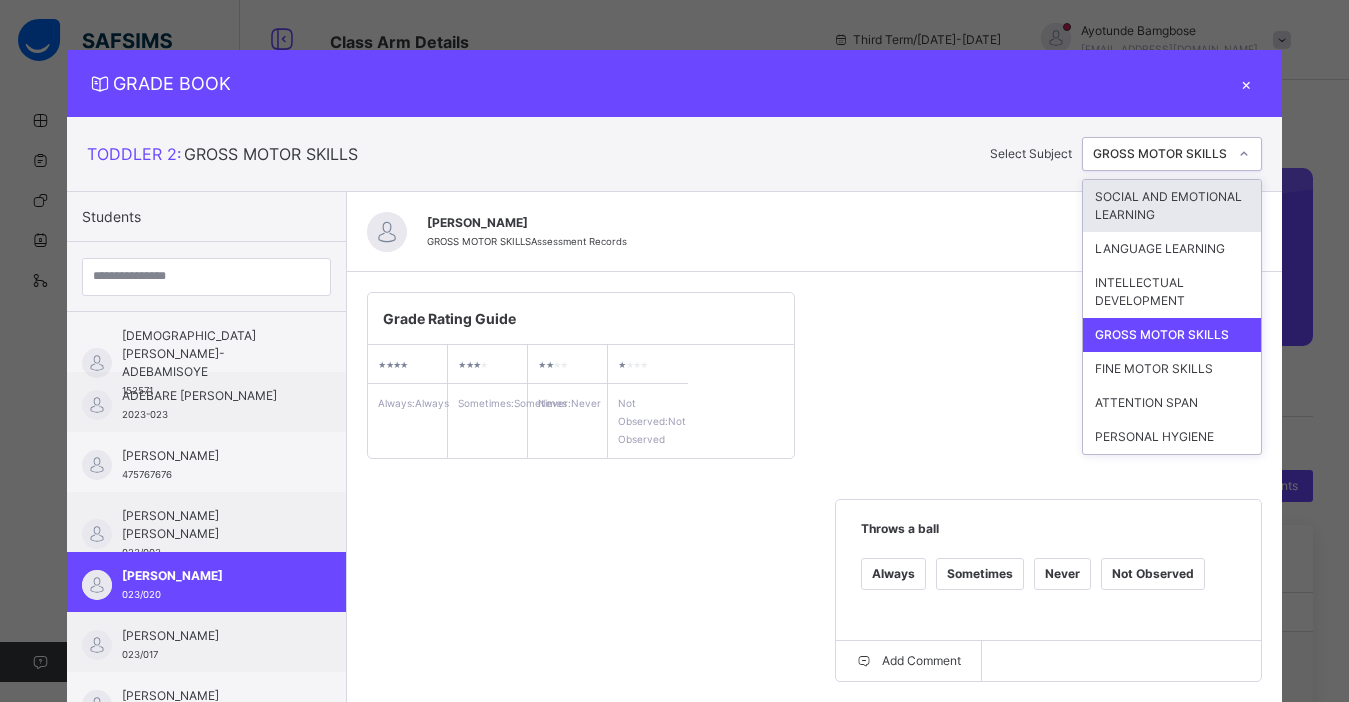 click on "Students IREMIDE DANIEL  AKINMULIYA-ADEBAMISOYE 152571 ADEBARE ISAIAH ADEROGBA 2023-023 Michelle  Ihimekpen 475767676 JASON DANIEL LINUS 023/003 BRYAN  OLABE 023/020 AKOREDE  LIADI 023/017 KEHINDE  OLOWO 138651 DORCAS AYO-IFEOLUWASIMI OLUWADAHUNSI 2023-015 NENTY  BETHIA 180661 OLUWADARASIMI MARIA OGUNLEYE 2023-004 AYAT  BADMUS 2023-020 Greatness  Itohan Osemoboh 34456 FAVOUR OYINKANSOLA OKE 2023-022 FAITH-FLOURISH ORITSESEMAYE RAPHEL 2023-012 DEBORAH ERI-IFEOLUWASIMI OLUWADAHUNSI 2023-014 ADEBARE HASSAN EKUNDAYO 2023-017 Jash Ehijeh Kingsley-Iyoha 4567 MARZOUK  ABDULATEEF 023/019 OLUWAKEMI PETER KOLAWOLE 2023-013 KEHINDE OLUWASEGUN JEDIDIAH 242503001 IREAYO ALIYAH LAWAL 2023-018 ADELYN OHINAMUWA FRANCIS 2023-021 OLUWATONI  OGHENERO LAWRENCE 176471 BRYAN  OLABE GROSS MOTOR SKILLS  Assessment Records Save Record   Grade Rating Guide   ★ ★ ★ ★ Always  :  Always ★ ★ ★ ★ Sometimes  :  Sometimes ★ ★ ★ ★ Never  :  Never ★ ★ ★ ★ Not Observed  :  Not Observed Throws a ball   Always" at bounding box center (674, 738) 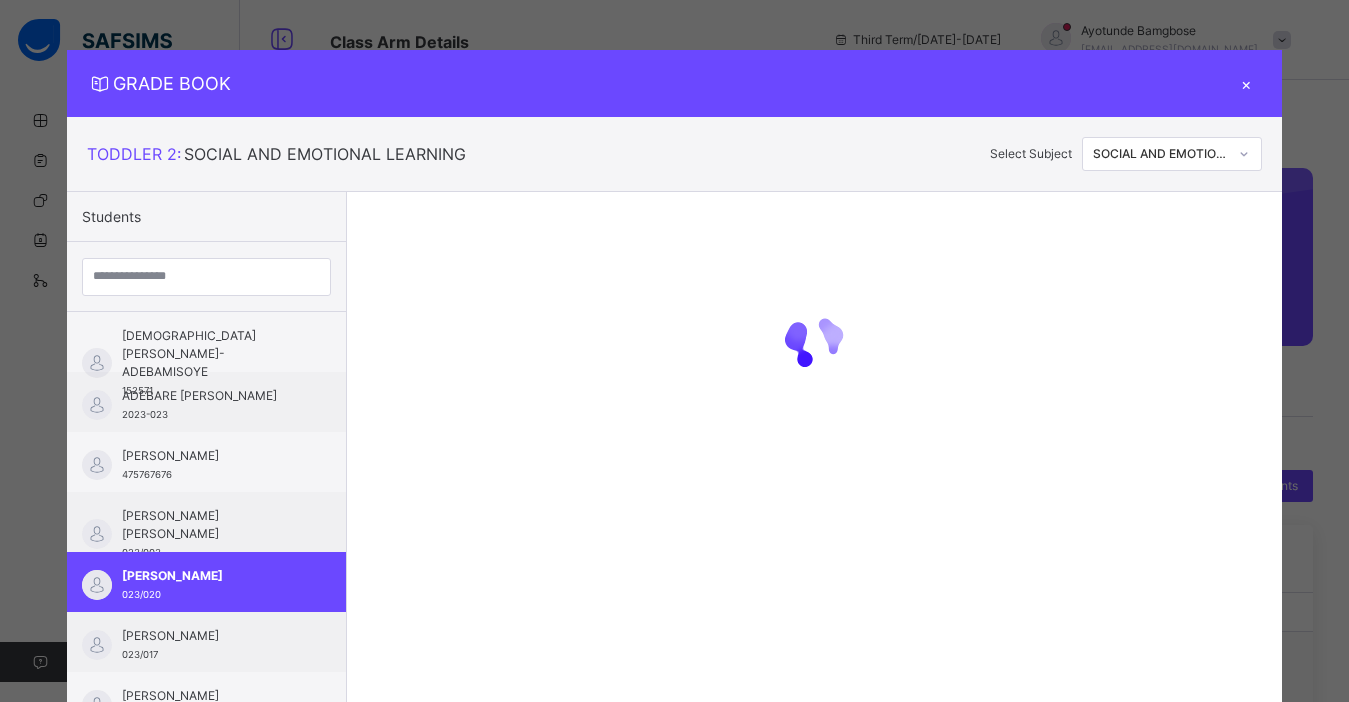 click on "Students IREMIDE DANIEL  AKINMULIYA-ADEBAMISOYE 152571 ADEBARE ISAIAH ADEROGBA 2023-023 Michelle  Ihimekpen 475767676 JASON DANIEL LINUS 023/003 BRYAN  OLABE 023/020 AKOREDE  LIADI 023/017 KEHINDE  OLOWO 138651 DORCAS AYO-IFEOLUWASIMI OLUWADAHUNSI 2023-015 NENTY  BETHIA 180661 OLUWADARASIMI MARIA OGUNLEYE 2023-004 AYAT  BADMUS 2023-020 Greatness  Itohan Osemoboh 34456 FAVOUR OYINKANSOLA OKE 2023-022 FAITH-FLOURISH ORITSESEMAYE RAPHEL 2023-012 DEBORAH ERI-IFEOLUWASIMI OLUWADAHUNSI 2023-014 ADEBARE HASSAN EKUNDAYO 2023-017 Jash Ehijeh Kingsley-Iyoha 4567 MARZOUK  ABDULATEEF 023/019 OLUWAKEMI PETER KOLAWOLE 2023-013 KEHINDE OLUWASEGUN JEDIDIAH 242503001 IREAYO ALIYAH LAWAL 2023-018 ADELYN OHINAMUWA FRANCIS 2023-021 OLUWATONI  OGHENERO LAWRENCE 176471" at bounding box center (674, 453) 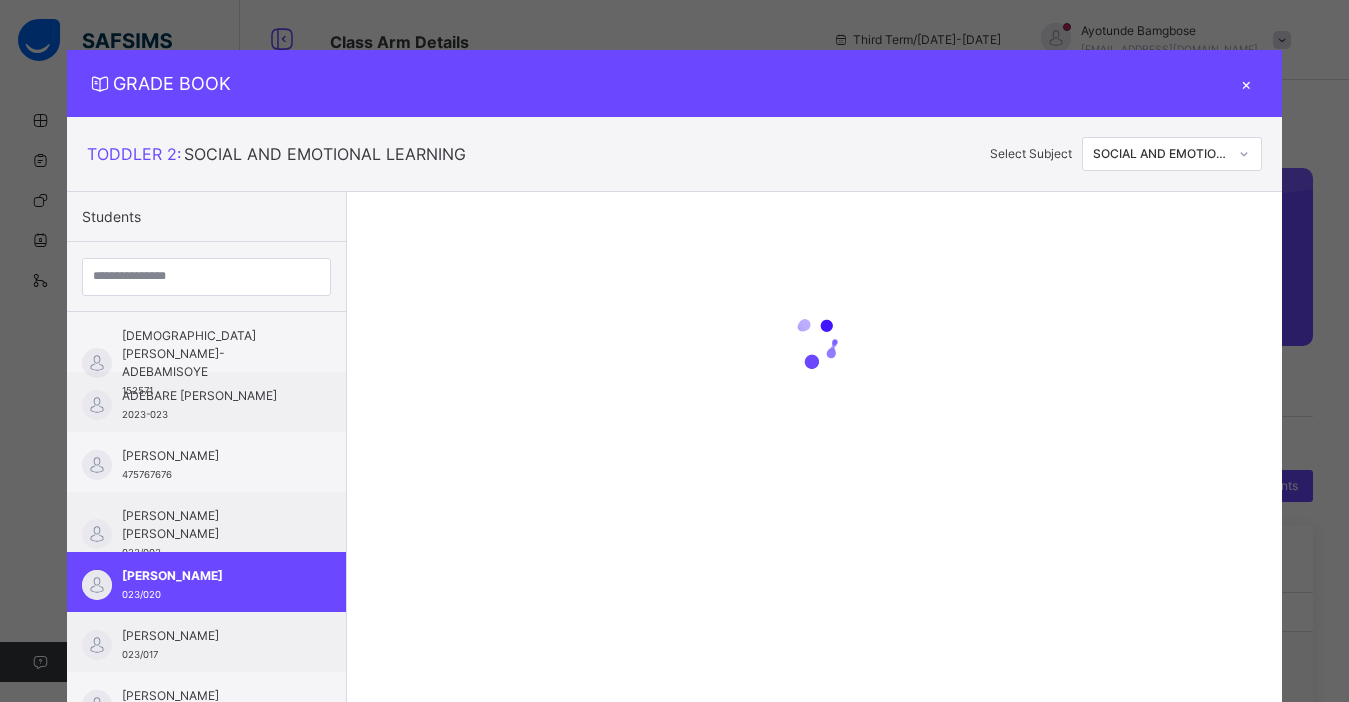 click on "Students IREMIDE DANIEL  AKINMULIYA-ADEBAMISOYE 152571 ADEBARE ISAIAH ADEROGBA 2023-023 Michelle  Ihimekpen 475767676 JASON DANIEL LINUS 023/003 BRYAN  OLABE 023/020 AKOREDE  LIADI 023/017 KEHINDE  OLOWO 138651 DORCAS AYO-IFEOLUWASIMI OLUWADAHUNSI 2023-015 NENTY  BETHIA 180661 OLUWADARASIMI MARIA OGUNLEYE 2023-004 AYAT  BADMUS 2023-020 Greatness  Itohan Osemoboh 34456 FAVOUR OYINKANSOLA OKE 2023-022 FAITH-FLOURISH ORITSESEMAYE RAPHEL 2023-012 DEBORAH ERI-IFEOLUWASIMI OLUWADAHUNSI 2023-014 ADEBARE HASSAN EKUNDAYO 2023-017 Jash Ehijeh Kingsley-Iyoha 4567 MARZOUK  ABDULATEEF 023/019 OLUWAKEMI PETER KOLAWOLE 2023-013 KEHINDE OLUWASEGUN JEDIDIAH 242503001 IREAYO ALIYAH LAWAL 2023-018 ADELYN OHINAMUWA FRANCIS 2023-021 OLUWATONI  OGHENERO LAWRENCE 176471" at bounding box center [674, 453] 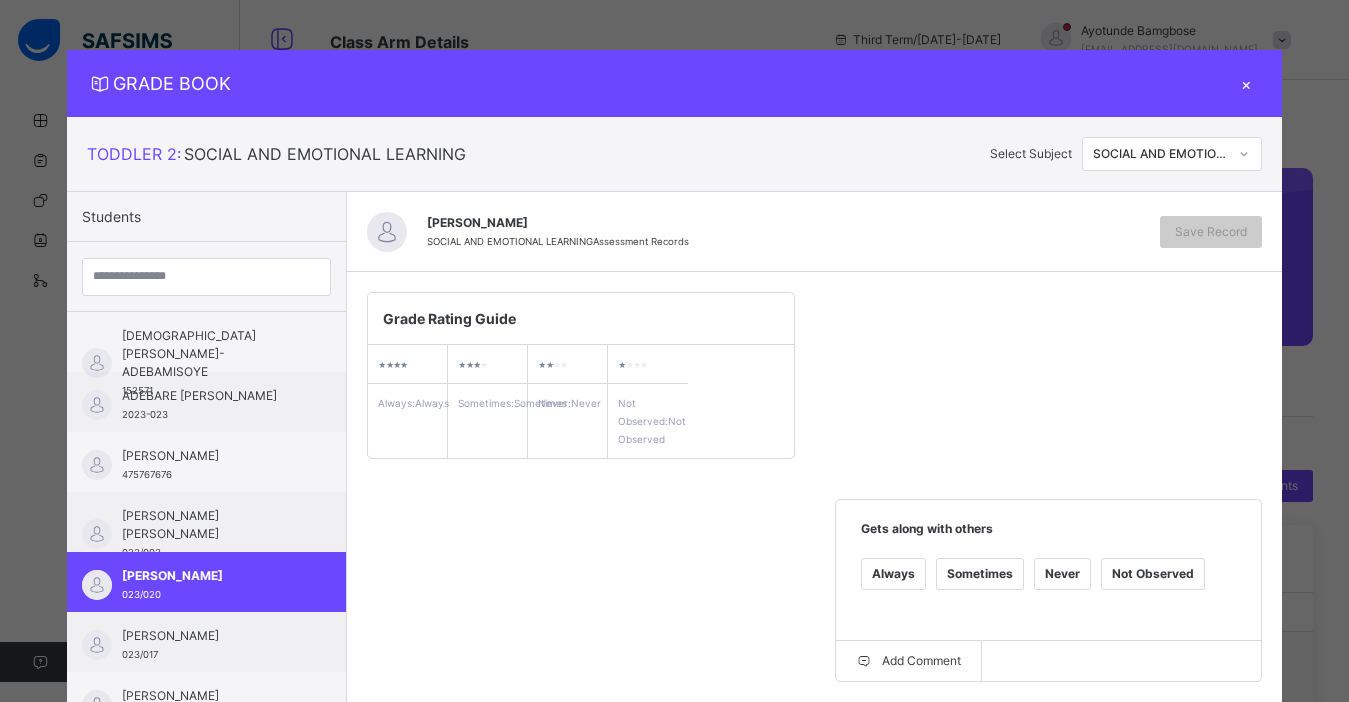 click on "Grade Rating Guide   ★ ★ ★ ★ Always  :  Always ★ ★ ★ ★ Sometimes  :  Sometimes ★ ★ ★ ★ Never  :  Never ★ ★ ★ ★ Not Observed  :  Not Observed Gets along with others   Always Sometimes Never Not Observed  Add Comment Very shy   Always Sometimes Never Not Observed  Add Comment Fights often   Always Sometimes Never Not Observed  Add Comment Ready to share with others   Always Sometimes Never Not Observed  Add Comment Self Confident   Always Sometimes Never Not Observed  Add Comment Punctual   Always Sometimes Never Not Observed  Add Comment Easily bored   Always Sometimes Never Not Observed  Add Comment" at bounding box center [814, 821] 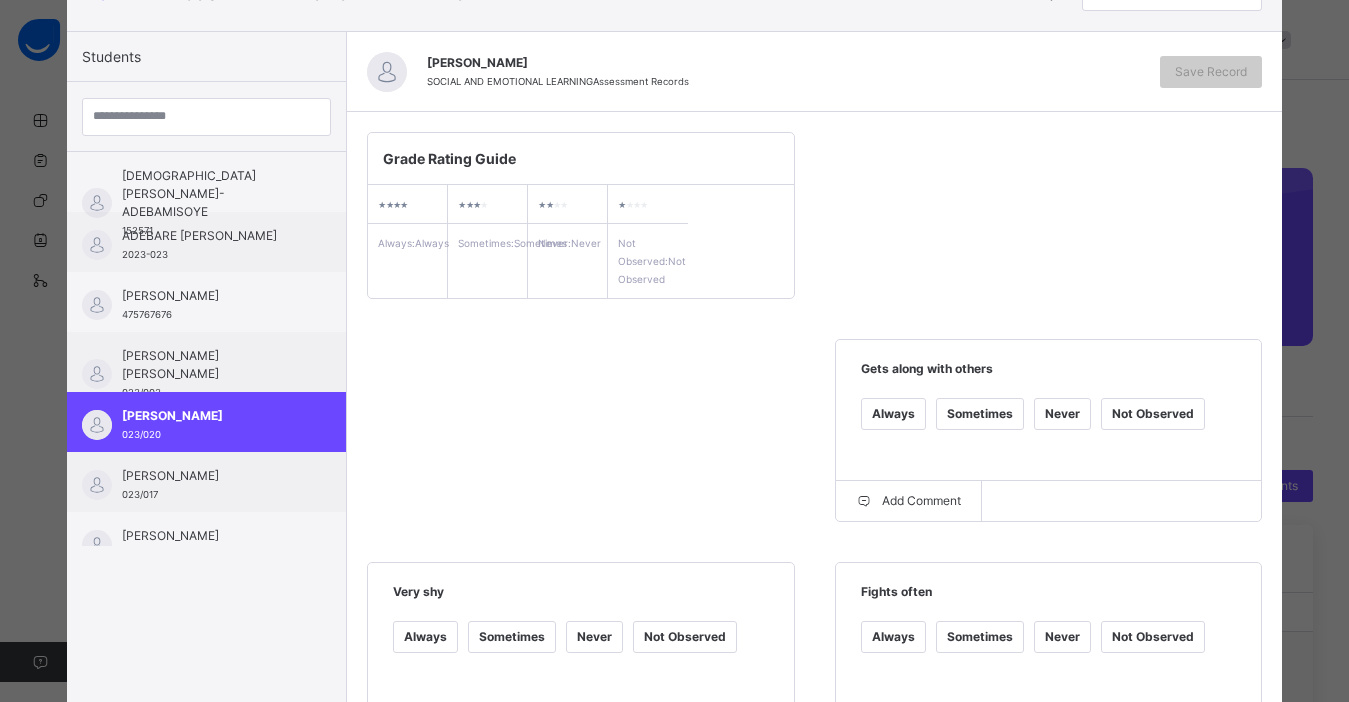 scroll, scrollTop: 200, scrollLeft: 0, axis: vertical 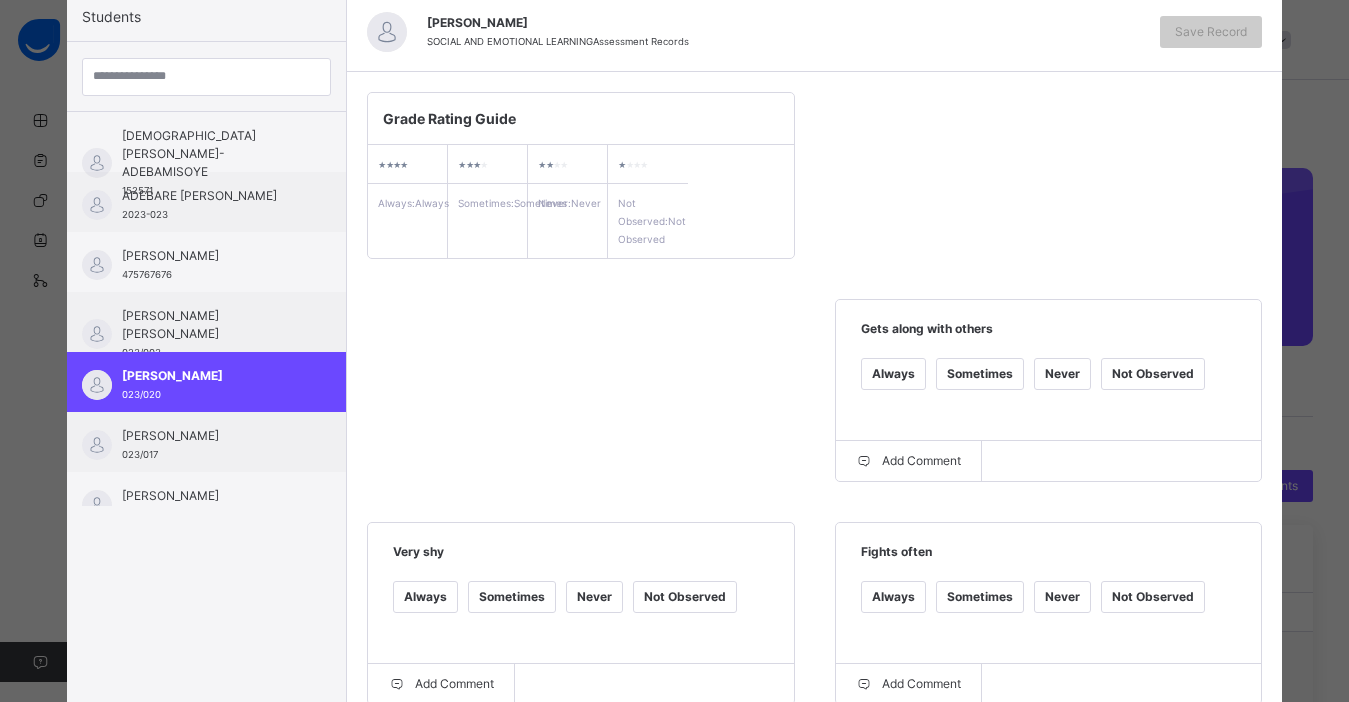 click on "Always" at bounding box center [893, 374] 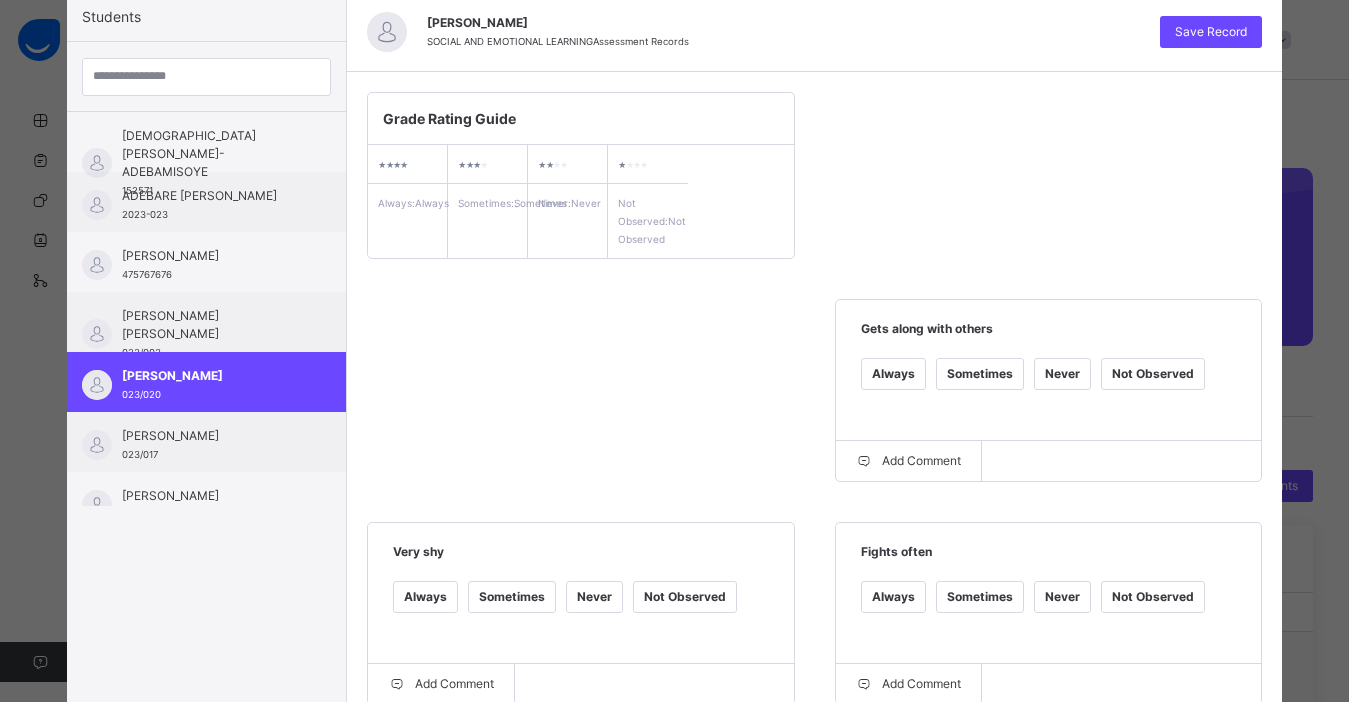 click on "Never" at bounding box center [1062, 597] 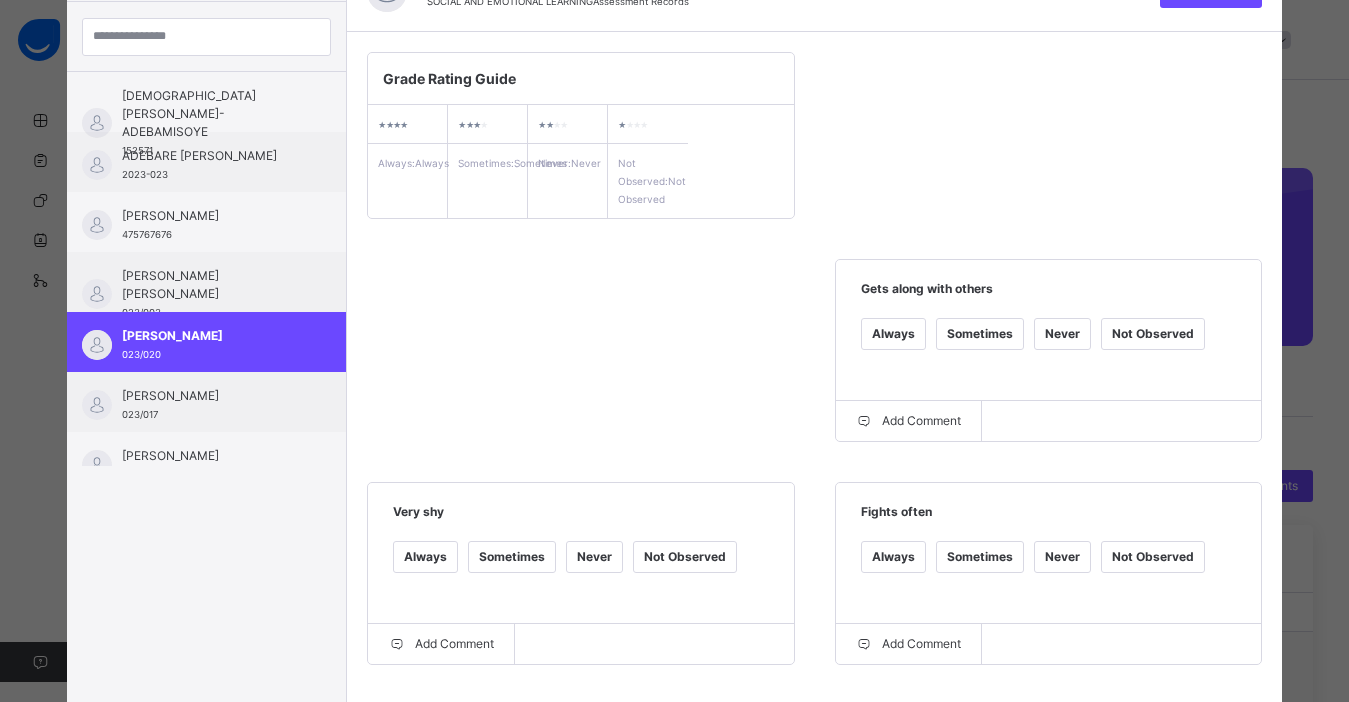 scroll, scrollTop: 520, scrollLeft: 0, axis: vertical 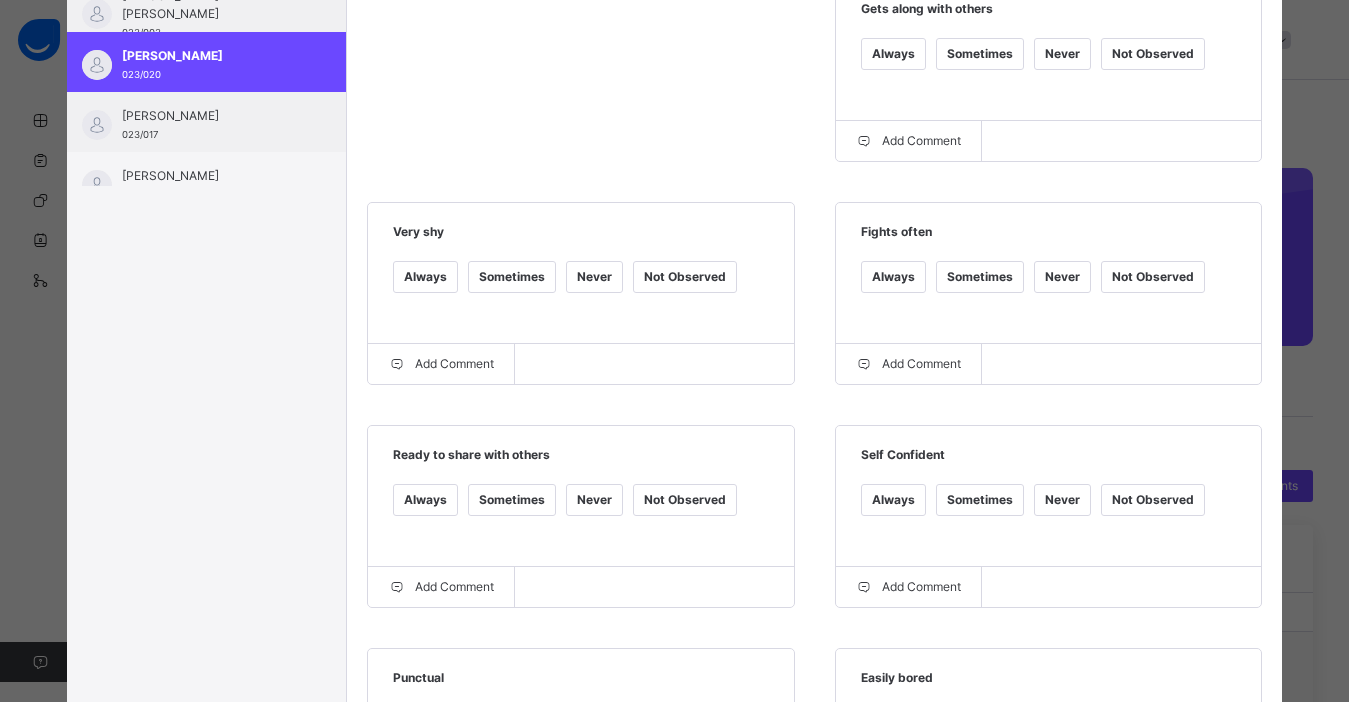 click on "Not Observed" at bounding box center (685, 277) 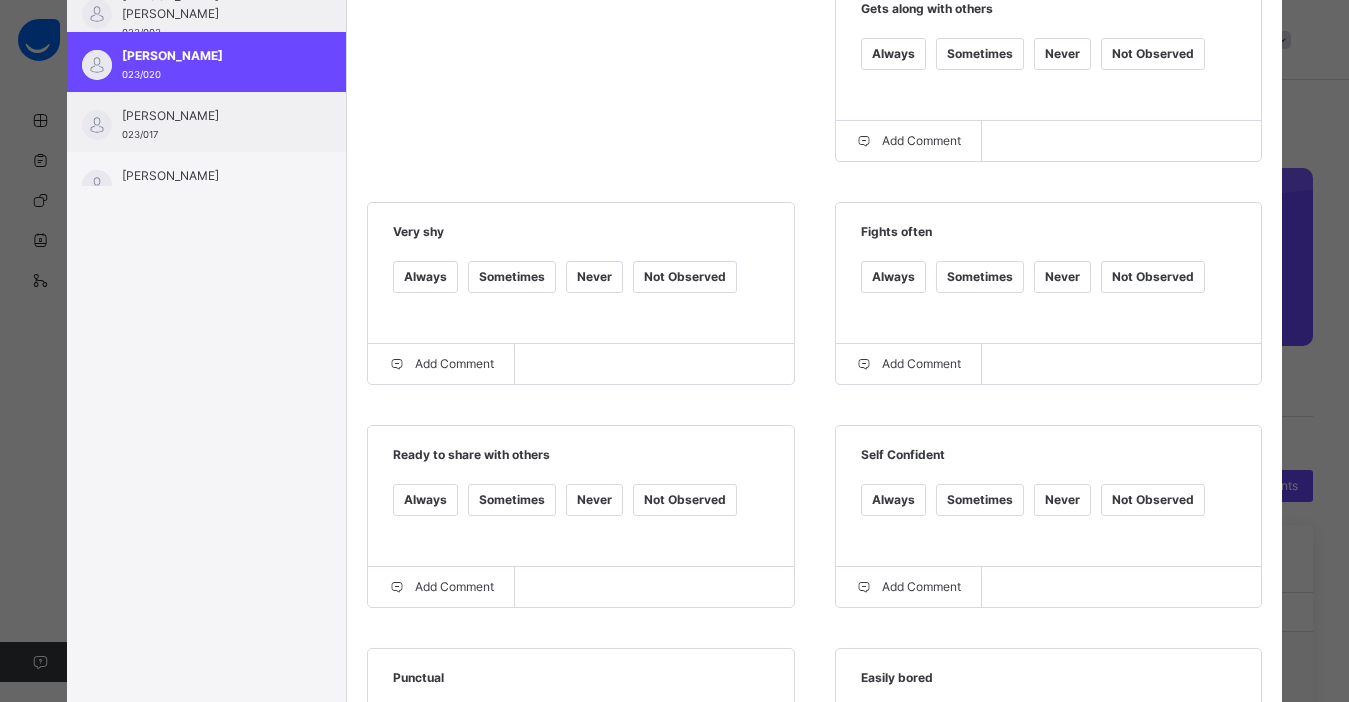 click on "Sometimes" at bounding box center (512, 277) 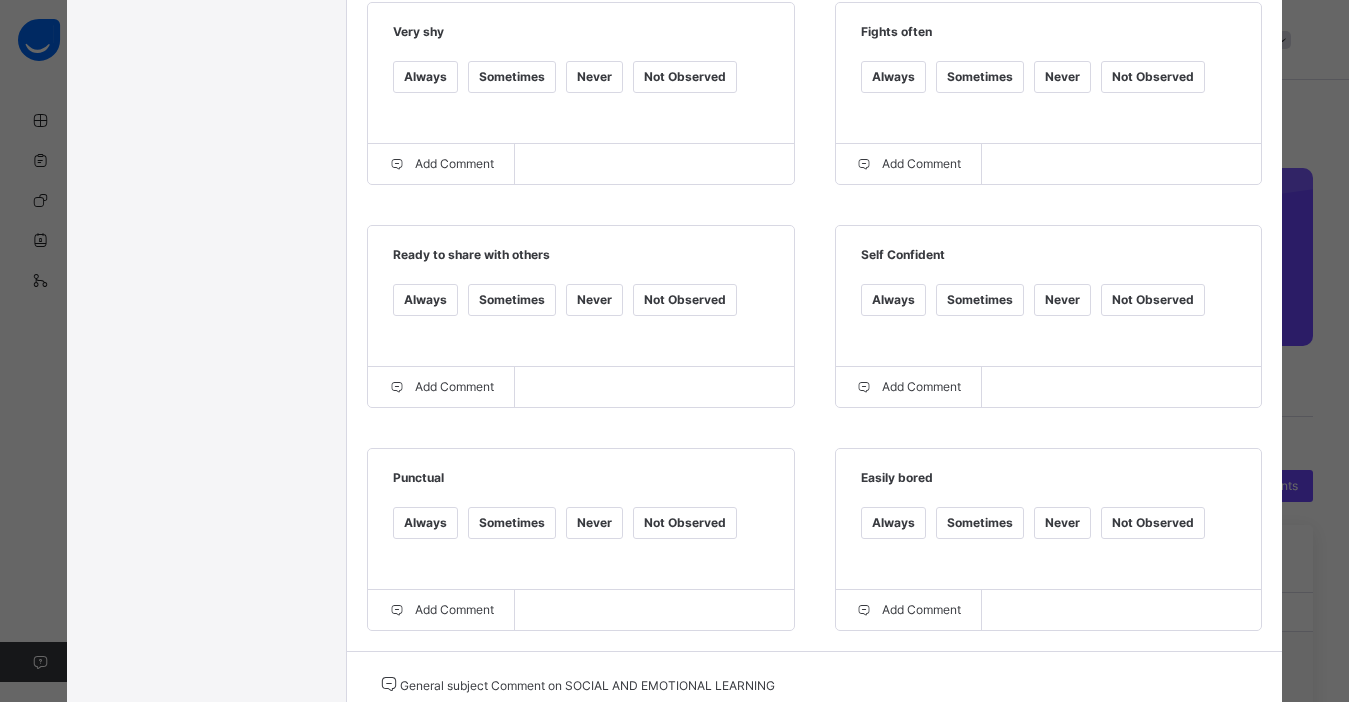 scroll, scrollTop: 760, scrollLeft: 0, axis: vertical 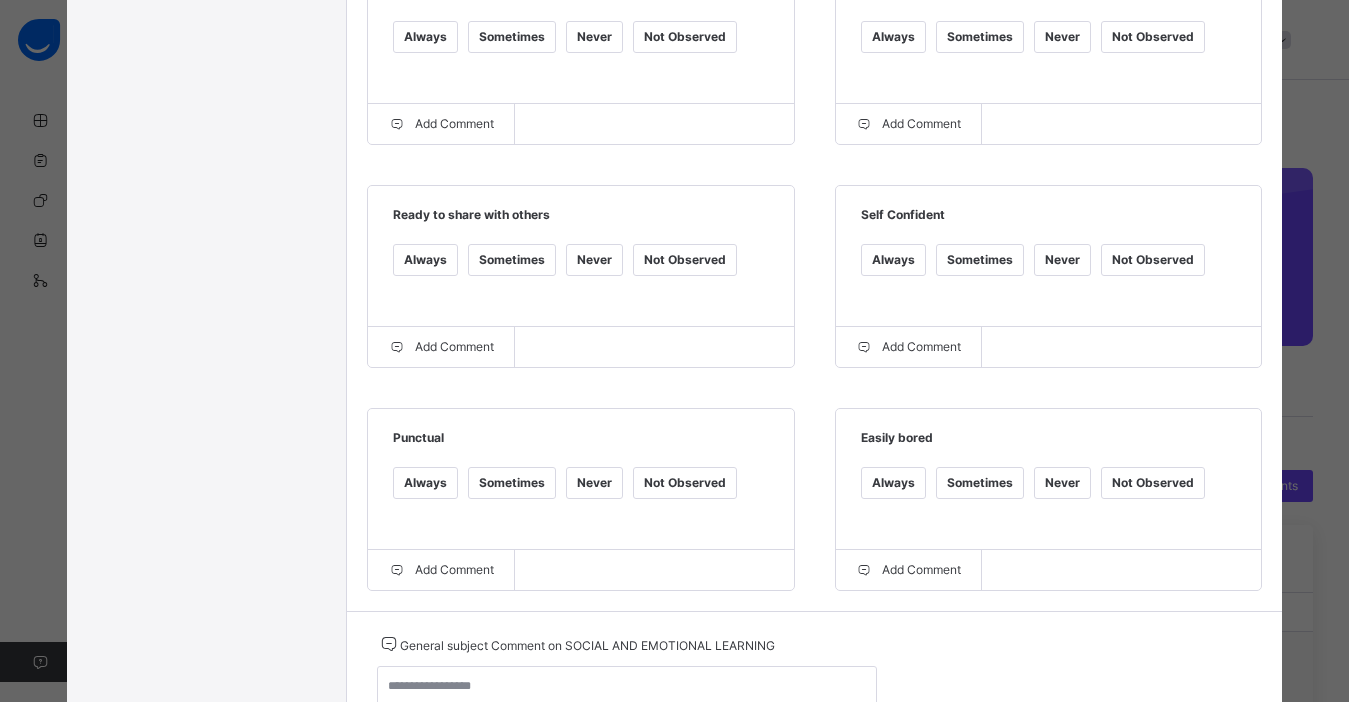 click on "Always" at bounding box center (425, 483) 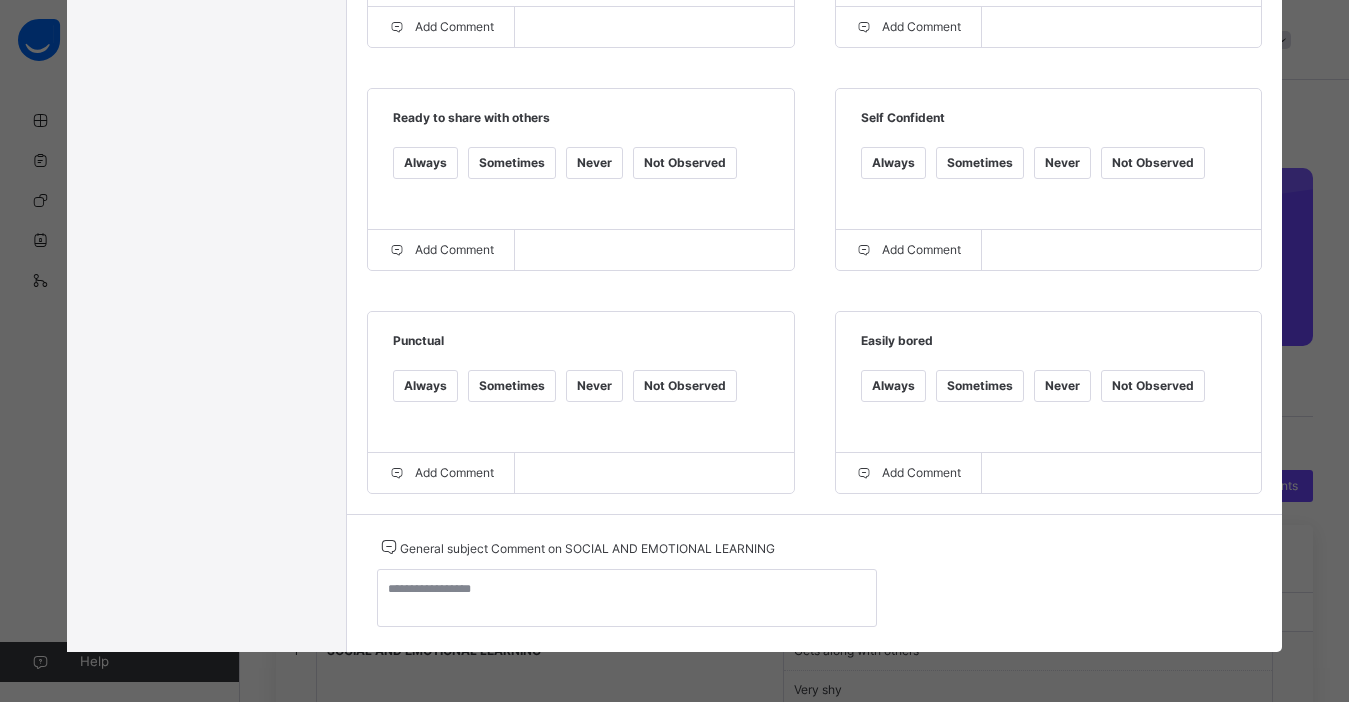 scroll, scrollTop: 887, scrollLeft: 0, axis: vertical 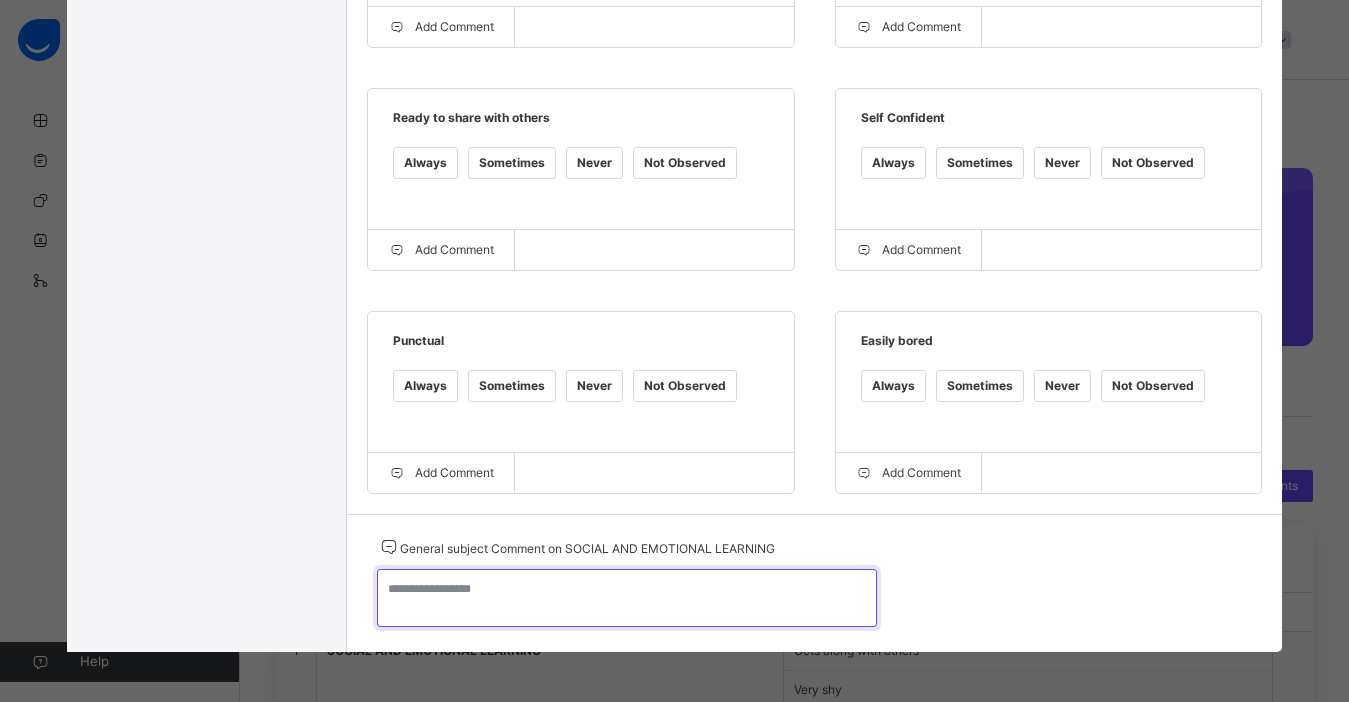 click at bounding box center [627, 598] 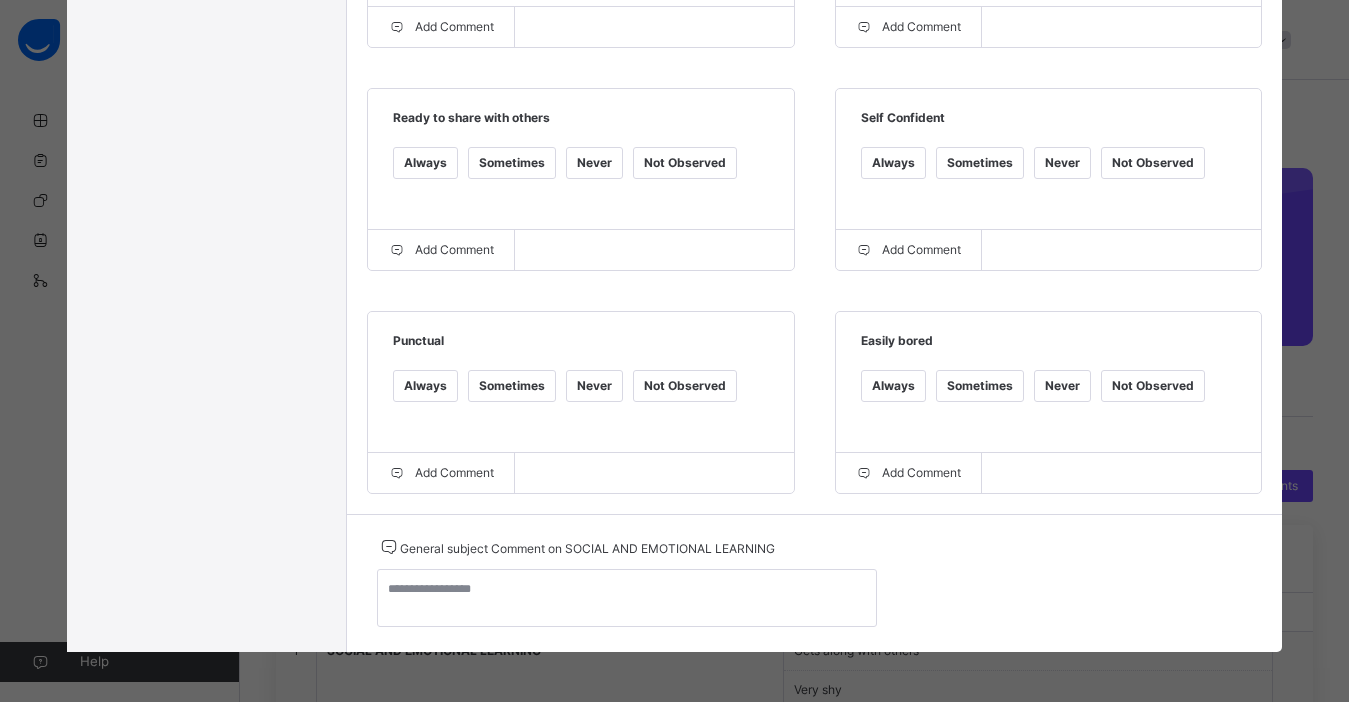 click on "Always" at bounding box center [893, 163] 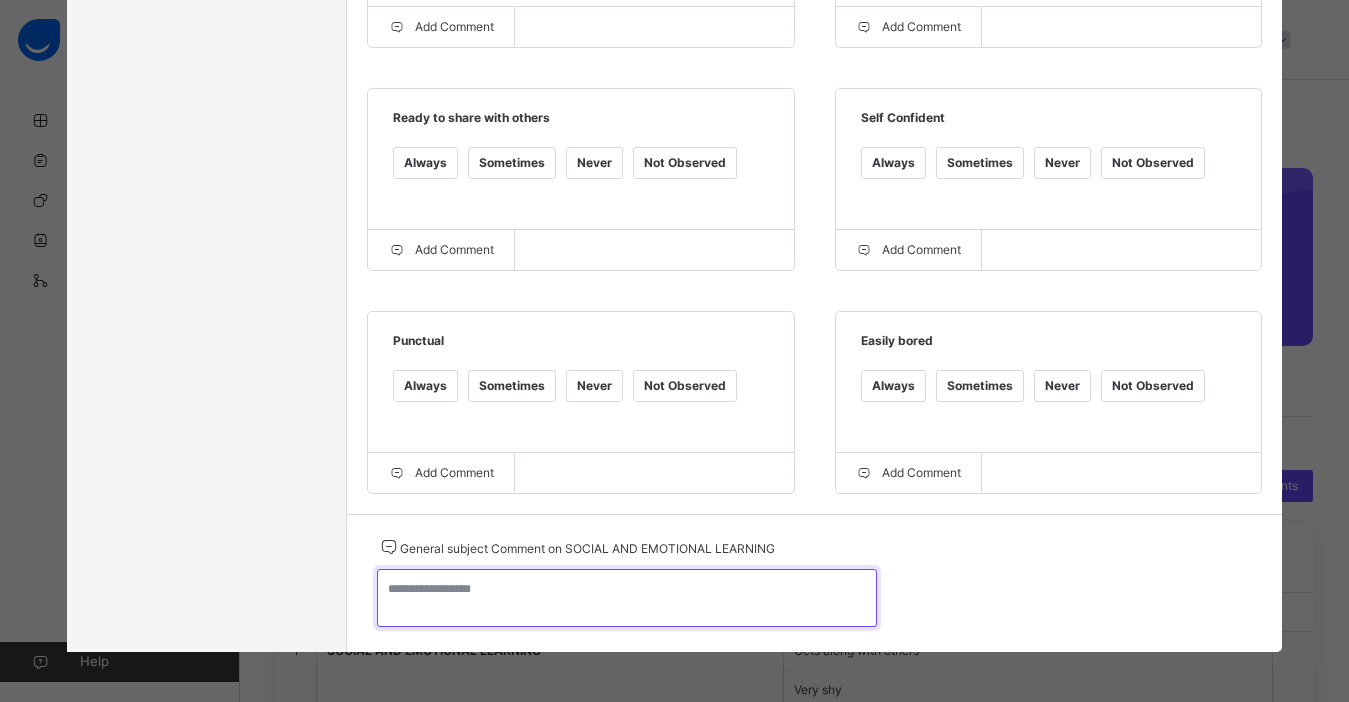 click at bounding box center (627, 598) 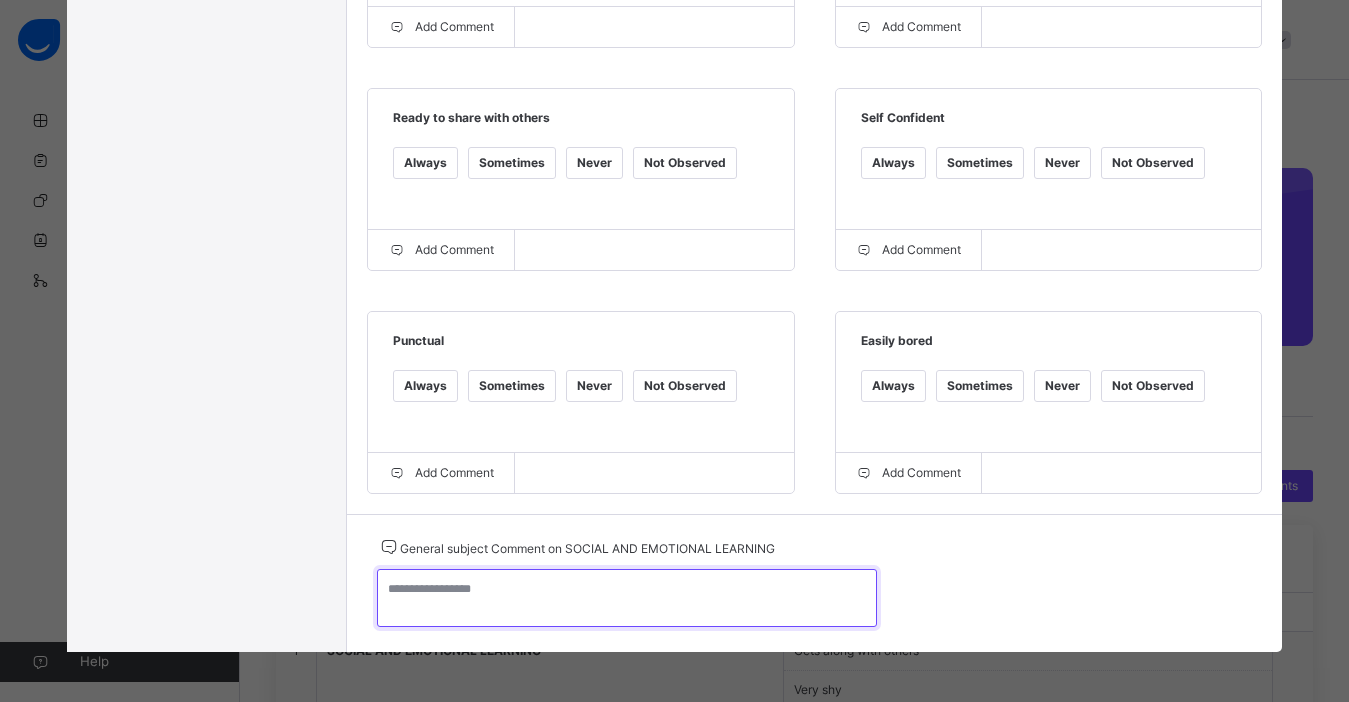 click at bounding box center [627, 598] 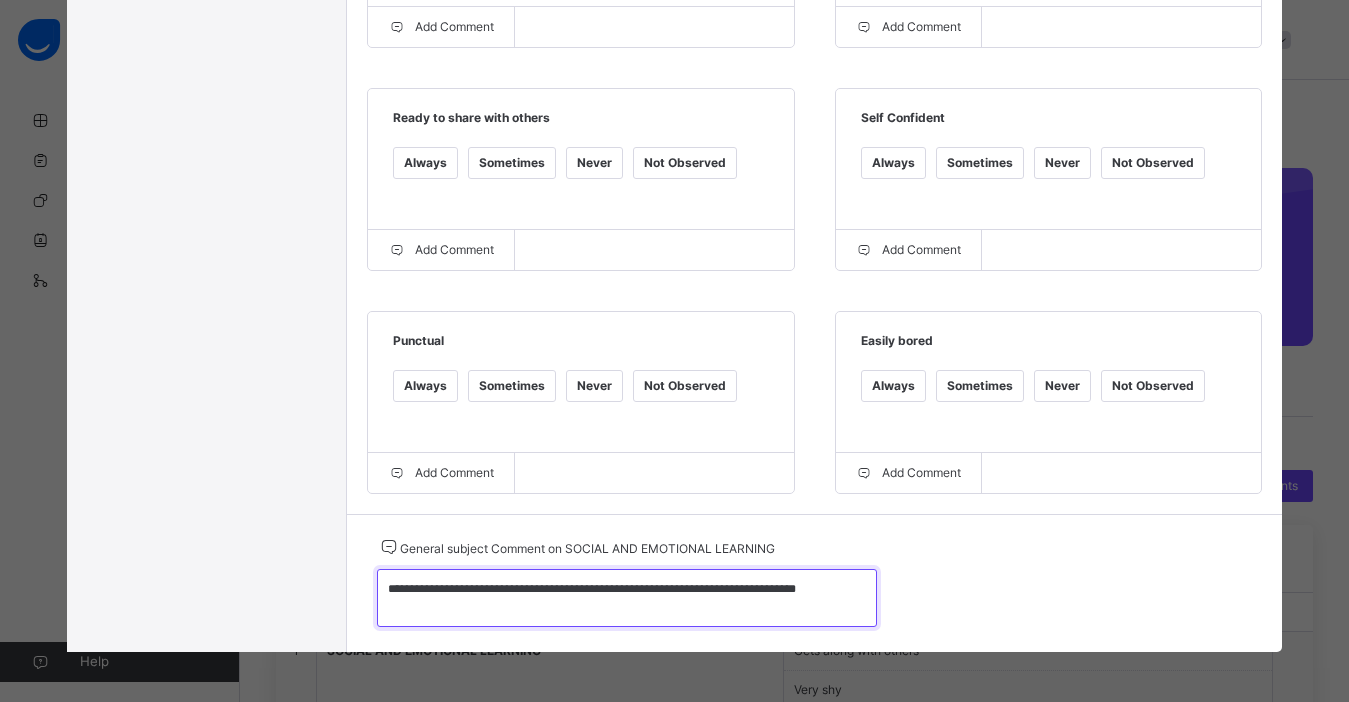 type on "**********" 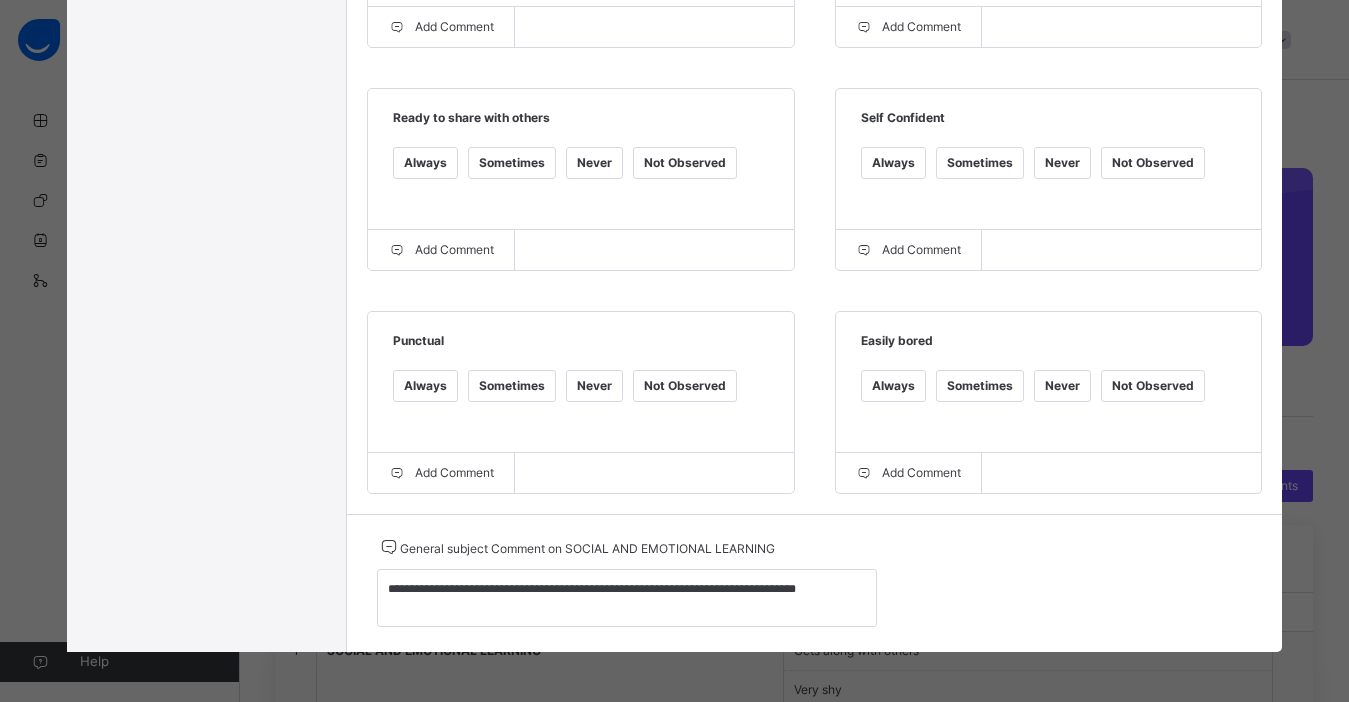 click on "**********" at bounding box center (814, 583) 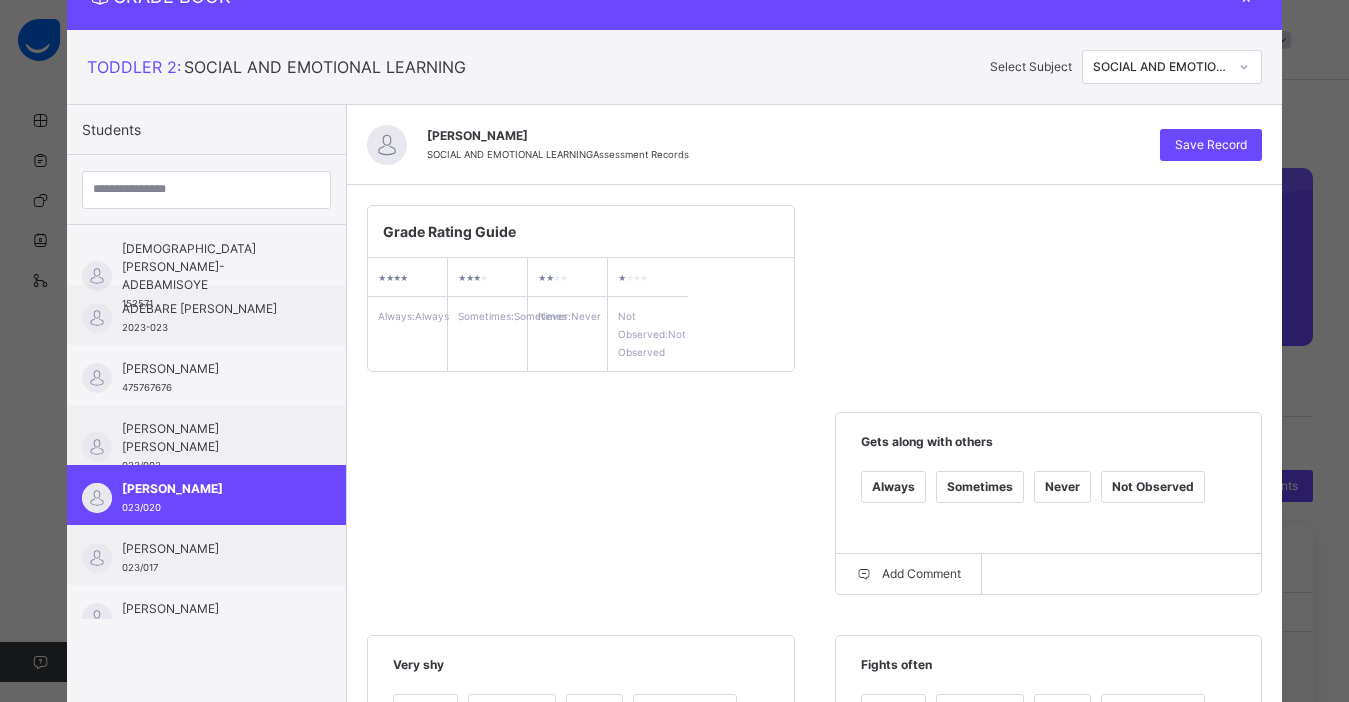 scroll, scrollTop: 0, scrollLeft: 0, axis: both 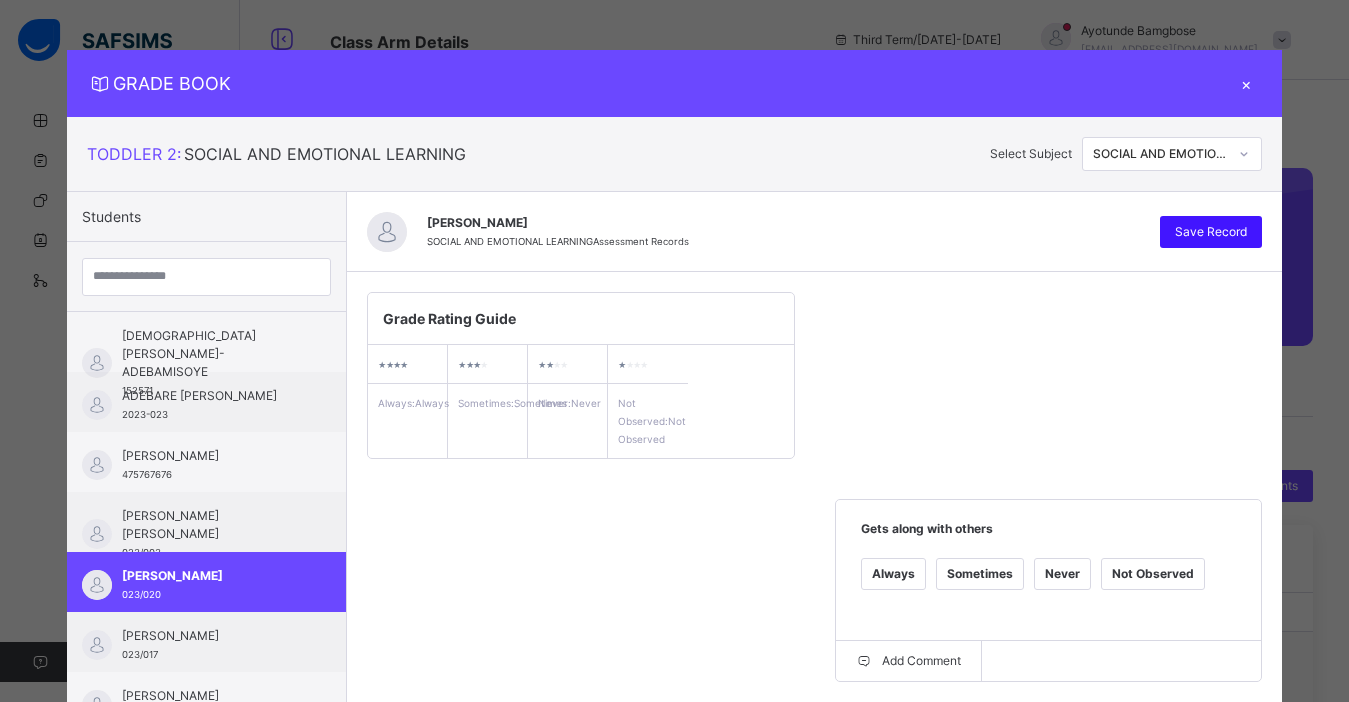 click on "Save Record" at bounding box center [1211, 232] 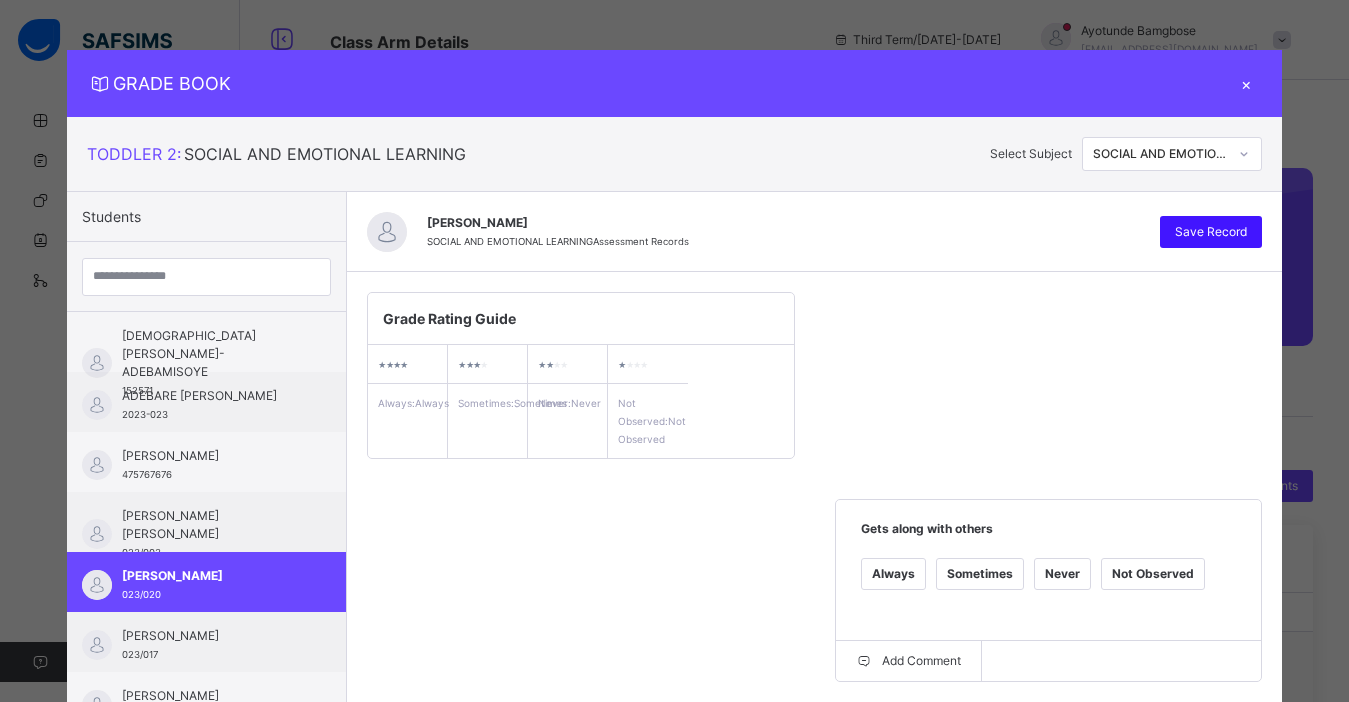 click on "Save Record" at bounding box center [1211, 232] 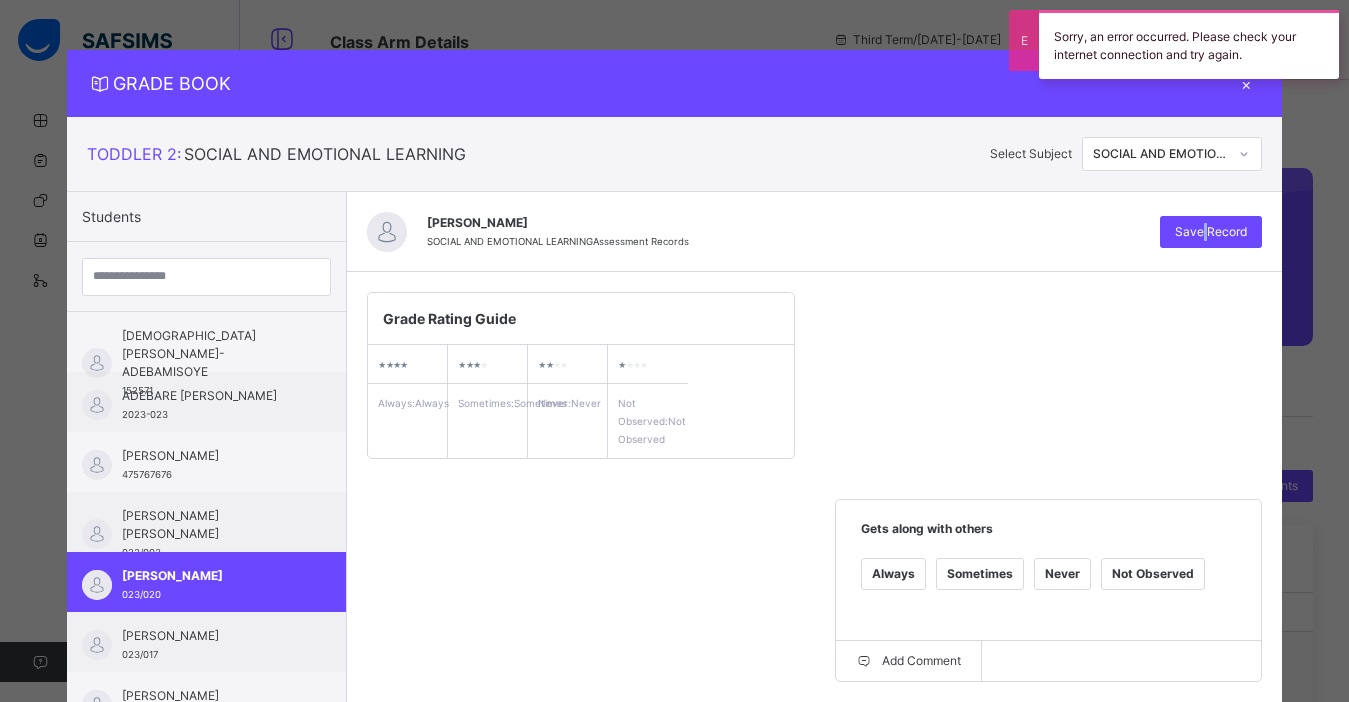 click on "Grade Rating Guide   ★ ★ ★ ★ Always  :  Always ★ ★ ★ ★ Sometimes  :  Sometimes ★ ★ ★ ★ Never  :  Never ★ ★ ★ ★ Not Observed  :  Not Observed Gets along with others   Always Sometimes Never Not Observed  Add Comment Very shy   Always Sometimes Never Not Observed  Add Comment Fights often   Always Sometimes Never Not Observed  Add Comment Ready to share with others   Always Sometimes Never Not Observed  Add Comment Self Confident   Always Sometimes Never Not Observed  Add Comment Punctual   Always Sometimes Never Not Observed  Add Comment Easily bored   Always Sometimes Never Not Observed  Add Comment" at bounding box center [814, 821] 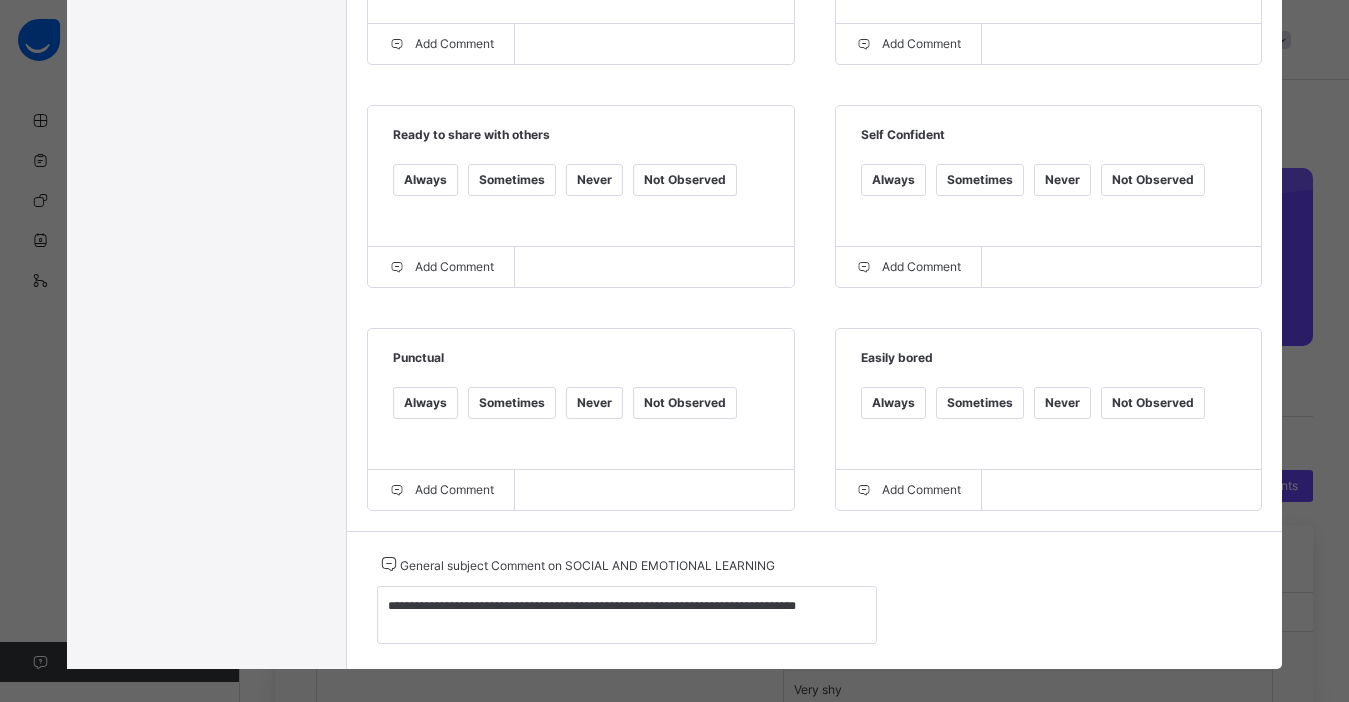 scroll, scrollTop: 887, scrollLeft: 0, axis: vertical 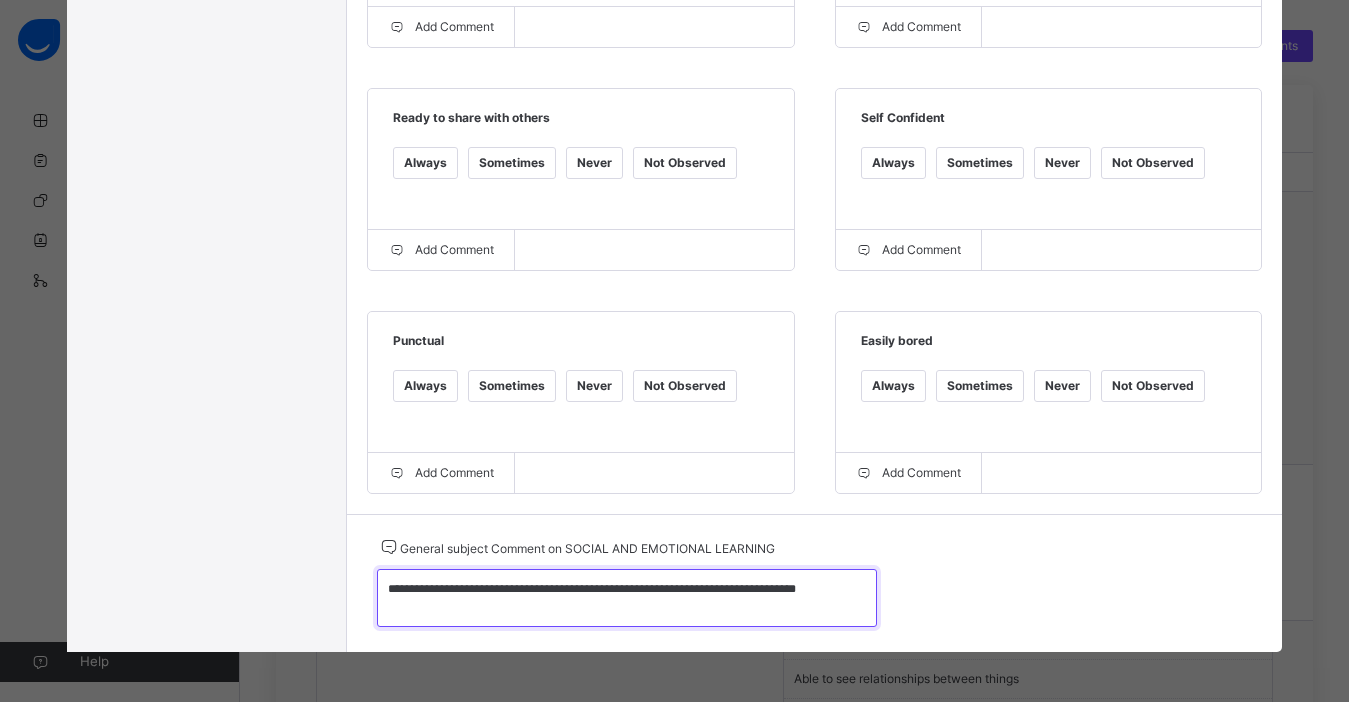 drag, startPoint x: 375, startPoint y: 585, endPoint x: 958, endPoint y: 590, distance: 583.0214 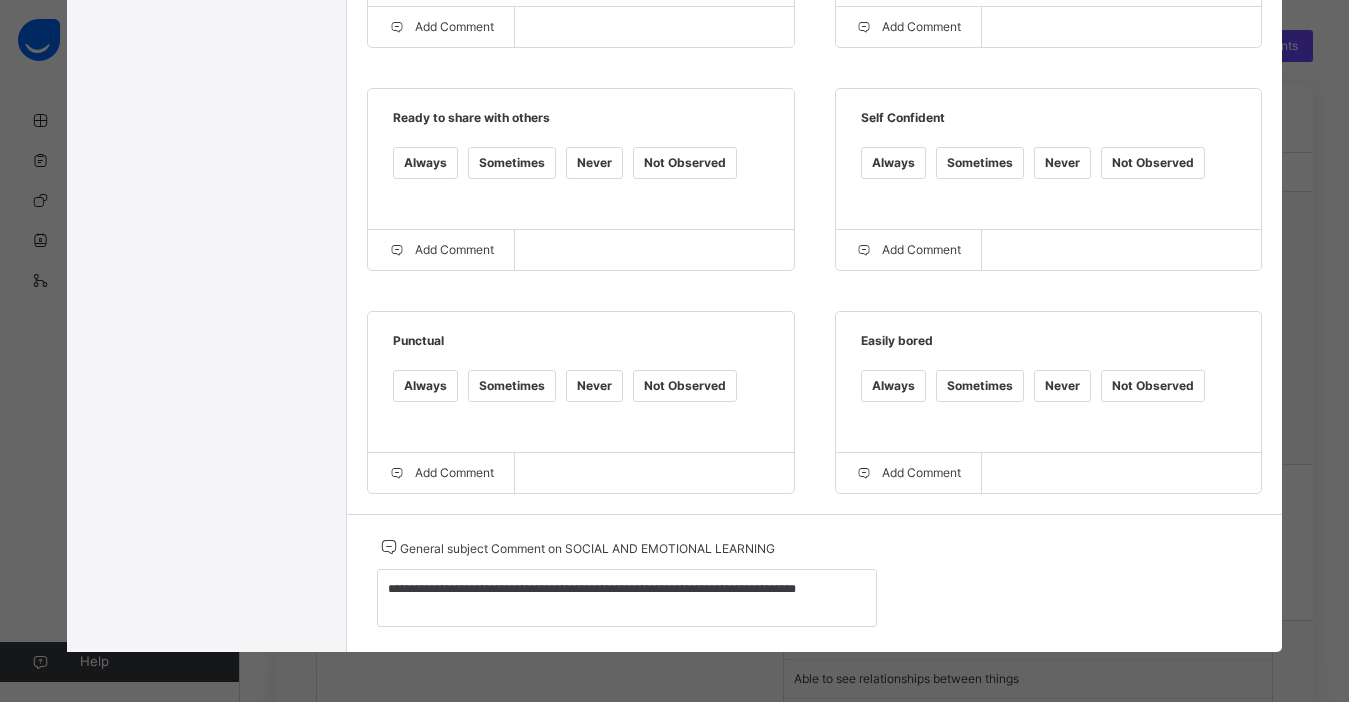 click on "**********" at bounding box center (814, 583) 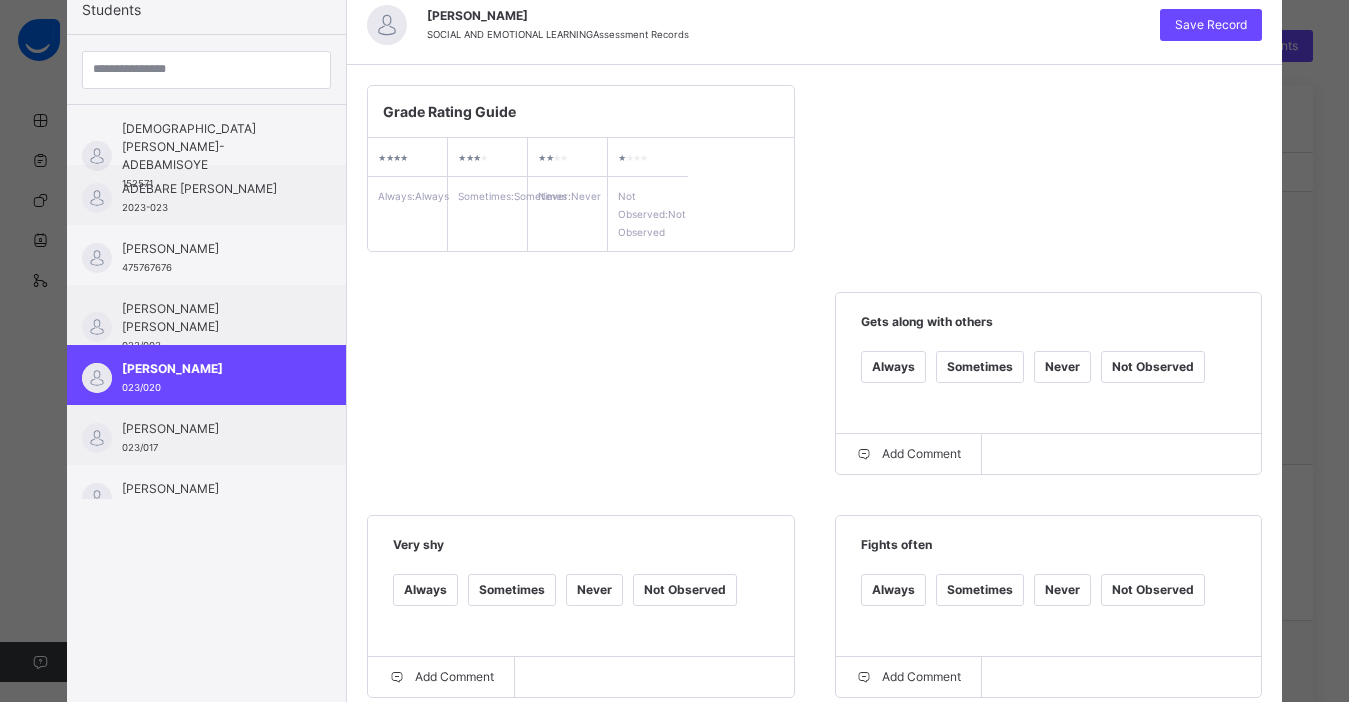 scroll, scrollTop: 47, scrollLeft: 0, axis: vertical 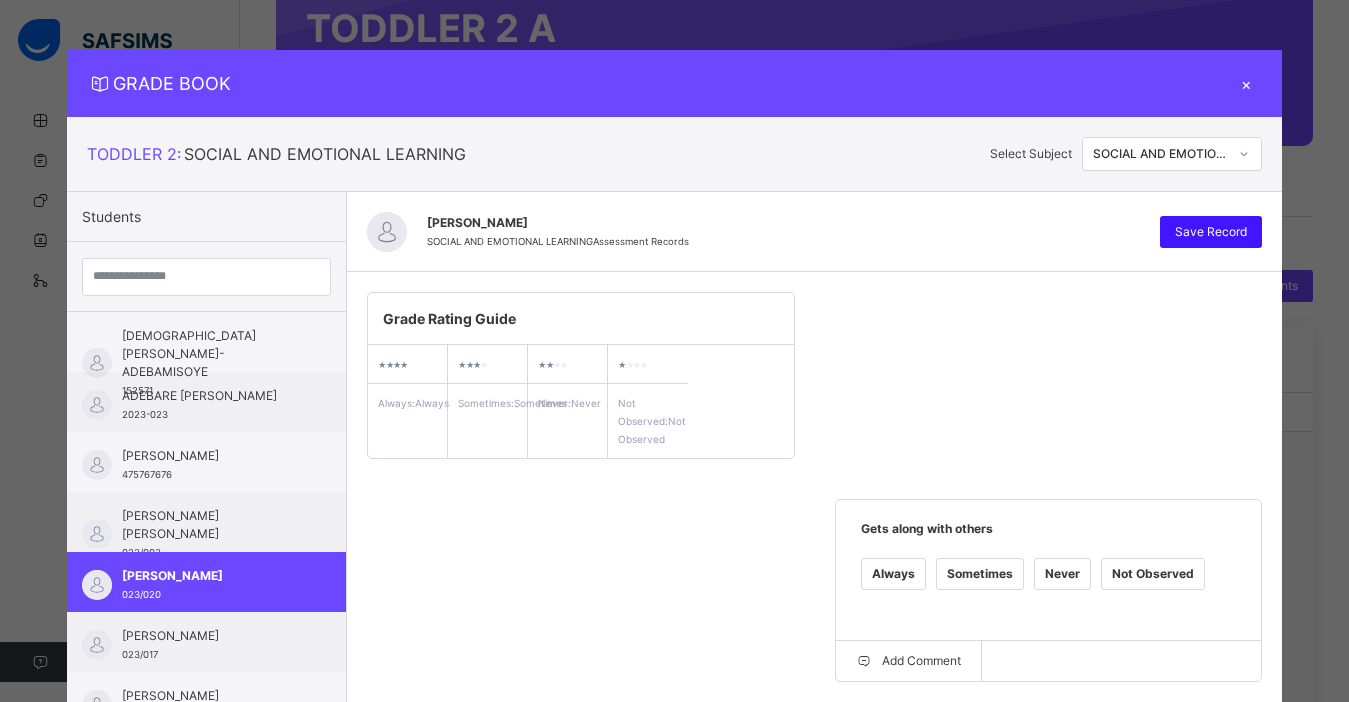 click on "Save Record" at bounding box center (1211, 232) 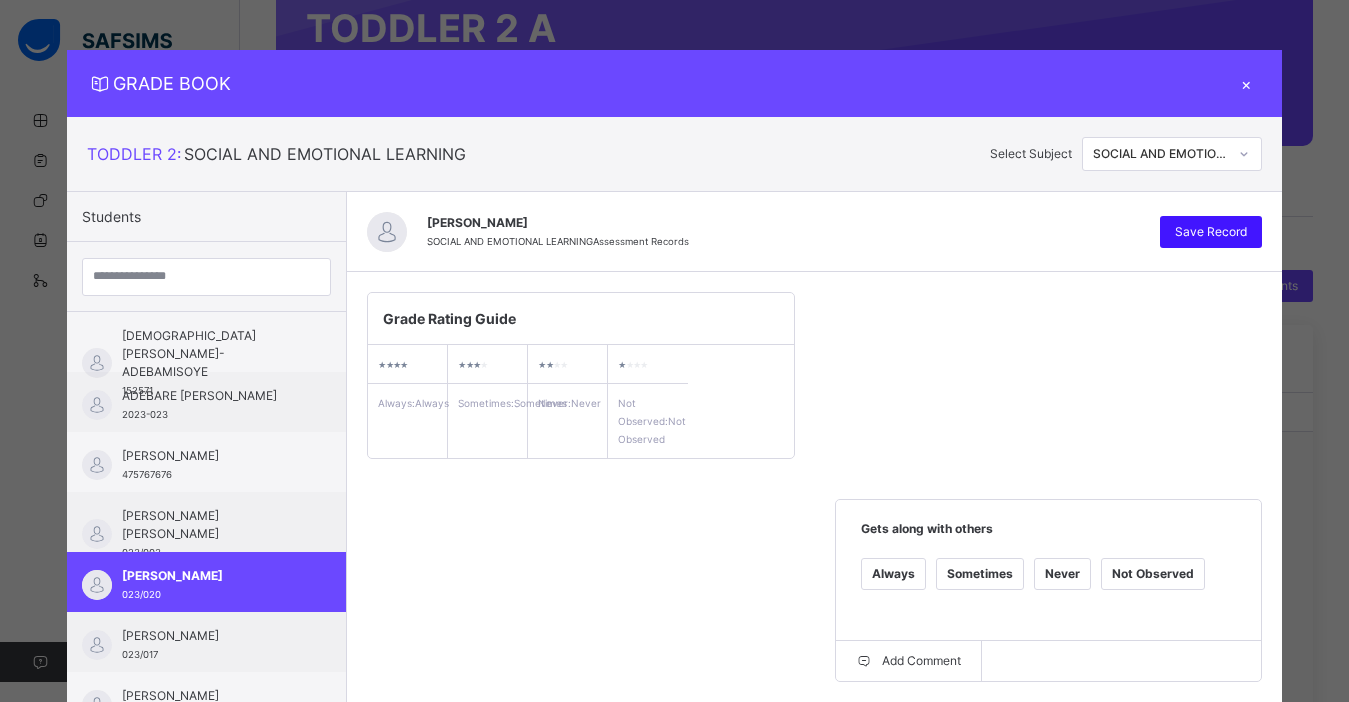click on "Save Record" at bounding box center (1211, 232) 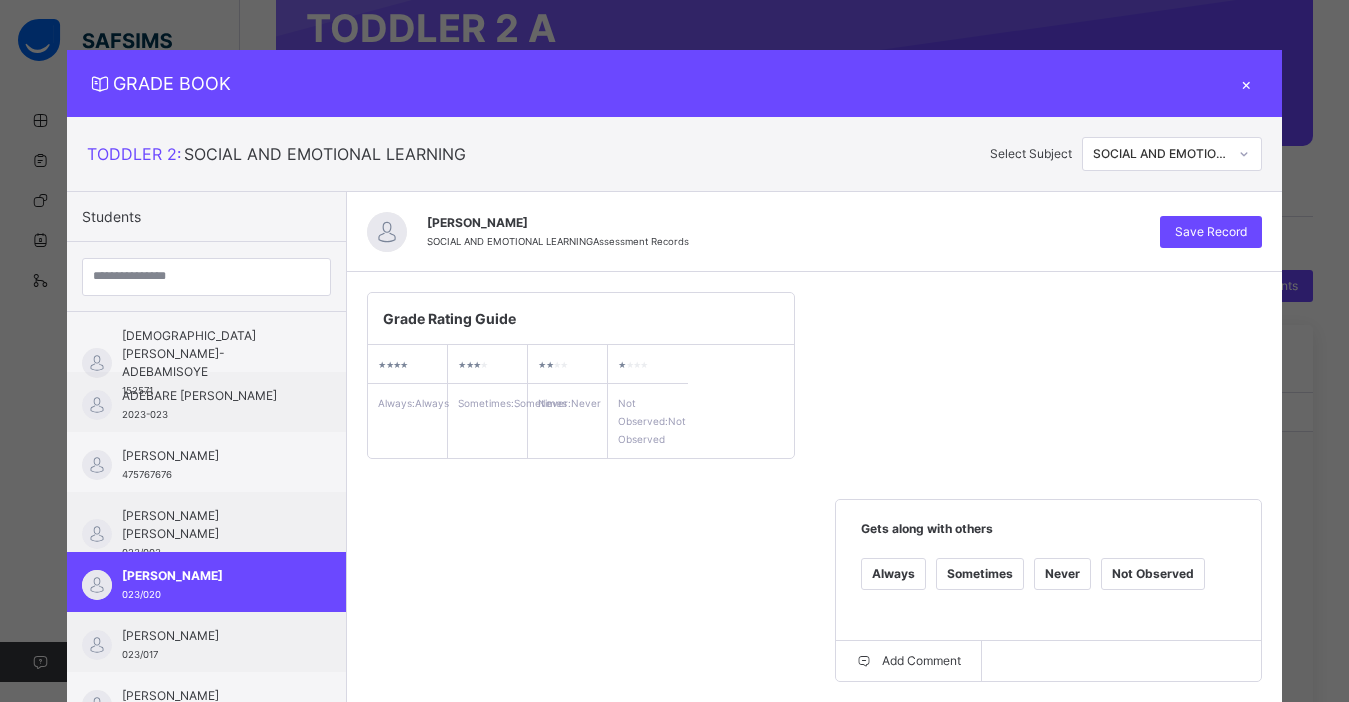 click on "Grade Rating Guide   ★ ★ ★ ★ Always  :  Always ★ ★ ★ ★ Sometimes  :  Sometimes ★ ★ ★ ★ Never  :  Never ★ ★ ★ ★ Not Observed  :  Not Observed Gets along with others   Always Sometimes Never Not Observed  Add Comment Very shy   Always Sometimes Never Not Observed  Add Comment Fights often   Always Sometimes Never Not Observed  Add Comment Ready to share with others   Always Sometimes Never Not Observed  Add Comment Self Confident   Always Sometimes Never Not Observed  Add Comment Punctual   Always Sometimes Never Not Observed  Add Comment Easily bored   Always Sometimes Never Not Observed  Add Comment" at bounding box center (814, 821) 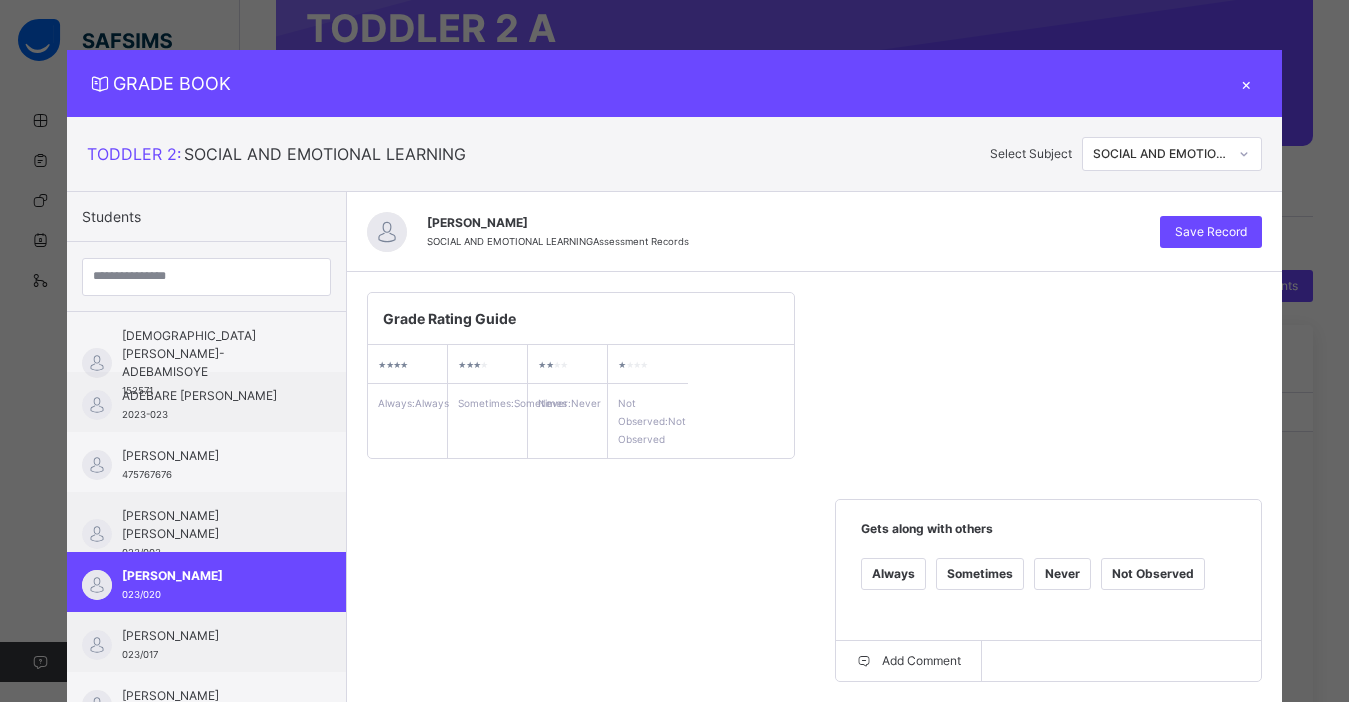 click on "Grade Rating Guide   ★ ★ ★ ★ Always  :  Always ★ ★ ★ ★ Sometimes  :  Sometimes ★ ★ ★ ★ Never  :  Never ★ ★ ★ ★ Not Observed  :  Not Observed Gets along with others   Always Sometimes Never Not Observed  Add Comment Very shy   Always Sometimes Never Not Observed  Add Comment Fights often   Always Sometimes Never Not Observed  Add Comment Ready to share with others   Always Sometimes Never Not Observed  Add Comment Self Confident   Always Sometimes Never Not Observed  Add Comment Punctual   Always Sometimes Never Not Observed  Add Comment Easily bored   Always Sometimes Never Not Observed  Add Comment" at bounding box center (814, 821) 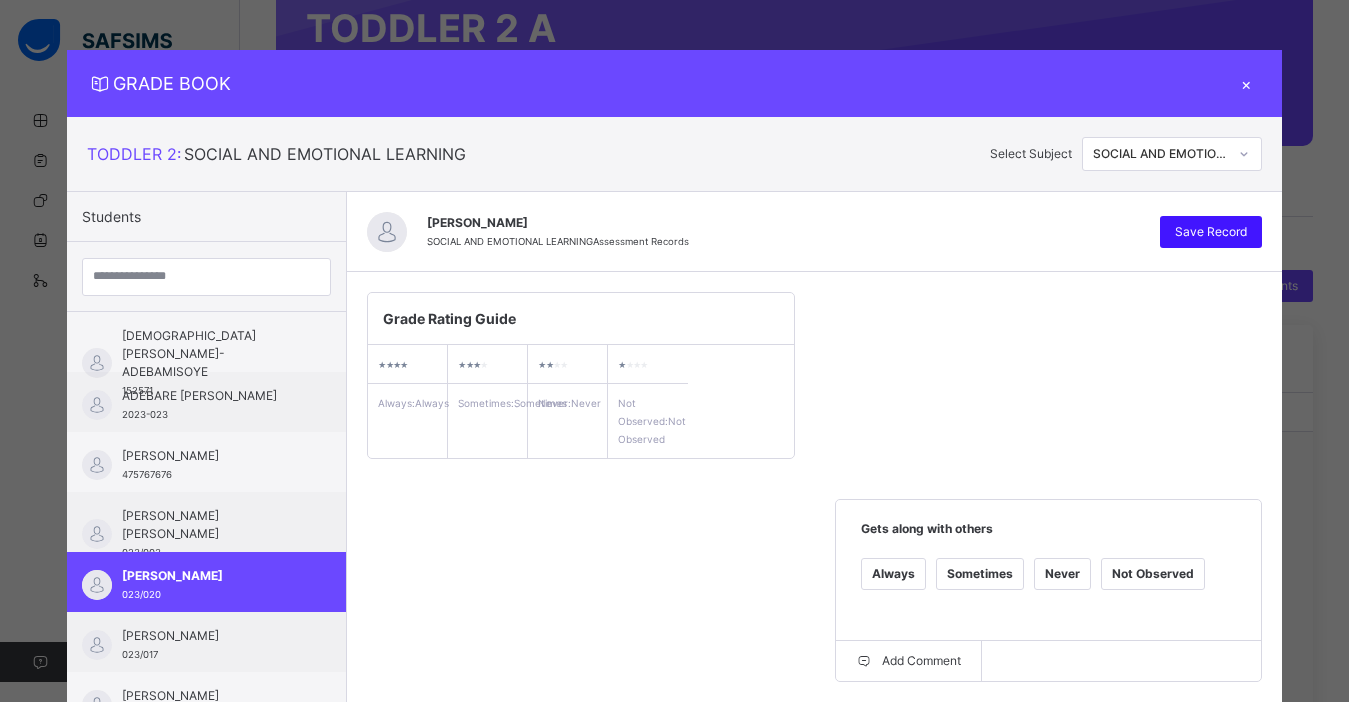 click on "Save Record" at bounding box center (1211, 232) 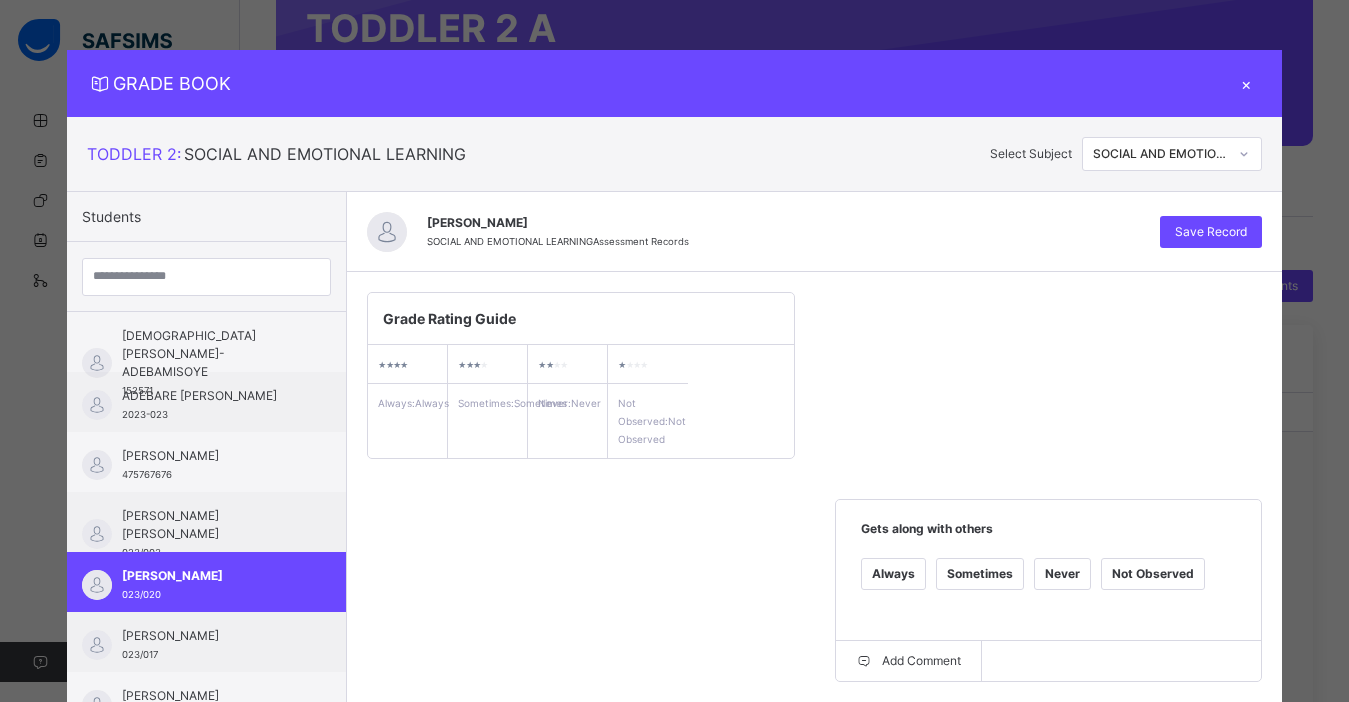 click on "Grade Rating Guide   ★ ★ ★ ★ Always  :  Always ★ ★ ★ ★ Sometimes  :  Sometimes ★ ★ ★ ★ Never  :  Never ★ ★ ★ ★ Not Observed  :  Not Observed Gets along with others   Always Sometimes Never Not Observed  Add Comment Very shy   Always Sometimes Never Not Observed  Add Comment Fights often   Always Sometimes Never Not Observed  Add Comment Ready to share with others   Always Sometimes Never Not Observed  Add Comment Self Confident   Always Sometimes Never Not Observed  Add Comment Punctual   Always Sometimes Never Not Observed  Add Comment Easily bored   Always Sometimes Never Not Observed  Add Comment" at bounding box center (814, 821) 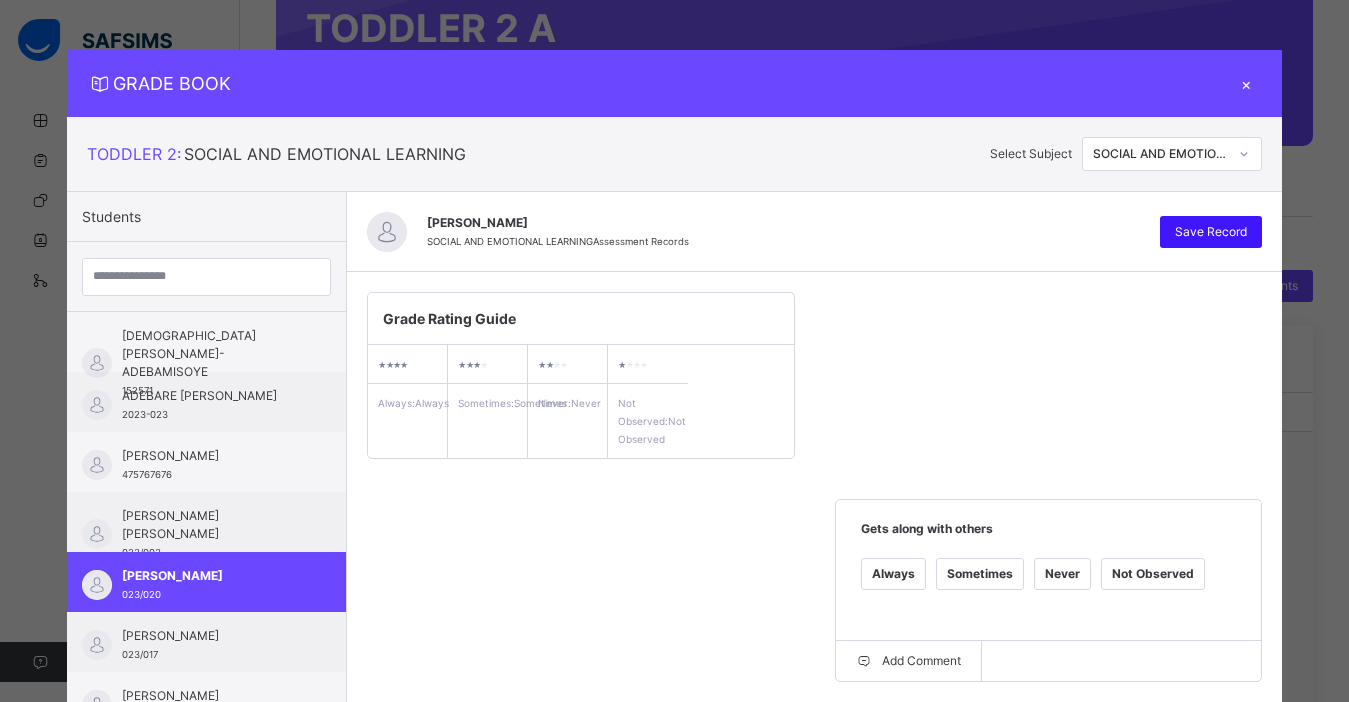 click on "Save Record" at bounding box center [1211, 232] 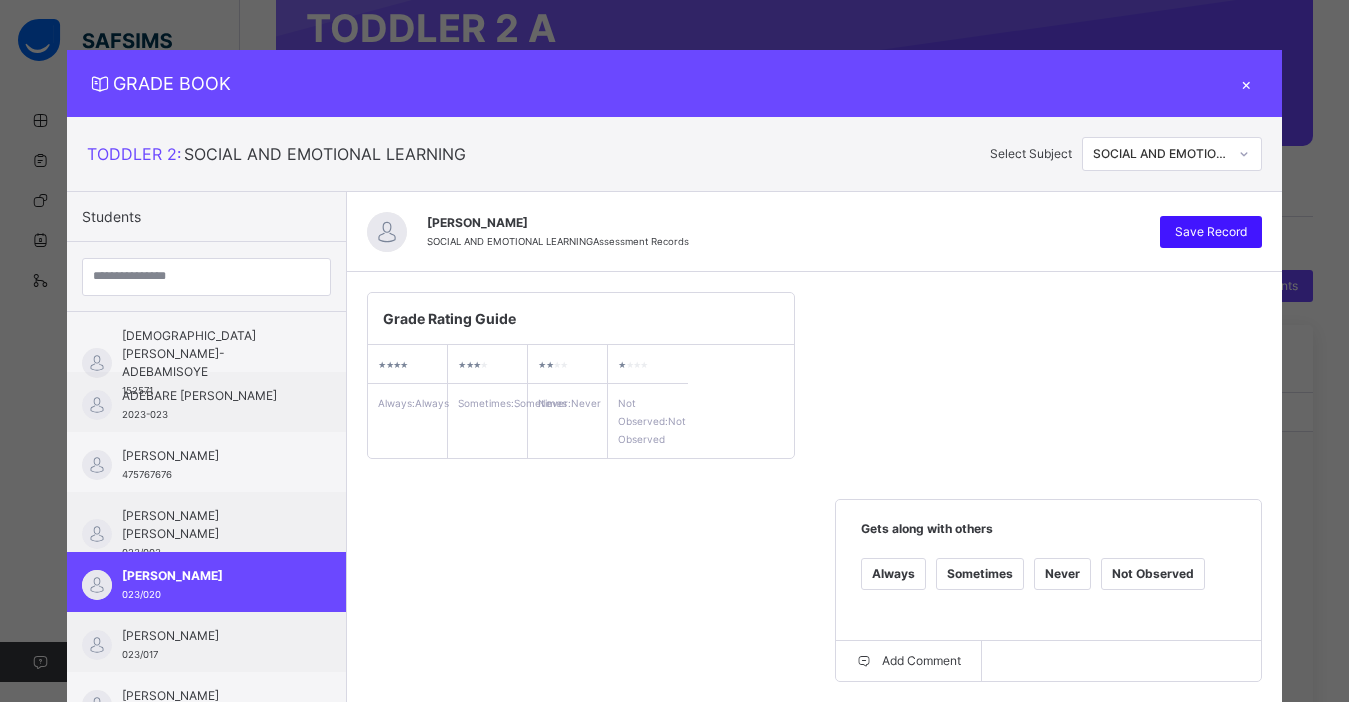 click on "Save Record" at bounding box center [1211, 232] 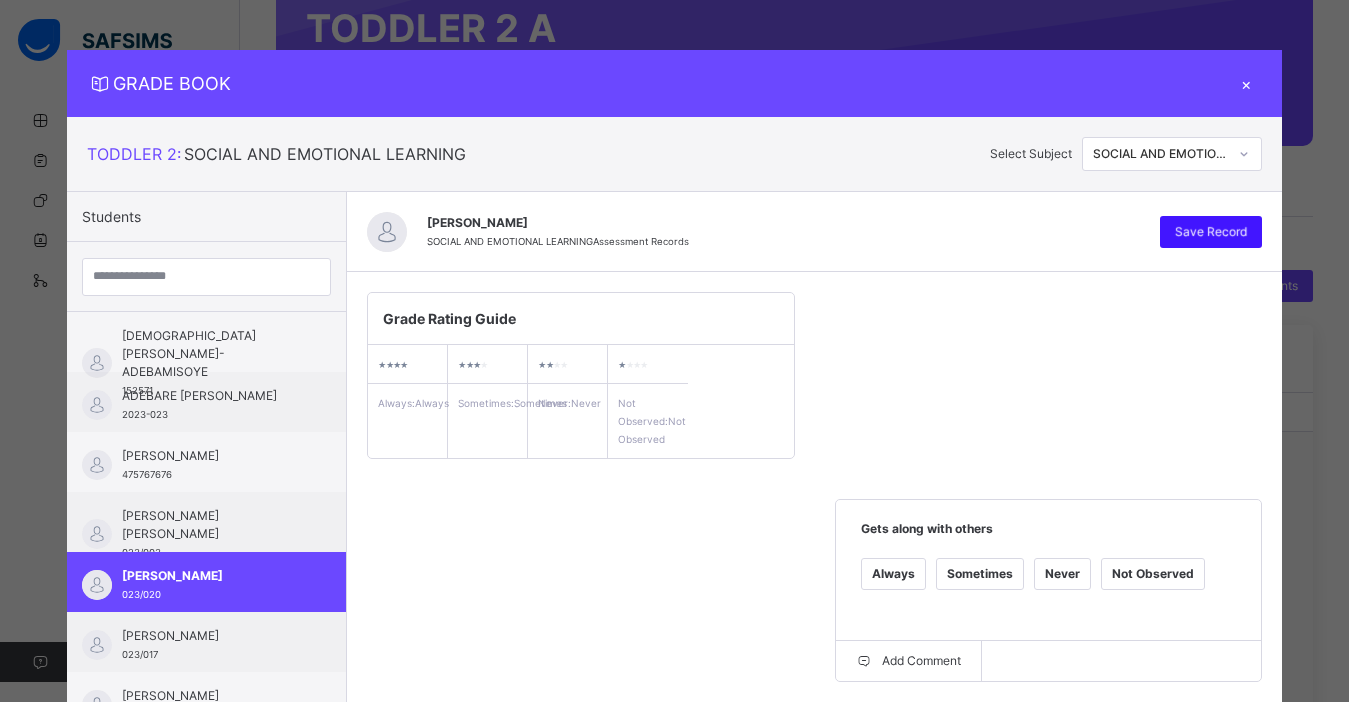 click on "Save Record" at bounding box center (1211, 232) 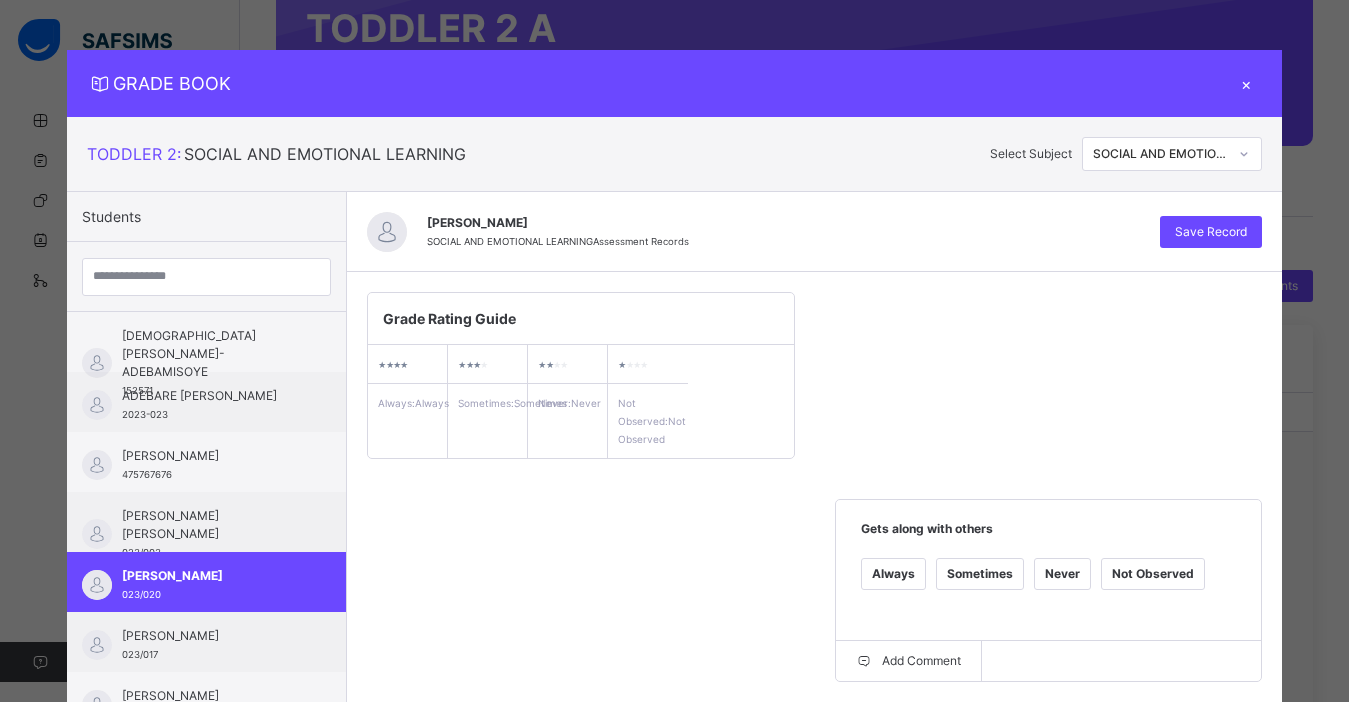 click on "BRYAN  OLABE SOCIAL AND EMOTIONAL LEARNING  Assessment Records Save Record" at bounding box center (814, 232) 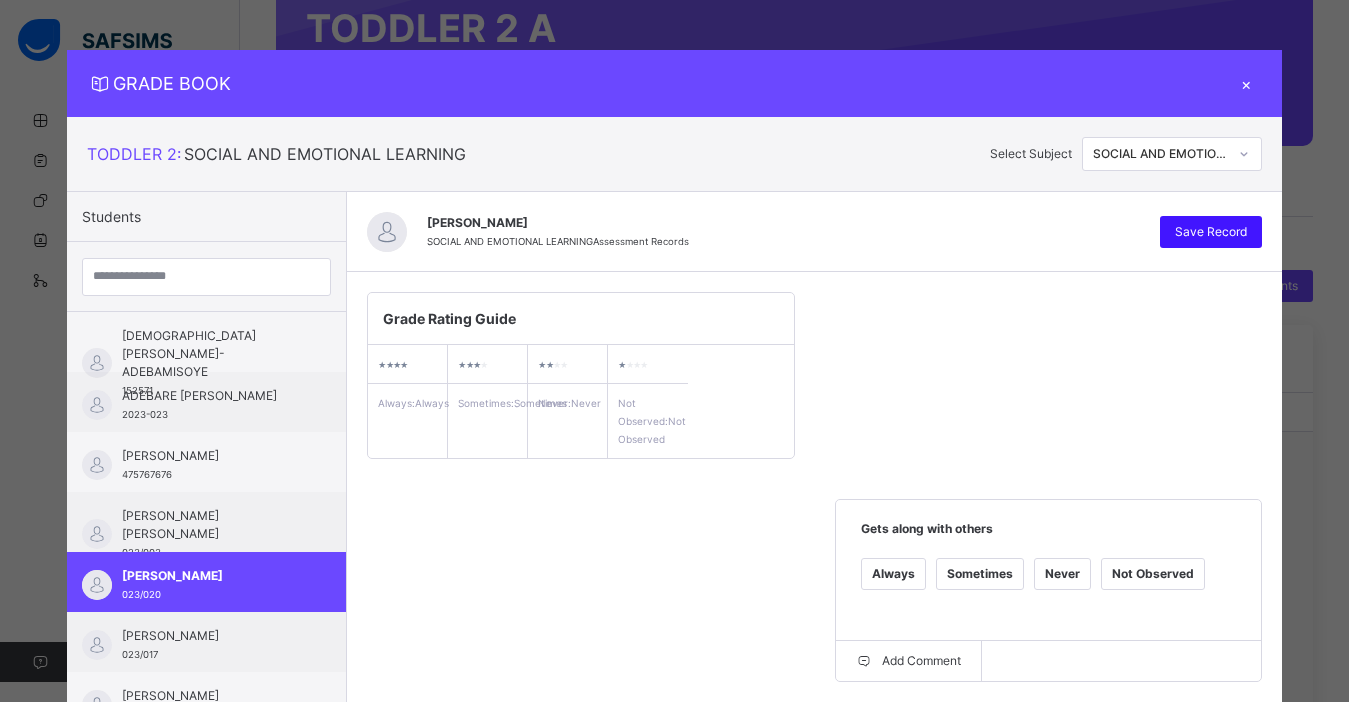 click on "Save Record" at bounding box center (1211, 232) 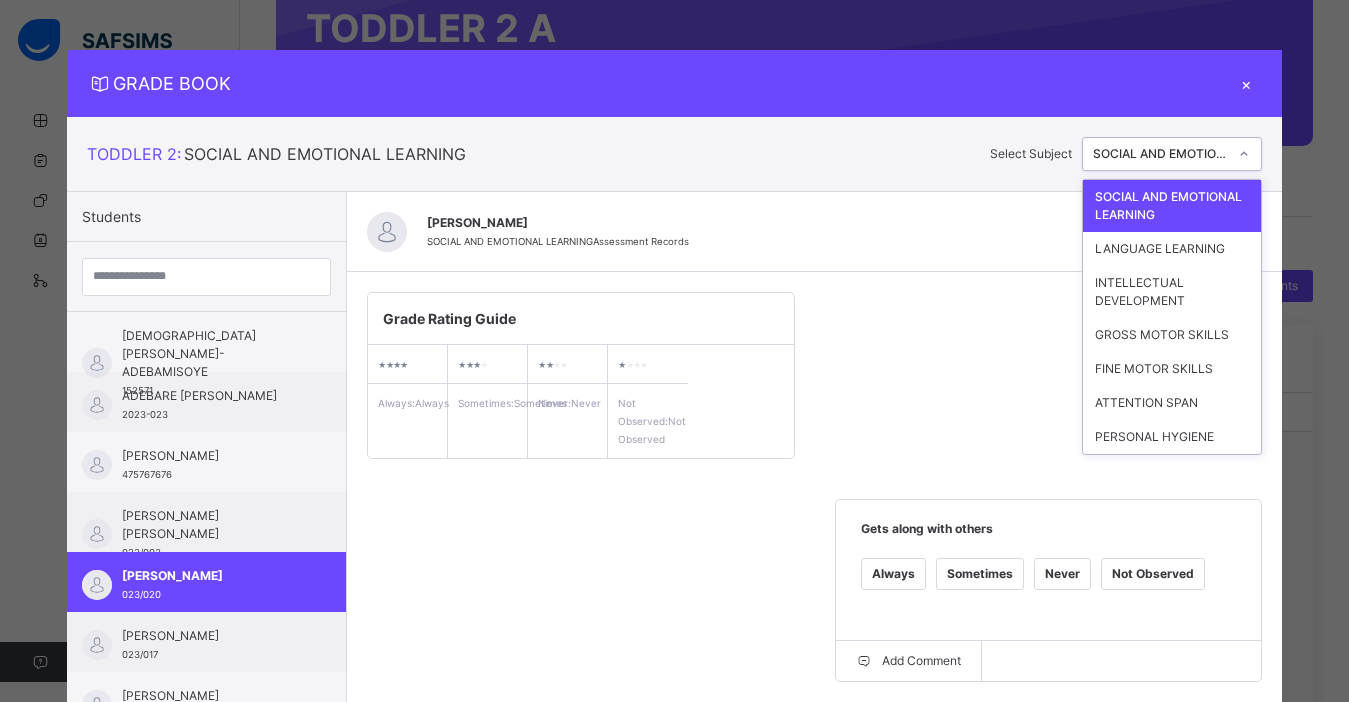 click at bounding box center (1244, 154) 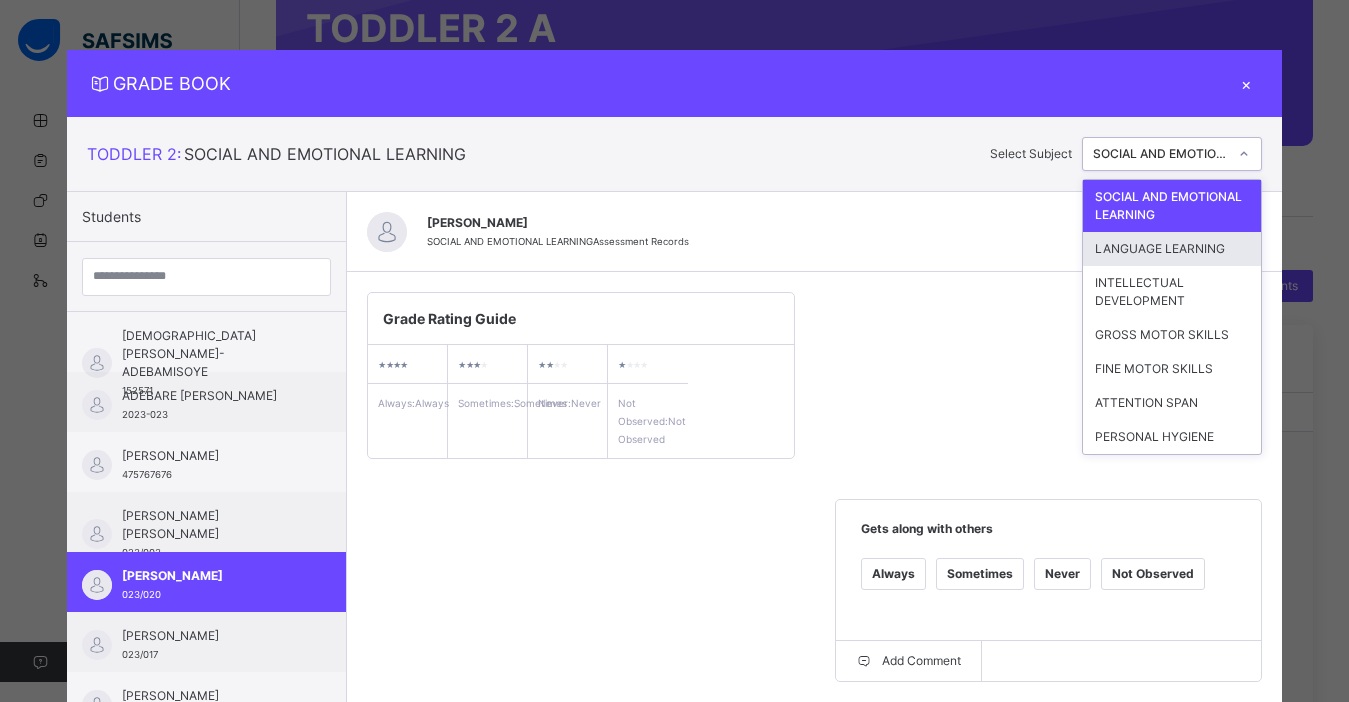 click on "LANGUAGE LEARNING" at bounding box center (1172, 249) 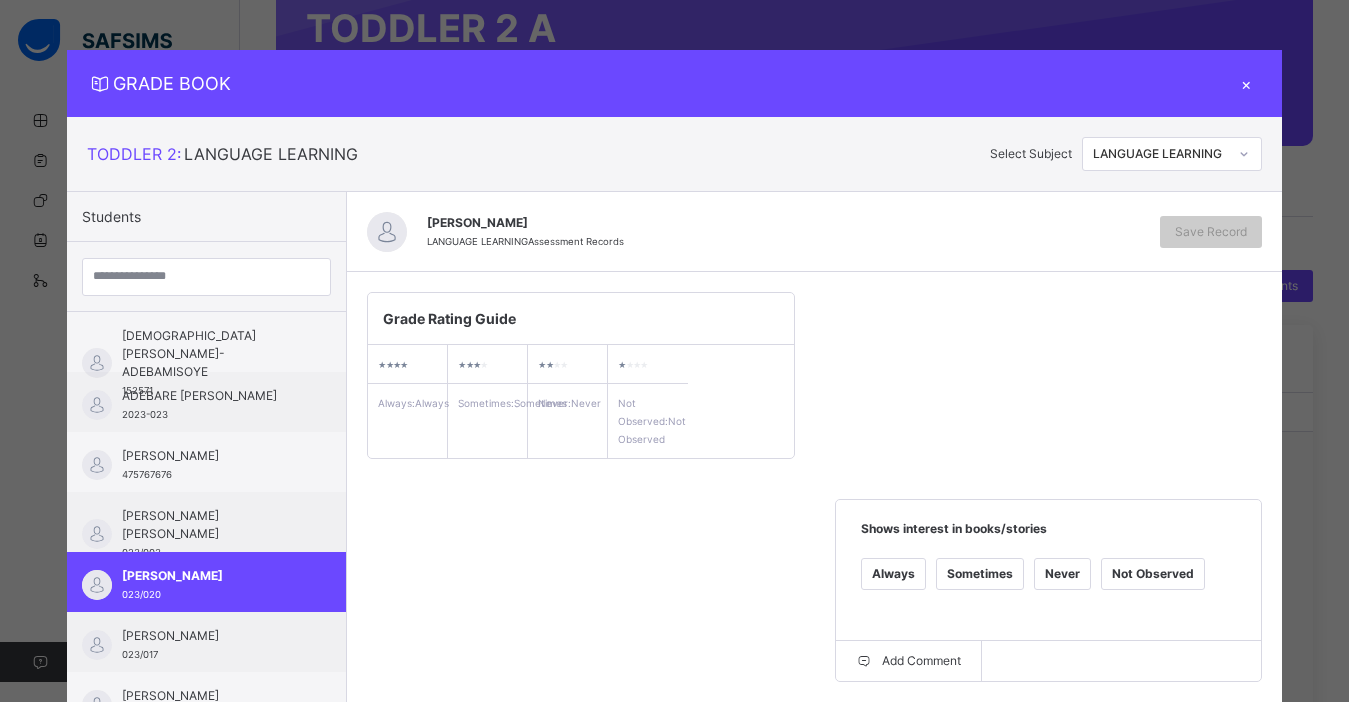 click on "Grade Rating Guide   ★ ★ ★ ★ Always  :  Always ★ ★ ★ ★ Sometimes  :  Sometimes ★ ★ ★ ★ Never  :  Never ★ ★ ★ ★ Not Observed  :  Not Observed Shows interest in books/stories   Always Sometimes Never Not Observed  Add Comment Answers questions about stories   Always Sometimes Never Not Observed  Add Comment Retells familiar stories   Always Sometimes Never Not Observed  Add Comment Shows interest in writing    Always Sometimes Never Not Observed  Add Comment" at bounding box center (814, 710) 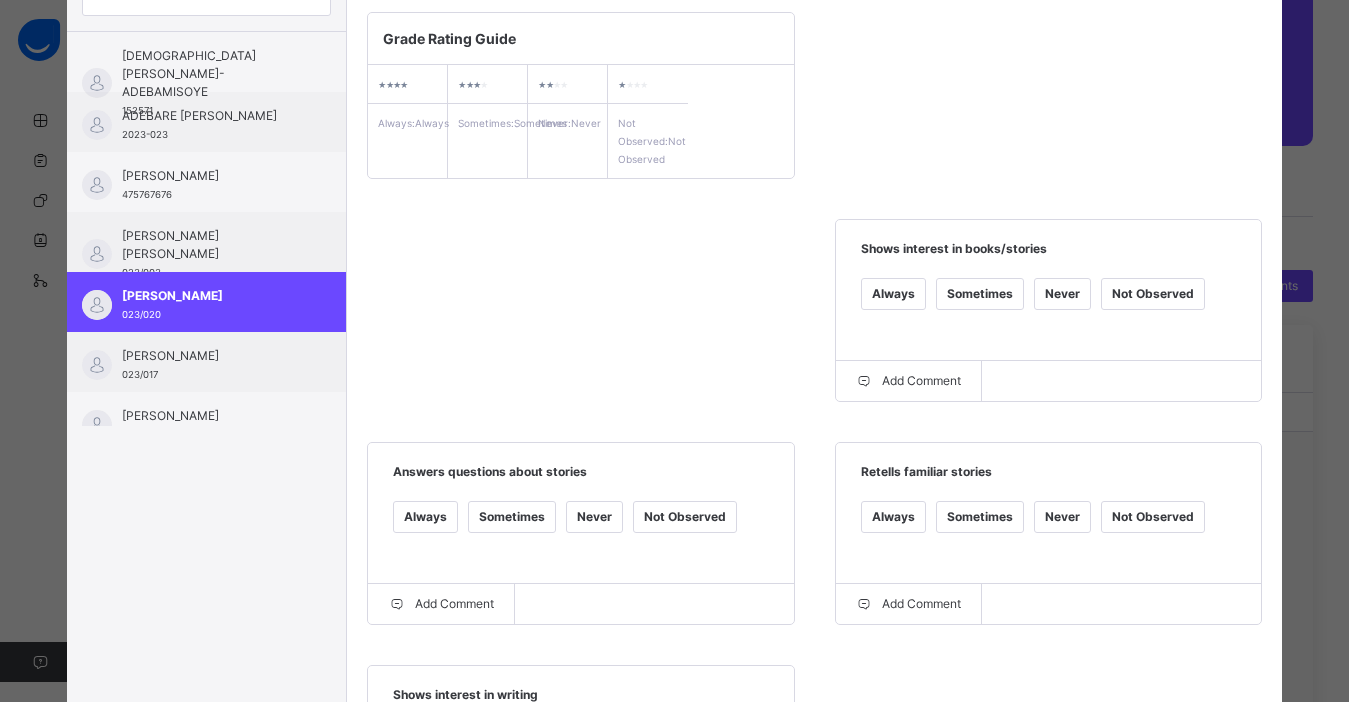 scroll, scrollTop: 320, scrollLeft: 0, axis: vertical 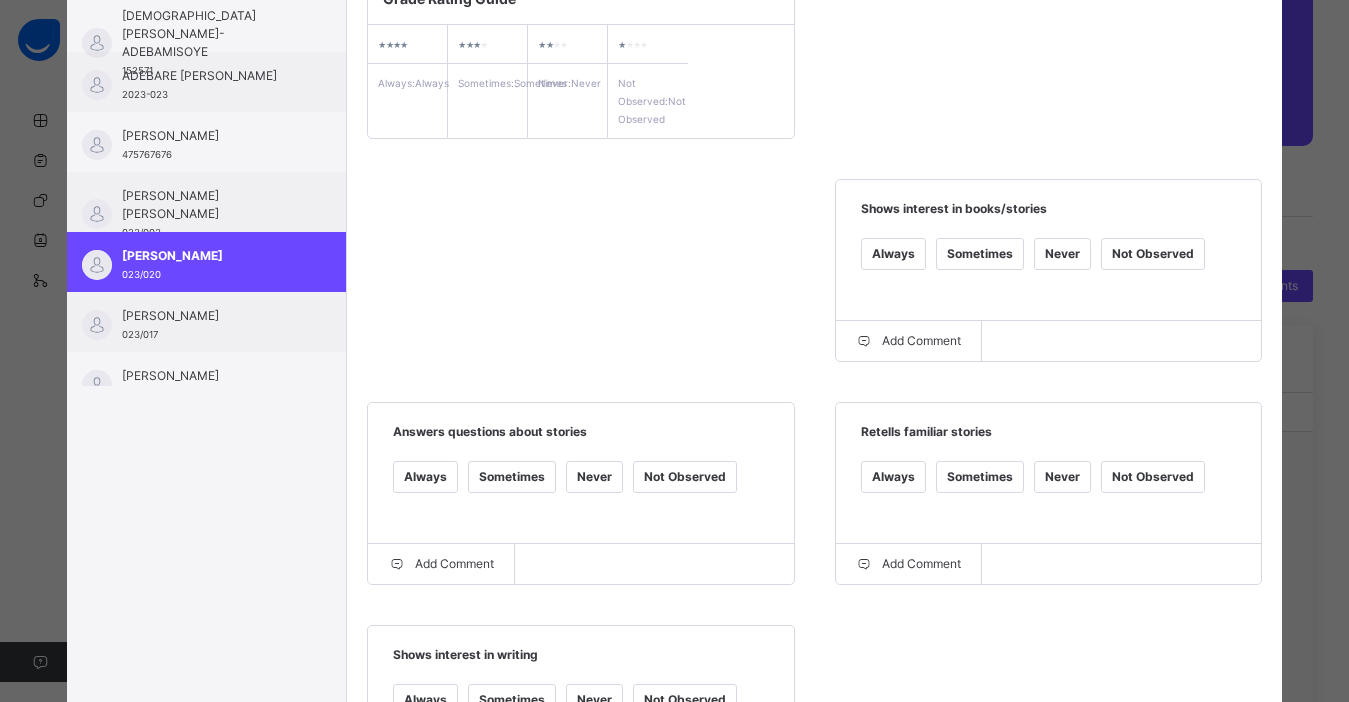 click on "Always" at bounding box center [893, 254] 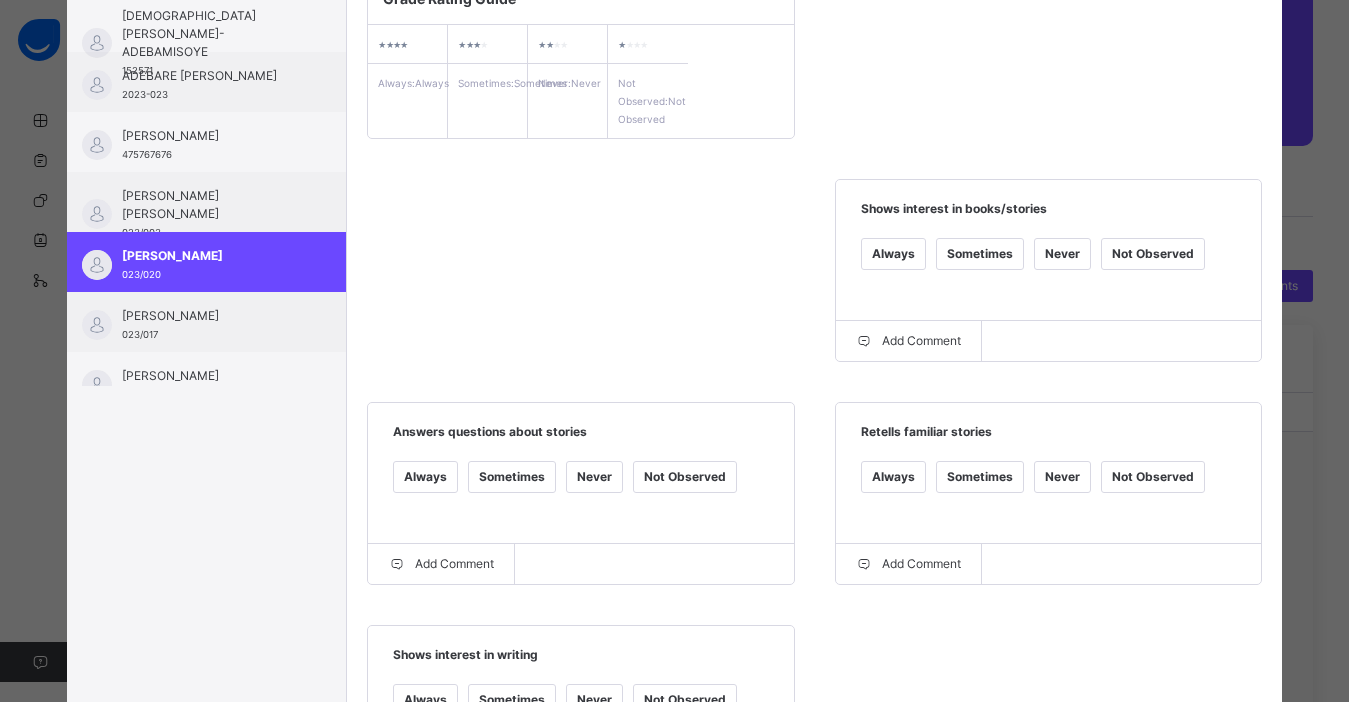 click on "Sometimes" at bounding box center [980, 489] 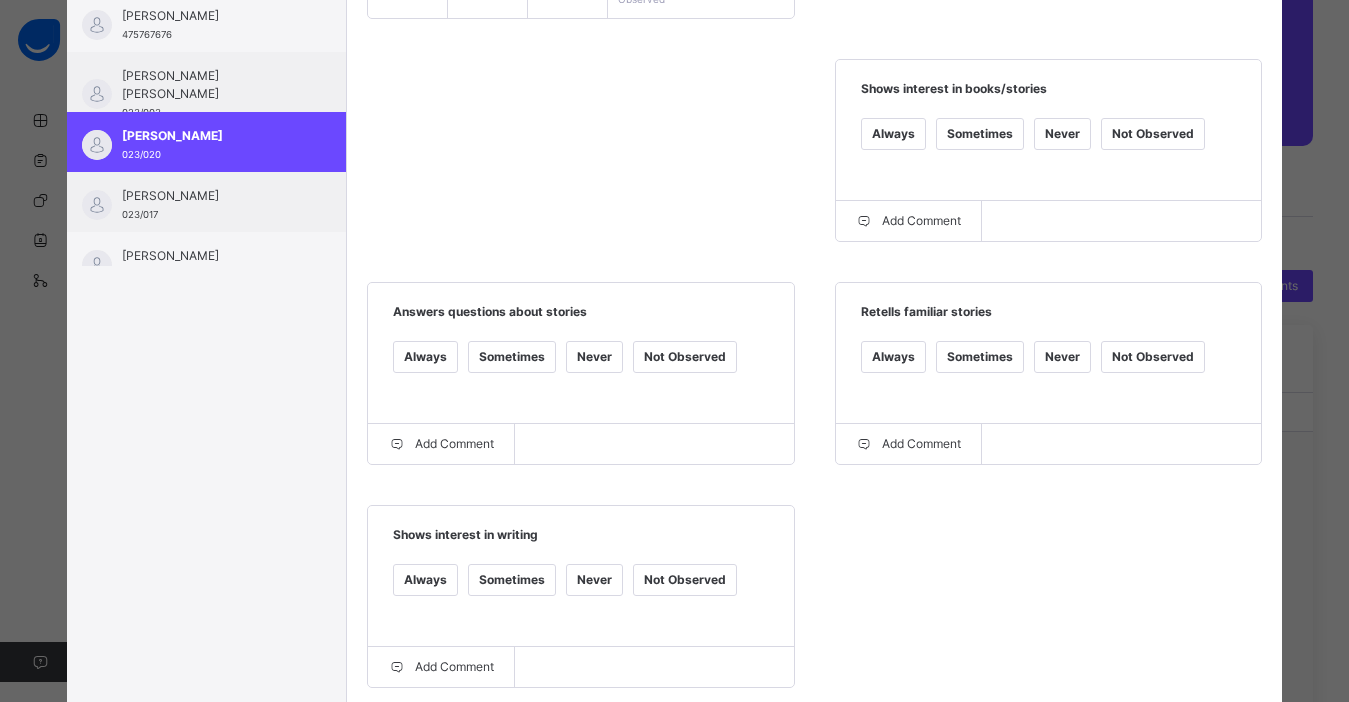 scroll, scrollTop: 480, scrollLeft: 0, axis: vertical 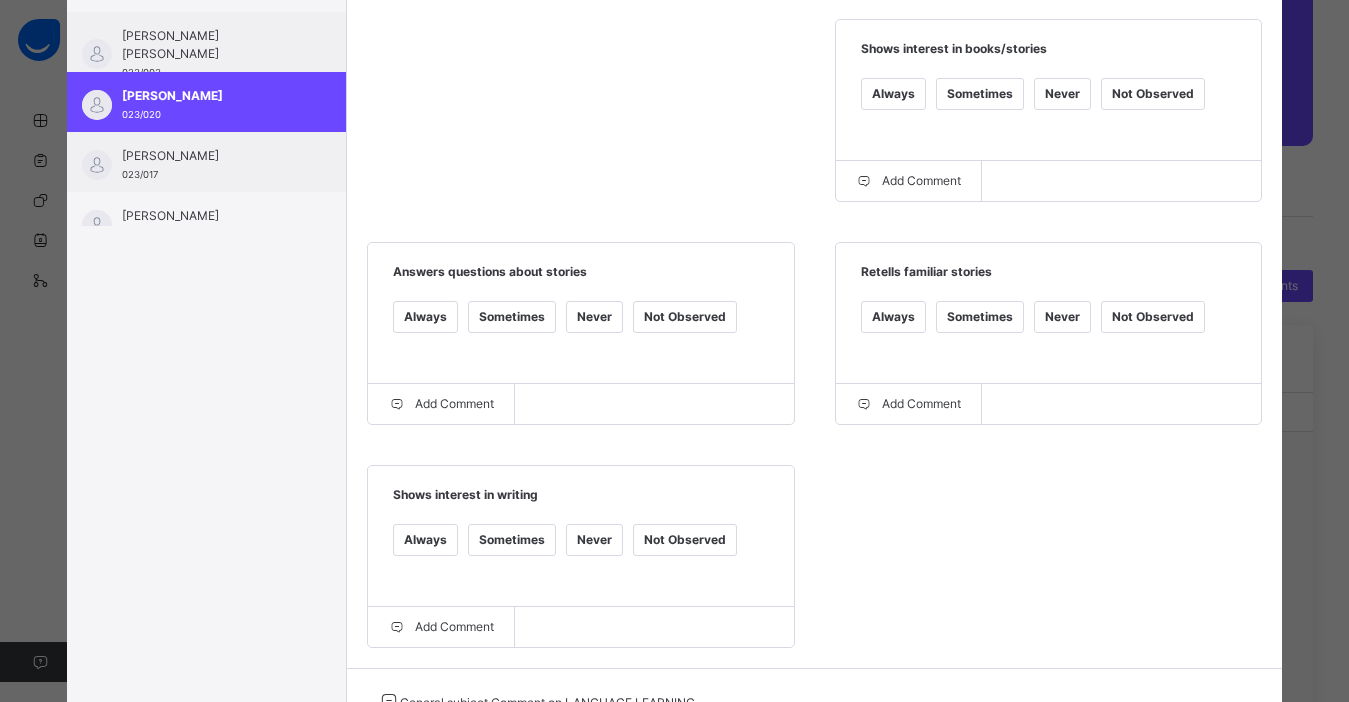 click on "Sometimes" at bounding box center [980, 317] 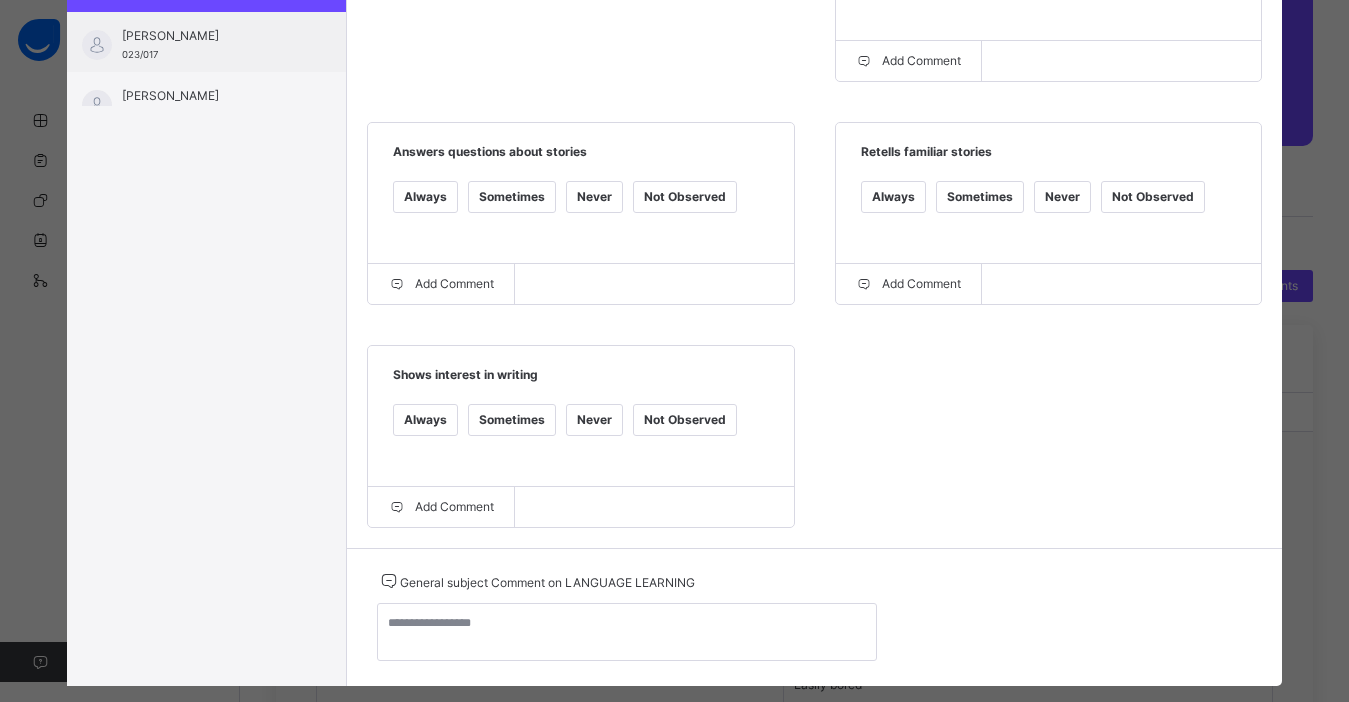 scroll, scrollTop: 640, scrollLeft: 0, axis: vertical 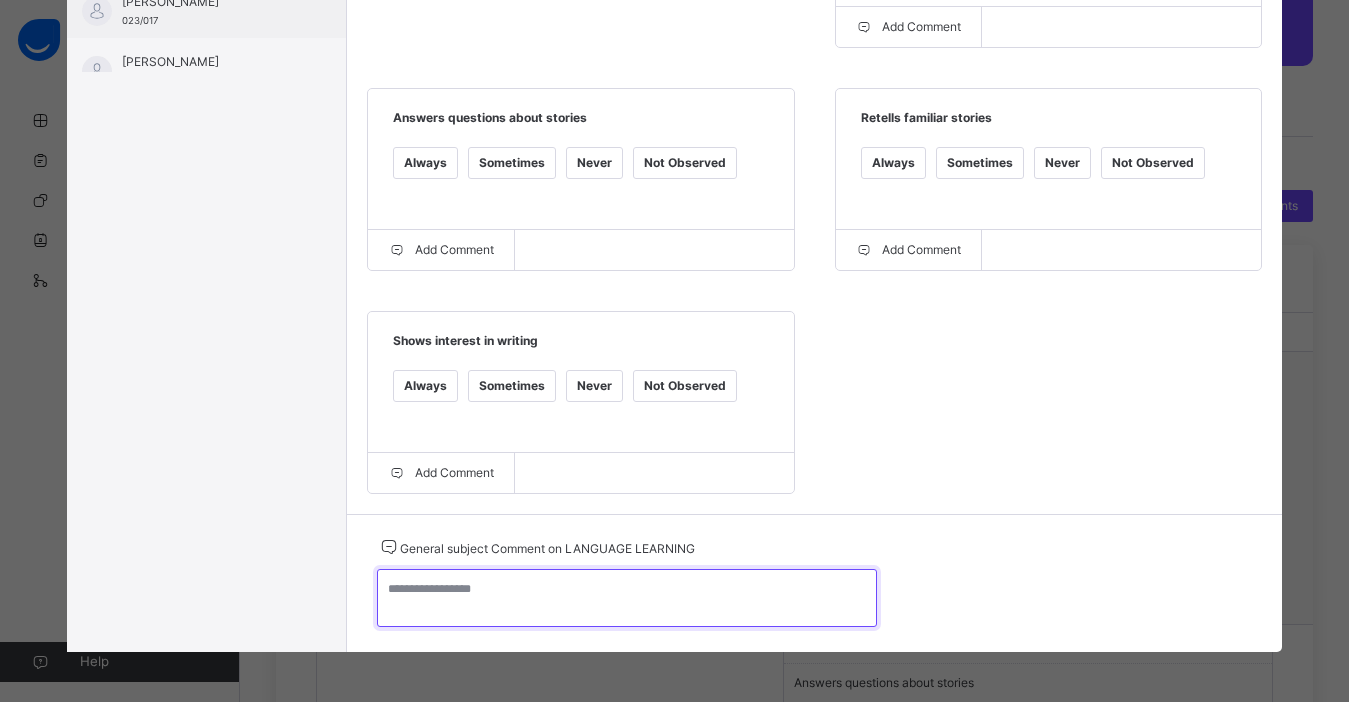 click at bounding box center [627, 598] 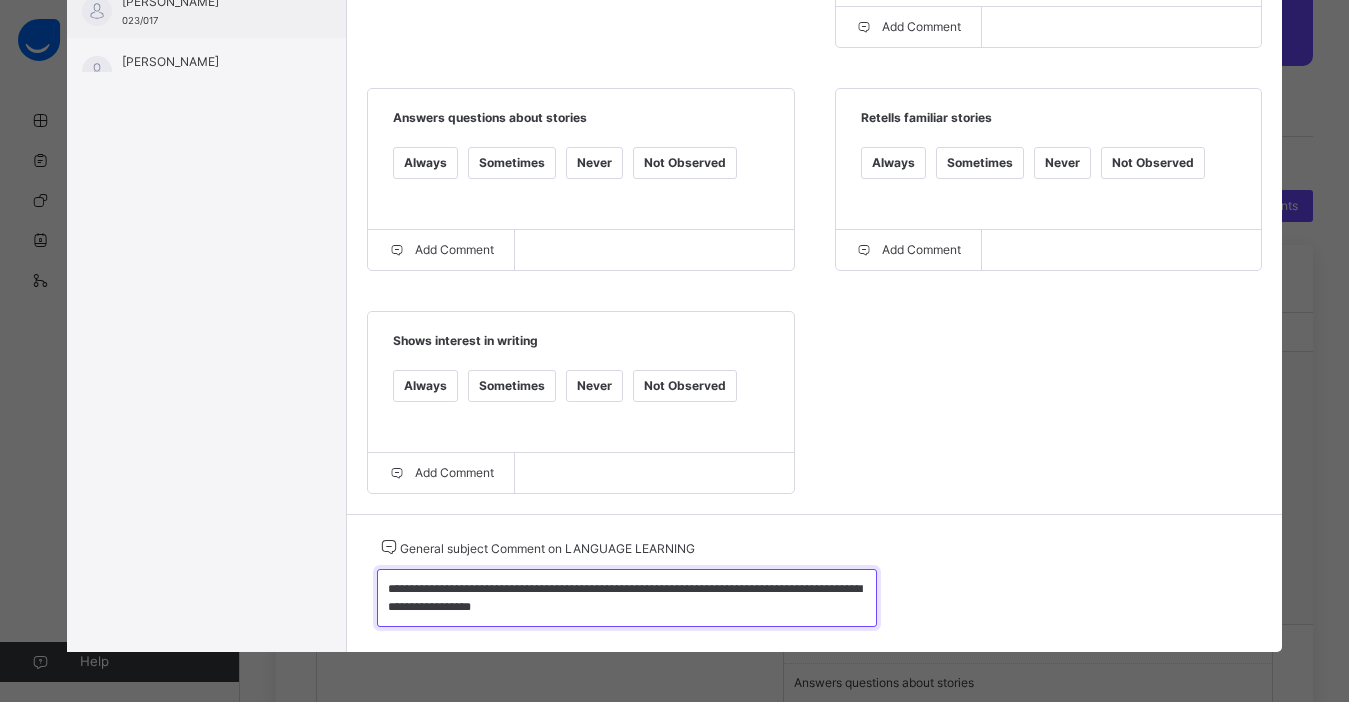 type on "**********" 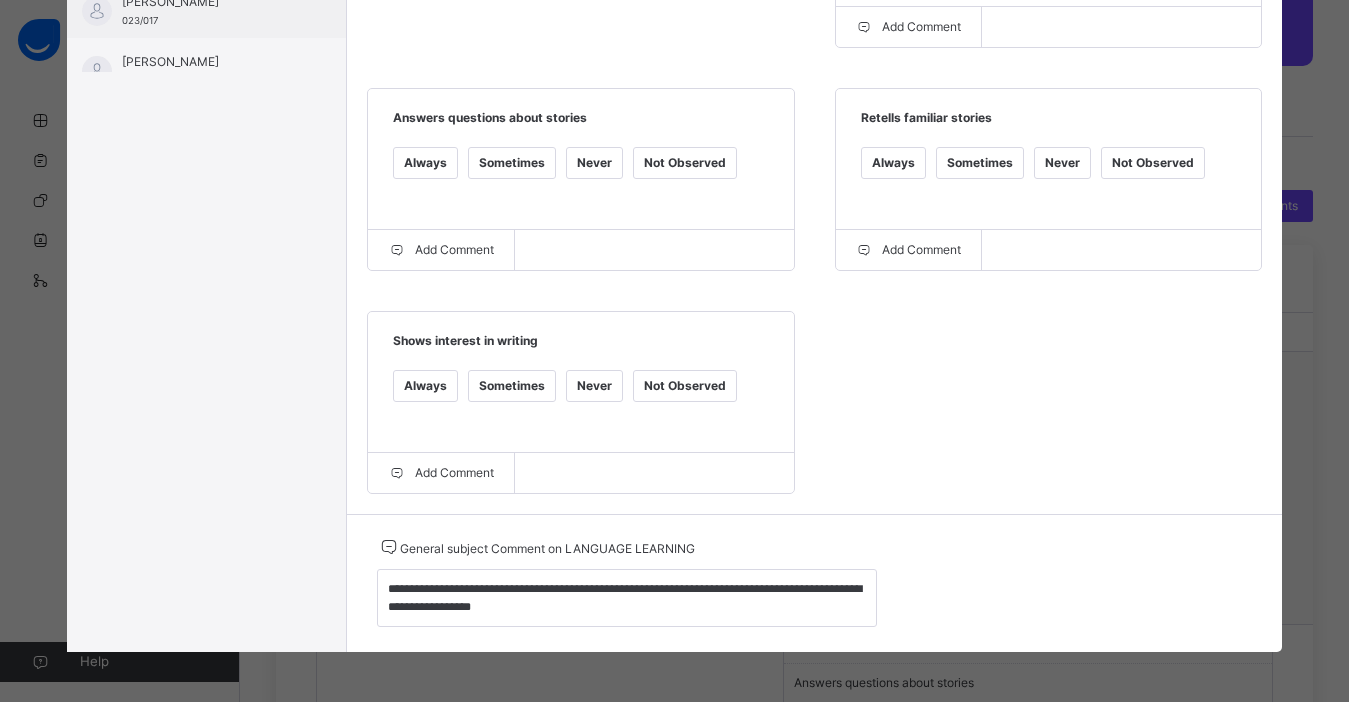 click on "Grade Rating Guide   ★ ★ ★ ★ Always  :  Always ★ ★ ★ ★ Sometimes  :  Sometimes ★ ★ ★ ★ Never  :  Never ★ ★ ★ ★ Not Observed  :  Not Observed Shows interest in books/stories   Always Sometimes Never Not Observed  Add Comment Answers questions about stories   Always Sometimes Never Not Observed  Add Comment Retells familiar stories   Always Sometimes Never Not Observed  Add Comment Shows interest in writing    Always Sometimes Never Not Observed  Add Comment" at bounding box center [814, 76] 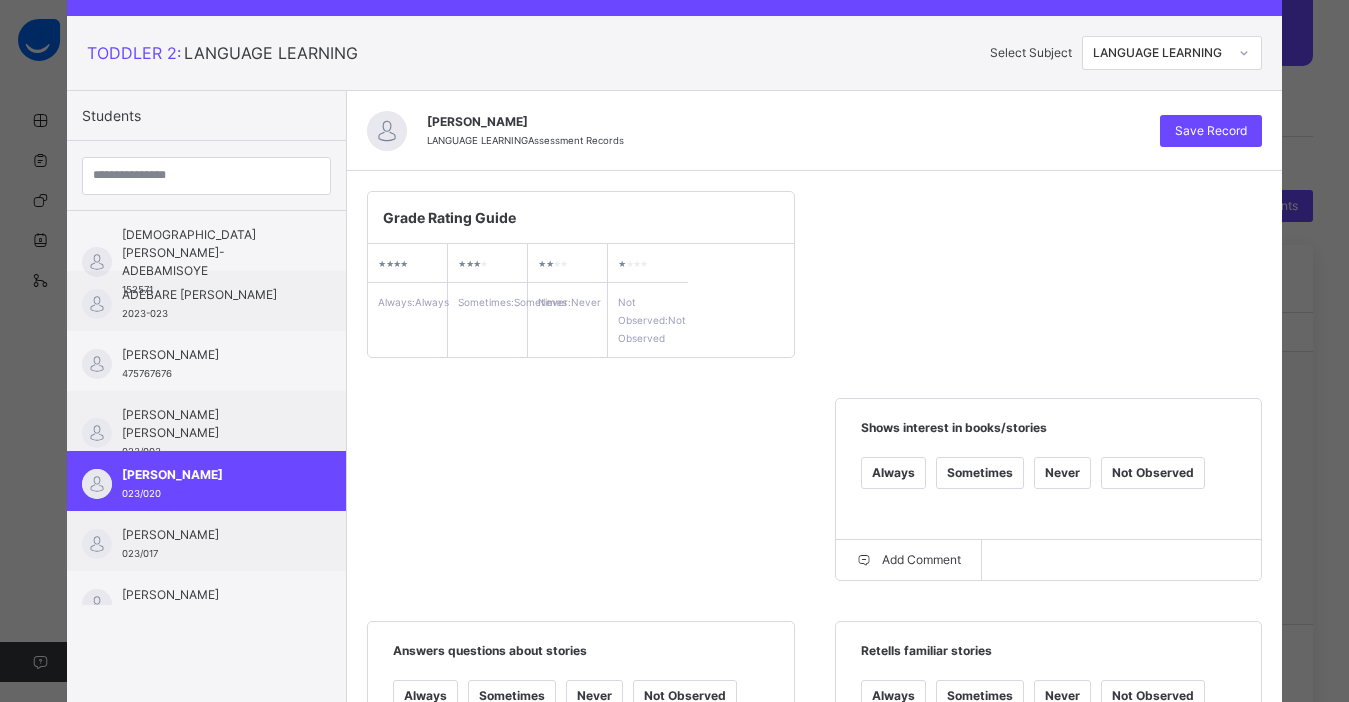 scroll, scrollTop: 0, scrollLeft: 0, axis: both 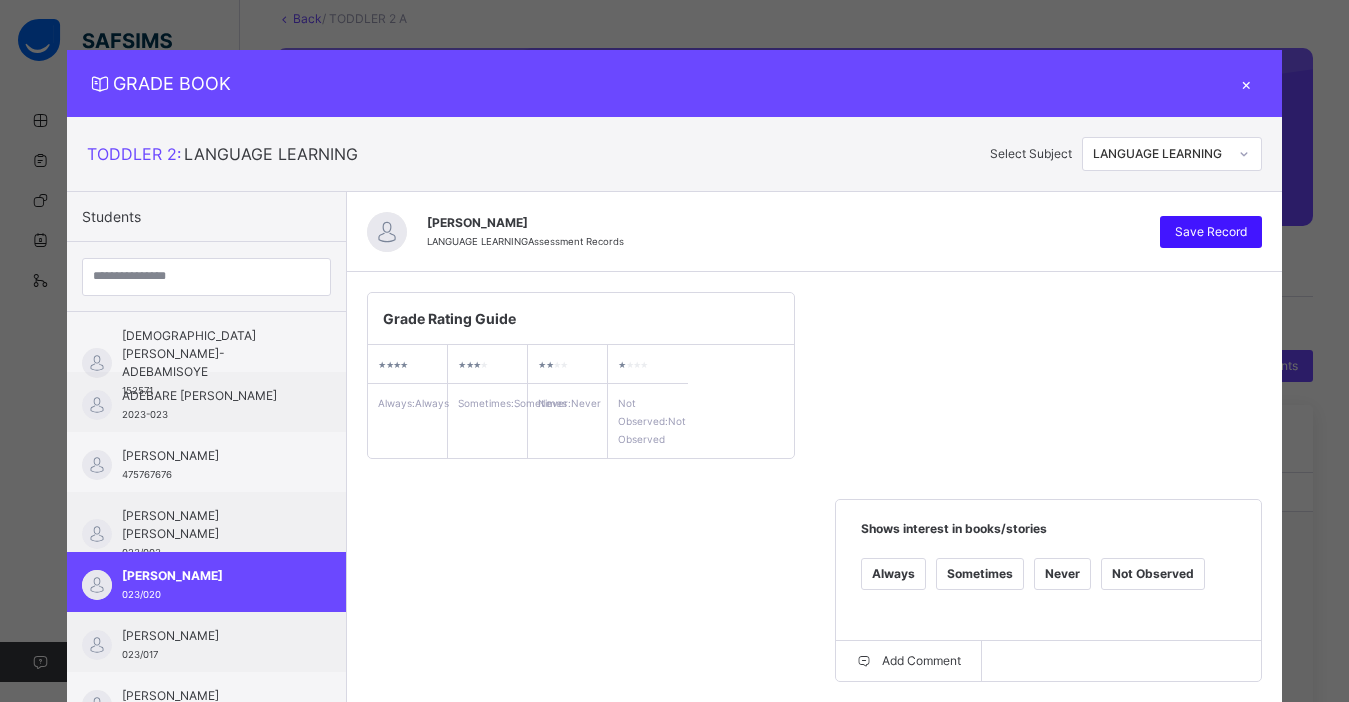 click on "Save Record" at bounding box center [1211, 232] 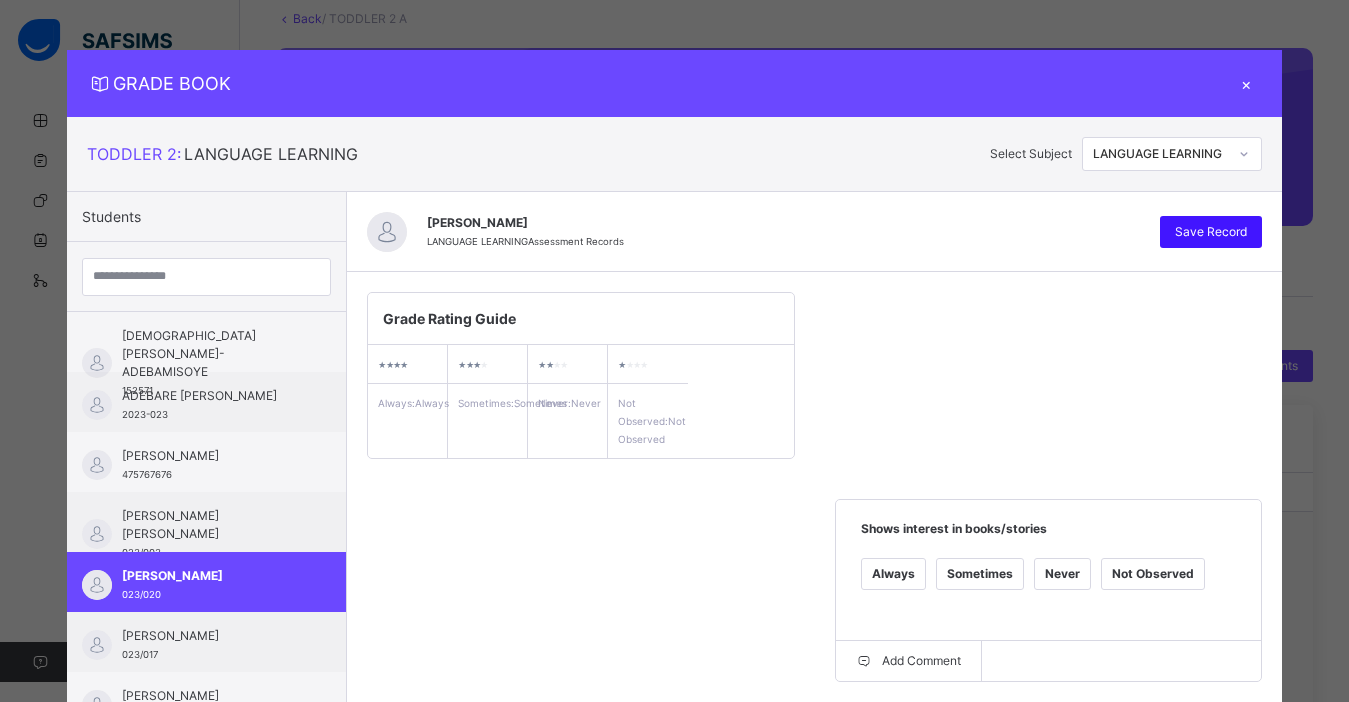 click on "Save Record" at bounding box center [1211, 232] 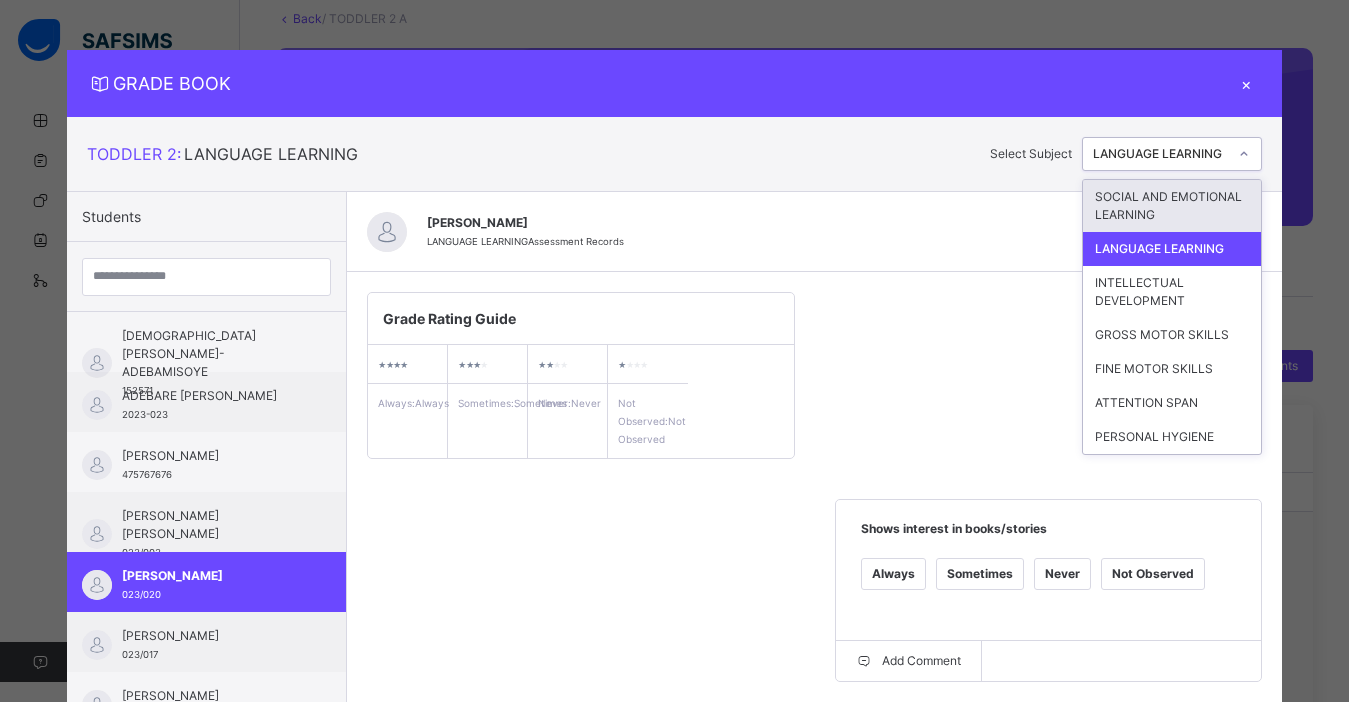 click 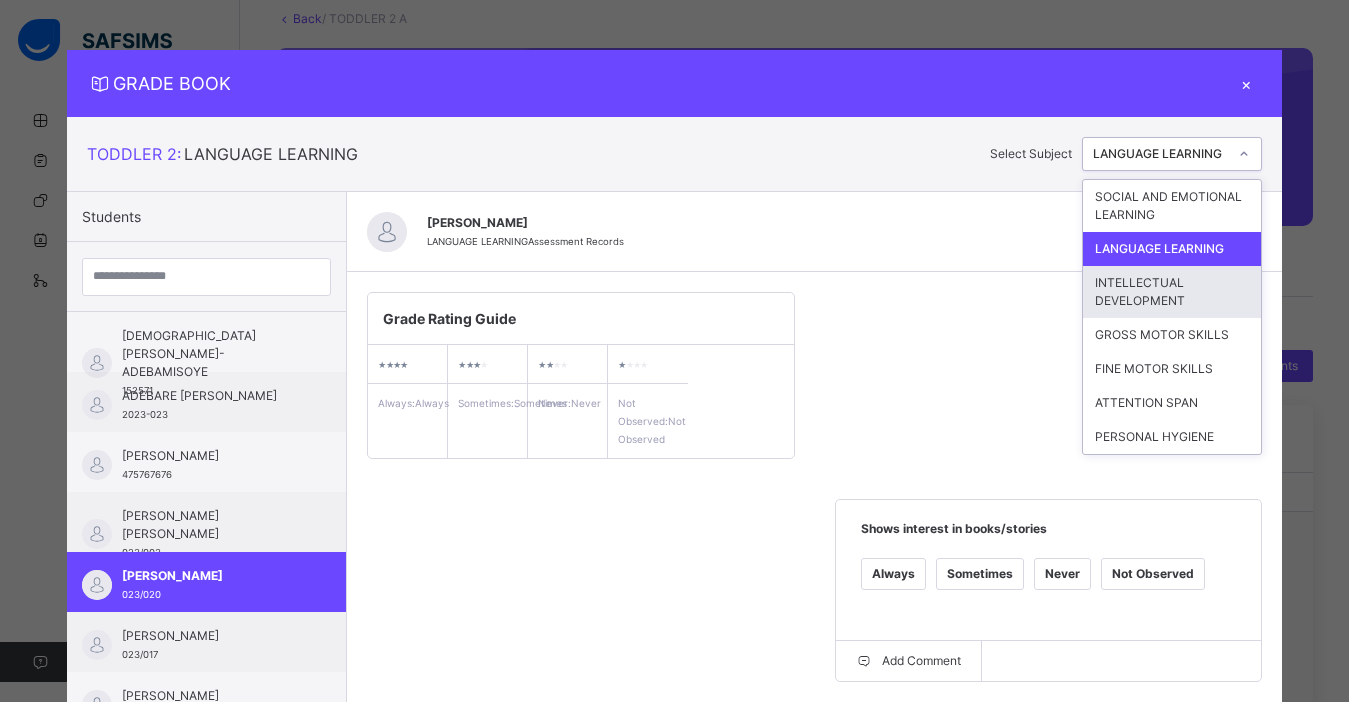 click on "INTELLECTUAL DEVELOPMENT" at bounding box center (1172, 292) 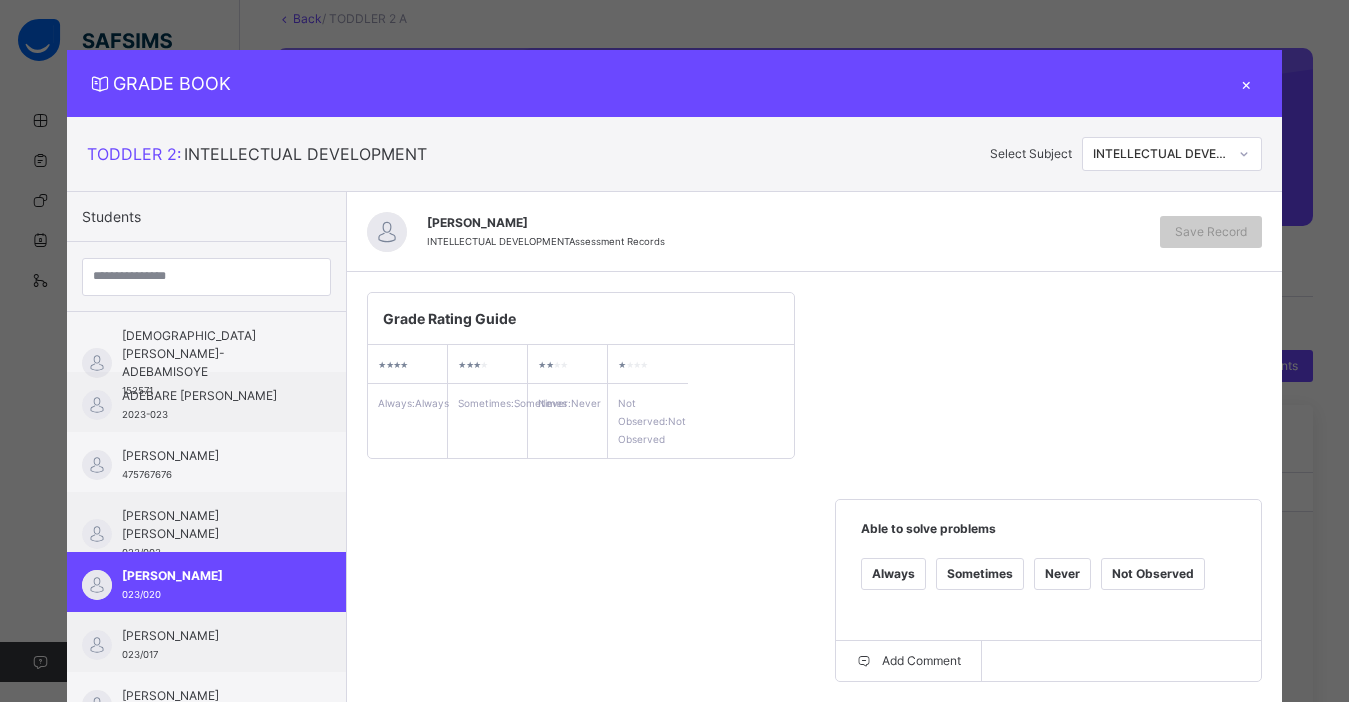 click on "Grade Rating Guide   ★ ★ ★ ★ Always  :  Always ★ ★ ★ ★ Sometimes  :  Sometimes ★ ★ ★ ★ Never  :  Never ★ ★ ★ ★ Not Observed  :  Not Observed Able to solve problems   Always Sometimes Never Not Observed  Add Comment Able to see relationships between things   Always Sometimes Never Not Observed  Add Comment Able to gain and process information   Always Sometimes Never Not Observed  Add Comment" at bounding box center (814, 598) 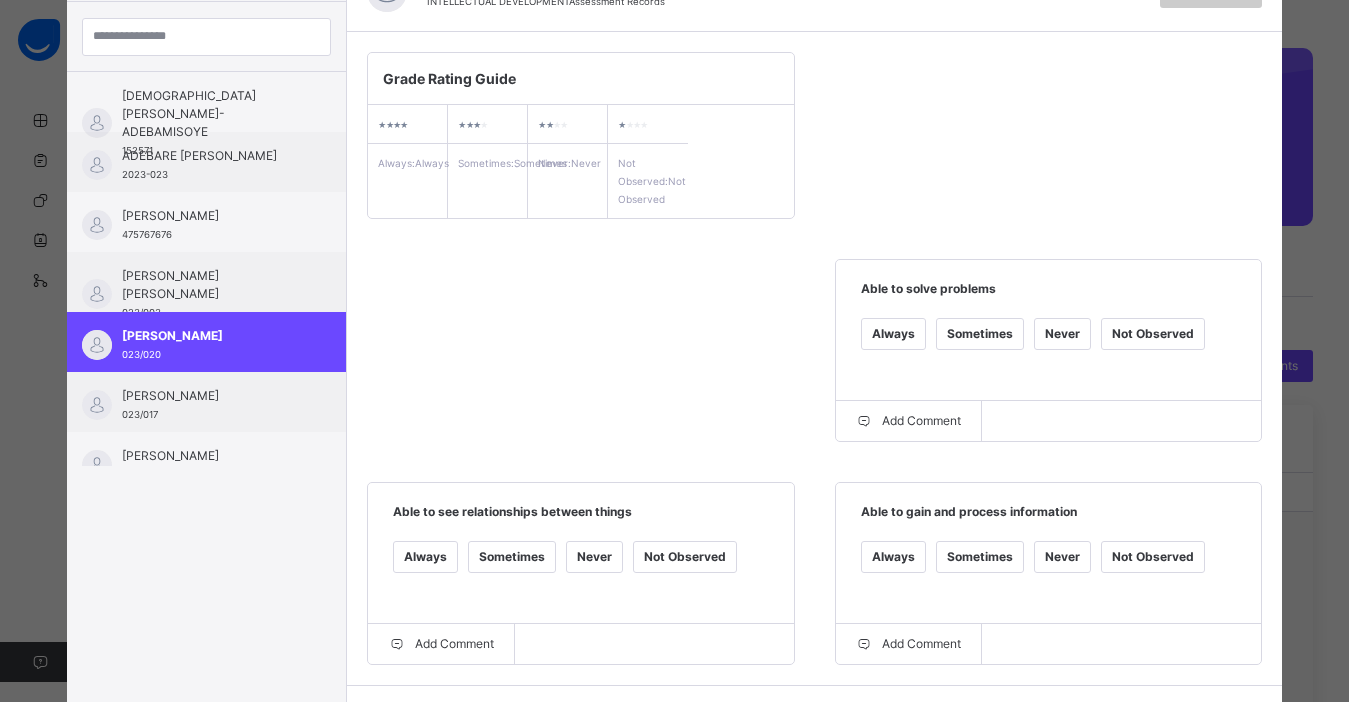 scroll, scrollTop: 280, scrollLeft: 0, axis: vertical 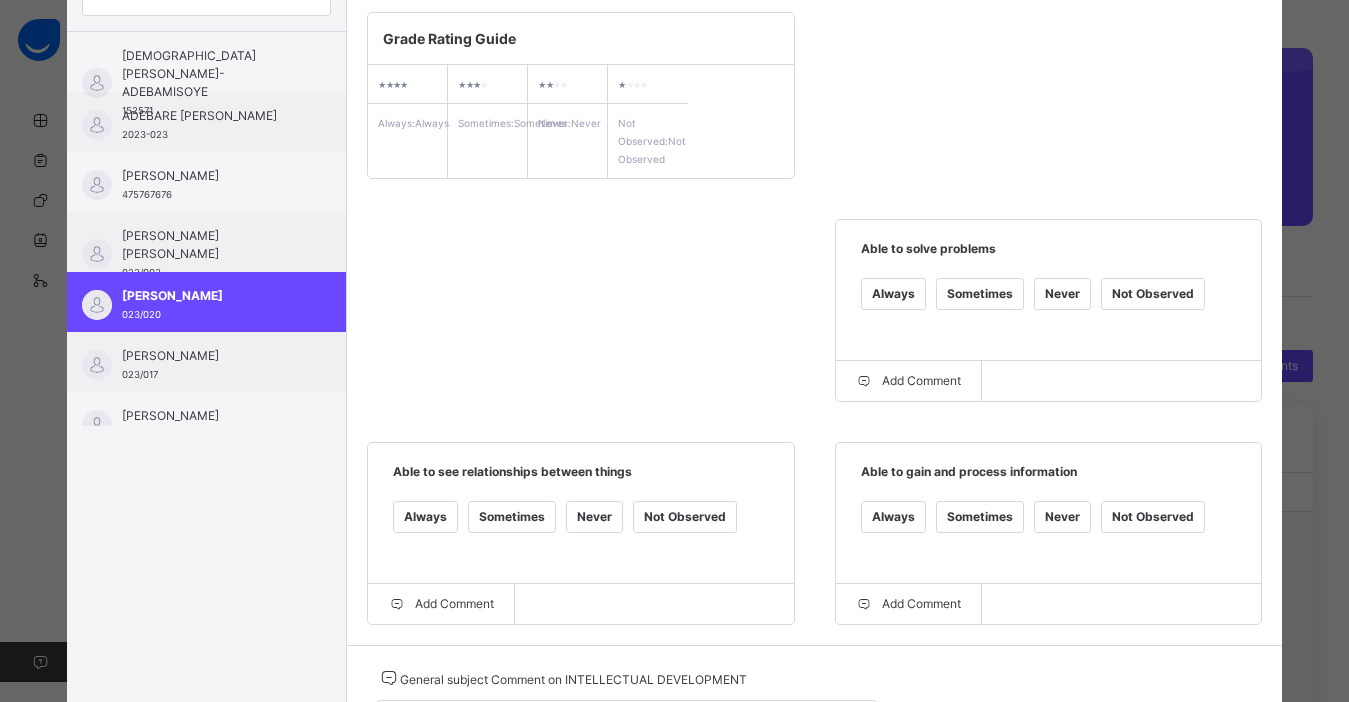 click on "Always" at bounding box center (893, 294) 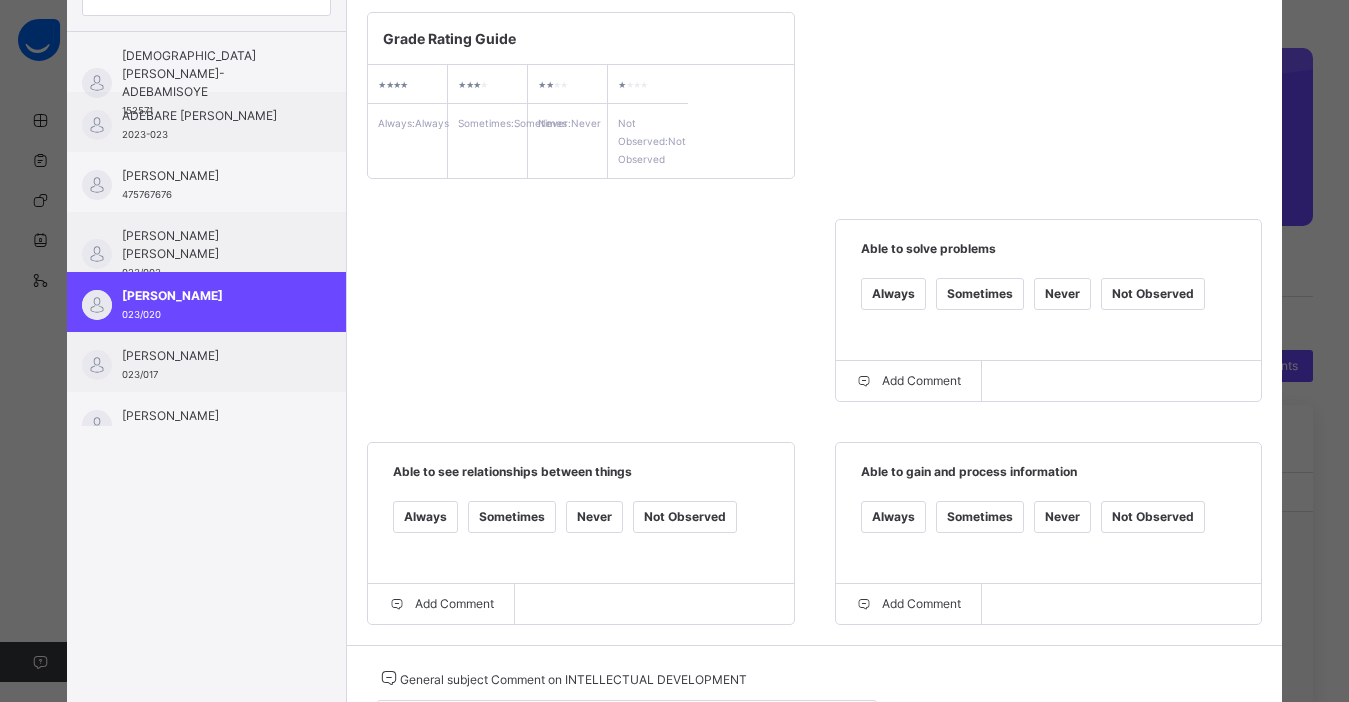 click on "Sometimes" at bounding box center [980, 517] 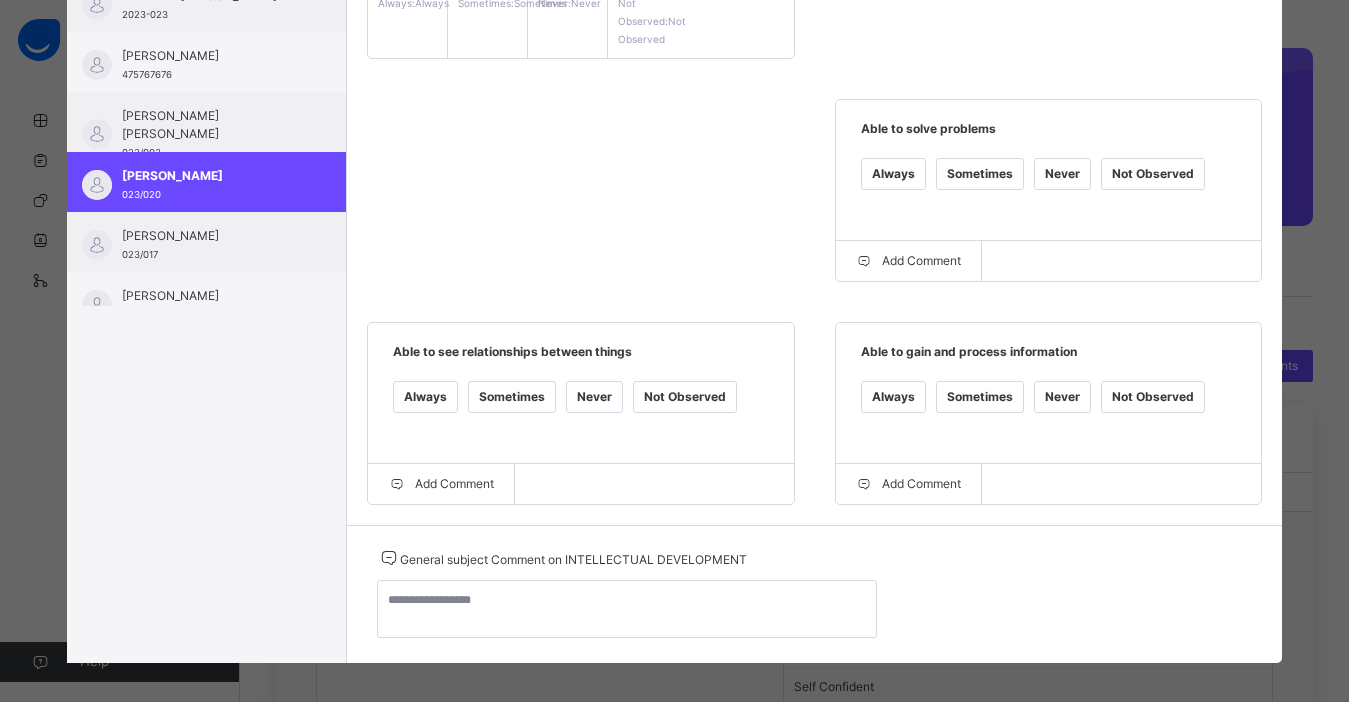 scroll, scrollTop: 435, scrollLeft: 0, axis: vertical 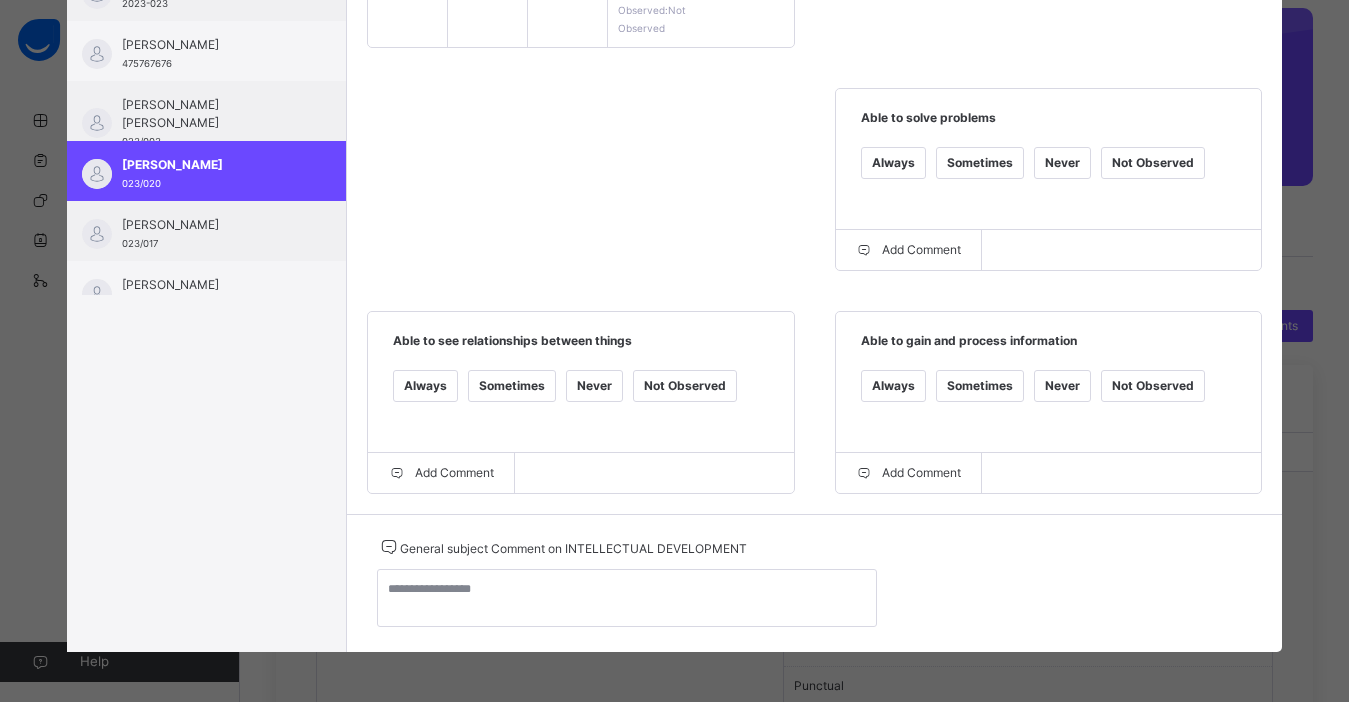 click on "Sometimes" at bounding box center (512, 386) 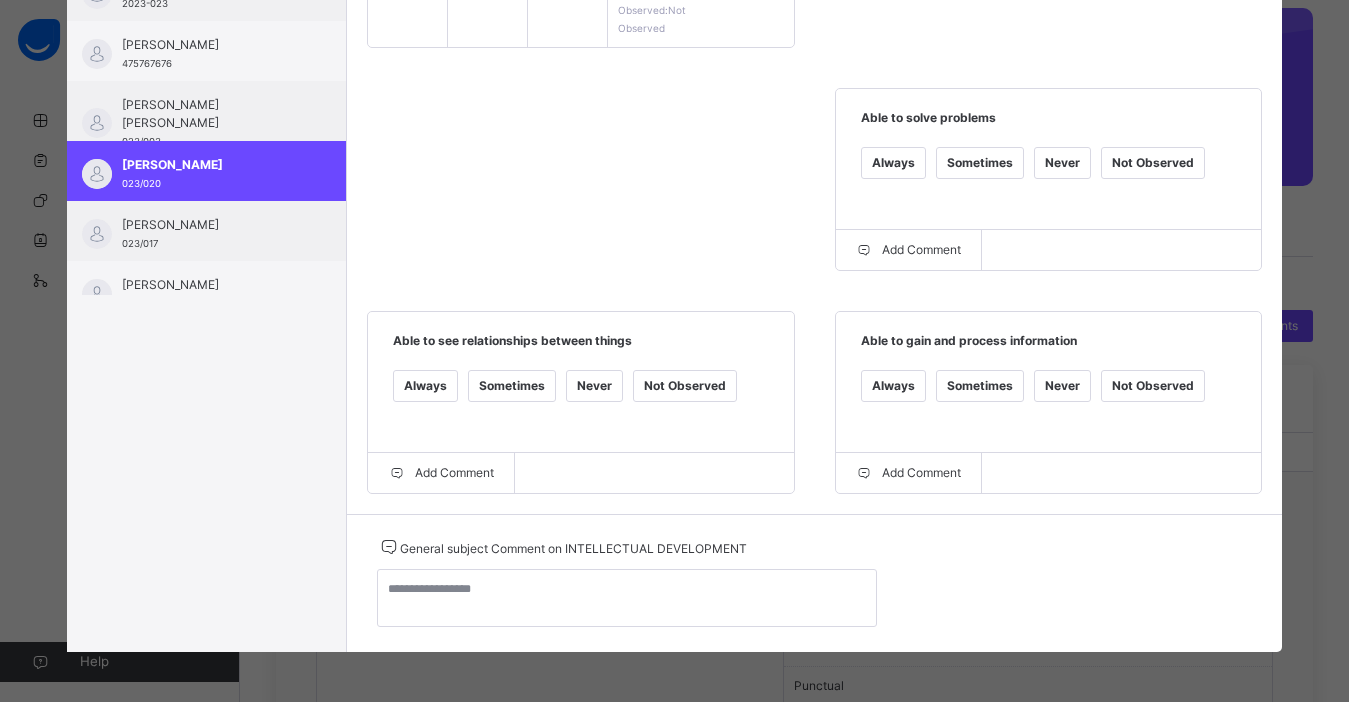click on "Always" at bounding box center (893, 386) 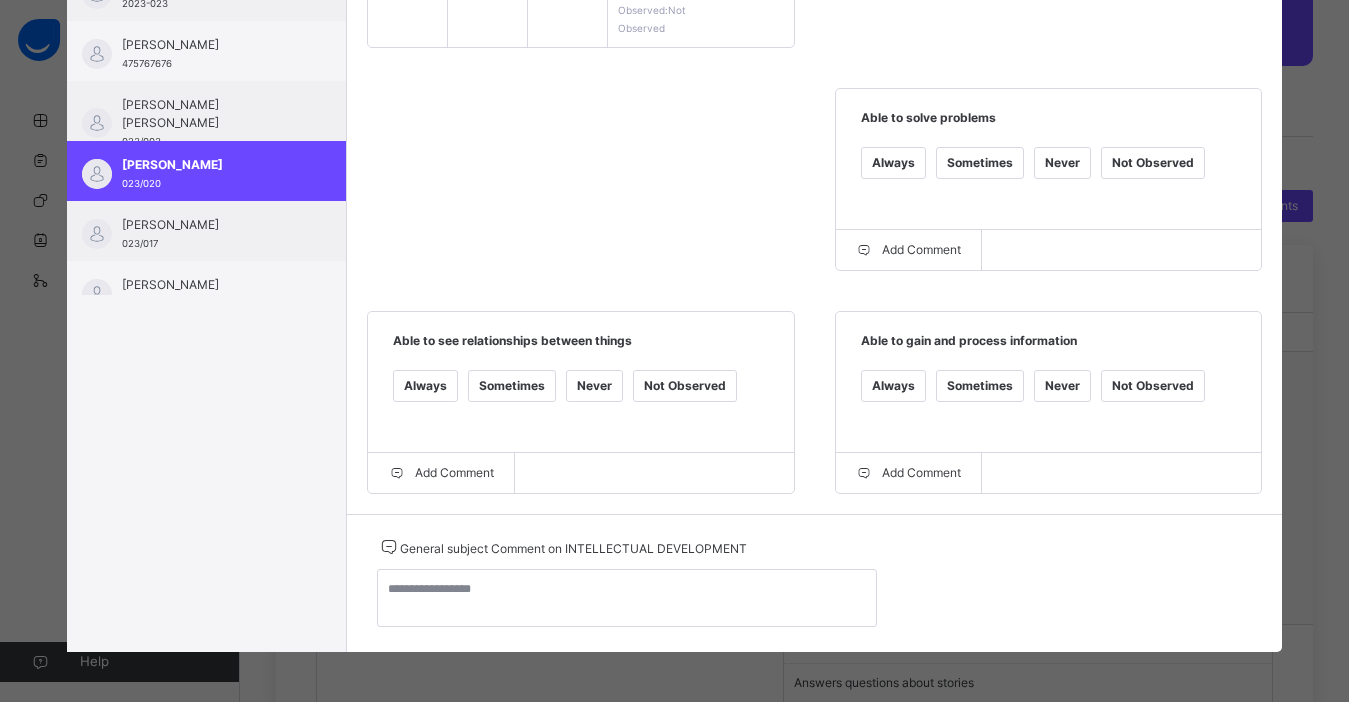 scroll, scrollTop: 320, scrollLeft: 0, axis: vertical 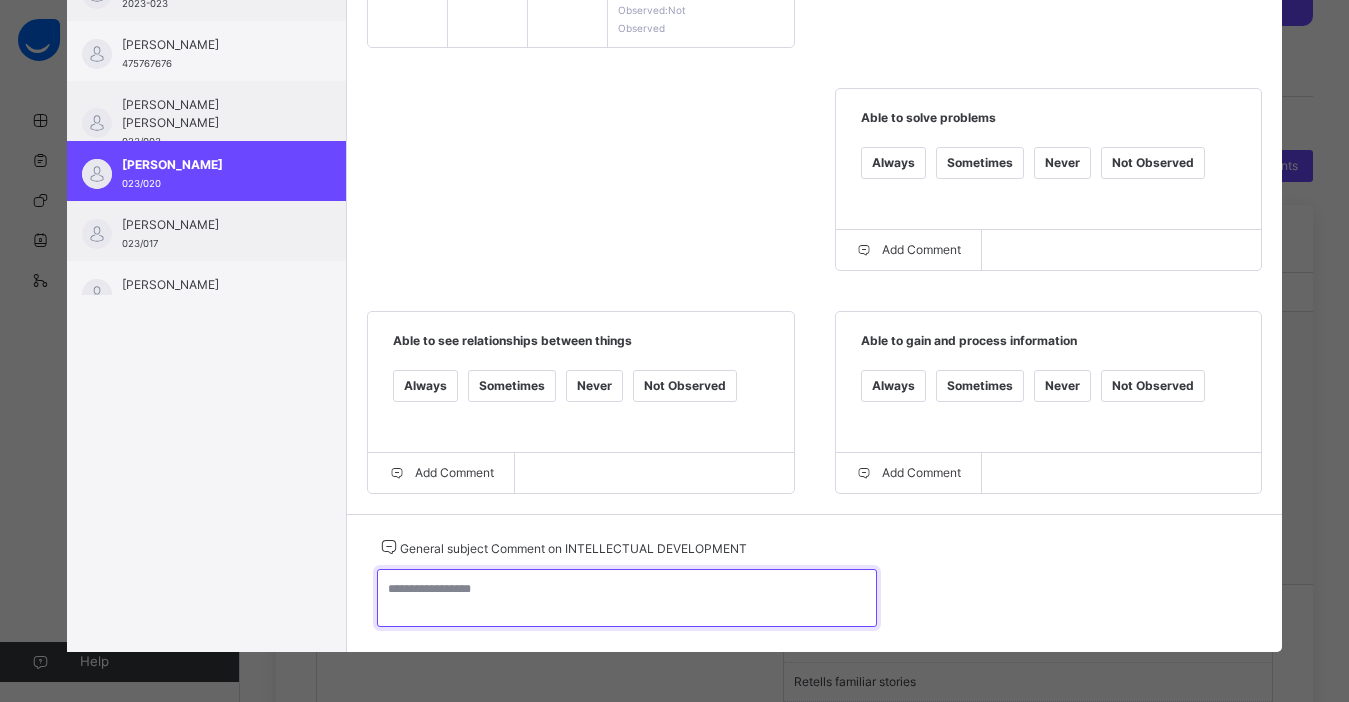 click at bounding box center (627, 598) 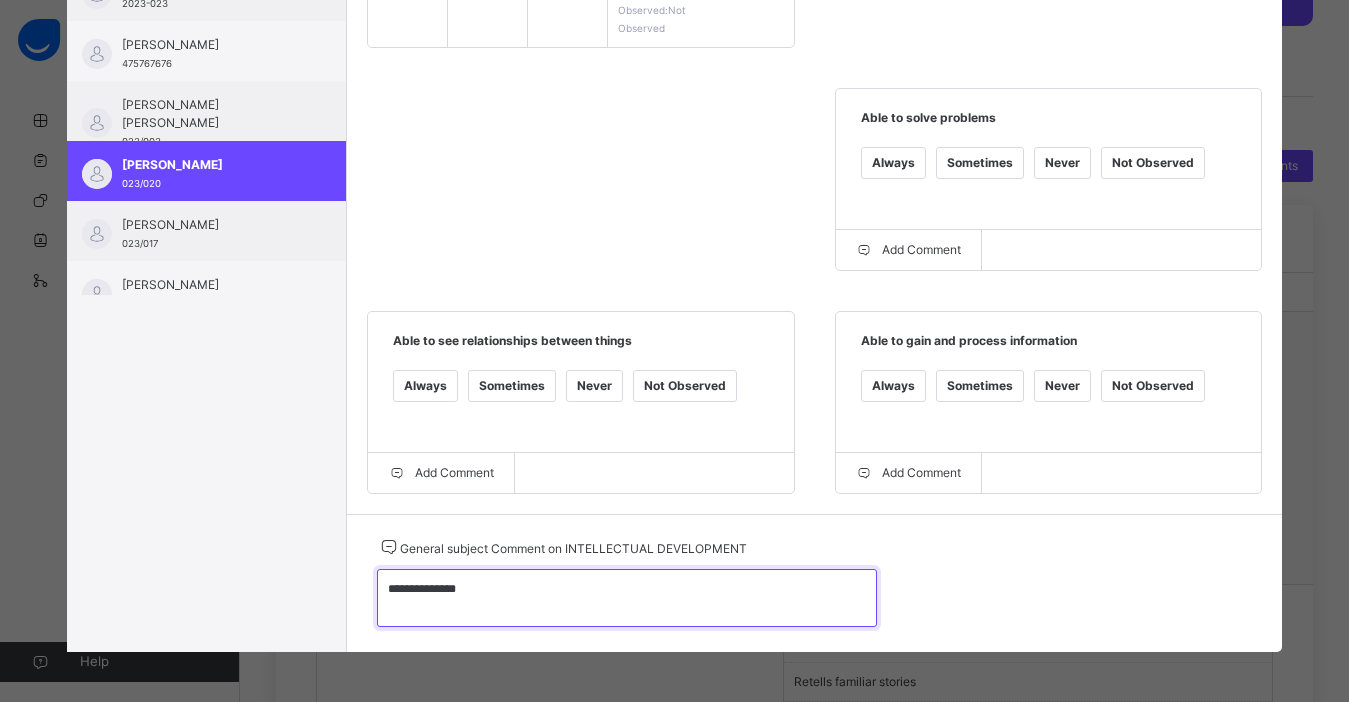 type on "**********" 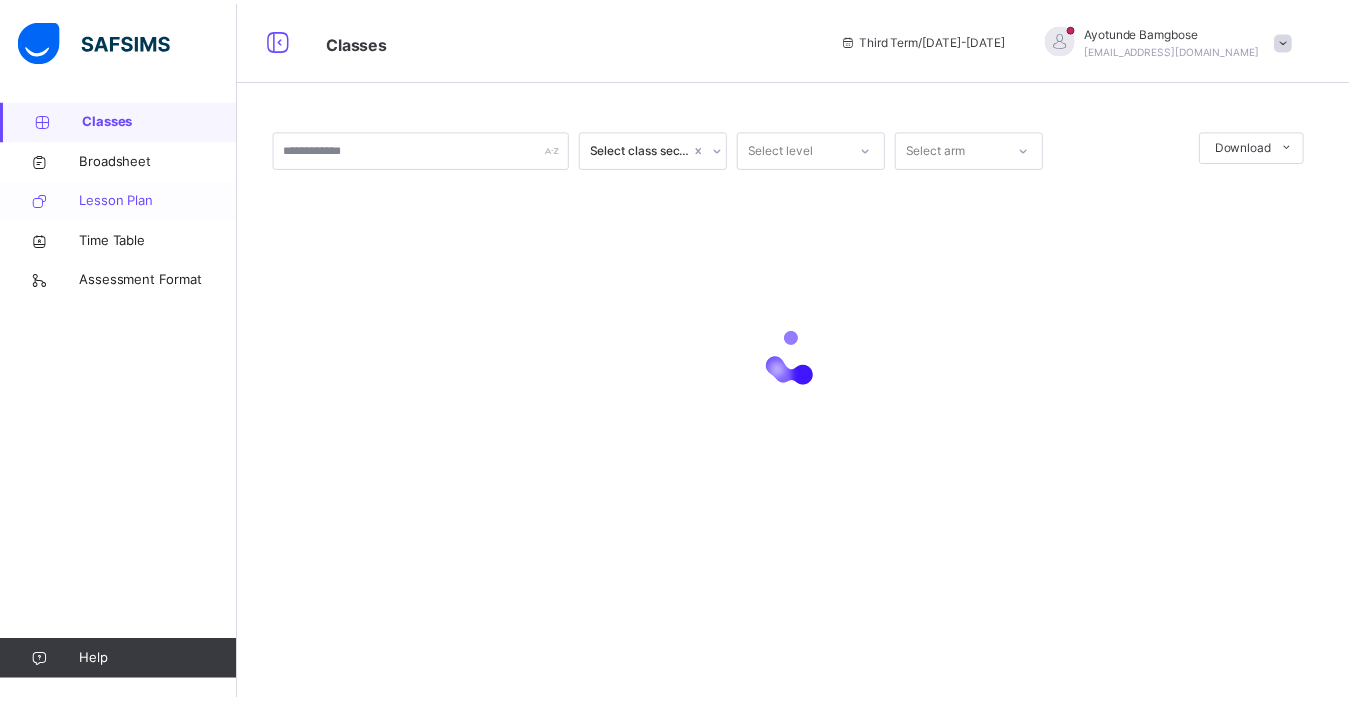 scroll, scrollTop: 0, scrollLeft: 0, axis: both 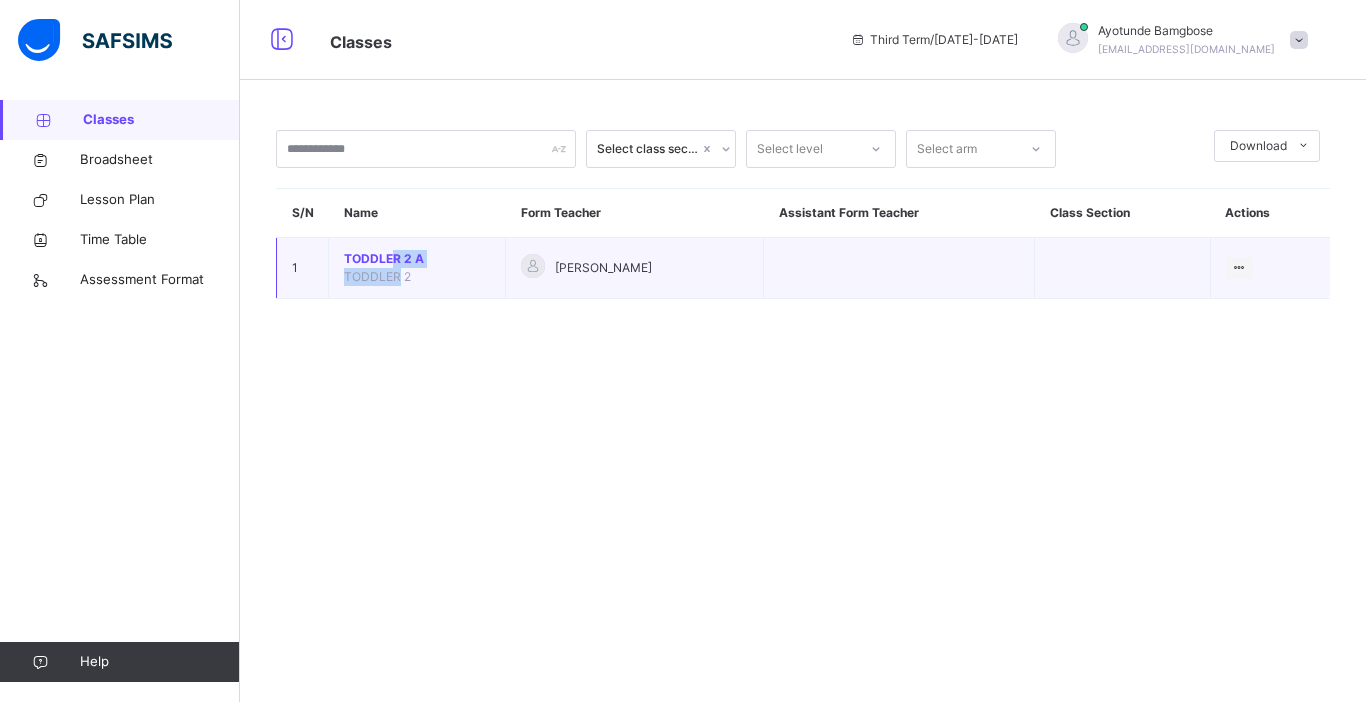 drag, startPoint x: 395, startPoint y: 275, endPoint x: 396, endPoint y: 264, distance: 11.045361 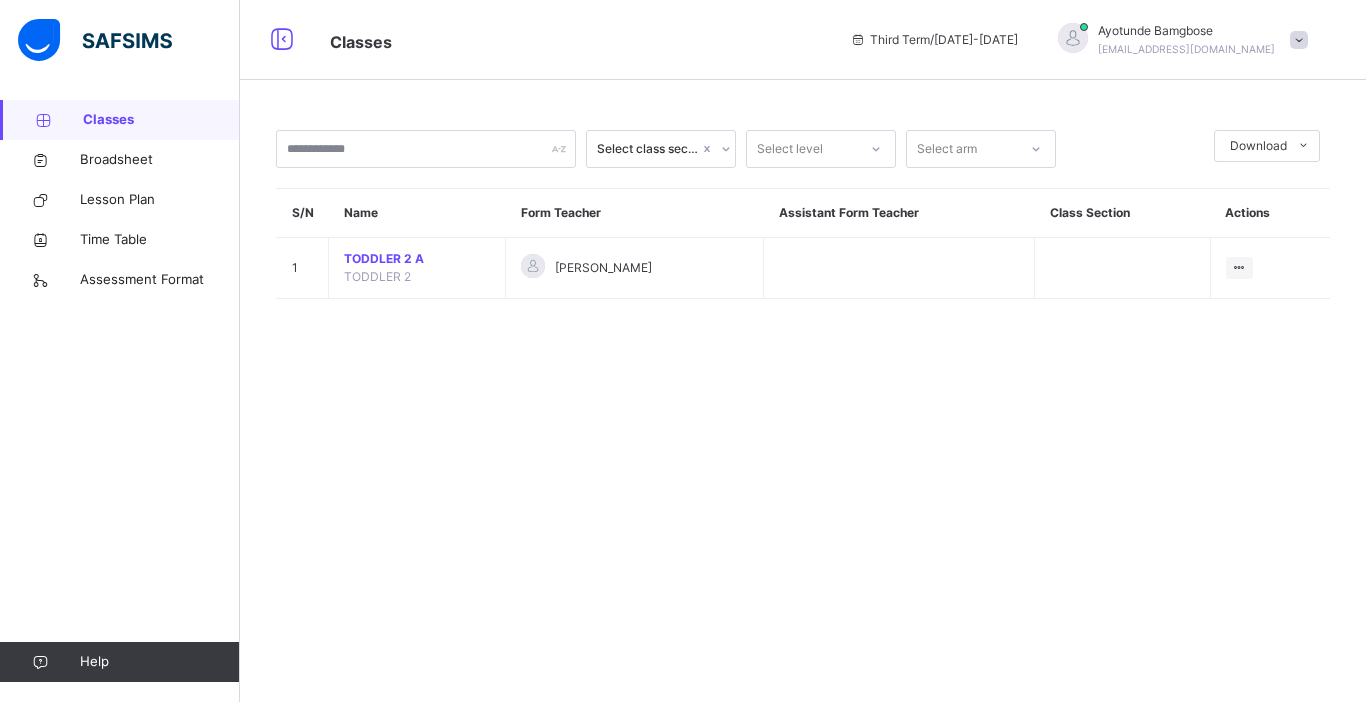 click on "Select class section Select level Select arm Download Pdf Report Excel Report S/N Name Form Teacher Assistant Form Teacher Class Section Actions 1 TODDLER 2   A   TODDLER 2 [PERSON_NAME]  View Class × Form Teacher Select Form Teacher [PERSON_NAME]  Select Assistant Form Teacher Cancel Save [GEOGRAPHIC_DATA] Block 508, Flat 1, [GEOGRAPHIC_DATA], [GEOGRAPHIC_DATA], [GEOGRAPHIC_DATA], [GEOGRAPHIC_DATA] , Phone:   [PHONE_NUMBER] List of Classes [DATE] 5:39:03 pm Total no. of classes:  9 Term:  Third Term Session:  [DATE]-[DATE] S/N Class name Class Arms Form Teacher Supervisor Subject Teachers 1 TODDLER 1 TODDLER 1 A [PERSON_NAME]  No supervisor No class teachers 2 TODDLER 2 TODDLER 2 A [PERSON_NAME]  No supervisor No class teachers 3 NURSERY  NURSERY A [PERSON_NAME]  No supervisor No class teachers 4 BASIC 1 BASIC ONE A [PERSON_NAME]  No supervisor No class teachers 5 BASIC 2 BASIC TWO A Nkem Maditchie  No supervisor No class teachers 6 BASIC 3 BASIC THREE A [PERSON_NAME]  No supervisor No class teachers 7 A 8" at bounding box center (803, 351) 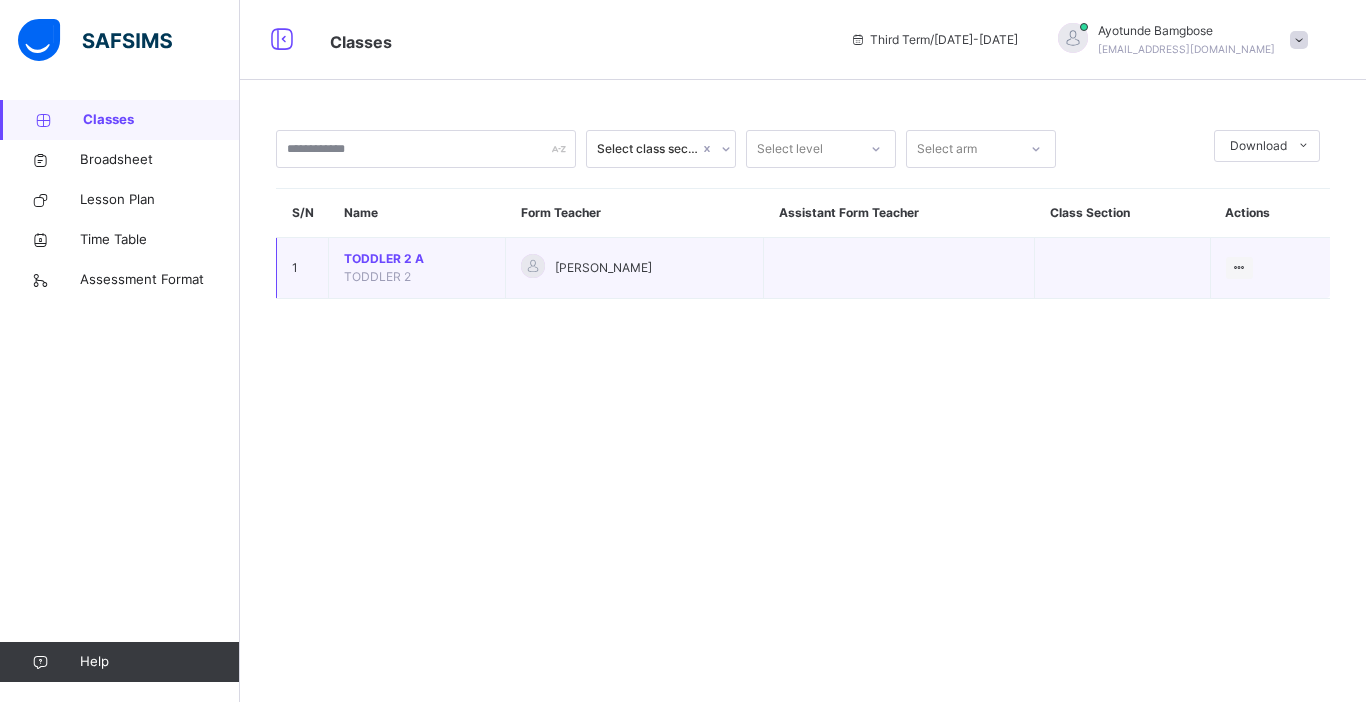 click on "TODDLER 2   A   TODDLER 2" at bounding box center (417, 268) 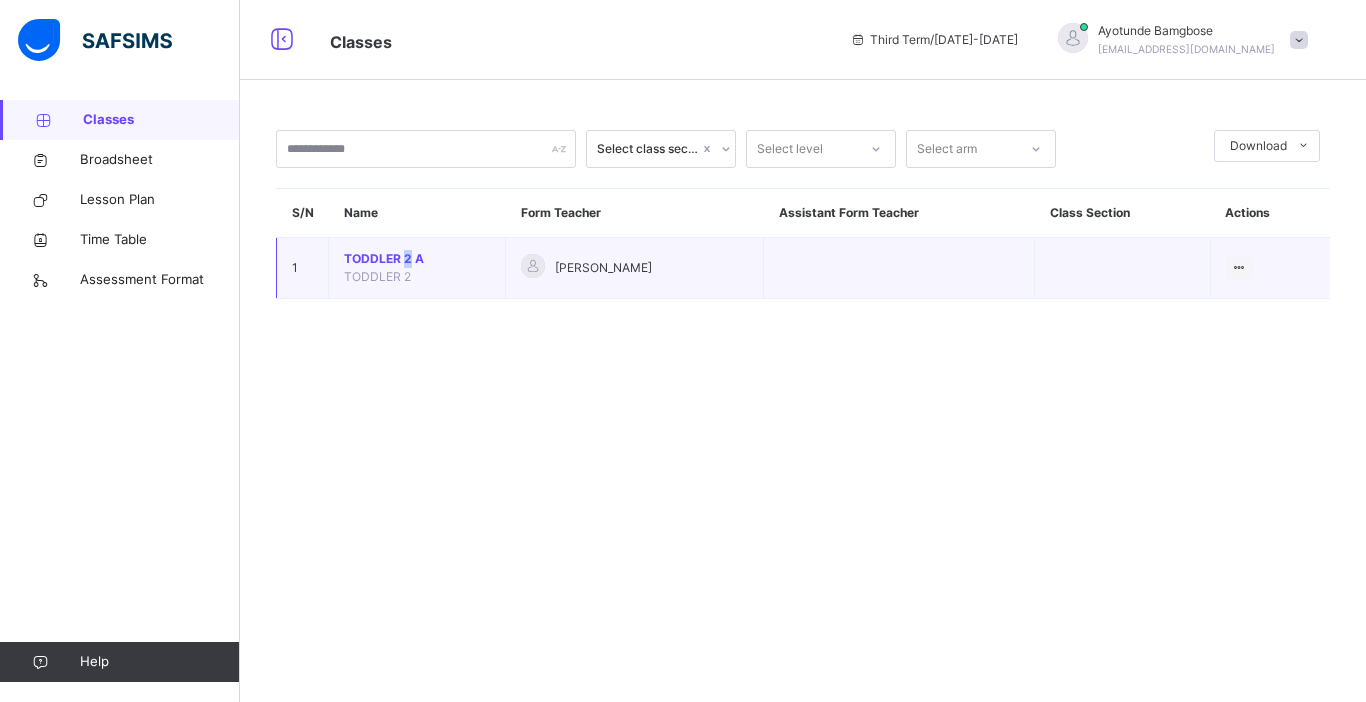 click on "TODDLER 2   A   TODDLER 2" at bounding box center (417, 268) 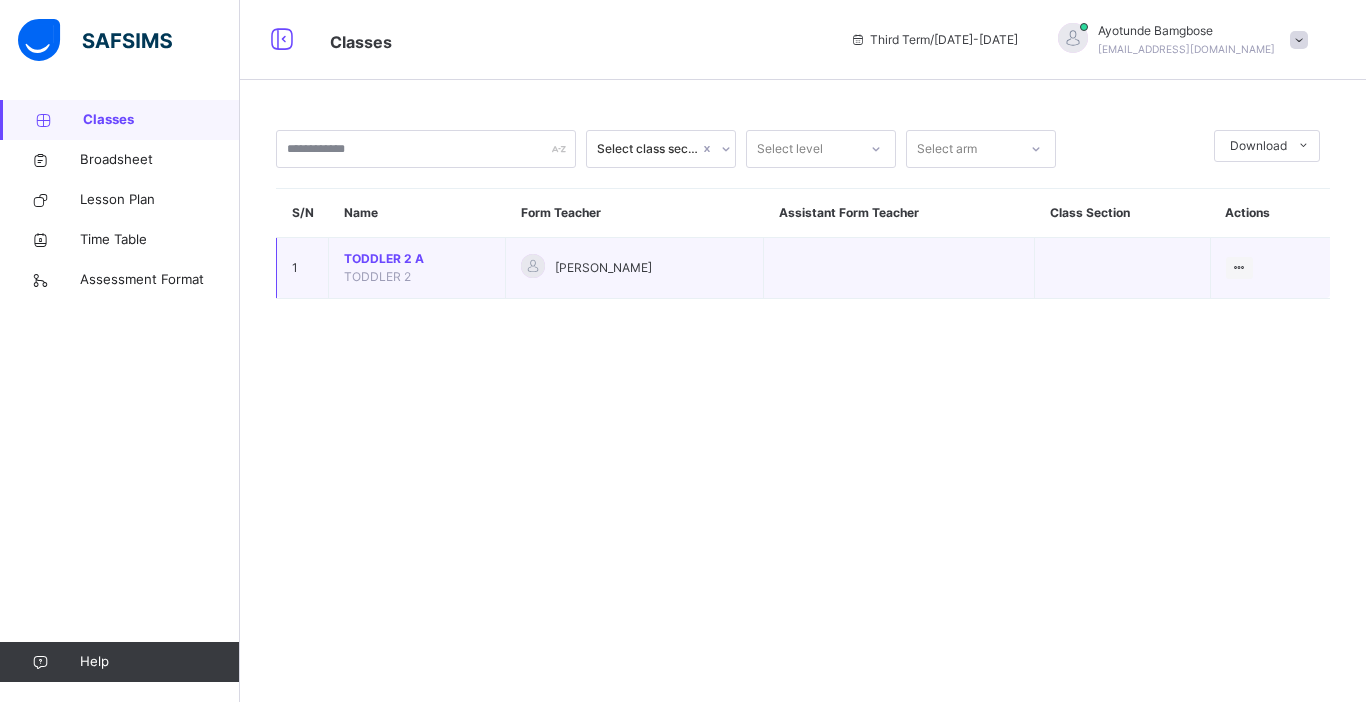 click on "TODDLER 2   A" at bounding box center [417, 259] 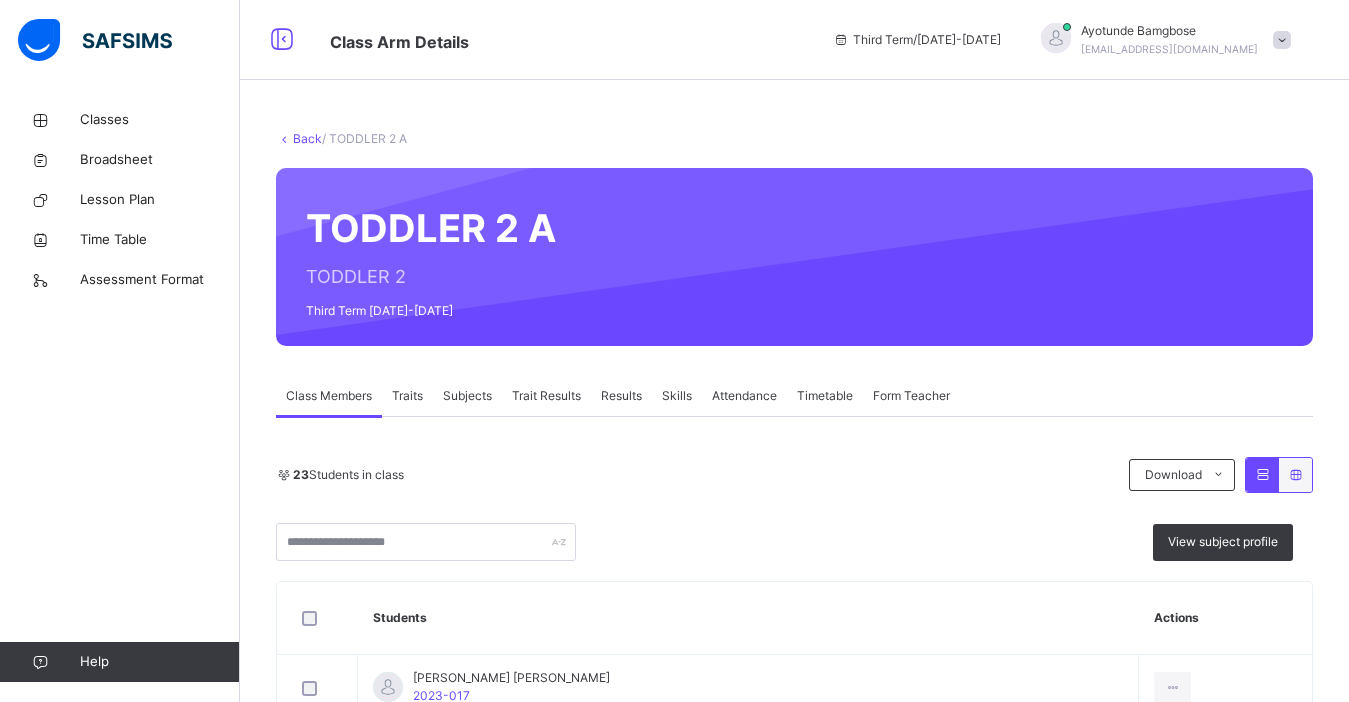 click on "Traits" at bounding box center [407, 396] 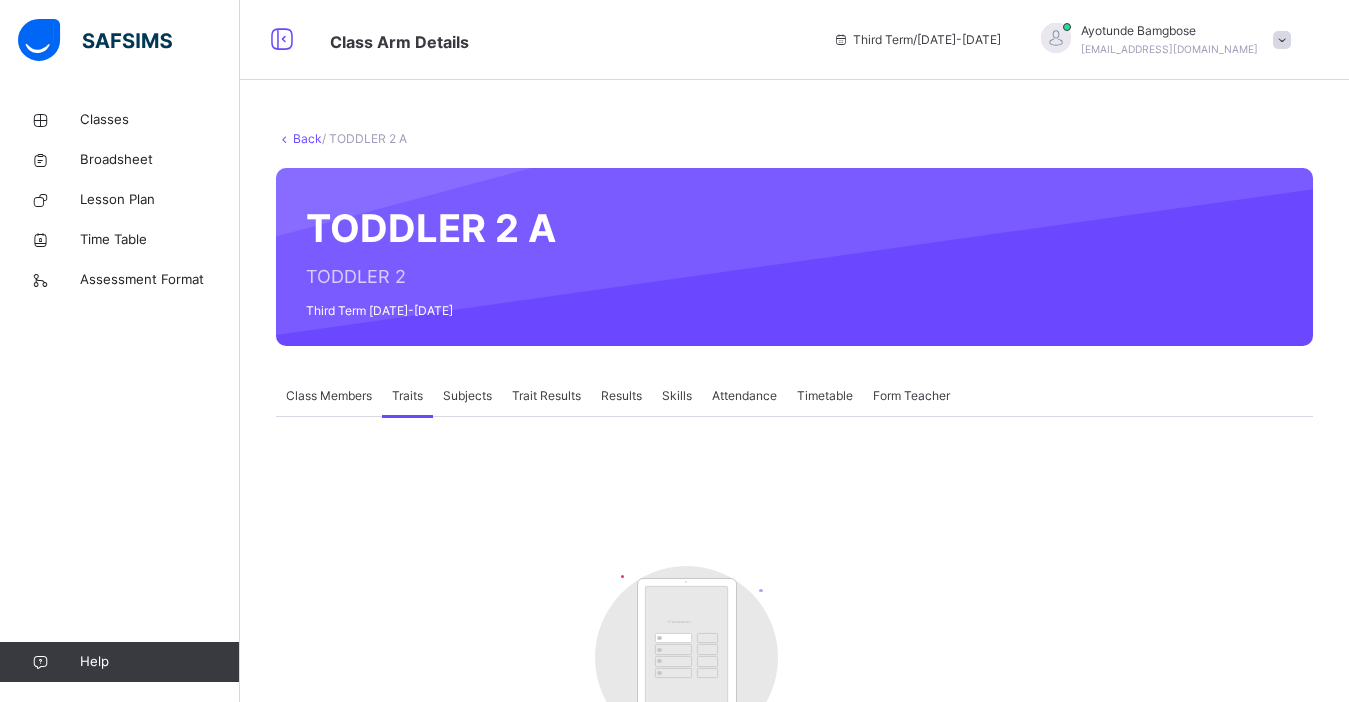 click on "Traits" at bounding box center (407, 396) 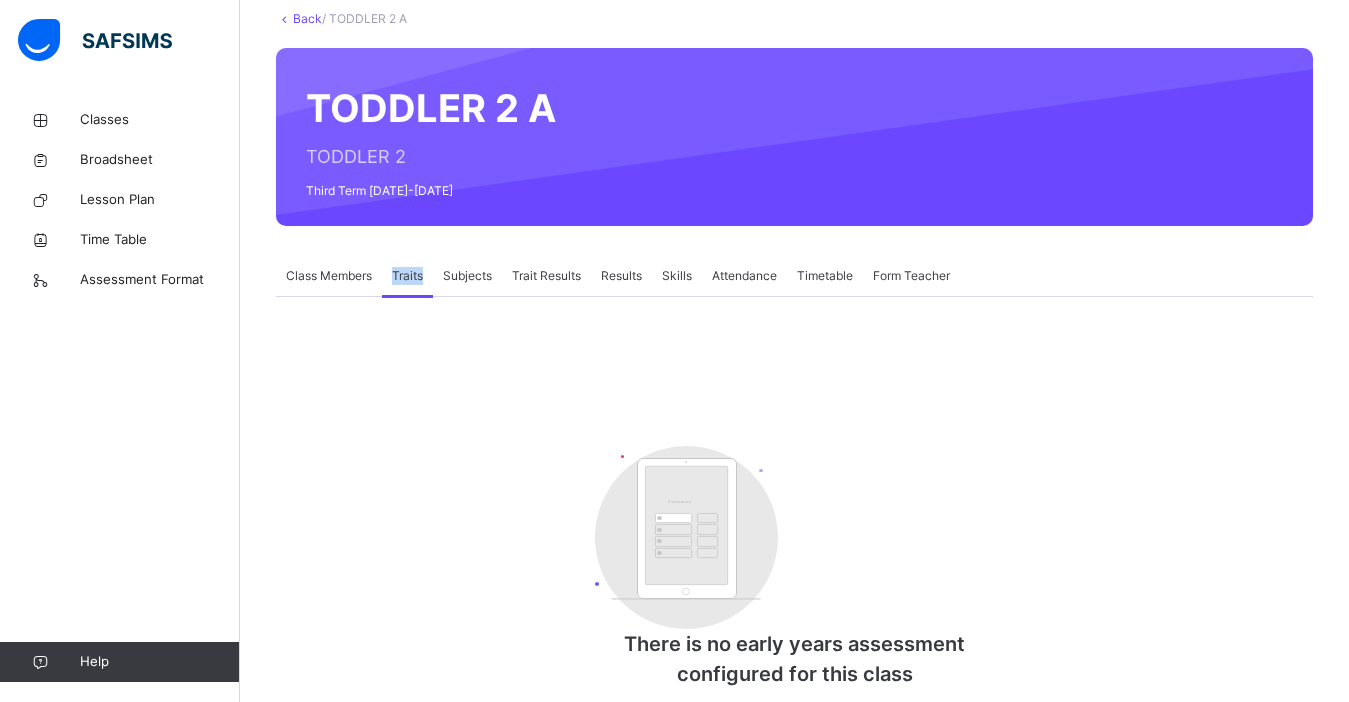 scroll, scrollTop: 160, scrollLeft: 0, axis: vertical 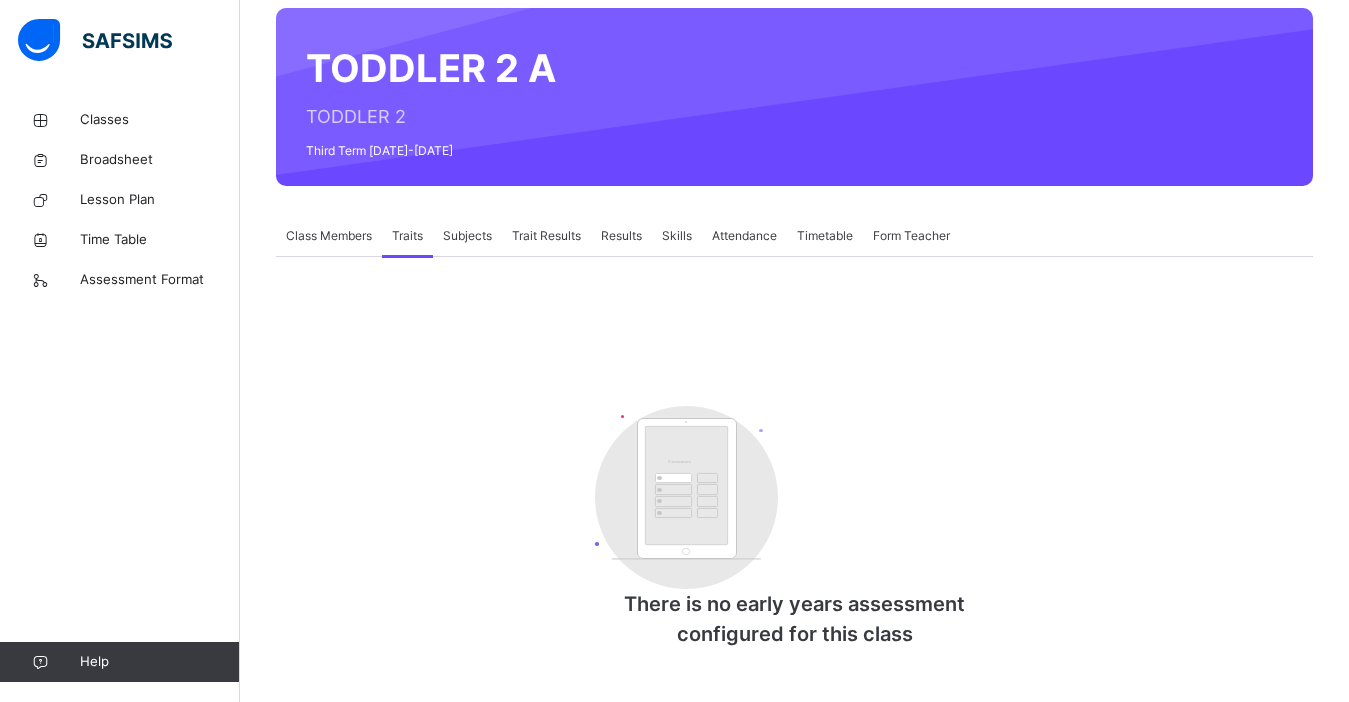 click on "Trait Results" at bounding box center (546, 236) 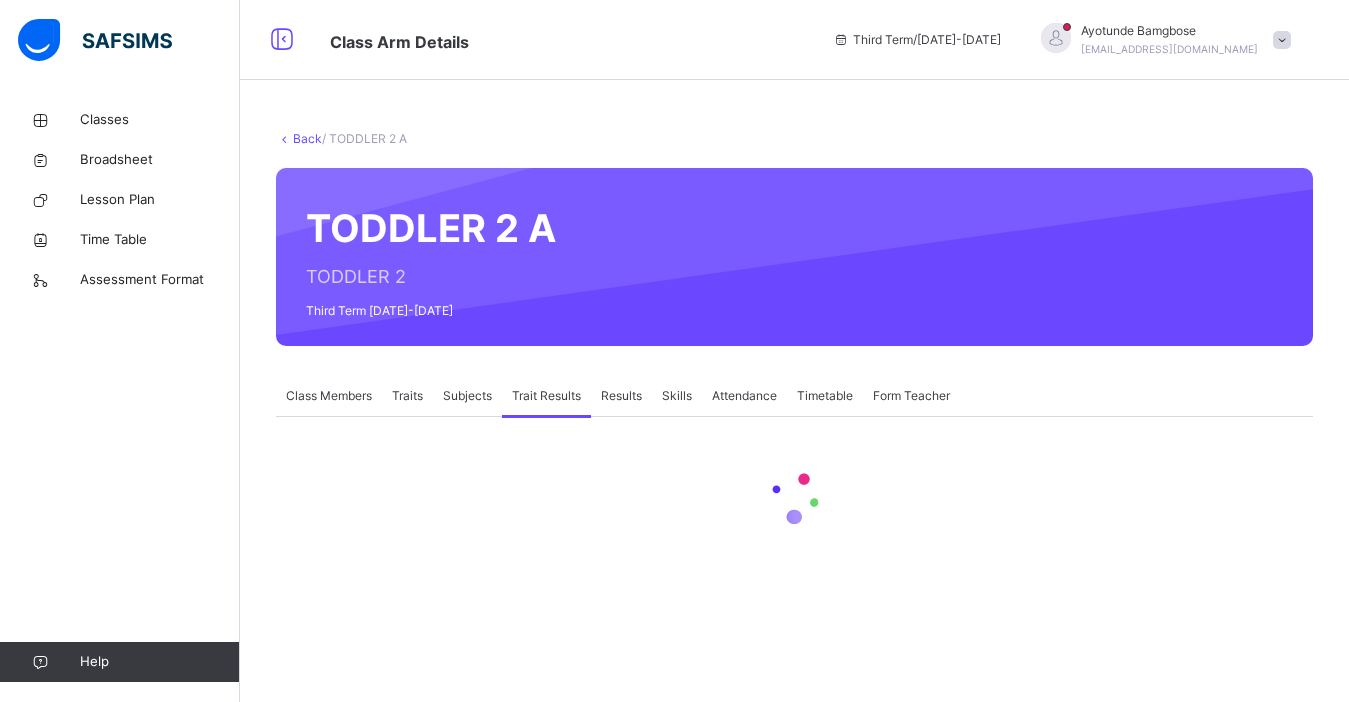 scroll, scrollTop: 0, scrollLeft: 0, axis: both 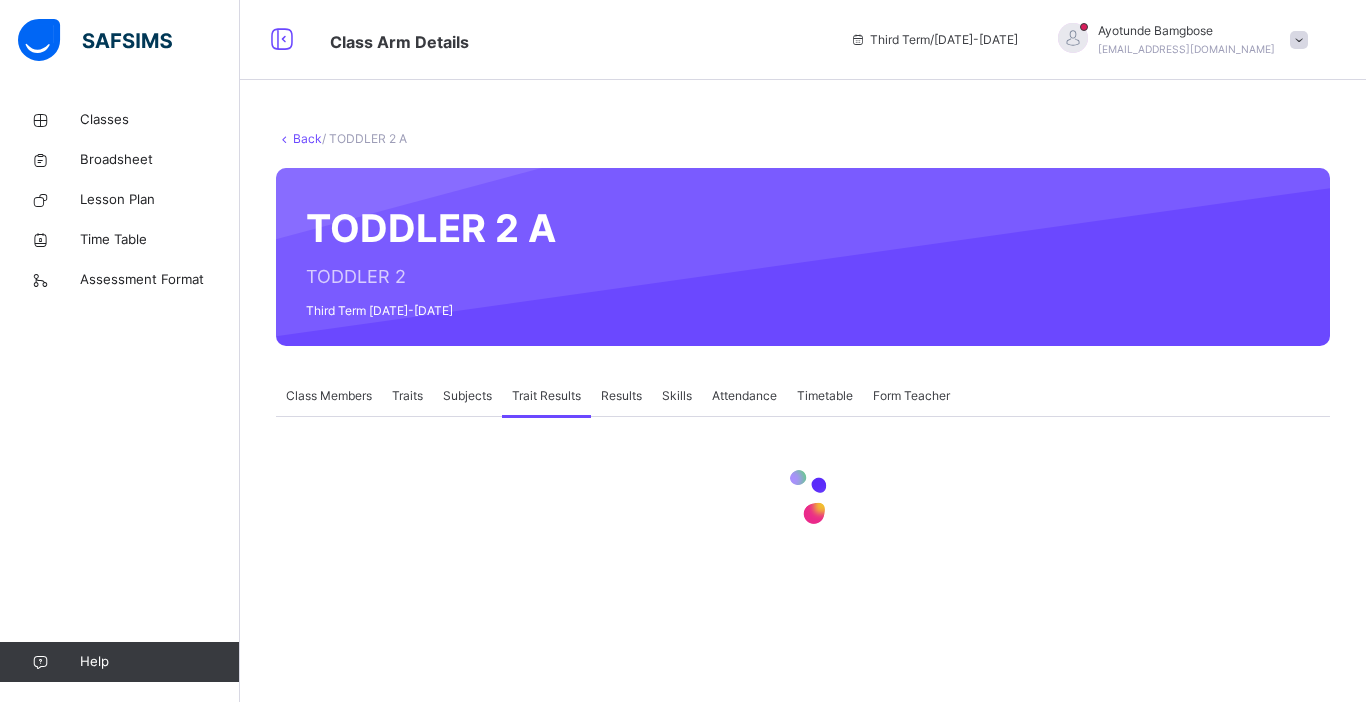 click on "TODDLER 2 A TODDLER 2 Third Term [DATE]-[DATE]" at bounding box center (803, 257) 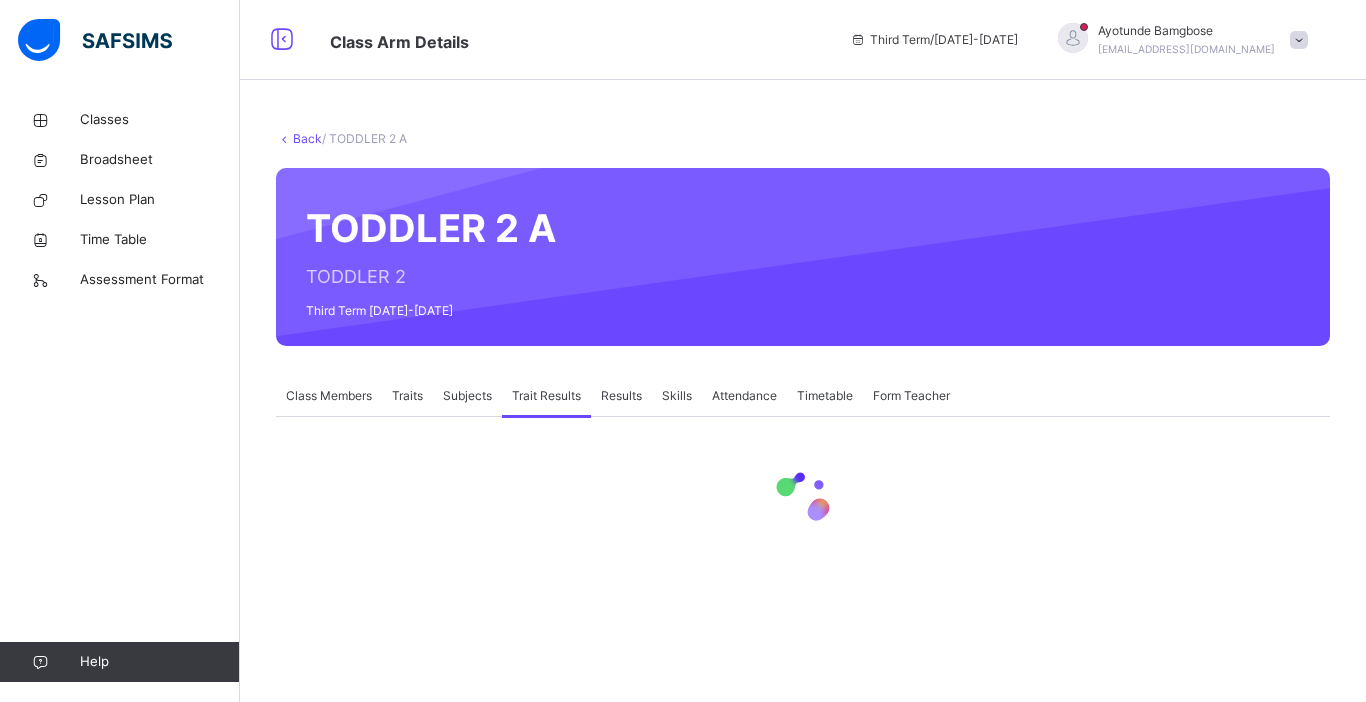 click on "Back  / TODDLER 2 A TODDLER 2 A TODDLER 2 Third Term [DATE]-[DATE] Class Members Traits Subjects Trait Results Results Skills Attendance Timetable Form Teacher Trait Results More Options   23  Students in class Download Pdf Report Excel Report View subject profile Genex Montessori School Date: [DATE] 5:40:01 pm Class Members Class:  TODDLER 2 A Total no. of Students:  23 Term:  Third Term Session:  [DATE]-[DATE] S/NO Admission No. Last Name First Name Other Name 1 2023-017 [PERSON_NAME] [PERSON_NAME] 2 2023-023 ADEROGBA ADEBARE ISAIAH 3 2023-021 [PERSON_NAME] 4 023/017 LIADI AKOREDE 5 2023-020 BADMUS AYAT 6 023/020 [PERSON_NAME] 7 2023-014 OLUWADAHUNSI [PERSON_NAME]-IFEOLUWASIMI 8 2023-015 OLUWADAHUNSI [PERSON_NAME]-IFEOLUWASIMI 9 2023-012 [PERSON_NAME]-FLOURISH ORITSESEMAYE [PHONE_NUMBER] OKE FAVOUR OYINKANSOLA 11 34456 Osemoboh Greatness  Itohan [PHONE_NUMBER] [PERSON_NAME] 13 152571 AKINMULIYA-ADEBAMISOYE [DEMOGRAPHIC_DATA] [PERSON_NAME] 14 4567 [PERSON_NAME] [PERSON_NAME] Ehijeh 15 023/003 [PERSON_NAME] 16 138651 [PERSON_NAME]" at bounding box center [803, 343] 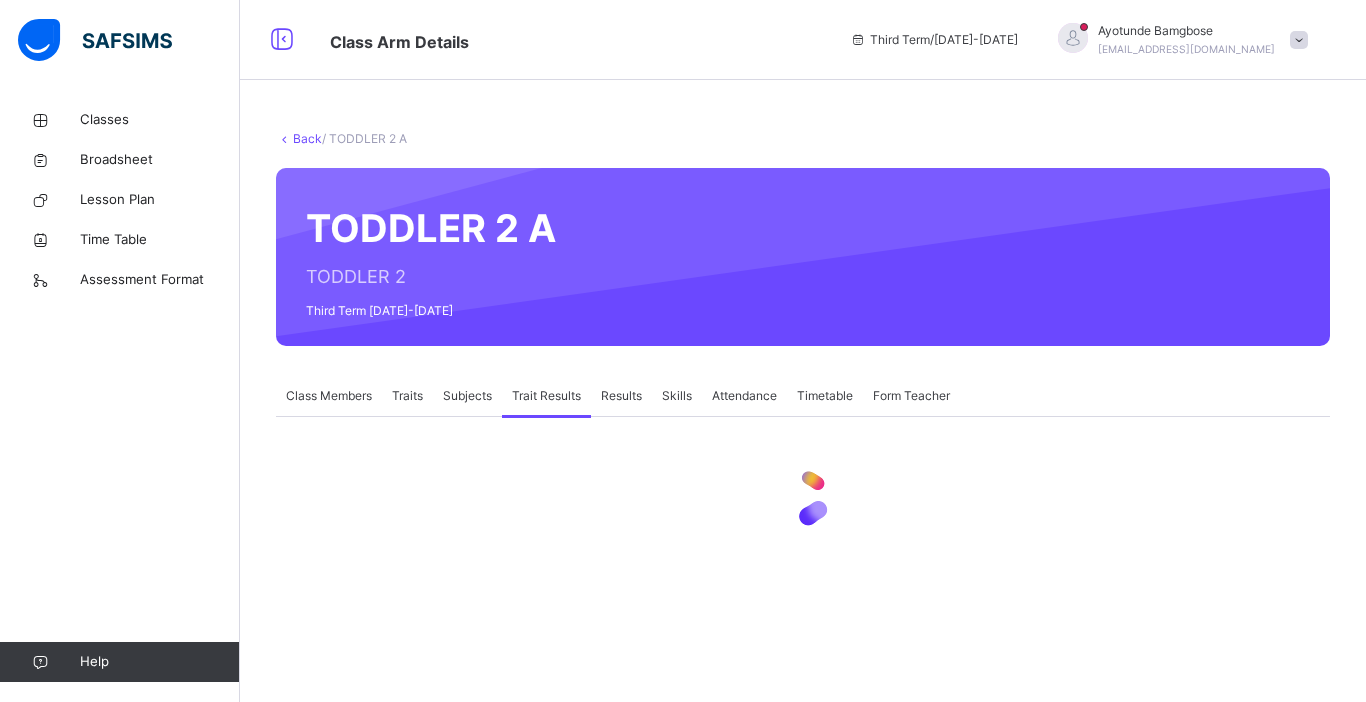 click on "Back  / TODDLER 2 A TODDLER 2 A TODDLER 2 Third Term [DATE]-[DATE] Class Members Traits Subjects Trait Results Results Skills Attendance Timetable Form Teacher Trait Results More Options   23  Students in class Download Pdf Report Excel Report View subject profile Genex Montessori School Date: [DATE] 5:40:01 pm Class Members Class:  TODDLER 2 A Total no. of Students:  23 Term:  Third Term Session:  [DATE]-[DATE] S/NO Admission No. Last Name First Name Other Name 1 2023-017 [PERSON_NAME] [PERSON_NAME] 2 2023-023 ADEROGBA ADEBARE ISAIAH 3 2023-021 [PERSON_NAME] 4 023/017 LIADI AKOREDE 5 2023-020 BADMUS AYAT 6 023/020 [PERSON_NAME] 7 2023-014 OLUWADAHUNSI [PERSON_NAME]-IFEOLUWASIMI 8 2023-015 OLUWADAHUNSI [PERSON_NAME]-IFEOLUWASIMI 9 2023-012 [PERSON_NAME]-FLOURISH ORITSESEMAYE [PHONE_NUMBER] OKE FAVOUR OYINKANSOLA 11 34456 Osemoboh Greatness  Itohan [PHONE_NUMBER] [PERSON_NAME] 13 152571 AKINMULIYA-ADEBAMISOYE [DEMOGRAPHIC_DATA] [PERSON_NAME] 14 4567 [PERSON_NAME] [PERSON_NAME] Ehijeh 15 023/003 [PERSON_NAME] 16 138651 [PERSON_NAME]" at bounding box center [803, 343] 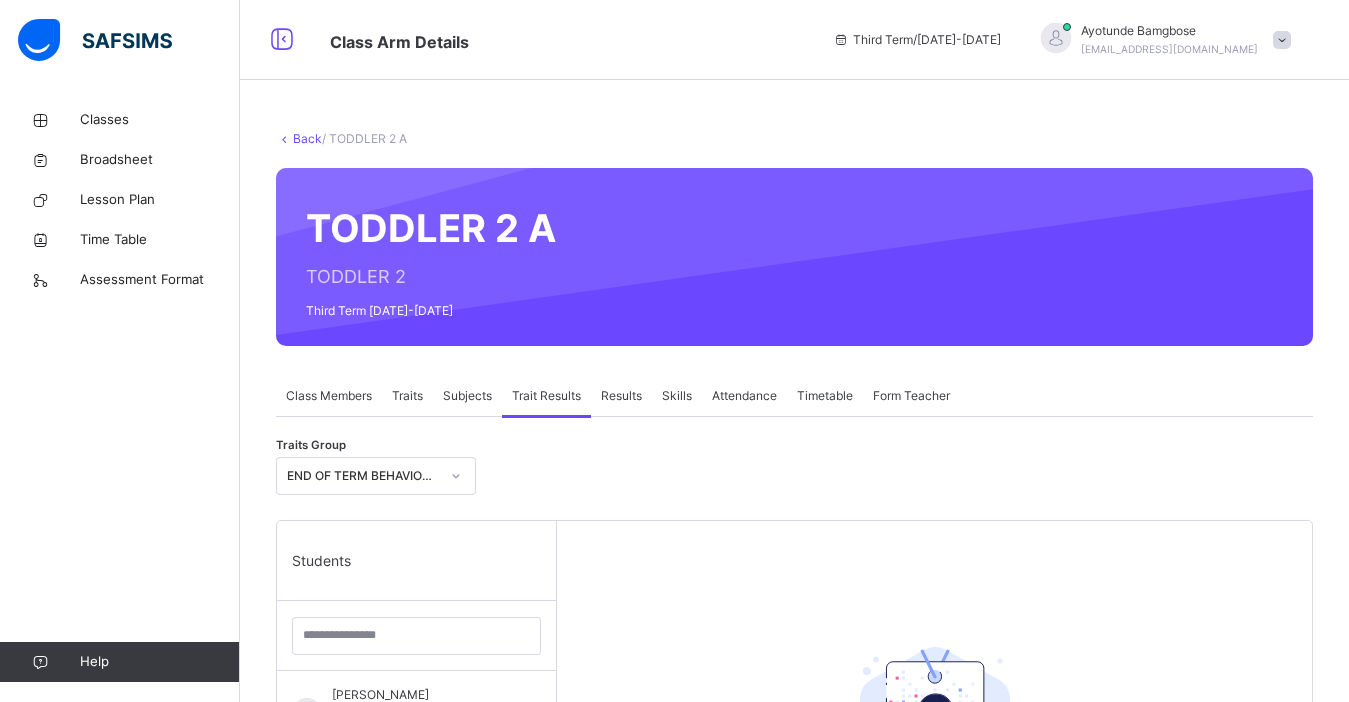 click on "Select a Student Select a student from the list to the left to view and enter trait records" at bounding box center (934, 872) 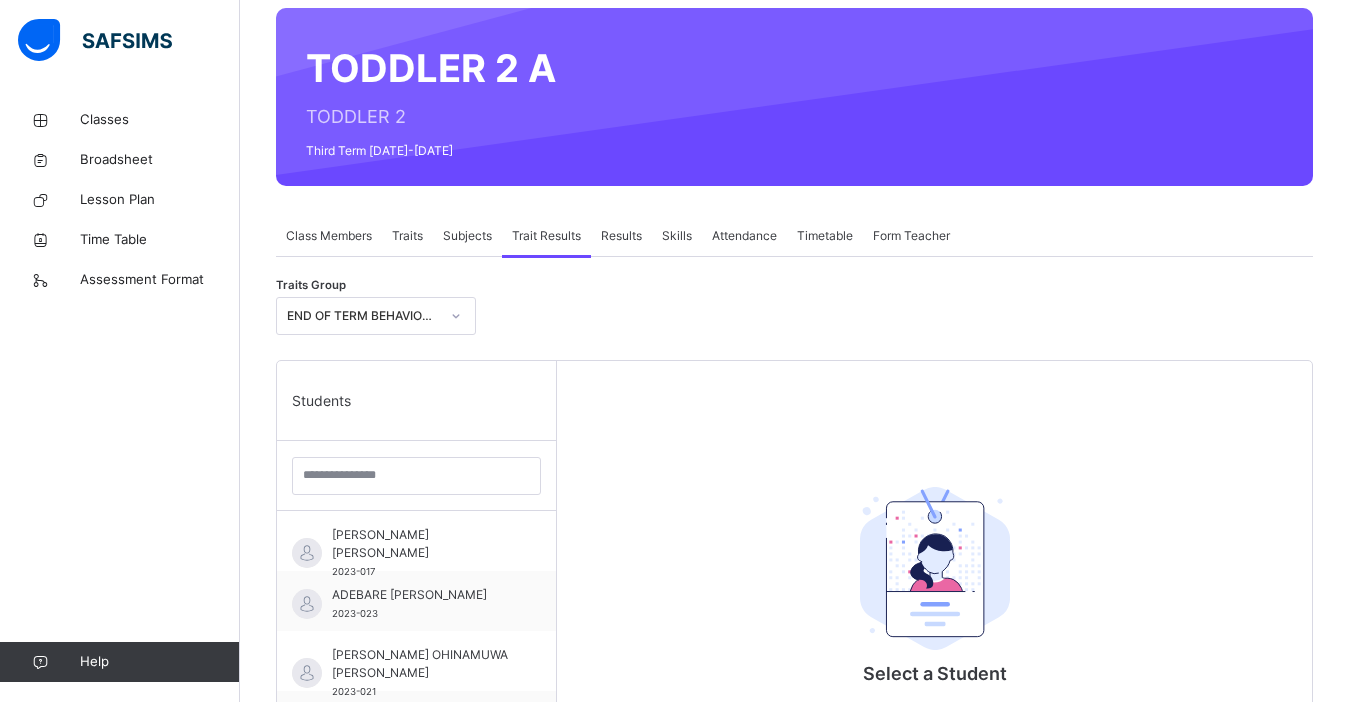 scroll, scrollTop: 200, scrollLeft: 0, axis: vertical 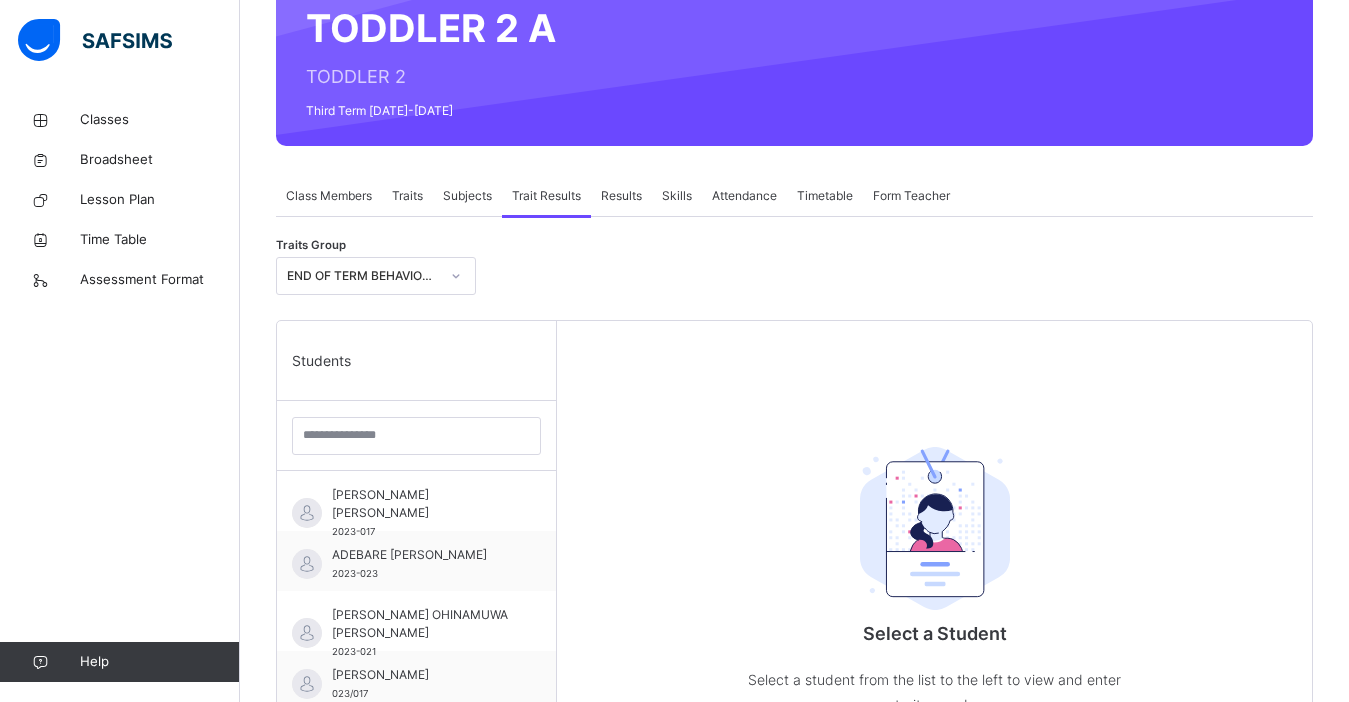 click on "Traits" at bounding box center (407, 196) 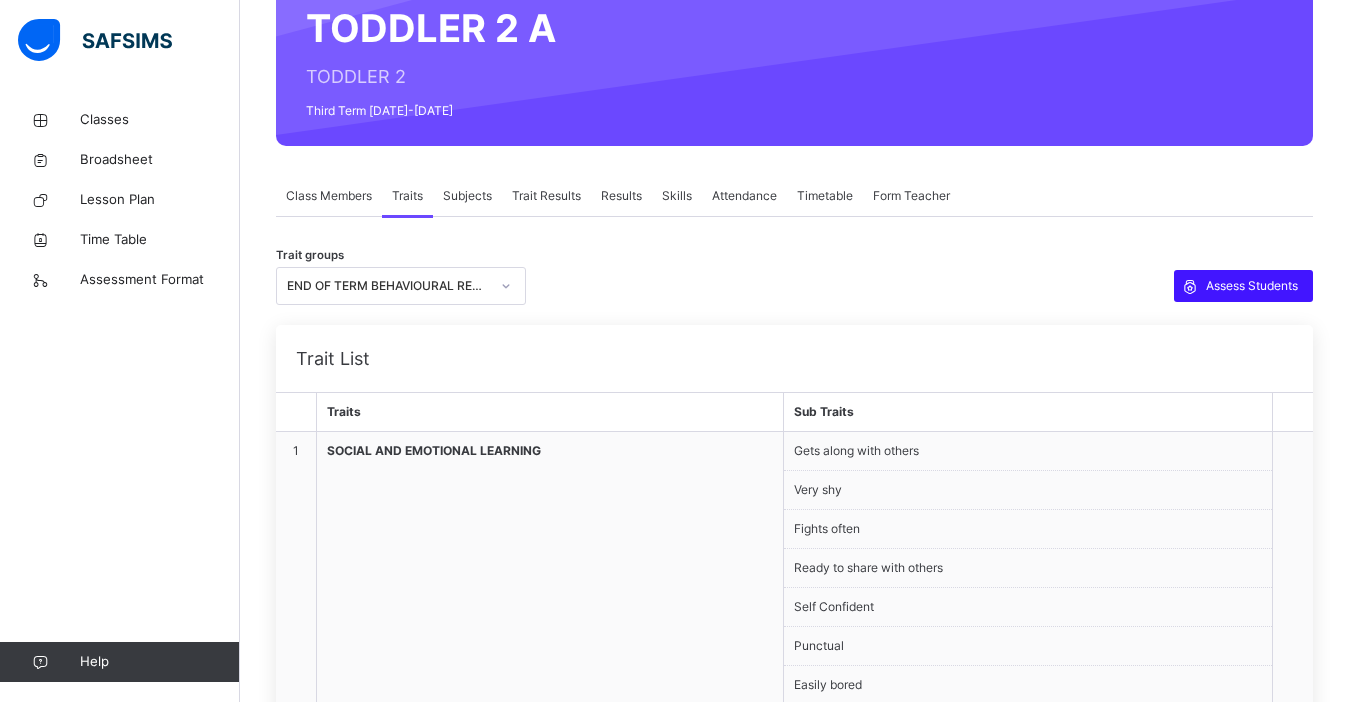 click on "Assess Students" at bounding box center [1243, 286] 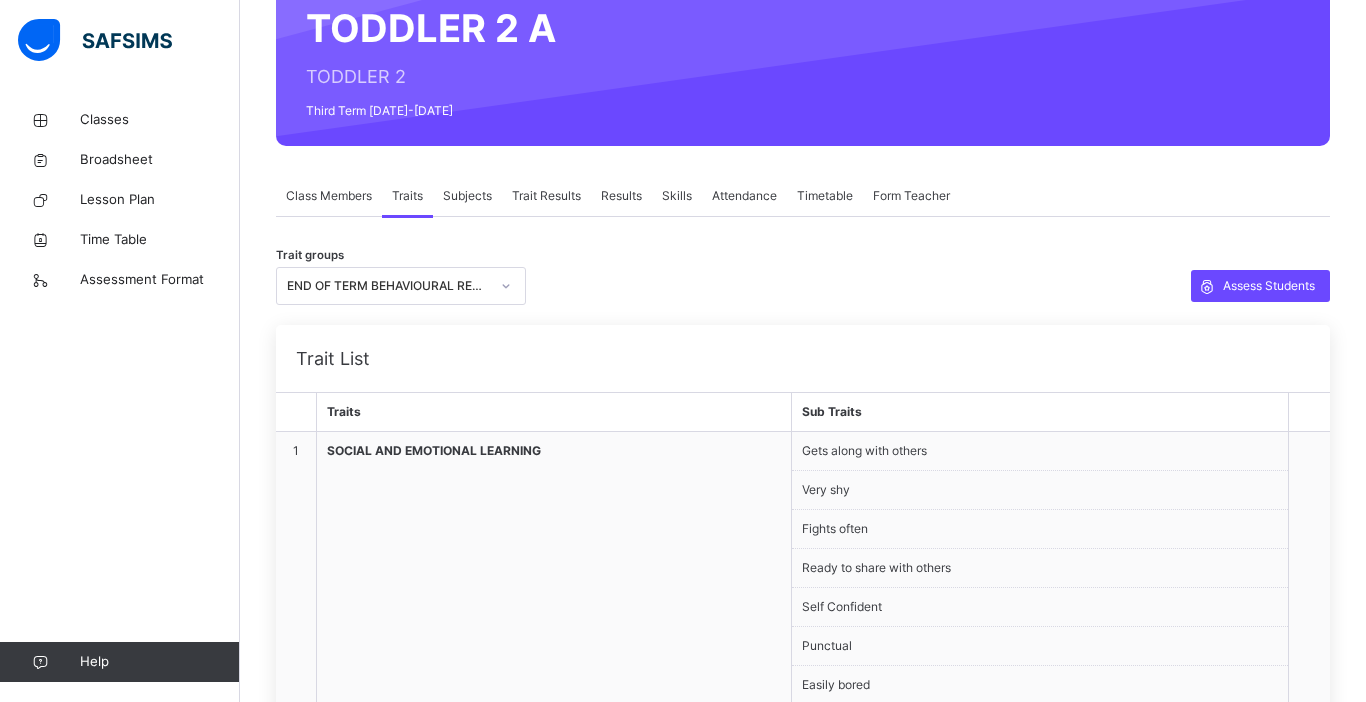 click on "[PERSON_NAME] 023/020" at bounding box center (415, 2137) 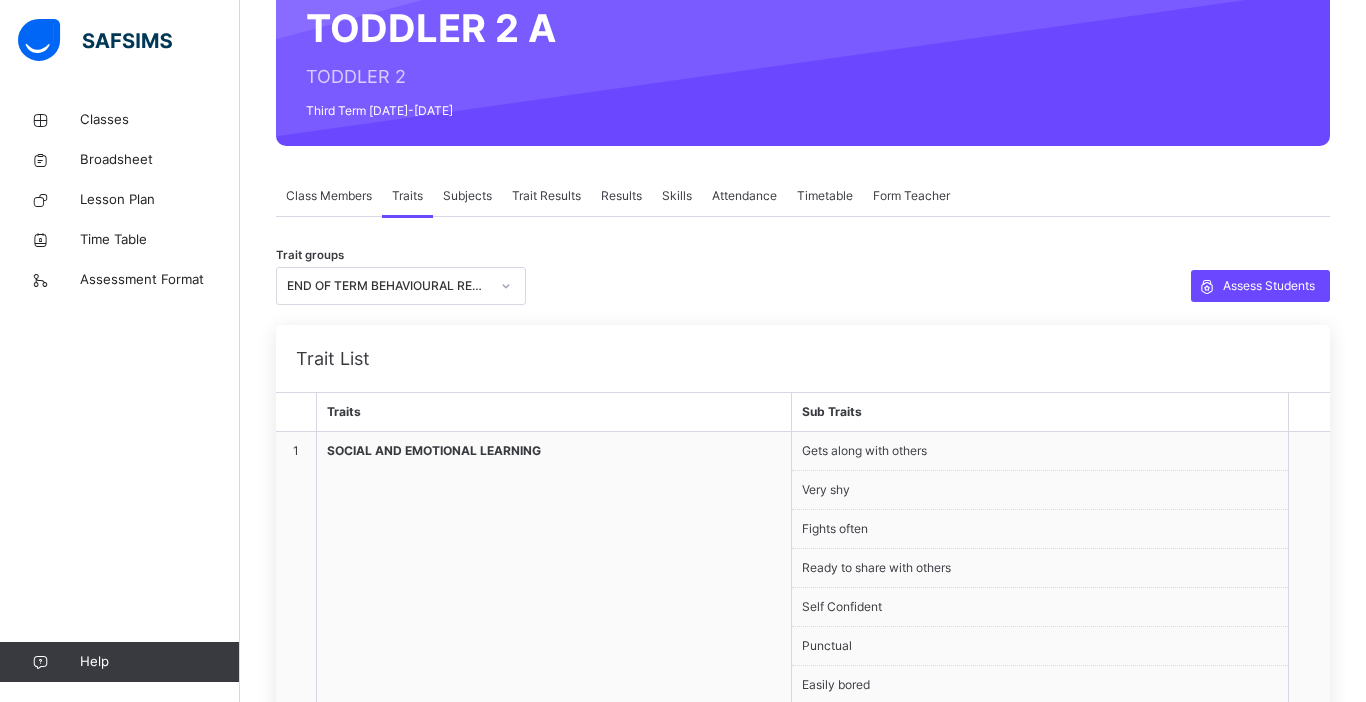 click on "[PERSON_NAME] 023/020" at bounding box center (415, 2140) 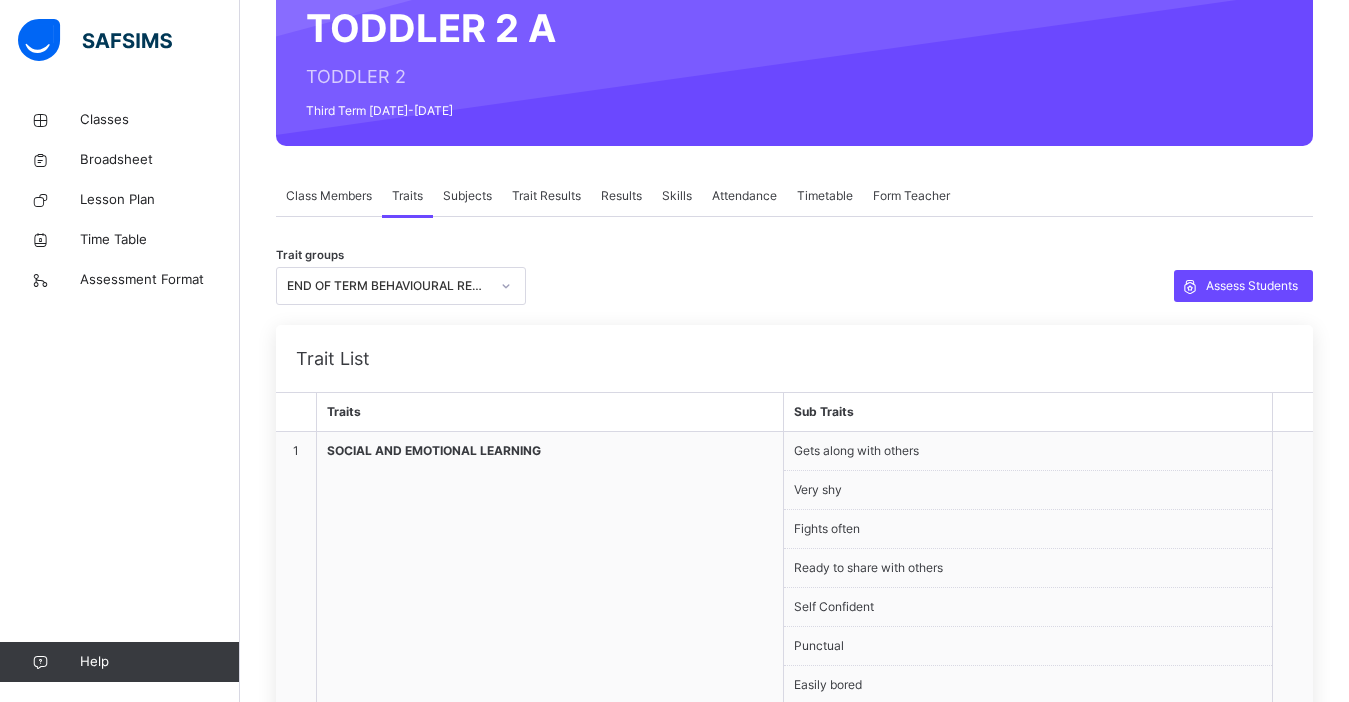 click on "SOCIAL AND EMOTIONAL LEARNING" at bounding box center [607, 1722] 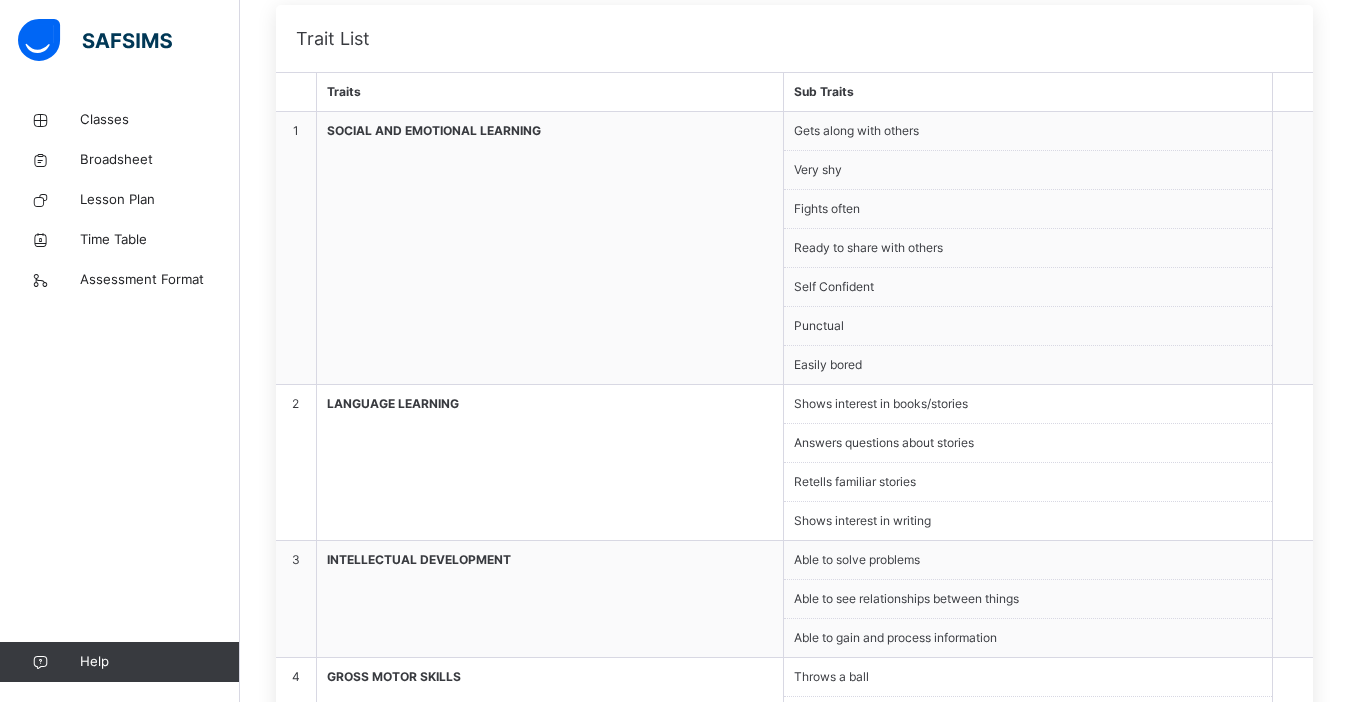 scroll, scrollTop: 640, scrollLeft: 0, axis: vertical 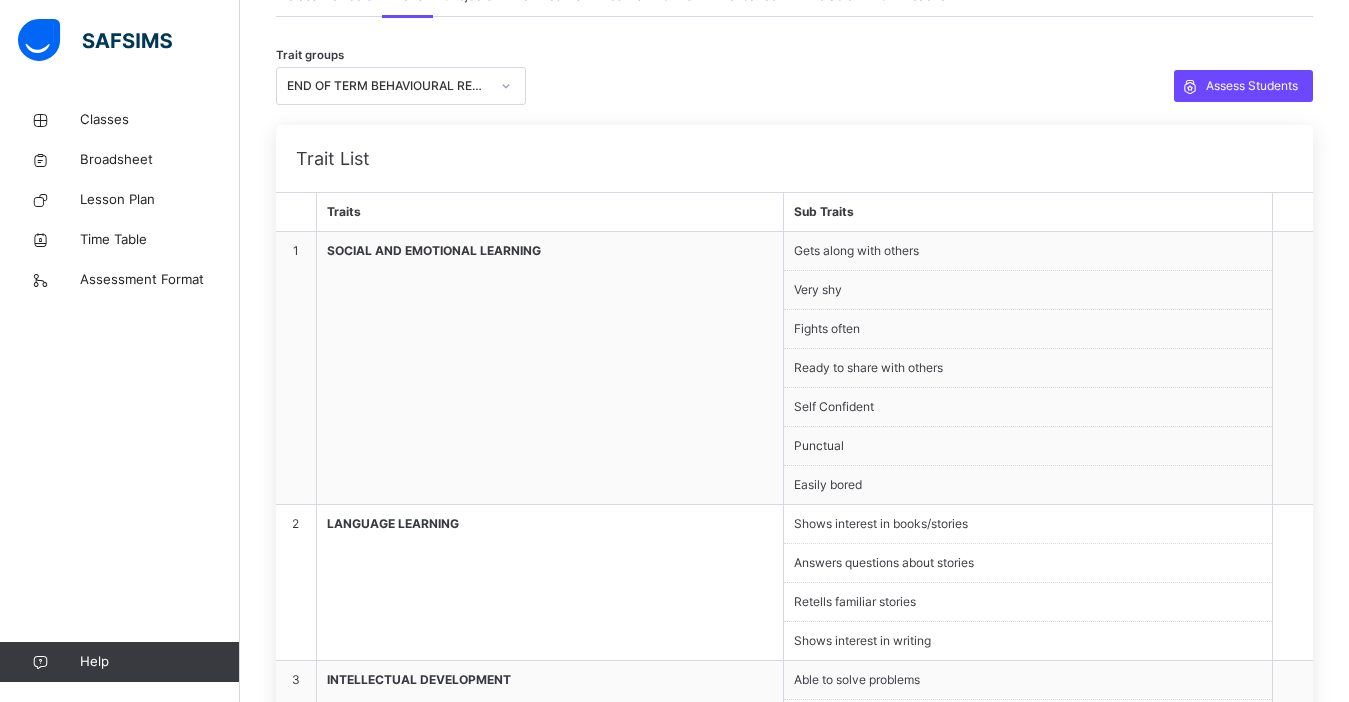 click at bounding box center [498, 1547] 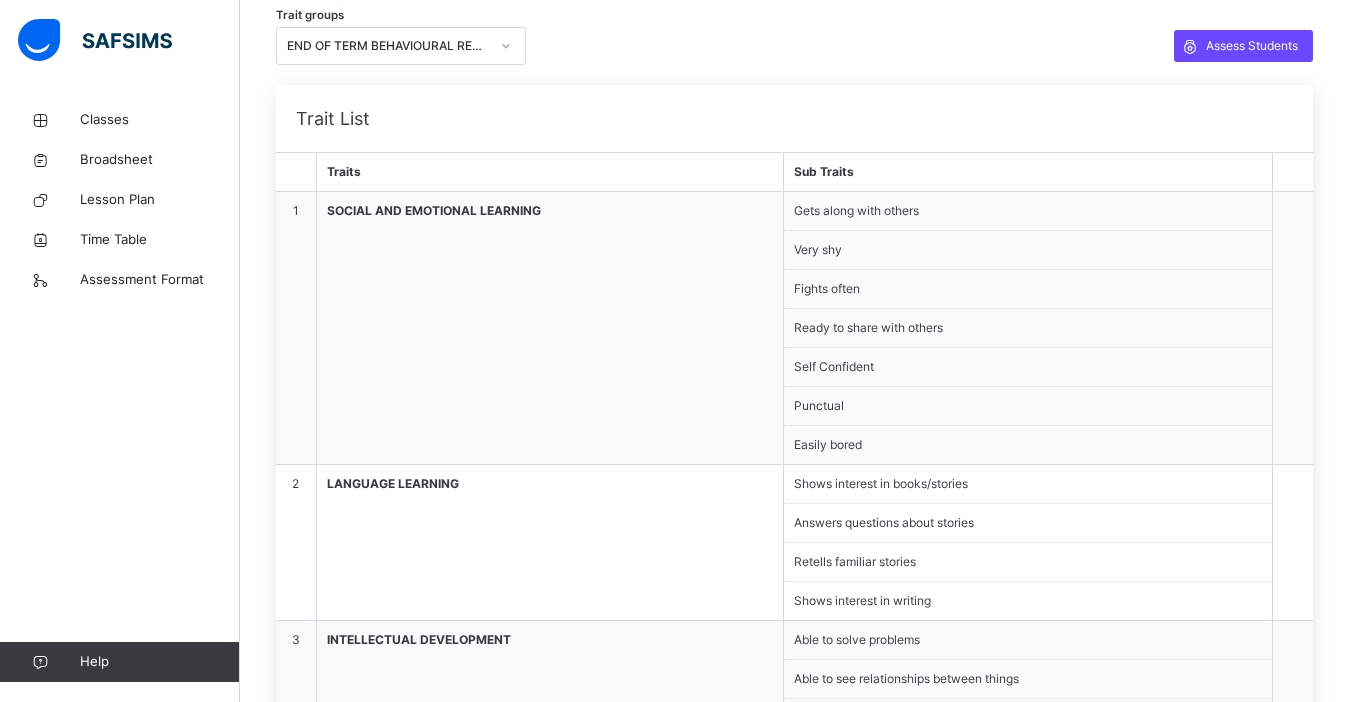 click on "Always" at bounding box center (1156, 1767) 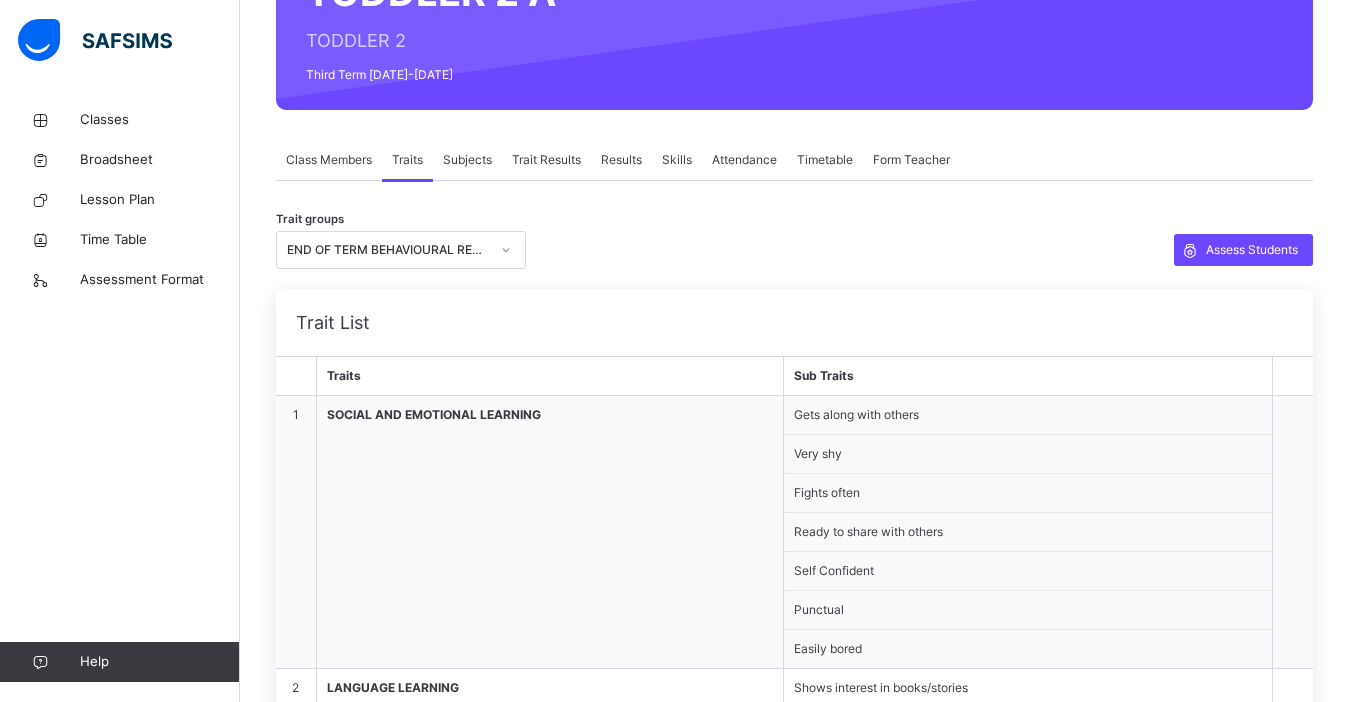 click on "Grade Rating Guide   ★ ★ ★ ★ Always  :  Always ★ ★ ★ ★ Sometimes  :  Sometimes ★ ★ ★ ★ Never  :  Never ★ ★ ★ ★ Not Observed  :  Not Observed Able to solve problems   Always Sometimes Never Not Observed  Add Comment Able to see relationships between things   Always Sometimes Never Not Observed  Add Comment Able to gain and process information   Always Sometimes Never Not Observed  Add Comment" at bounding box center (956, 2110) 